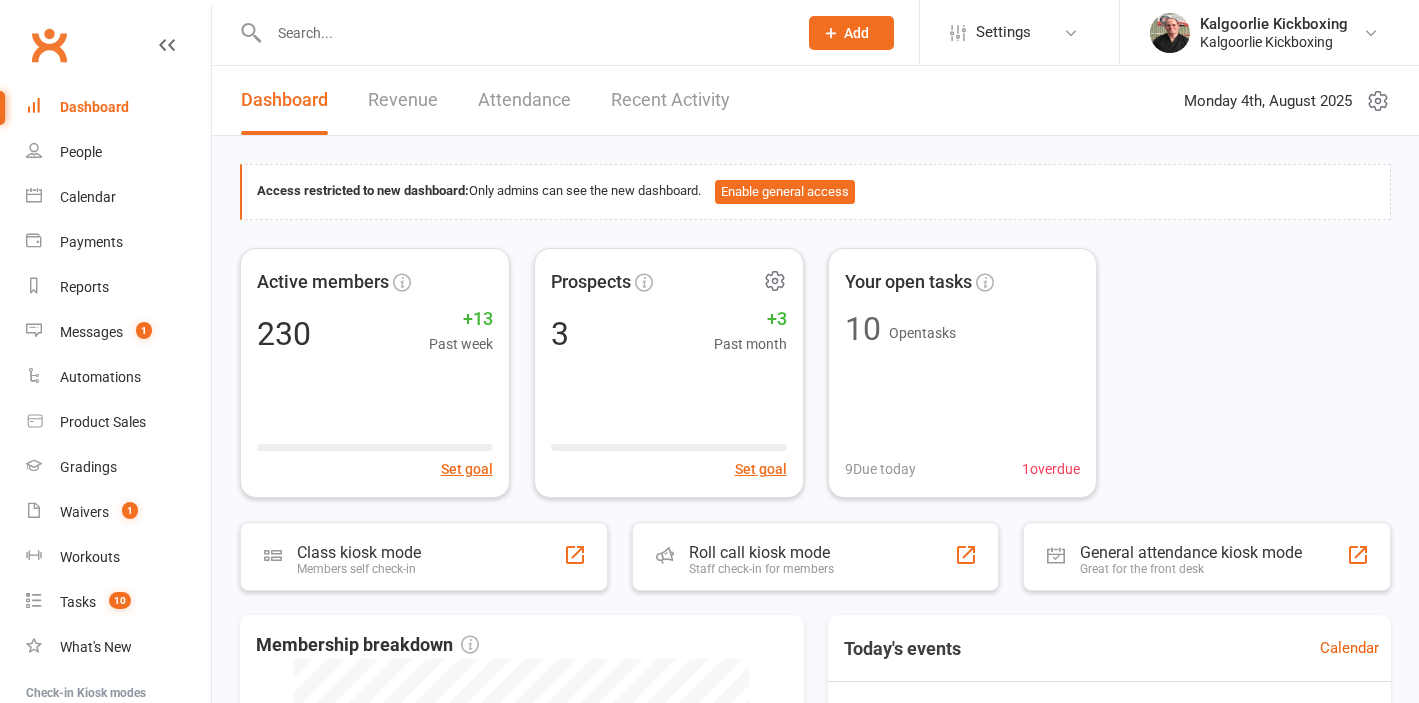 scroll, scrollTop: 0, scrollLeft: 0, axis: both 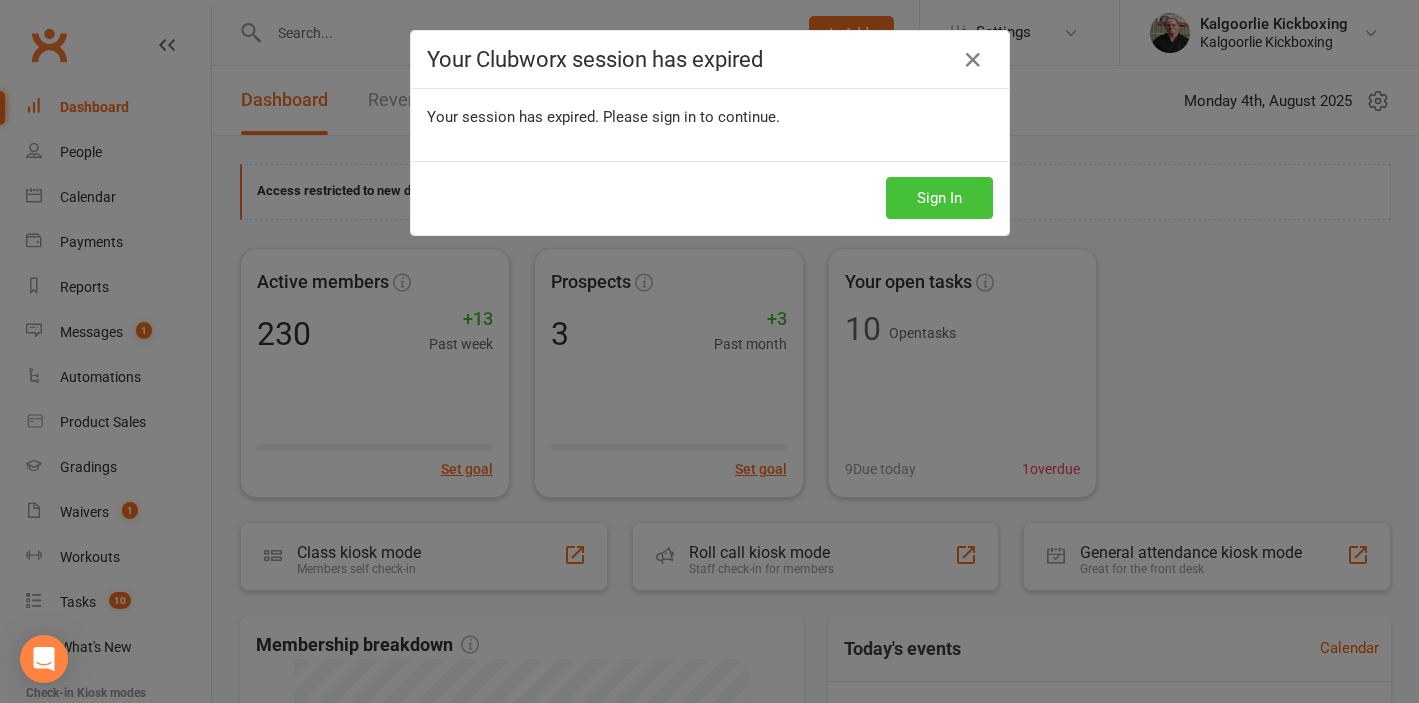click on "Sign In" at bounding box center [939, 198] 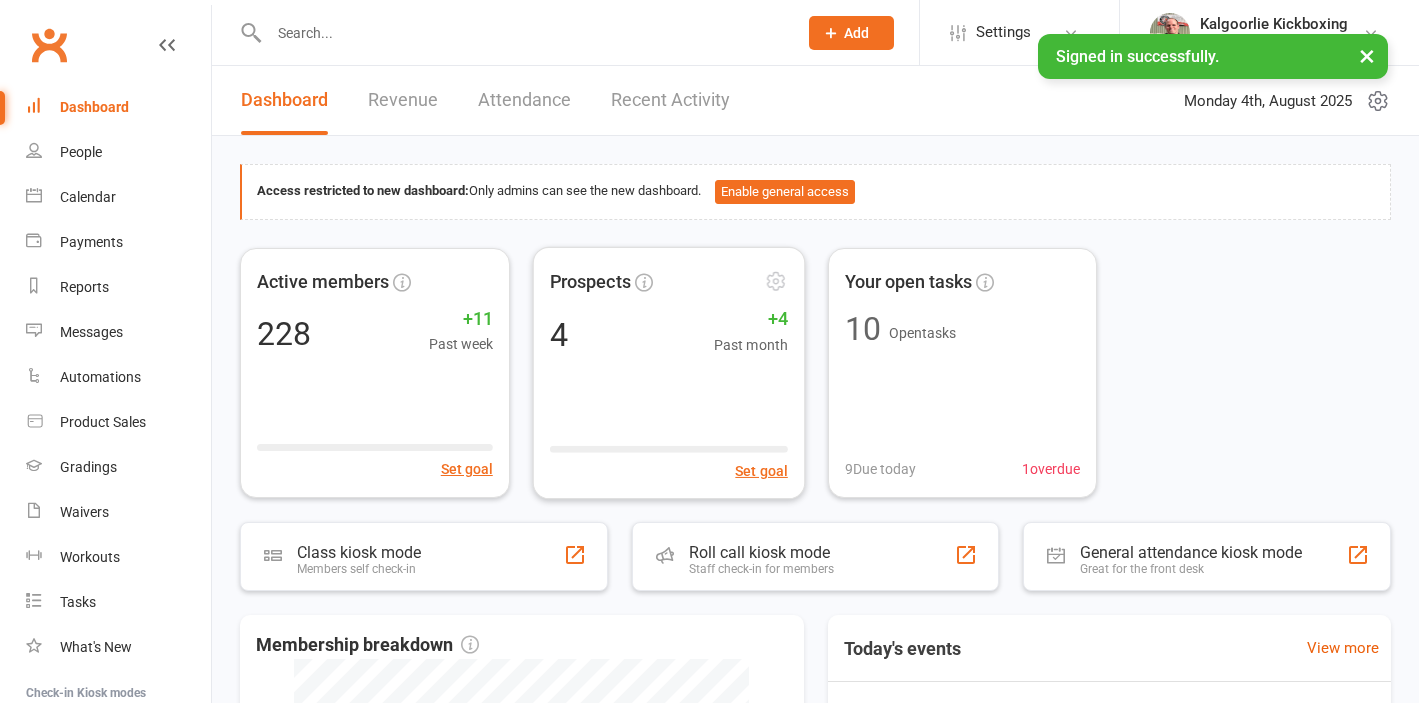 scroll, scrollTop: 0, scrollLeft: 0, axis: both 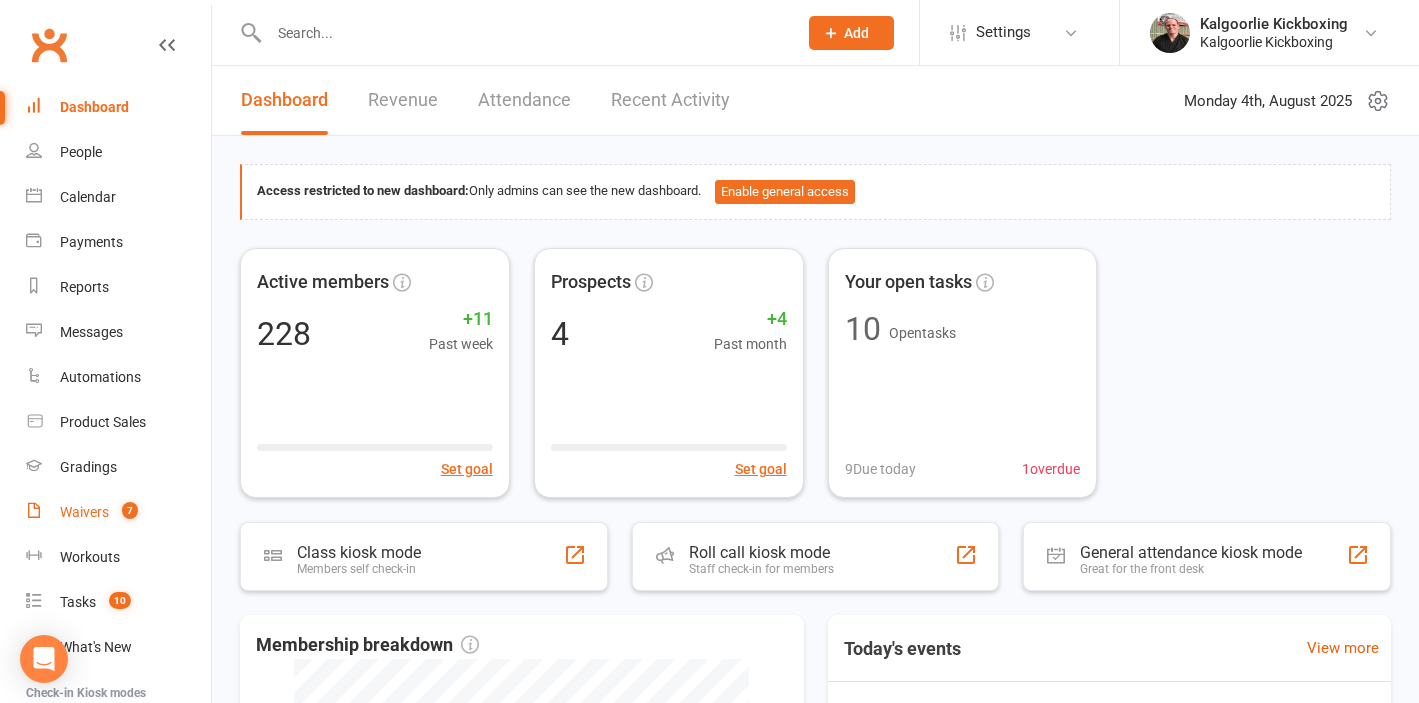 click on "Waivers   7" at bounding box center (118, 512) 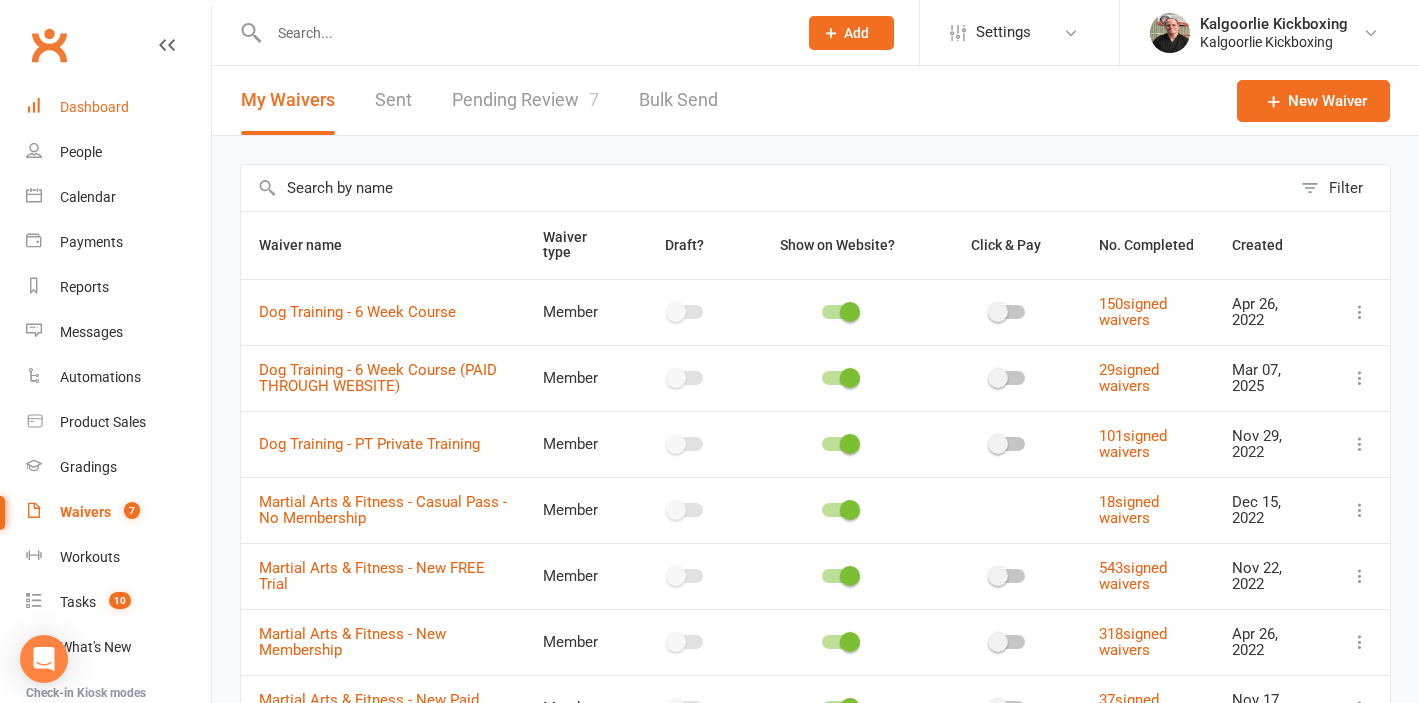 click on "Dashboard" at bounding box center (118, 107) 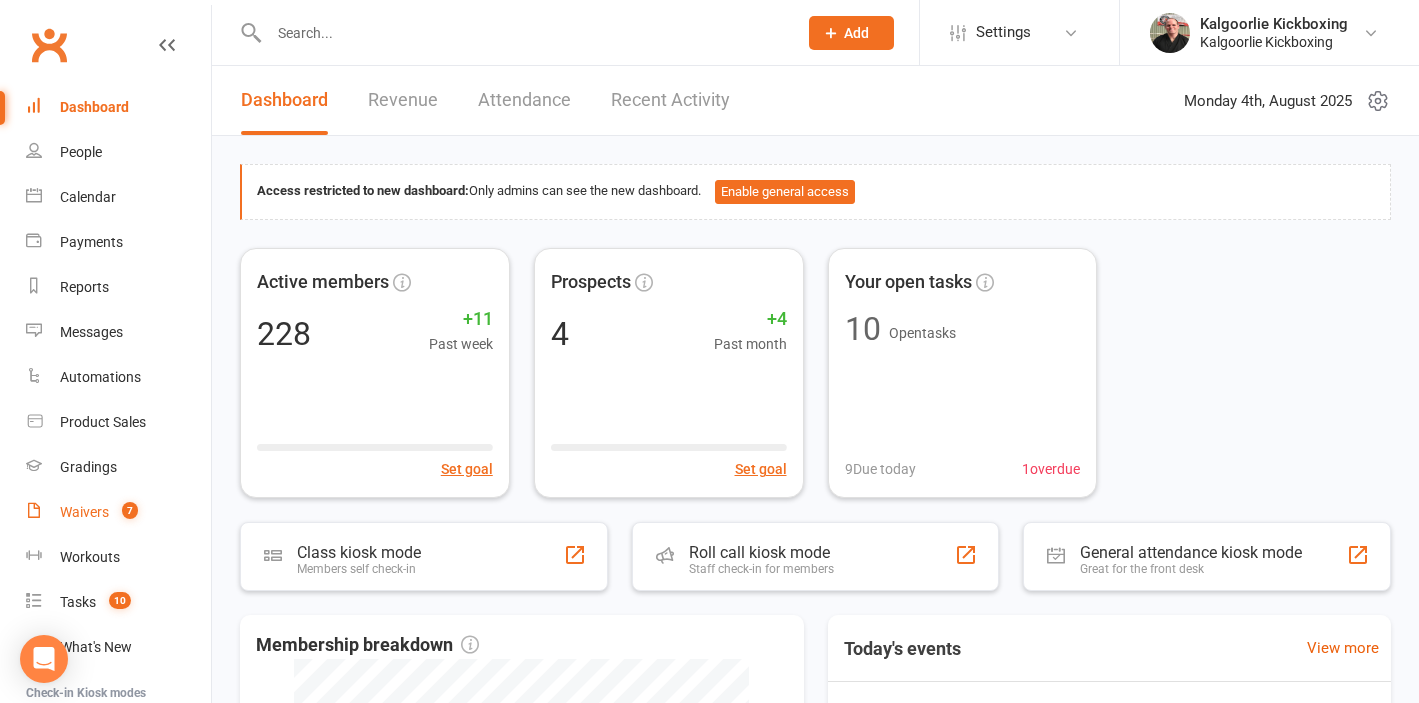 click on "Waivers" at bounding box center (84, 512) 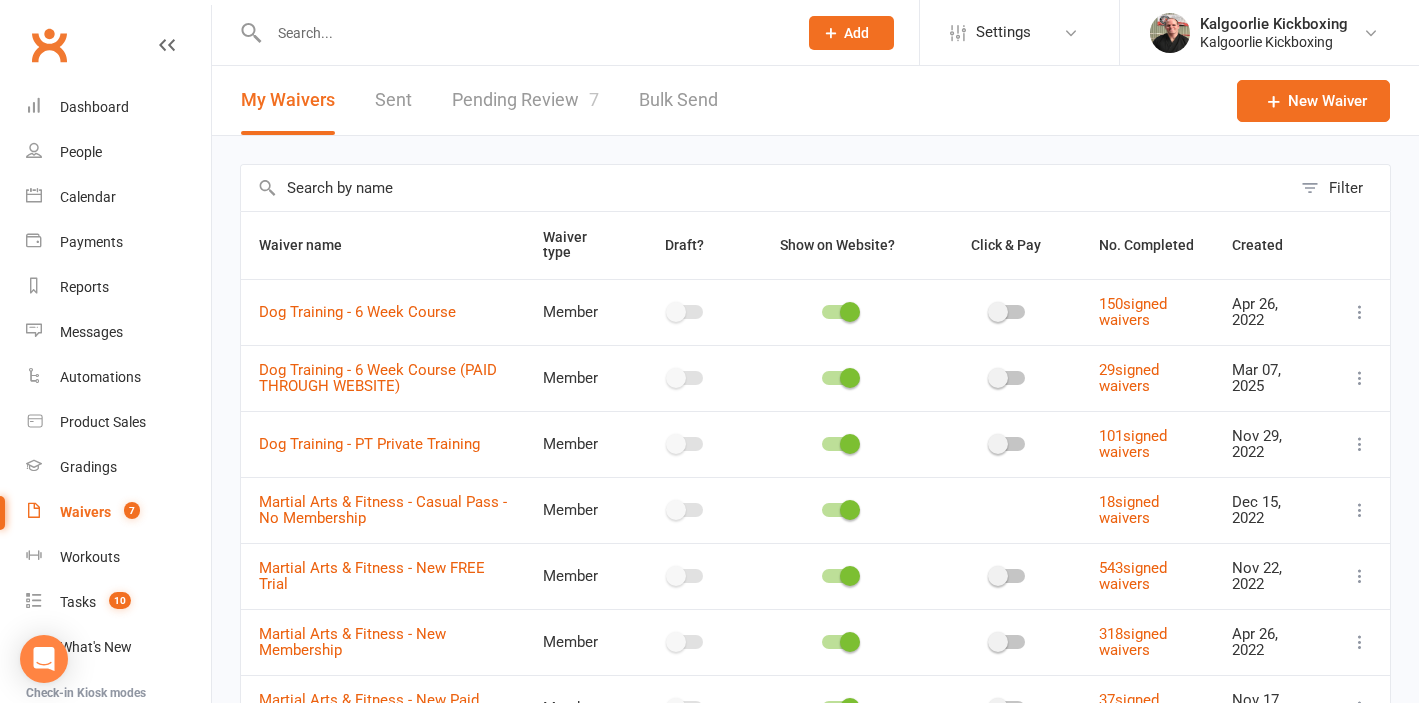 click on "Pending Review 7" at bounding box center [525, 100] 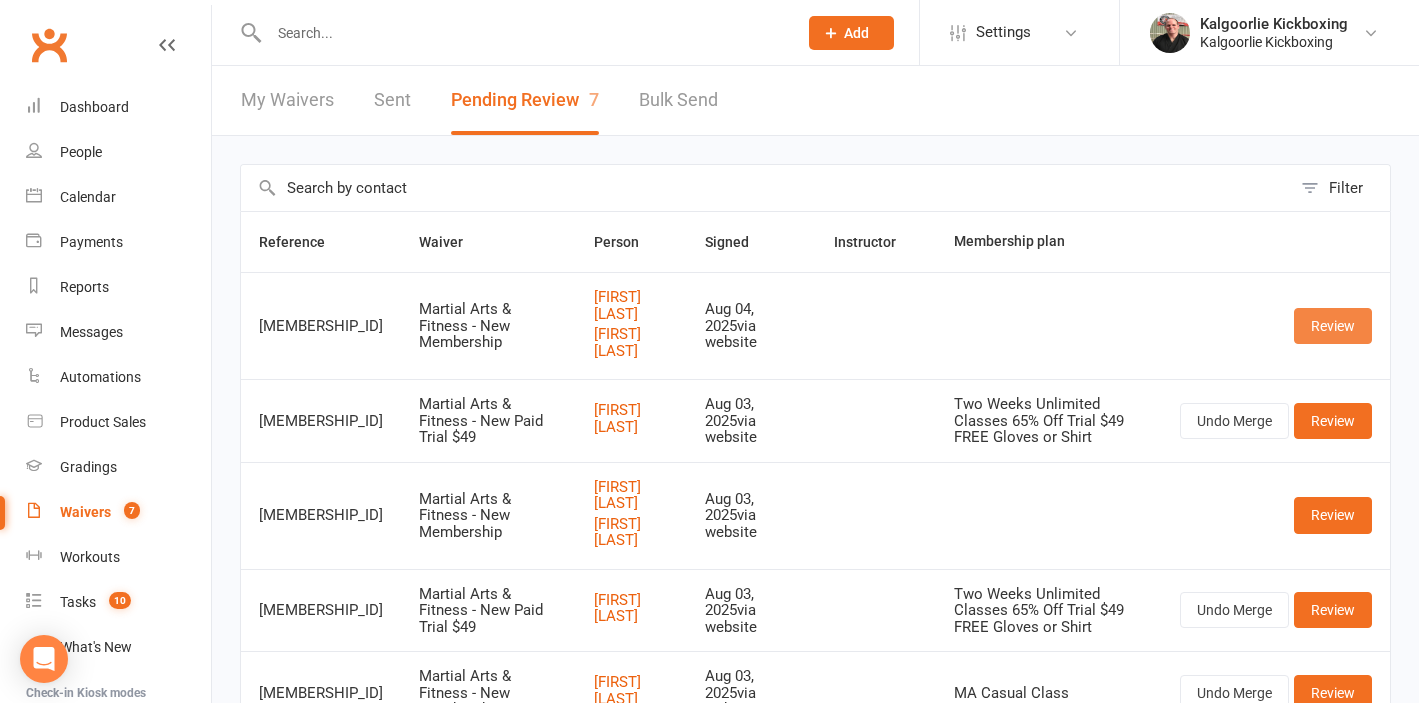 click on "Review" at bounding box center [1333, 326] 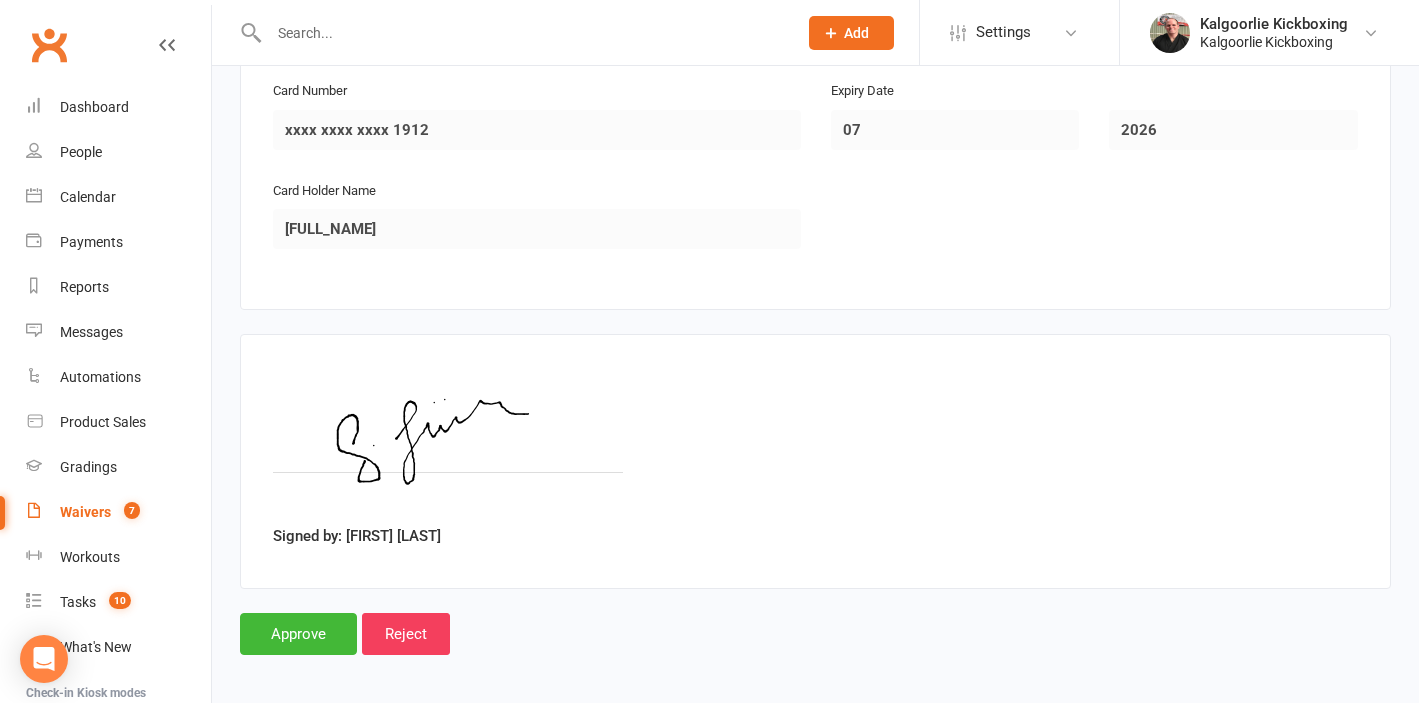scroll, scrollTop: 3246, scrollLeft: 0, axis: vertical 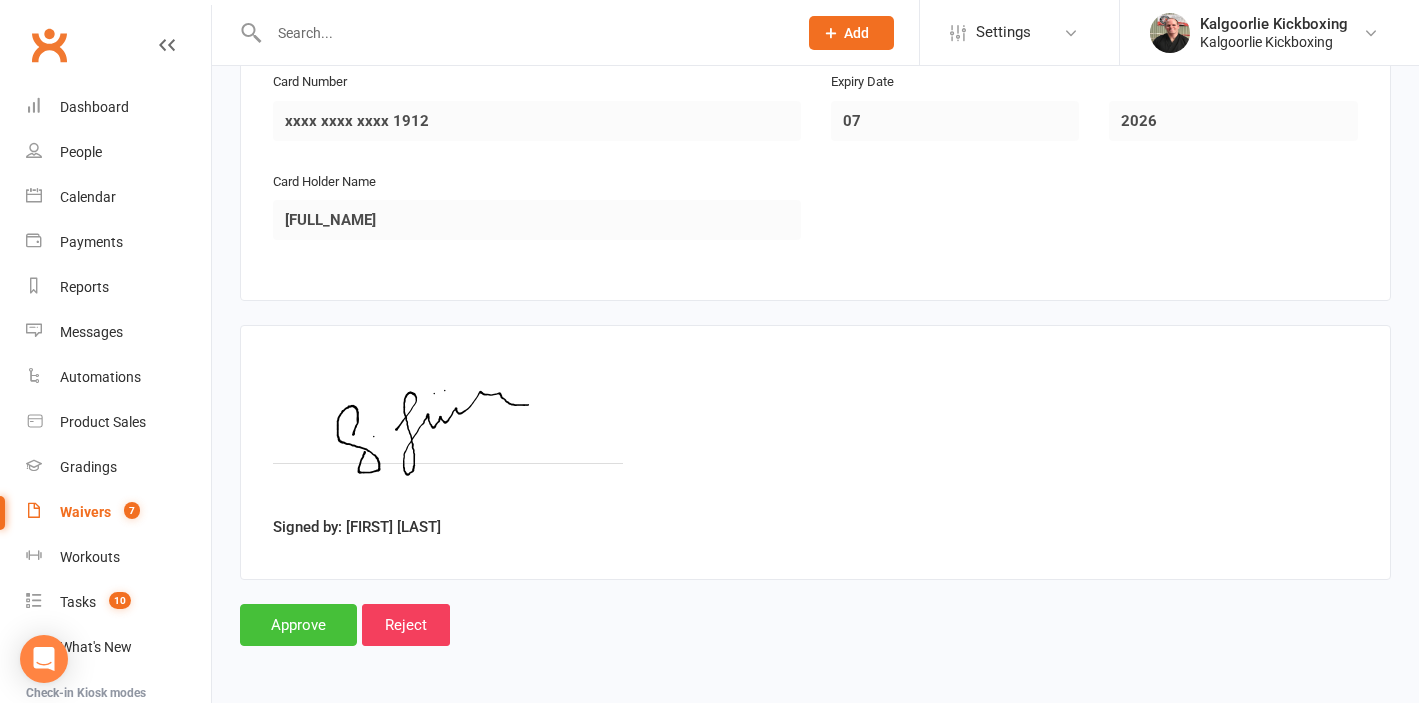 click on "Approve" at bounding box center (298, 625) 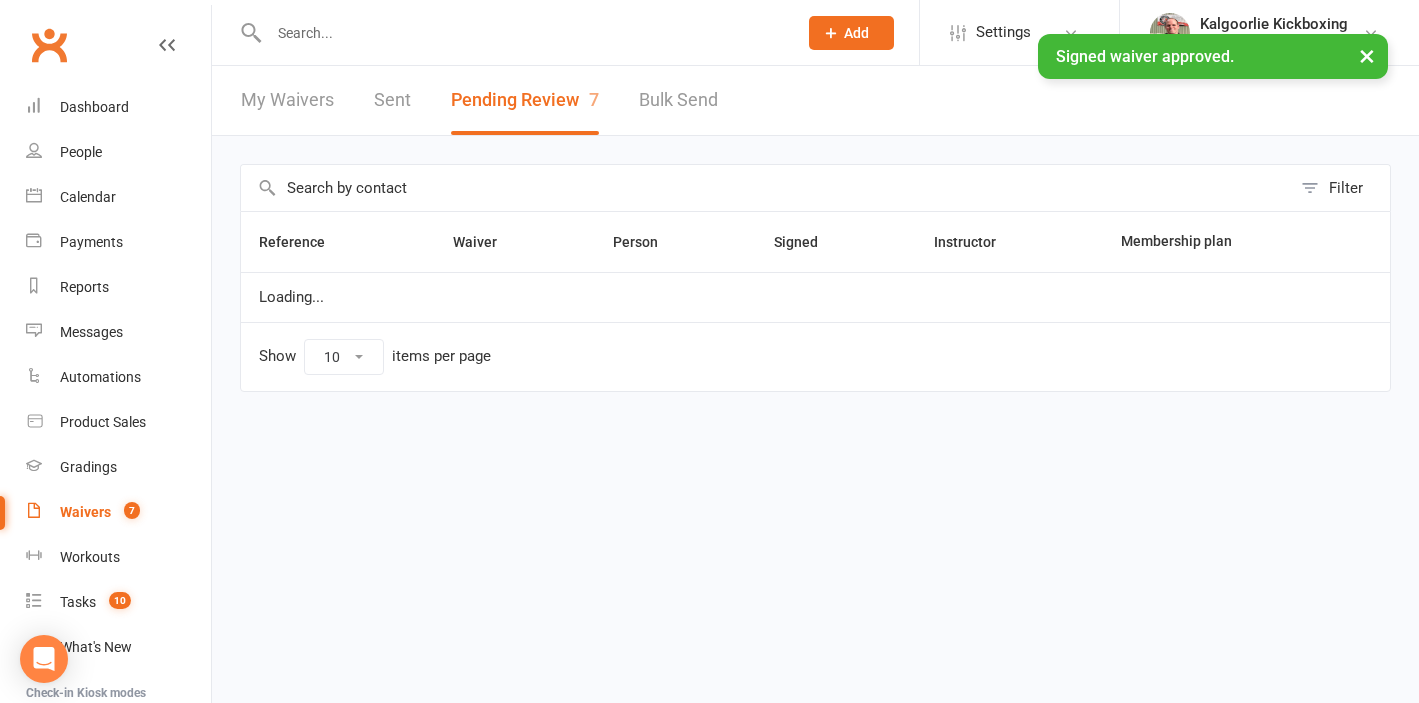 scroll, scrollTop: 0, scrollLeft: 0, axis: both 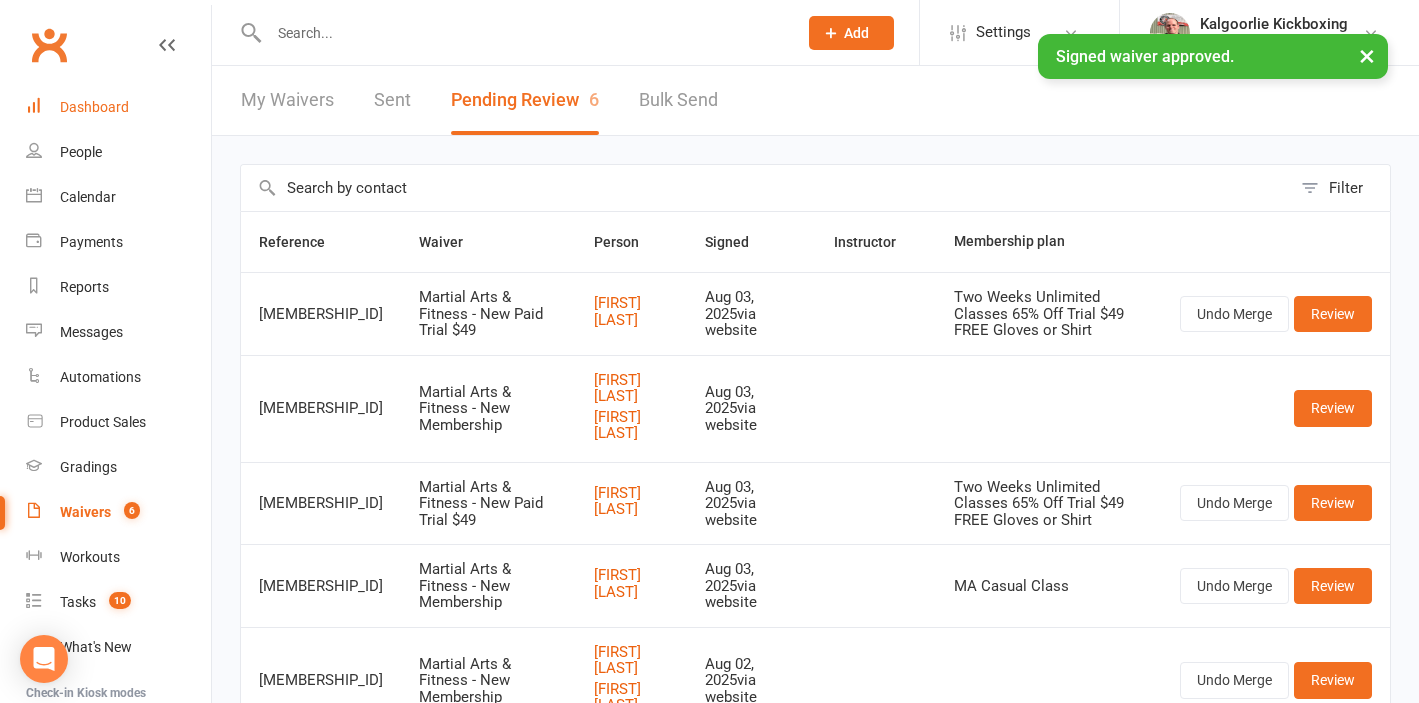 click on "Dashboard" at bounding box center [94, 107] 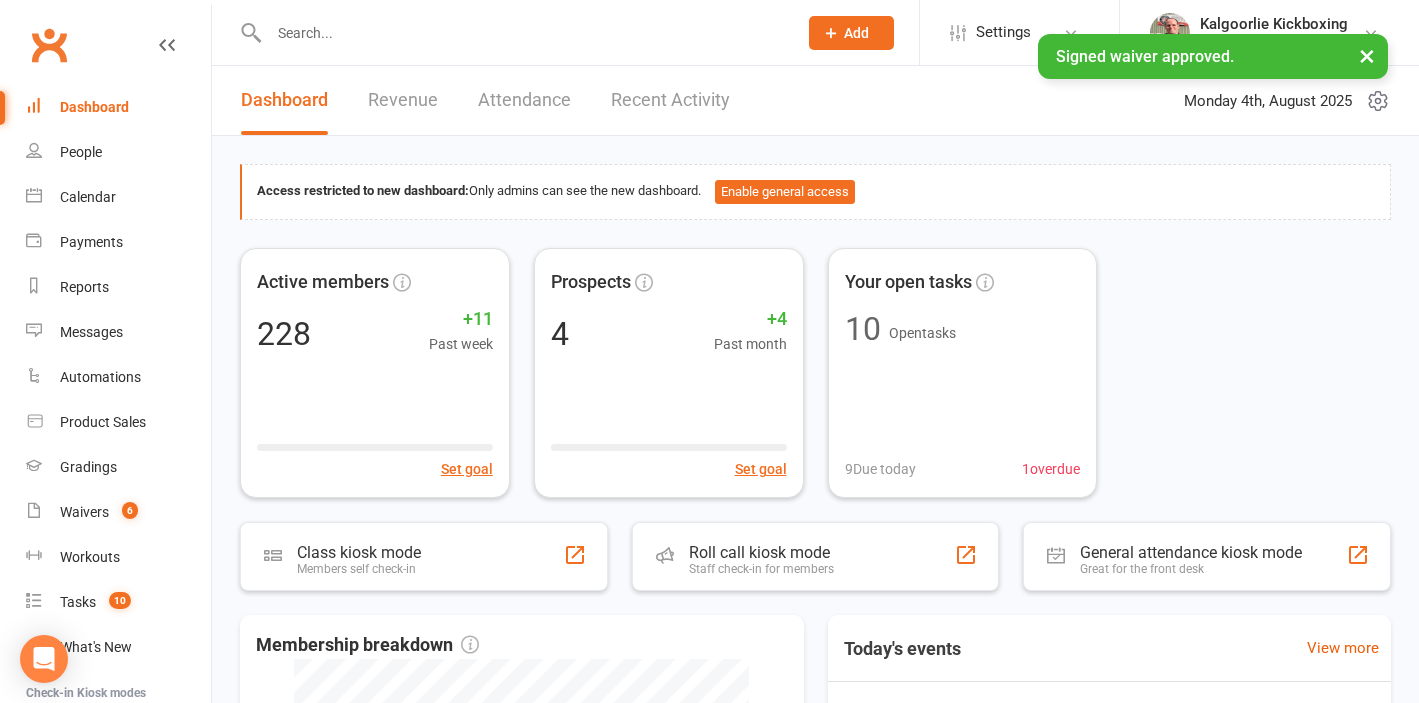 click on "Recent Activity" at bounding box center (670, 100) 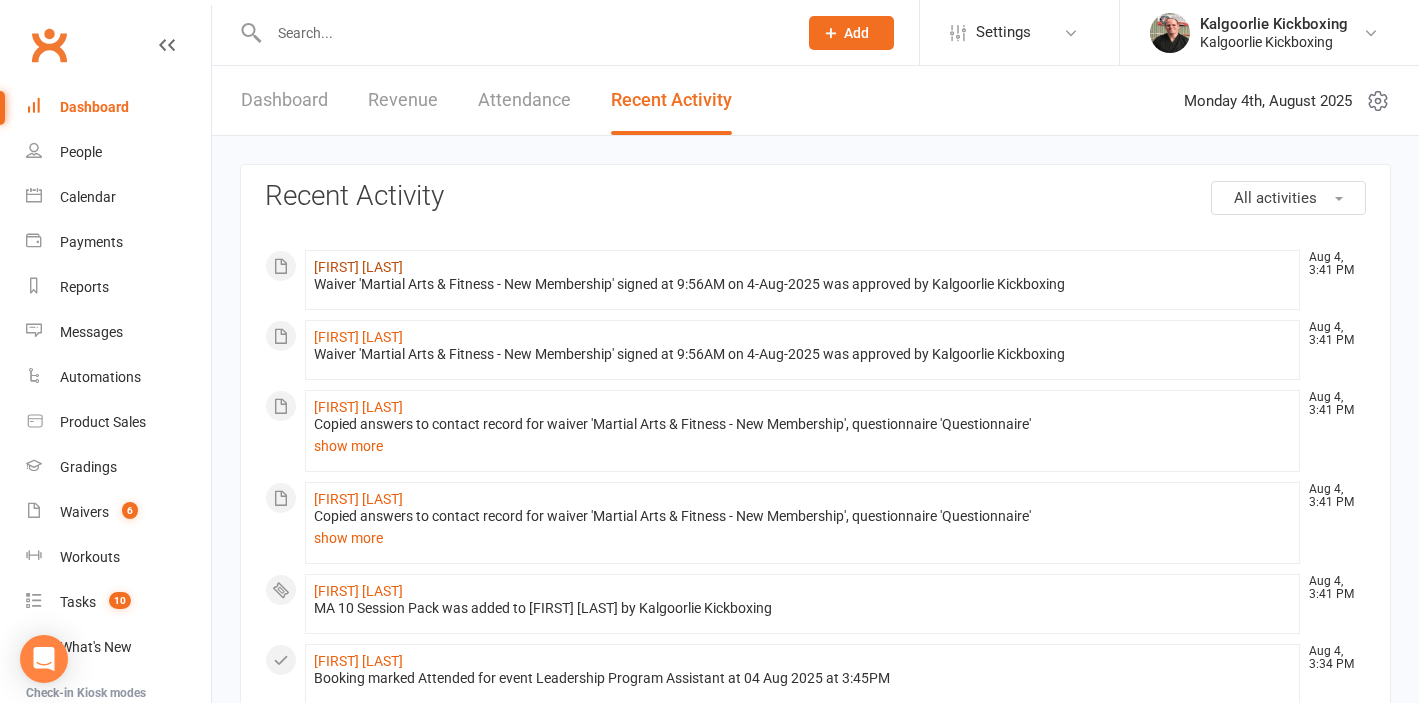 click on "Kaya Milonas" at bounding box center [358, 267] 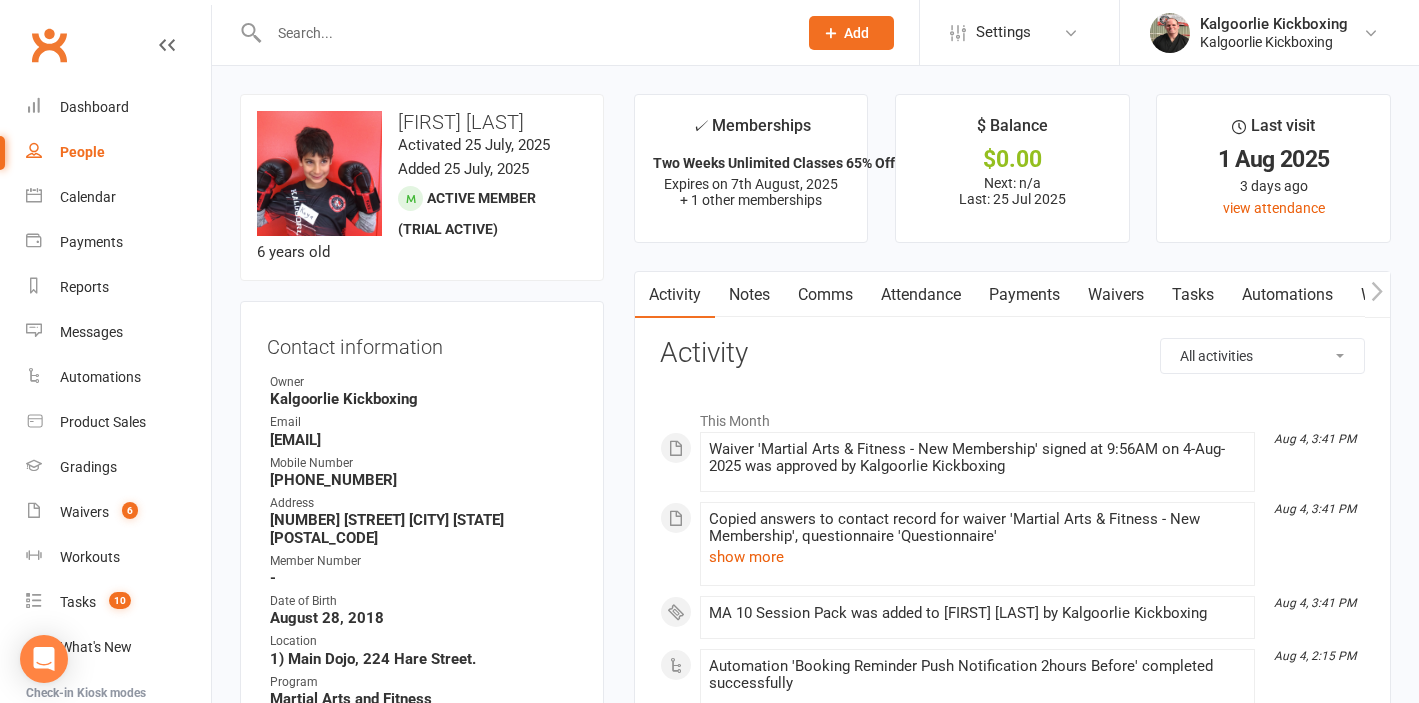 click on "Payments" at bounding box center [1024, 295] 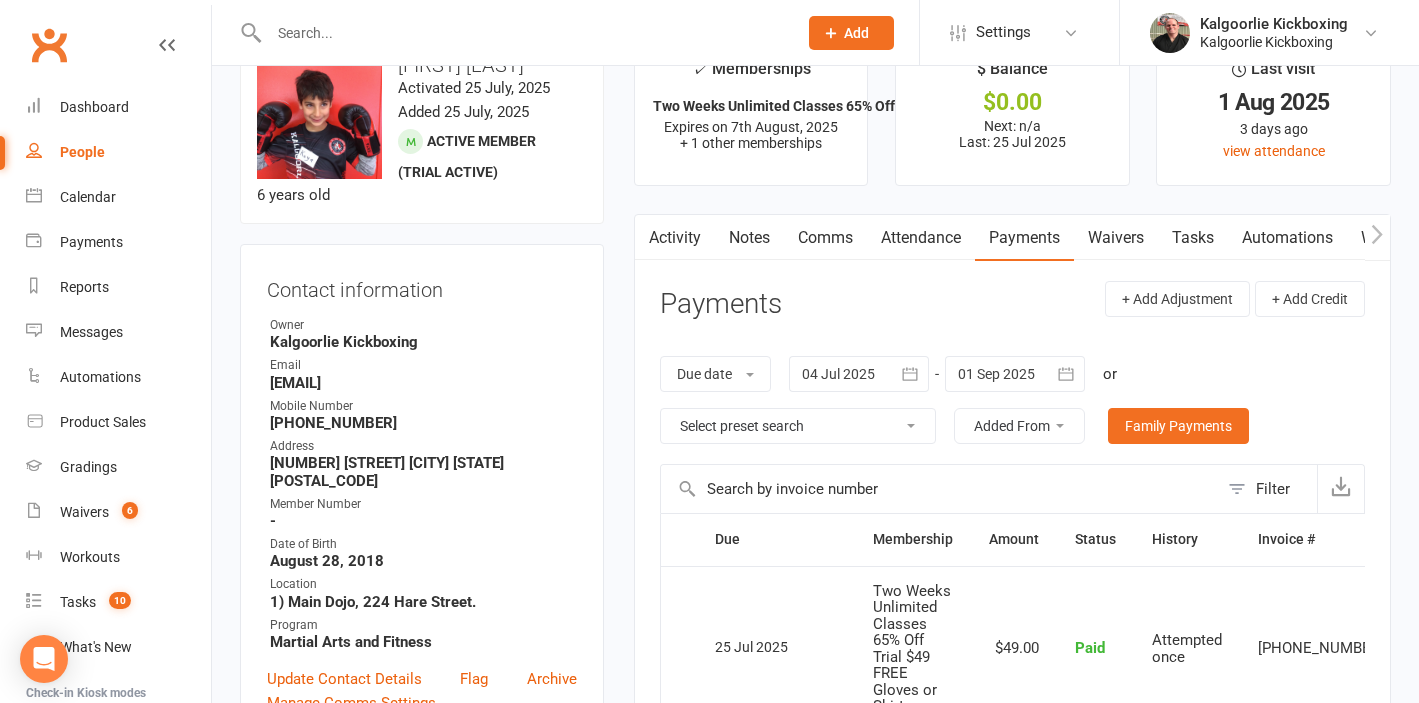 scroll, scrollTop: 113, scrollLeft: 0, axis: vertical 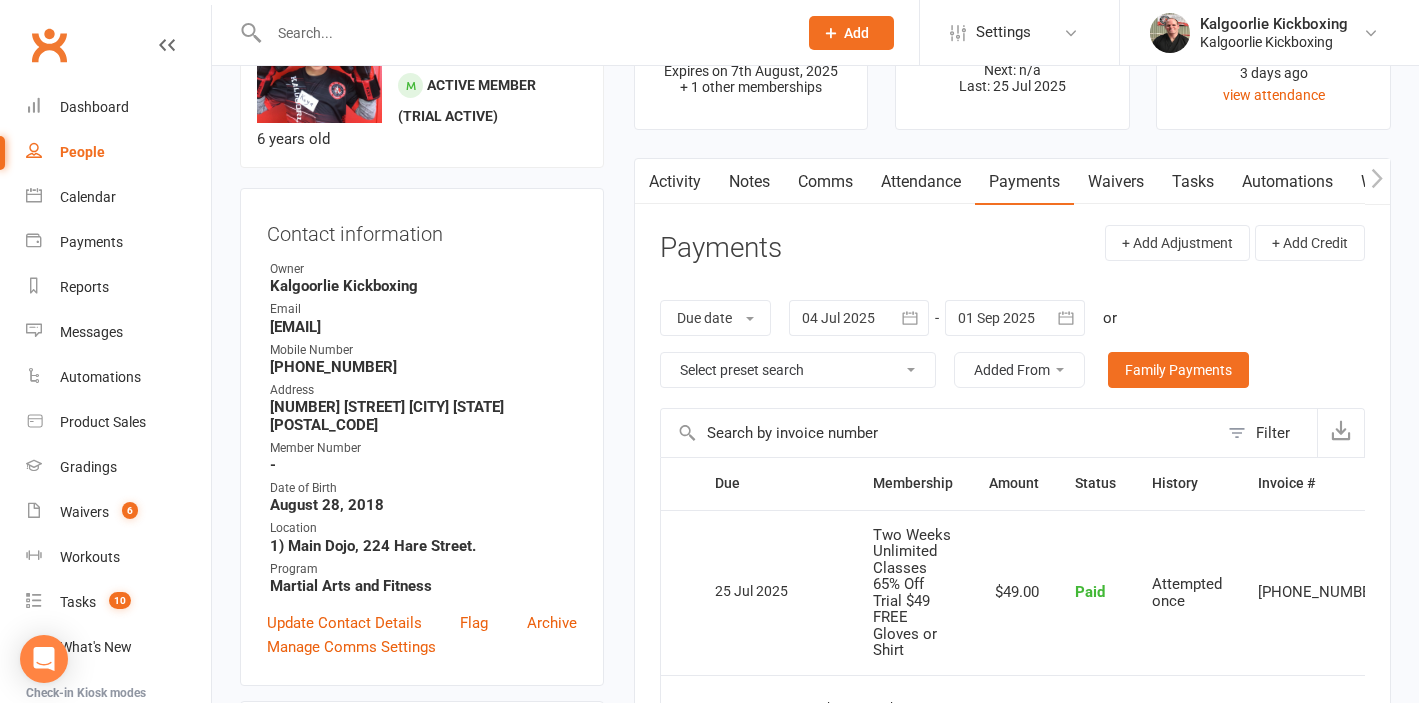 click on "Comms" at bounding box center [825, 182] 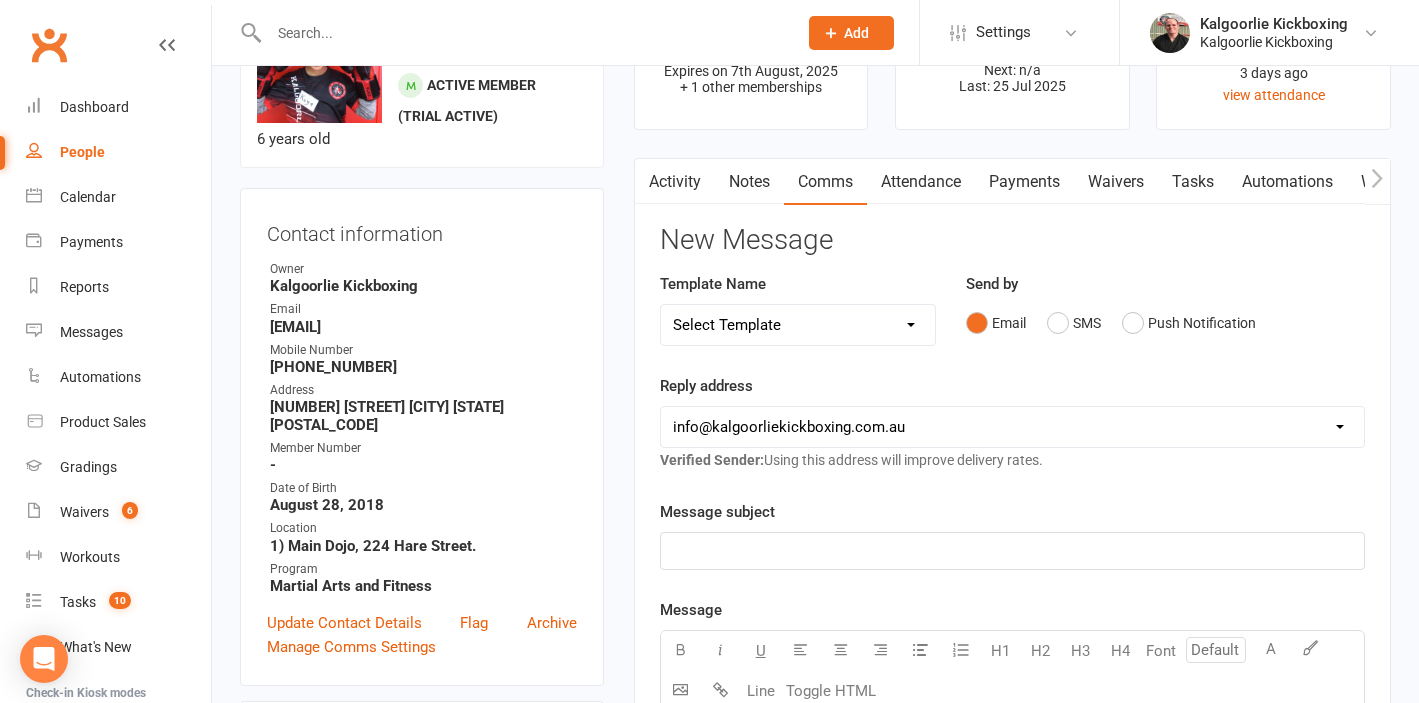 click on "Select Template [Email] Development Day Sparring & BJJ [Email] Dog Training Level 2 [SMS] Dog Training Theory SMS 1 [SMS] Dog Training Theory SMS 2 [Email] Casual Class / 10 Session Pack - Book & Pay [Email] Membership Cancellation Processed [Email] Membership Cancellation Request [Email] Membership Change Processed [Email] Membership Price Increase [Email] Membership Suspension Processed [Email] Membership Suspension Request [SMS] Membership Waiver Approved [Email] Awesome News!! New Advanced & Sparring [Email] Christmas Party & Christmas Closure [Email] Email - Absent 30+ Days [SMS] SMS - Call Into Centre Meeting [SMS] SMS - Drop In With Kids [SMS] SMS - Left gear at club (Adult) [SMS] SMS - Left gear at club (Child) [Email] Socials, Facebook Member Groups & Contact Numbers [Email] Some exciting news!! [Email] Special Event - Christmas party Invite [SMS] Waiver Membership Email Invite Sent [Email] Welcome Back Party [Email] Mobile App Booking Reminder for classes [SMS] SMS Payment Waiver Update" at bounding box center (798, 325) 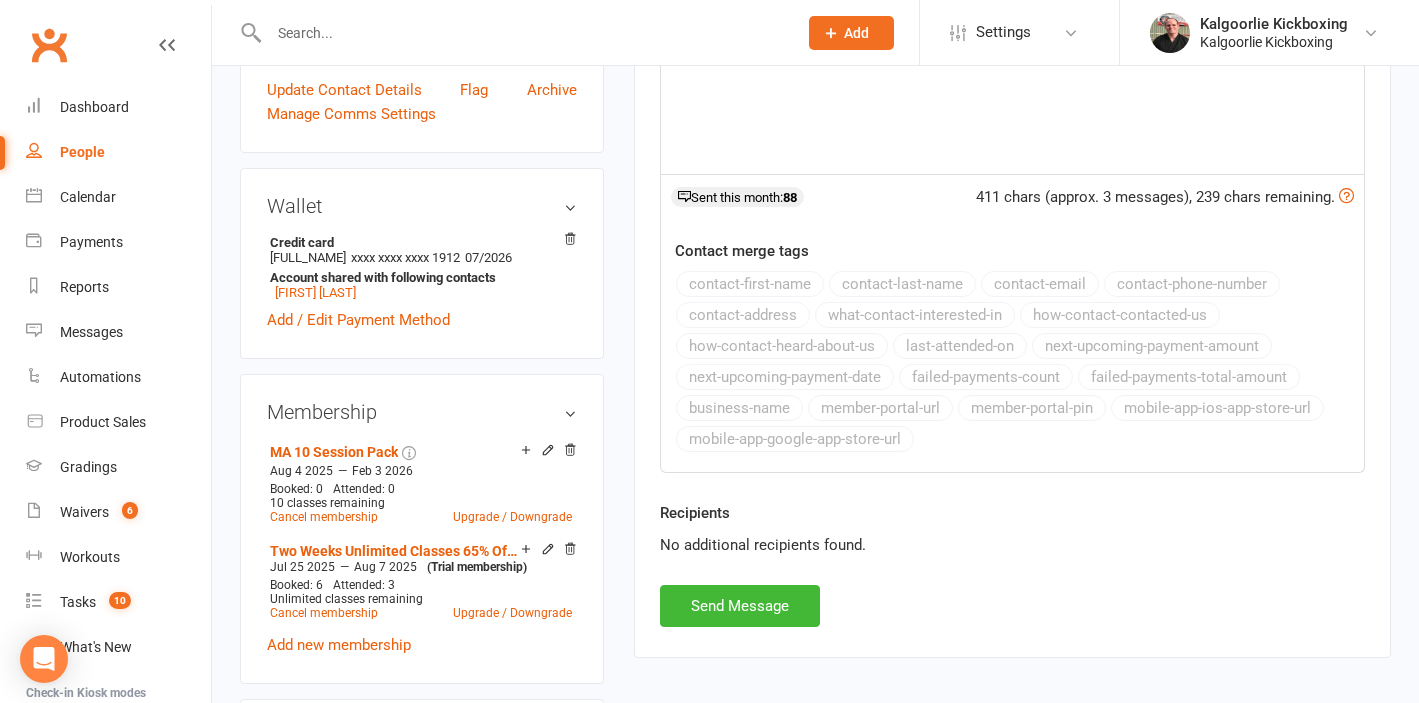 scroll, scrollTop: 666, scrollLeft: 0, axis: vertical 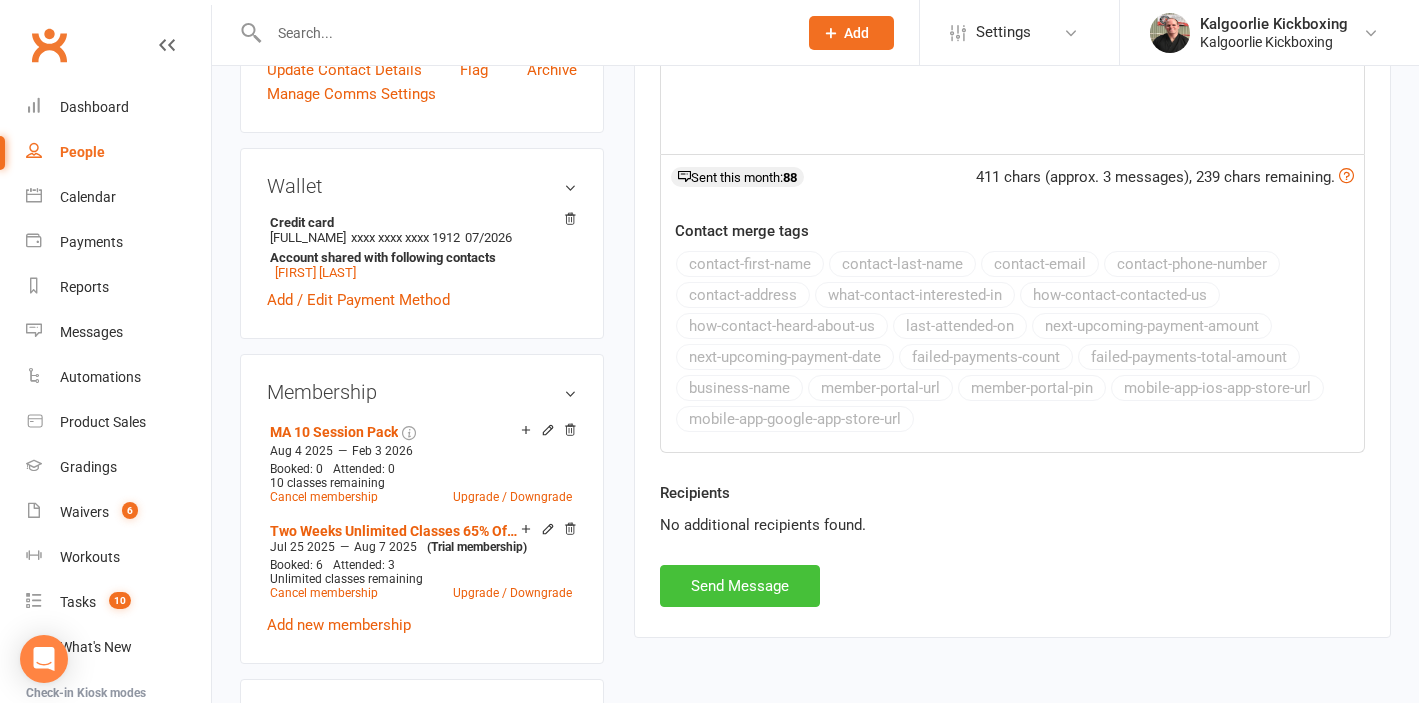 click on "Send Message" at bounding box center [740, 586] 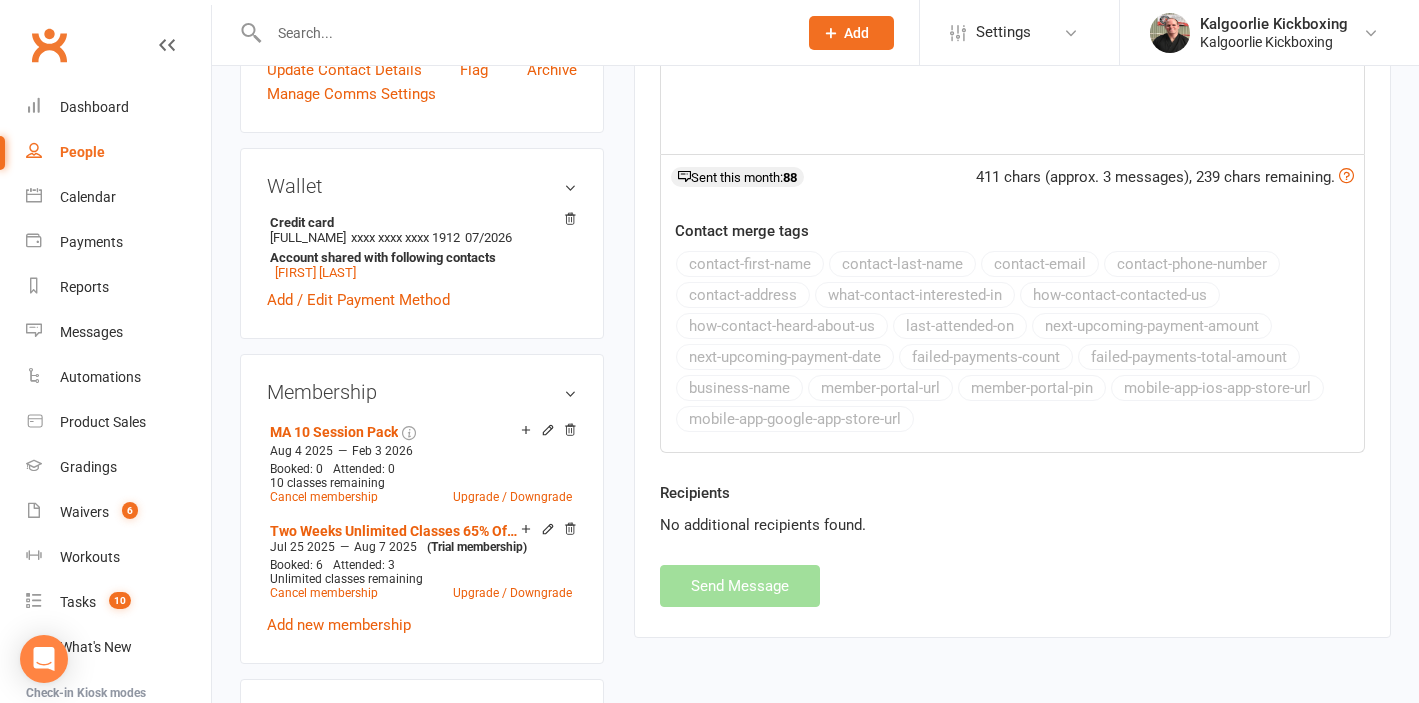 select 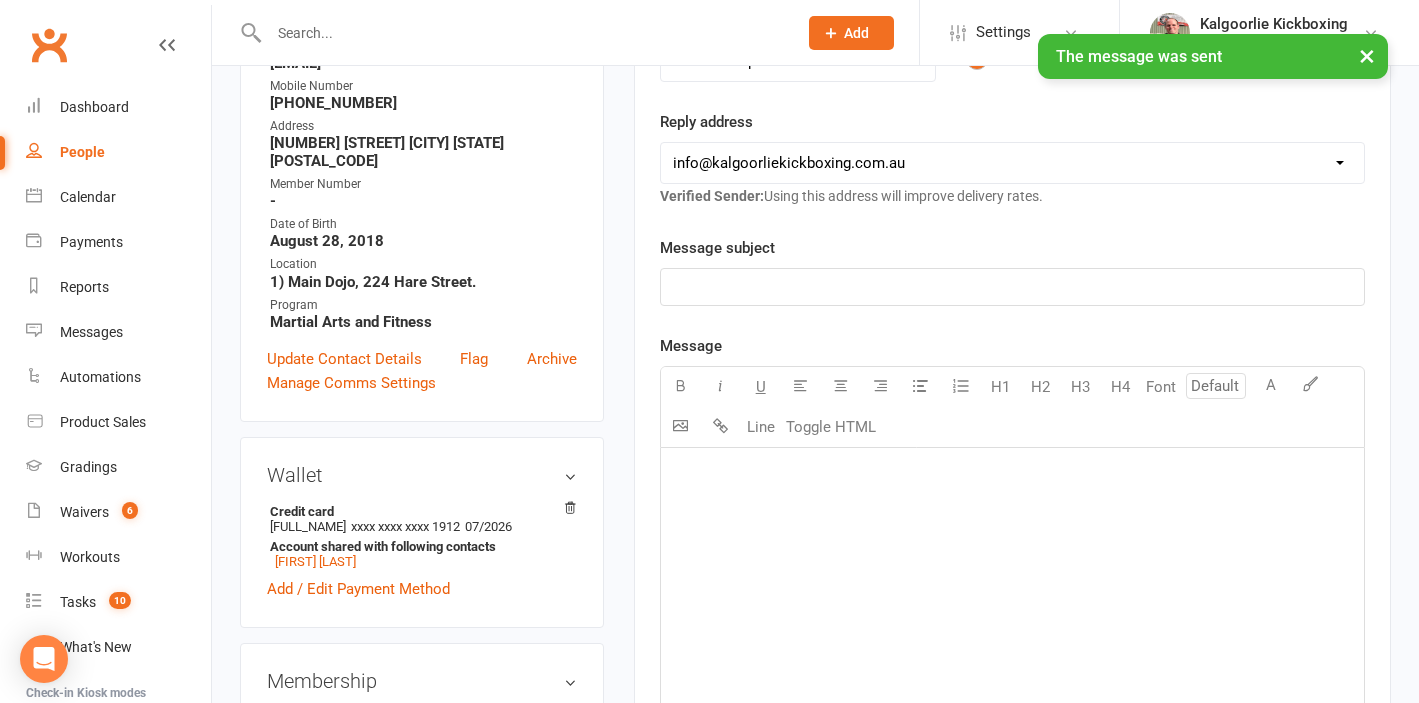 scroll, scrollTop: 50, scrollLeft: 0, axis: vertical 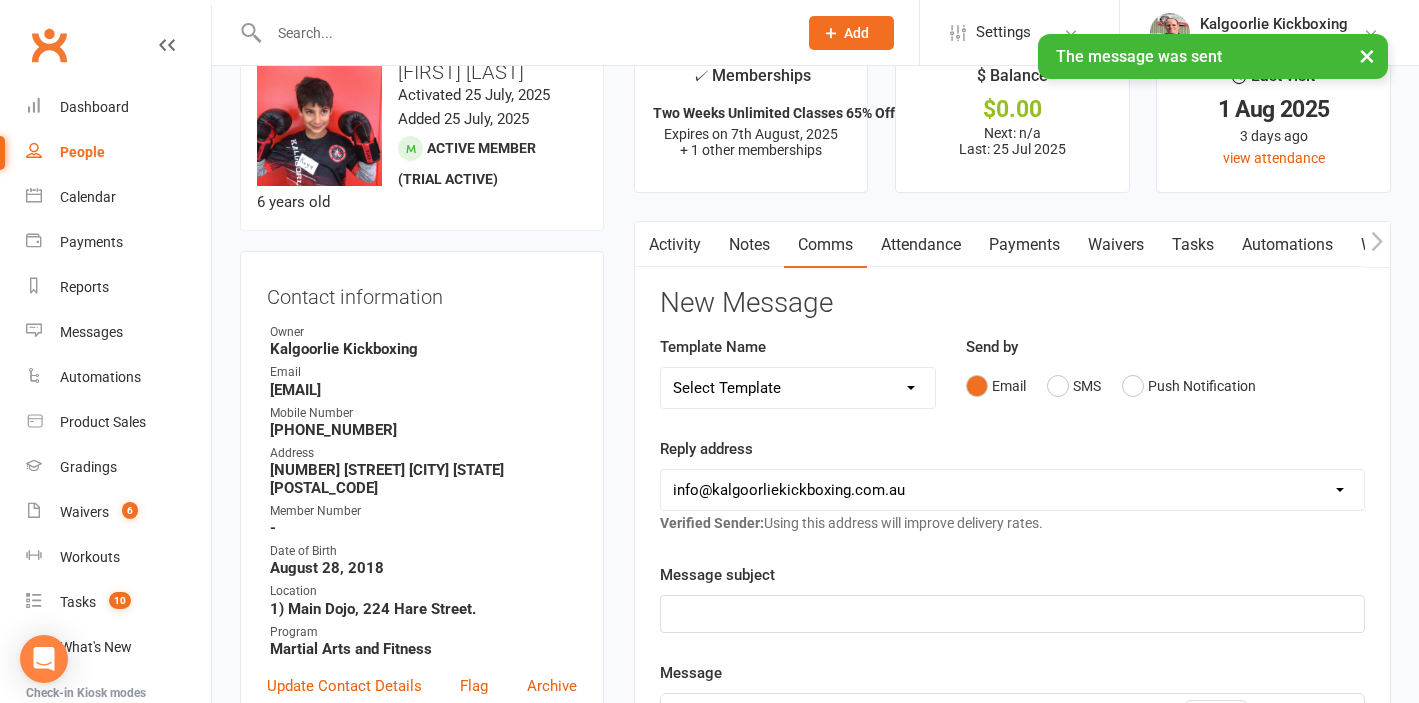 click on "Payments" at bounding box center [1024, 245] 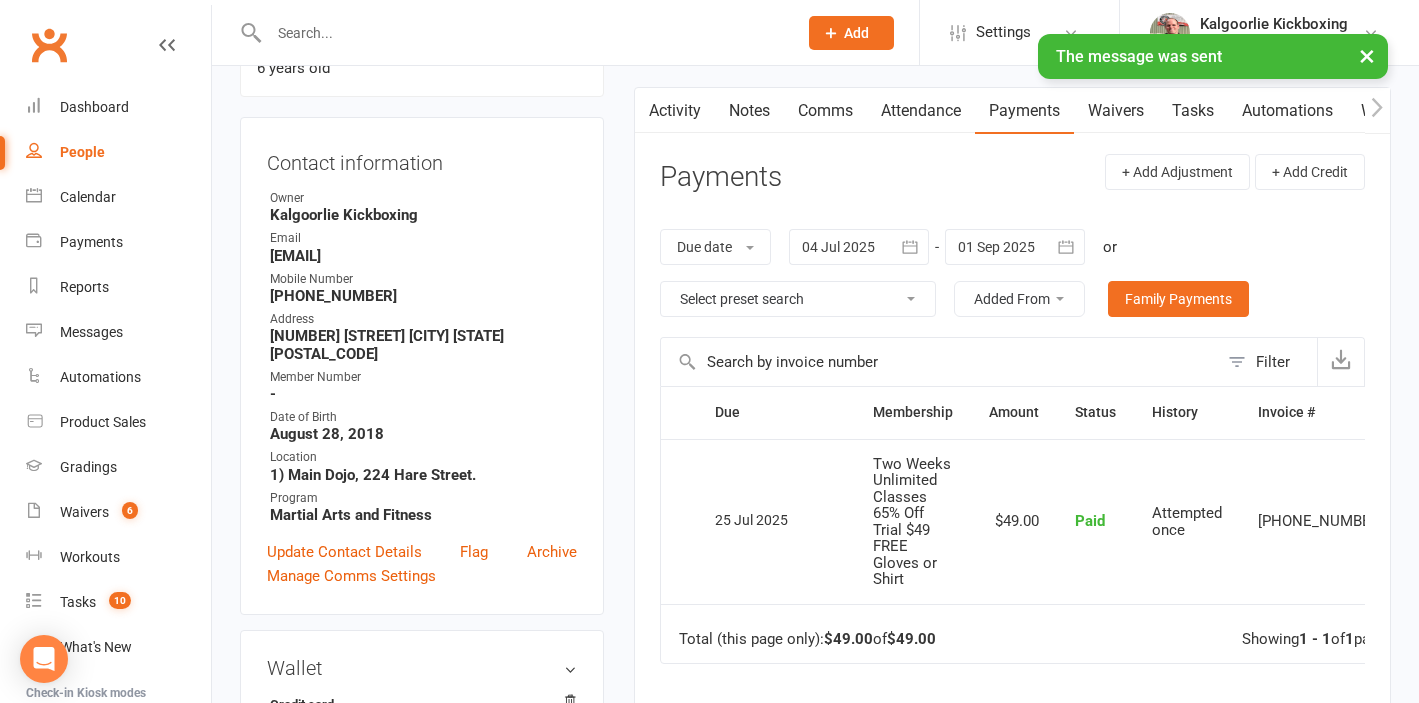 scroll, scrollTop: 195, scrollLeft: 0, axis: vertical 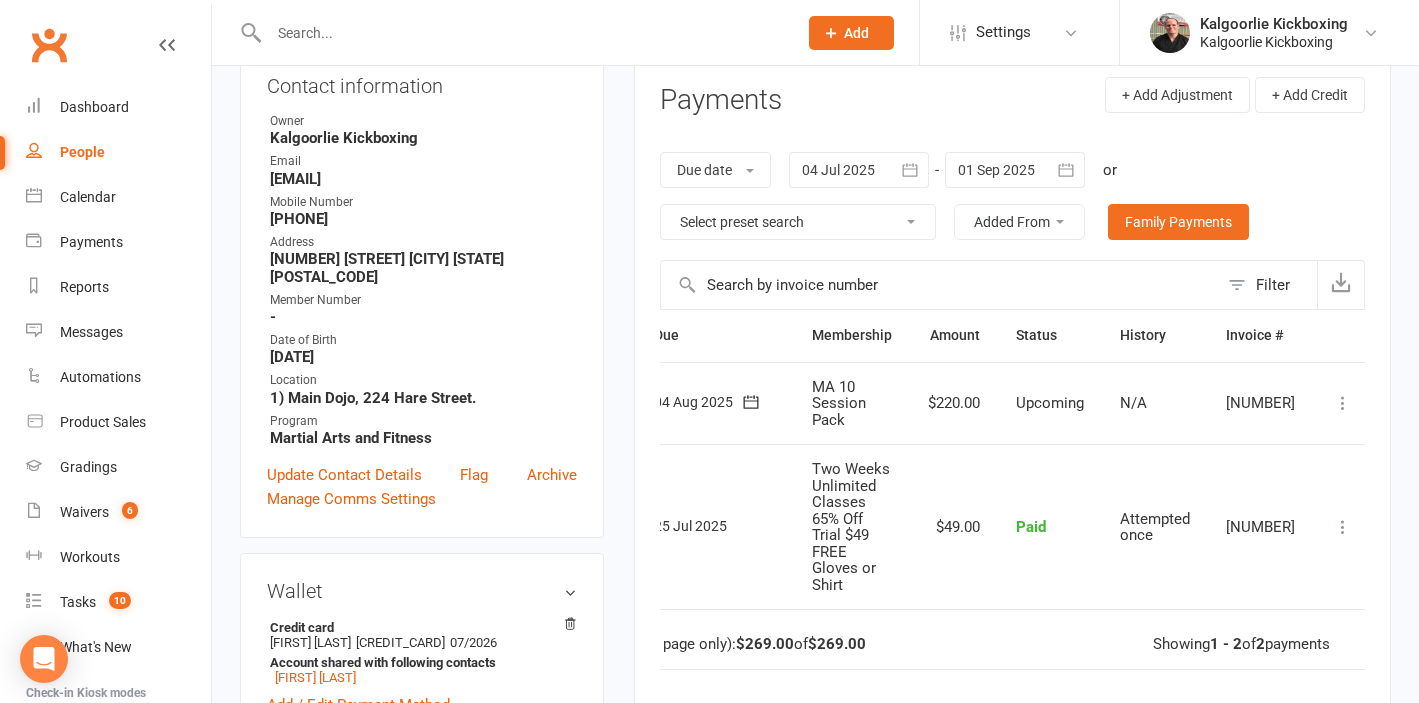 click at bounding box center (1343, 403) 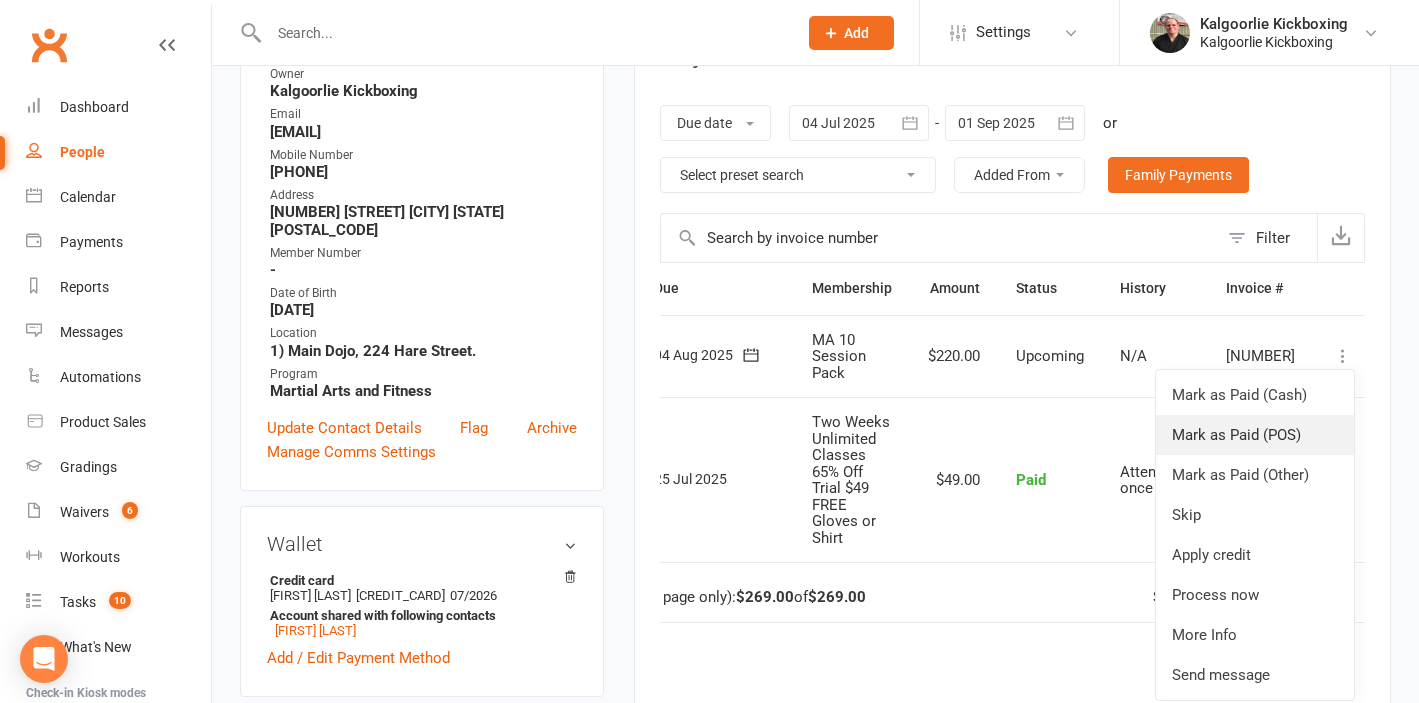 scroll, scrollTop: 319, scrollLeft: 0, axis: vertical 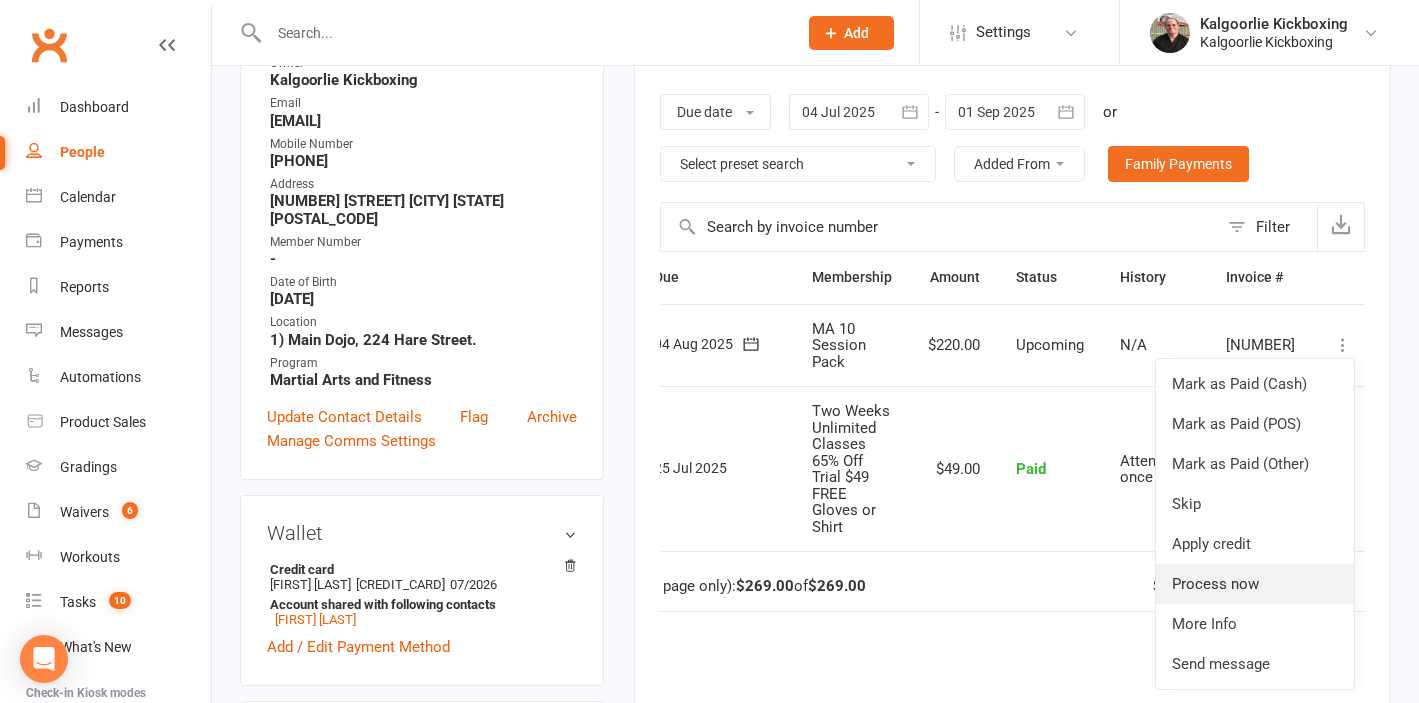click on "Process now" at bounding box center (1255, 584) 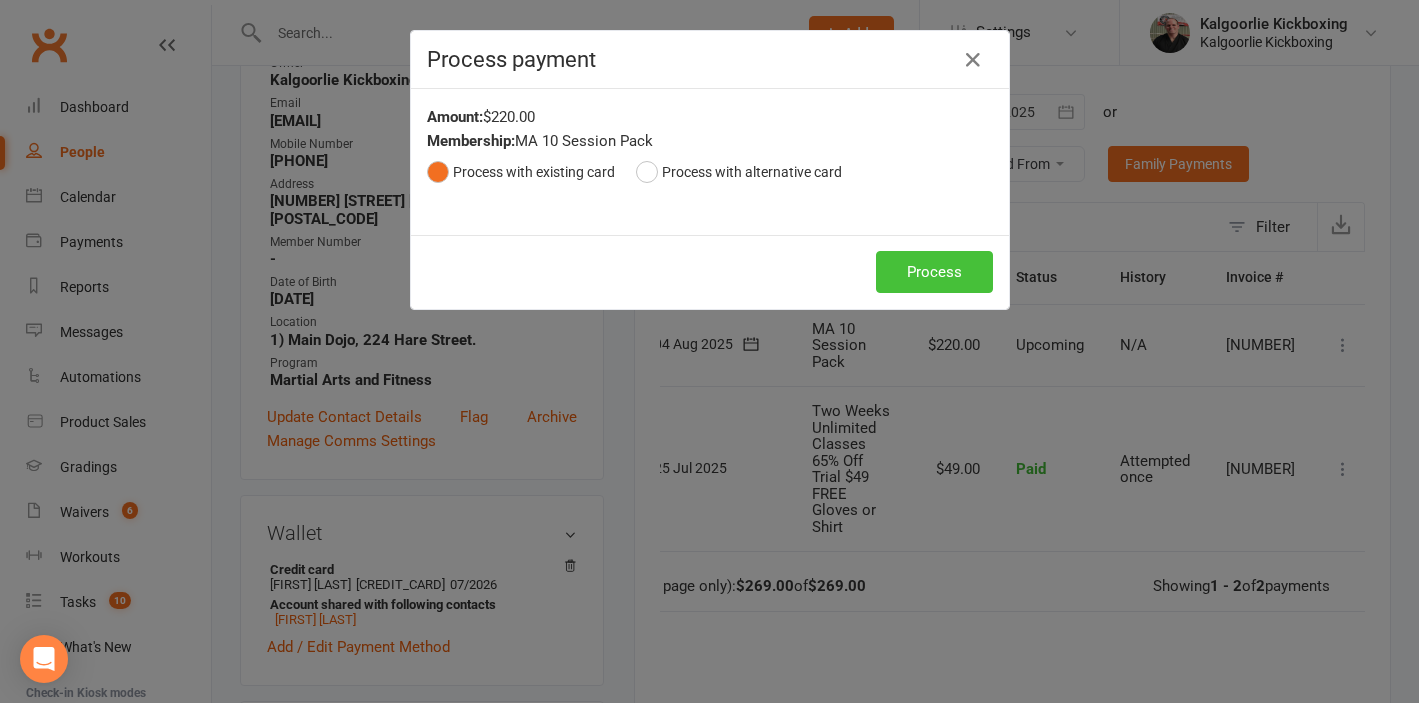 click on "Process" at bounding box center [934, 272] 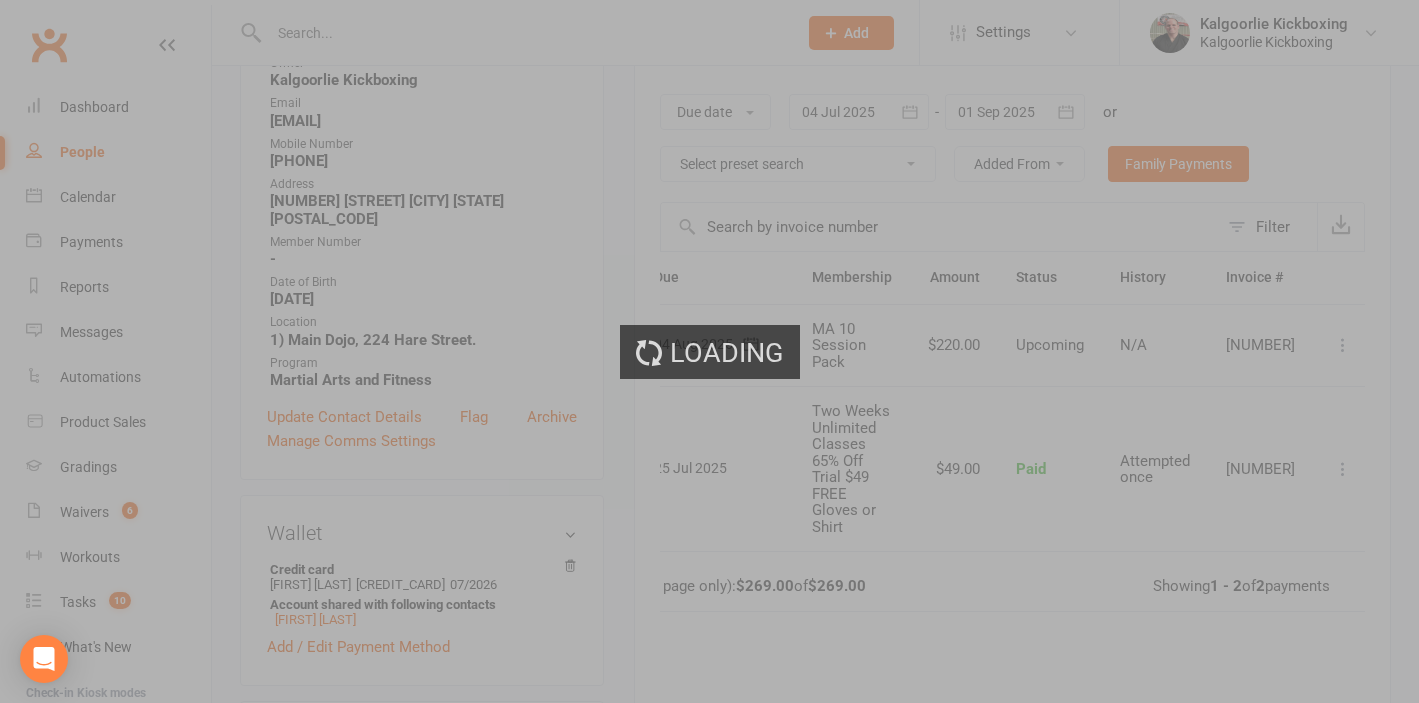 scroll, scrollTop: 0, scrollLeft: 34, axis: horizontal 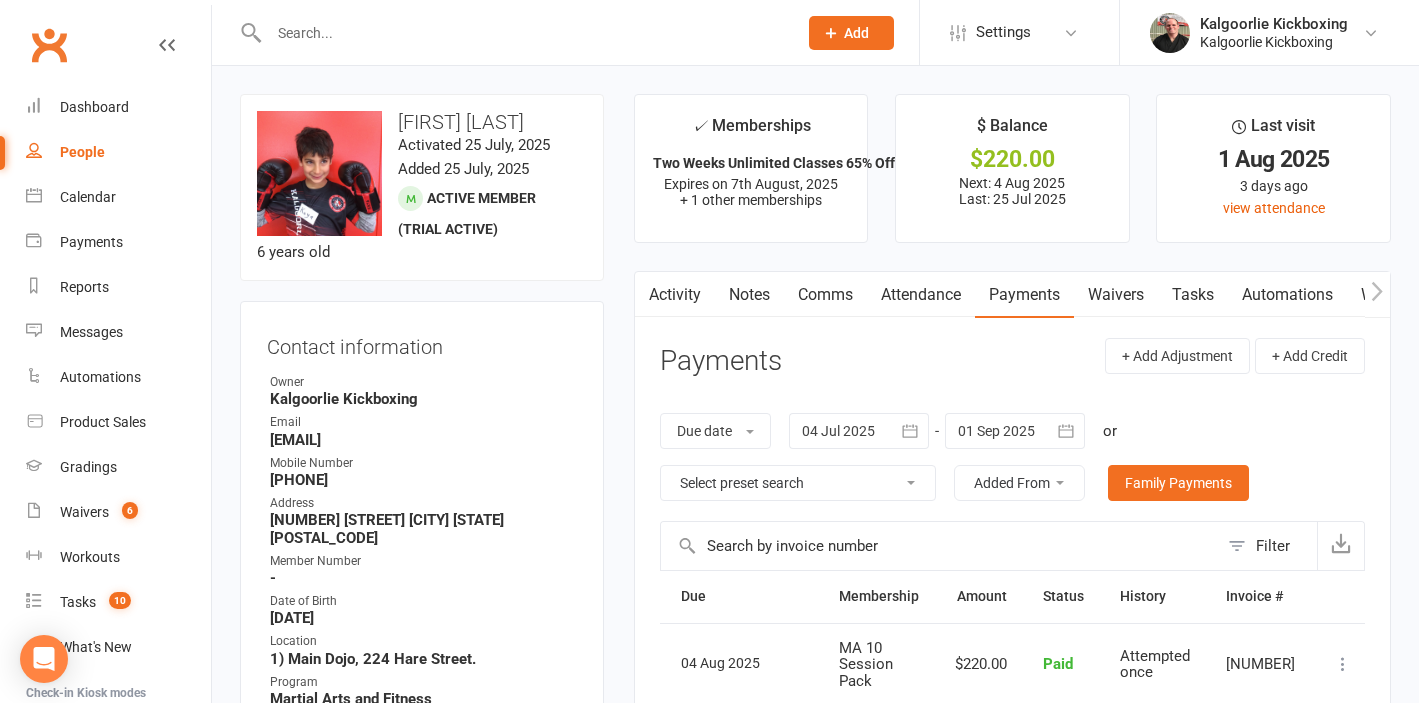 click on "Activity" at bounding box center (675, 295) 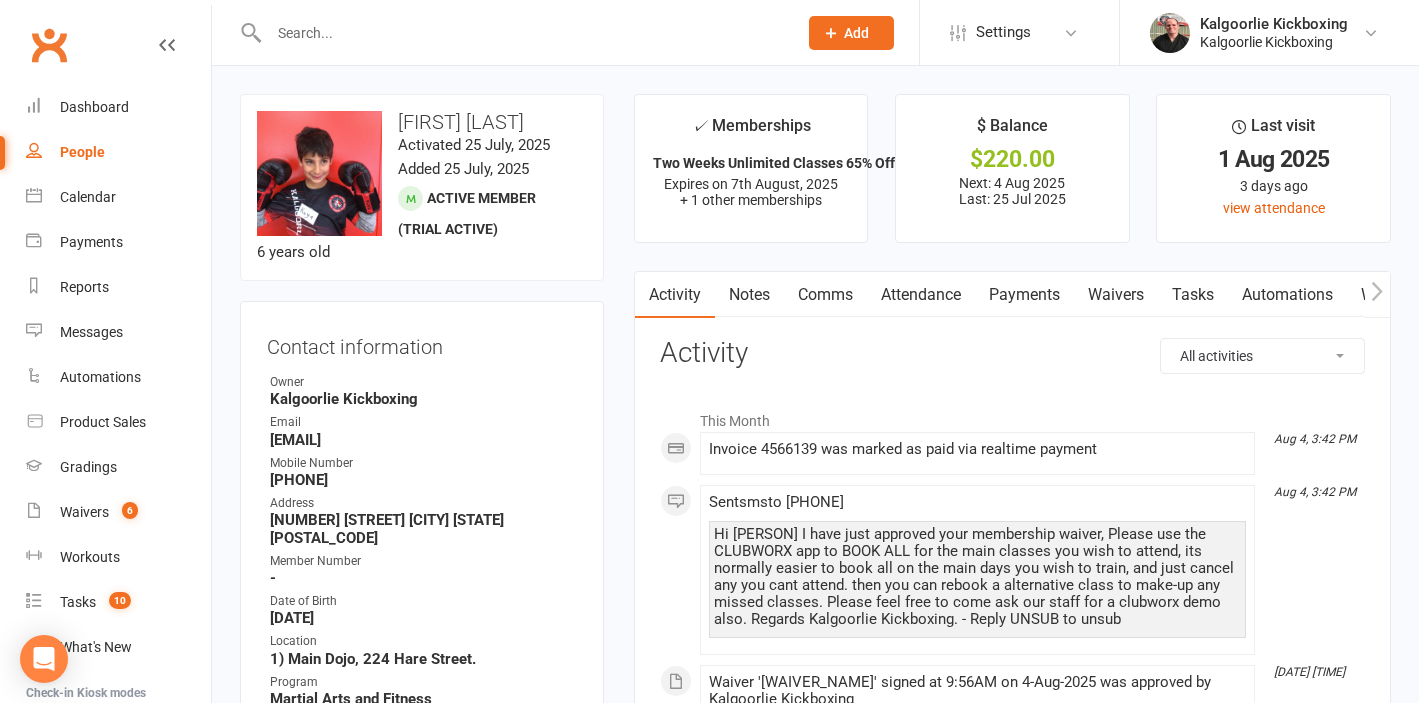 click on "Attendance" at bounding box center (921, 295) 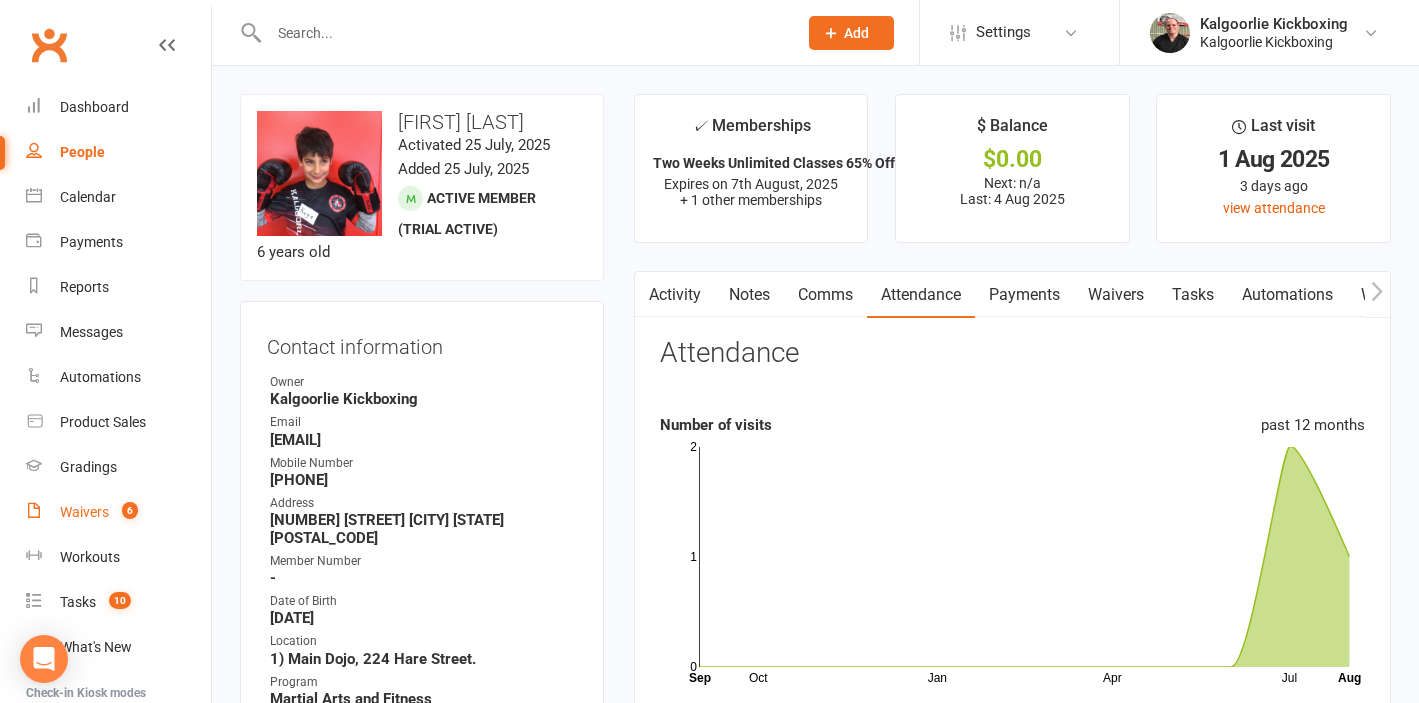 click on "Waivers" at bounding box center [84, 512] 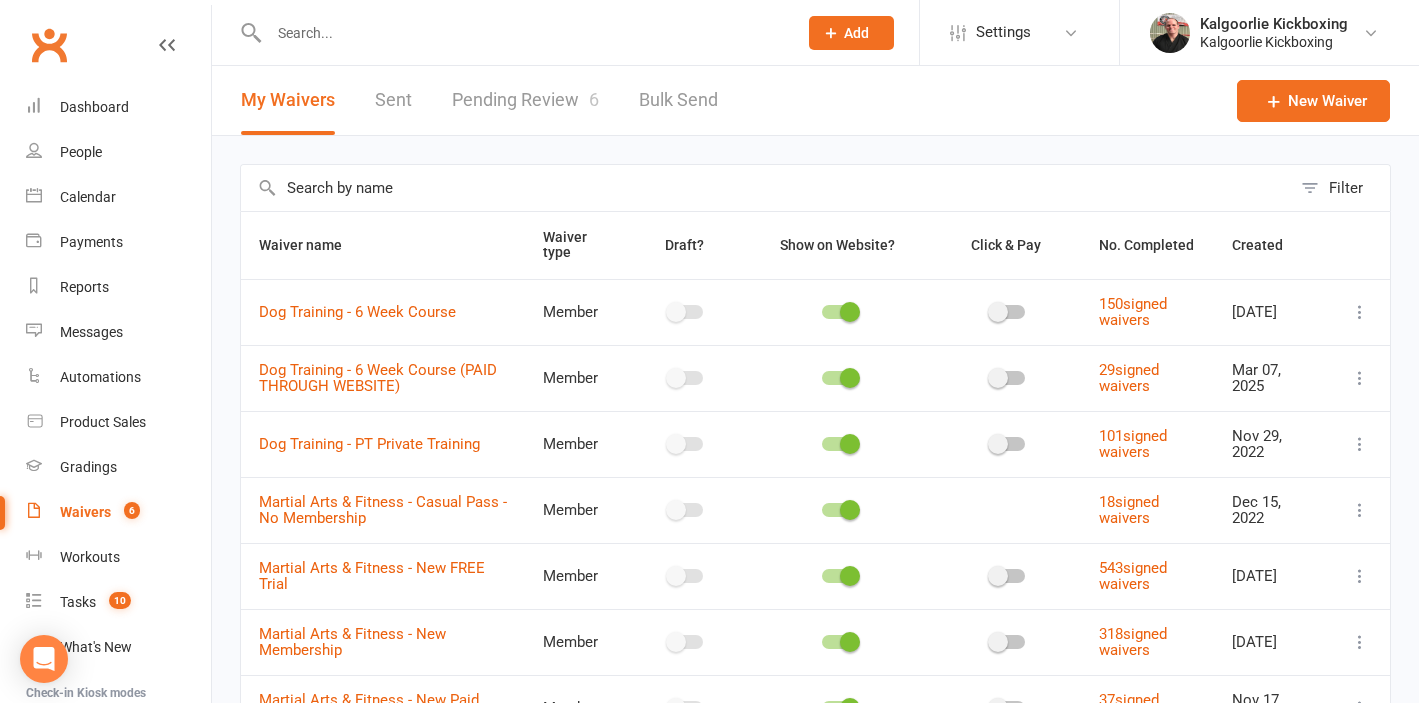 click on "Pending Review 6" at bounding box center (525, 100) 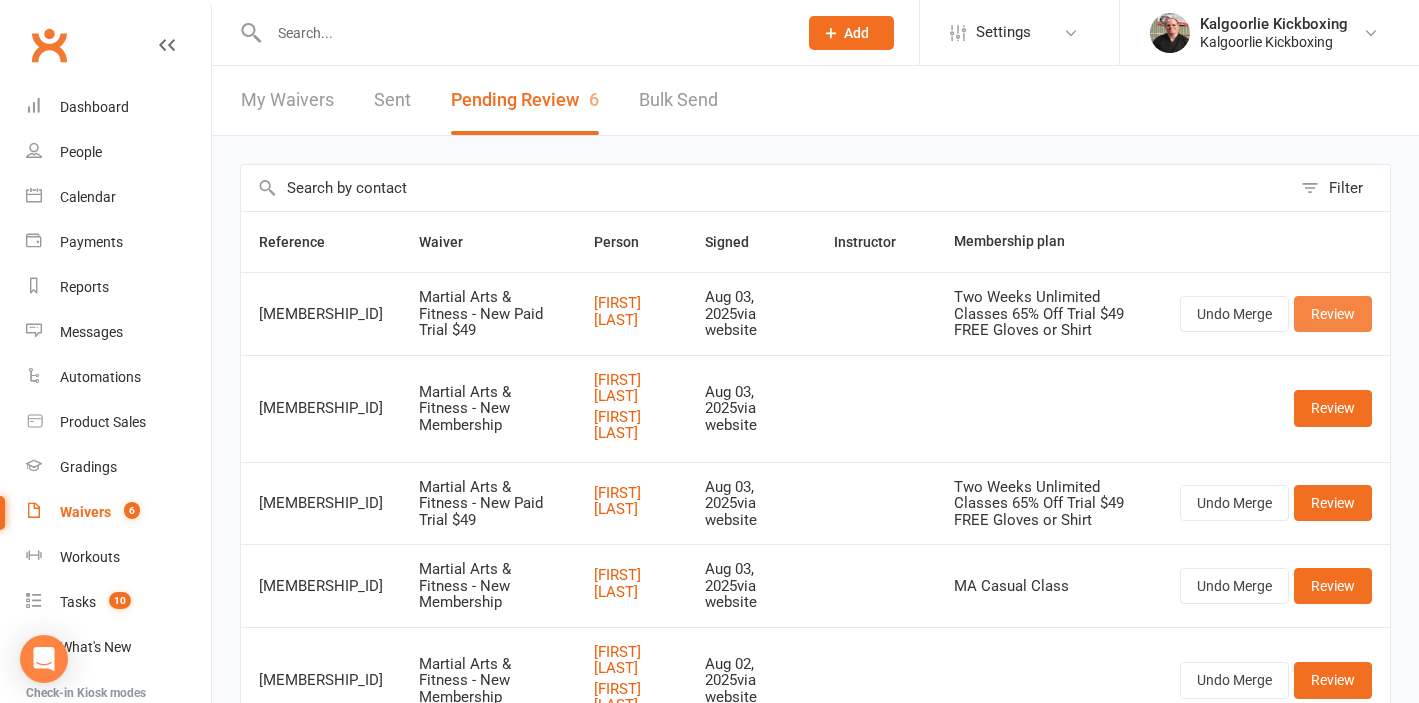 click on "Review" at bounding box center [1333, 314] 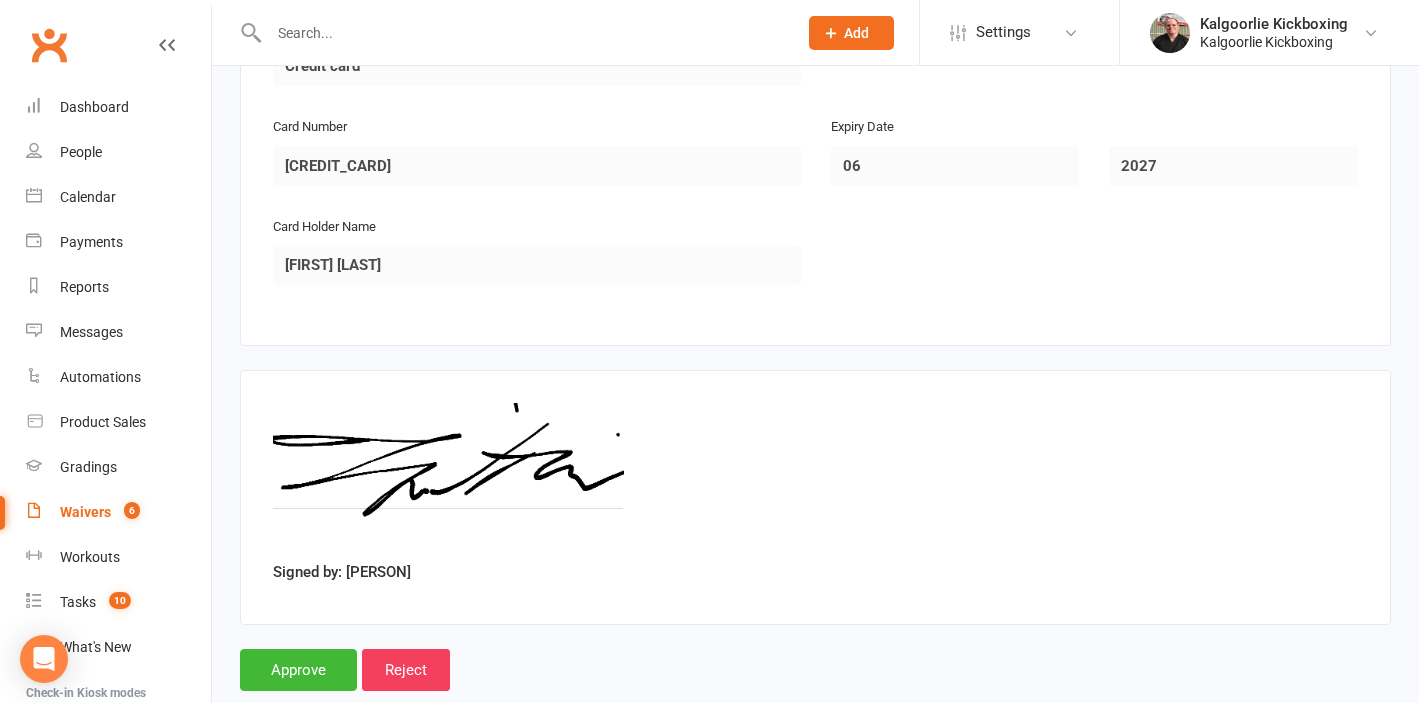 scroll, scrollTop: 2229, scrollLeft: 0, axis: vertical 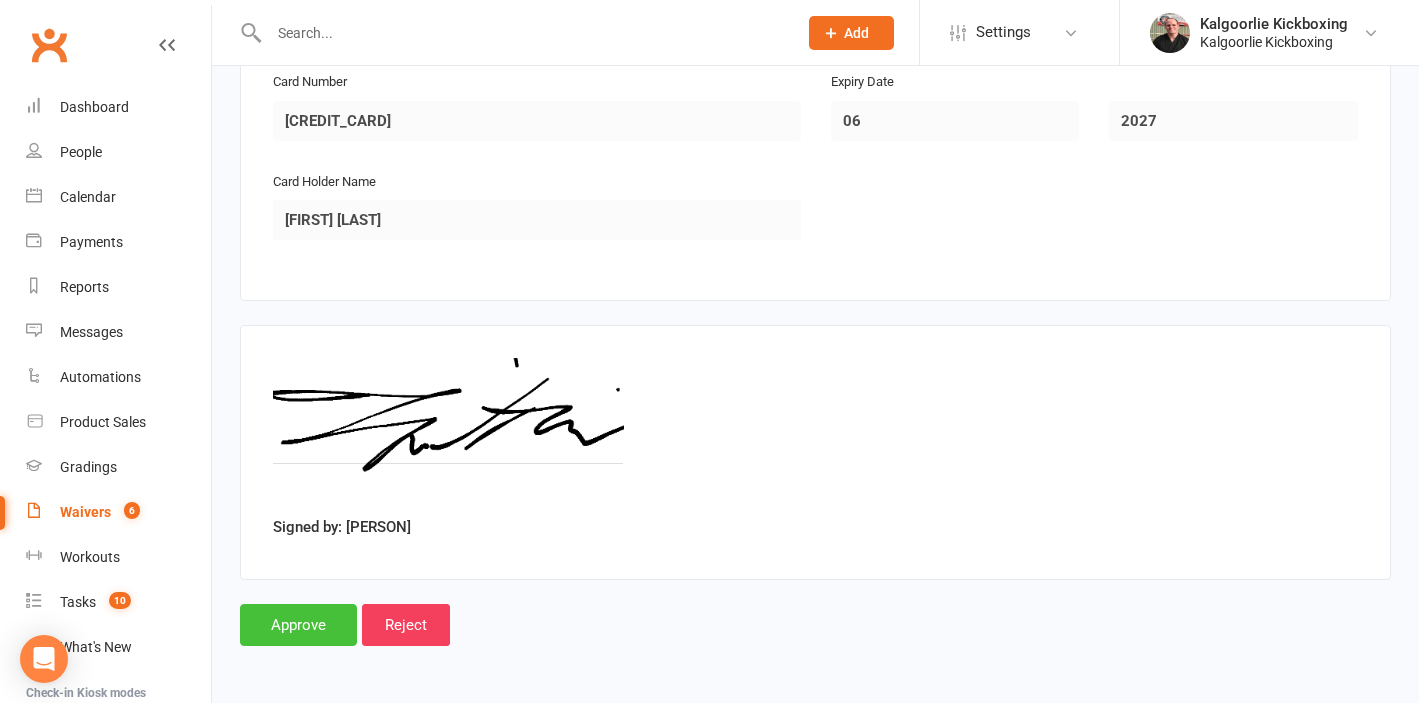 click on "Approve" at bounding box center [298, 625] 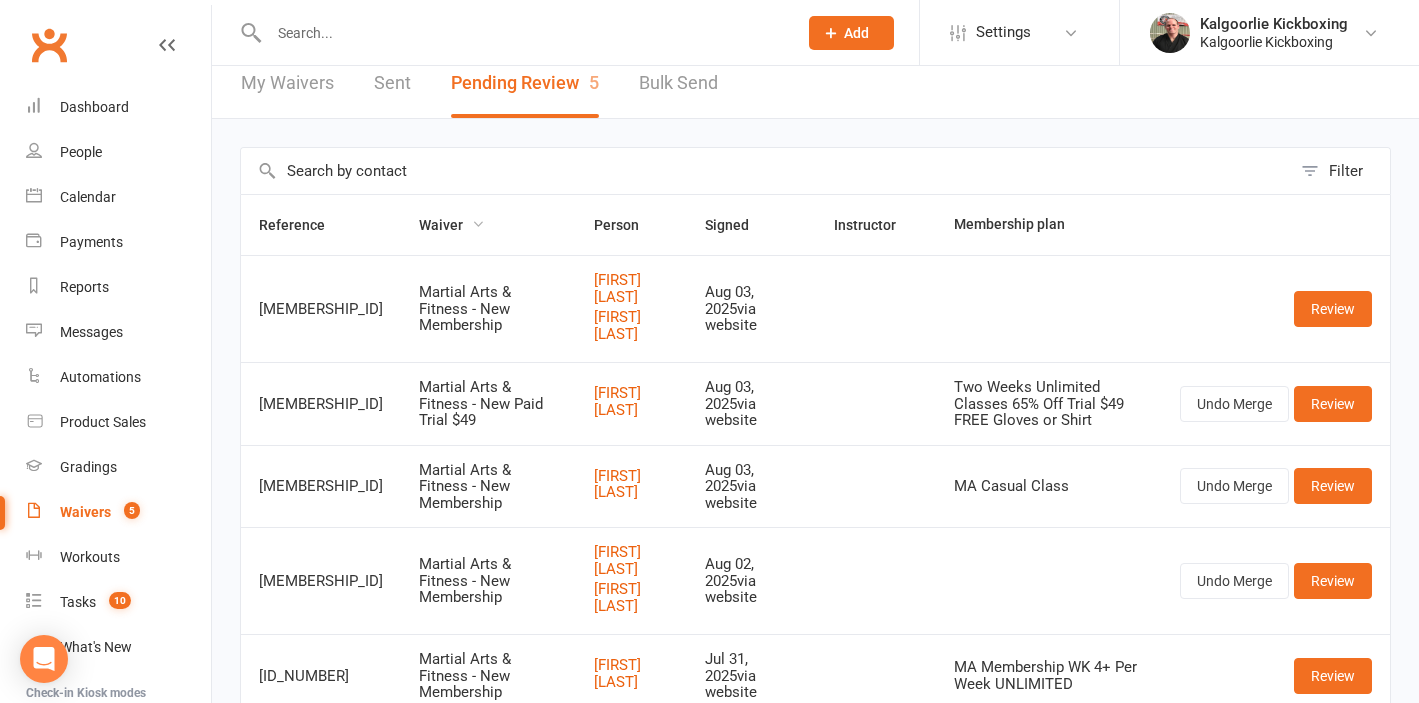 scroll, scrollTop: 0, scrollLeft: 0, axis: both 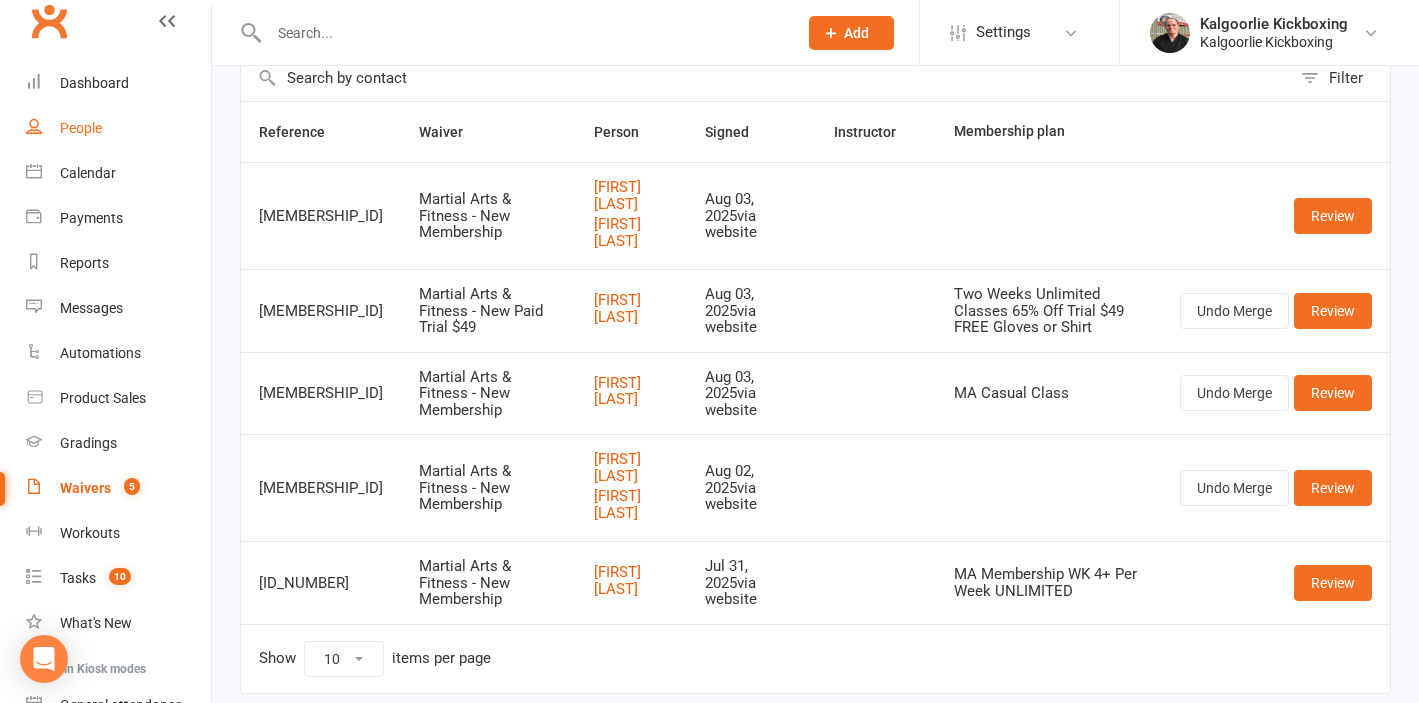 click on "People" at bounding box center [81, 128] 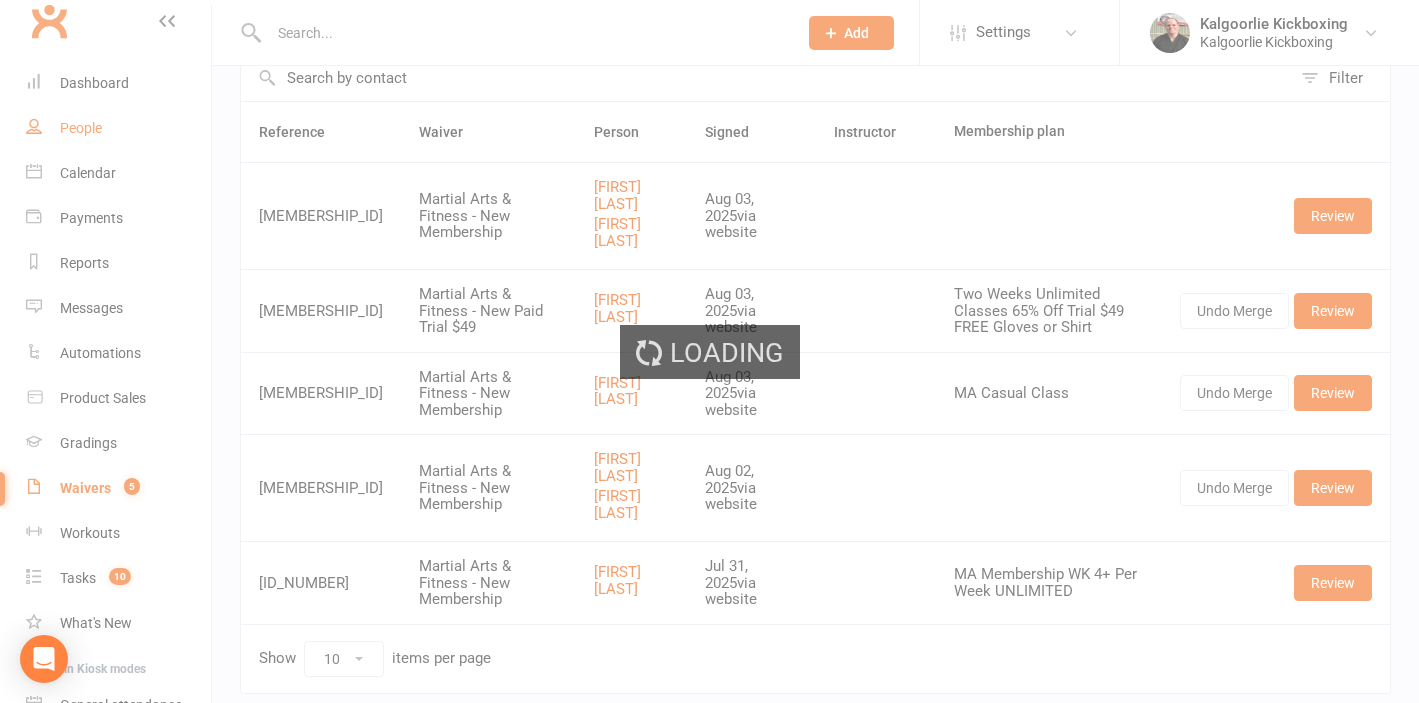 scroll, scrollTop: 0, scrollLeft: 0, axis: both 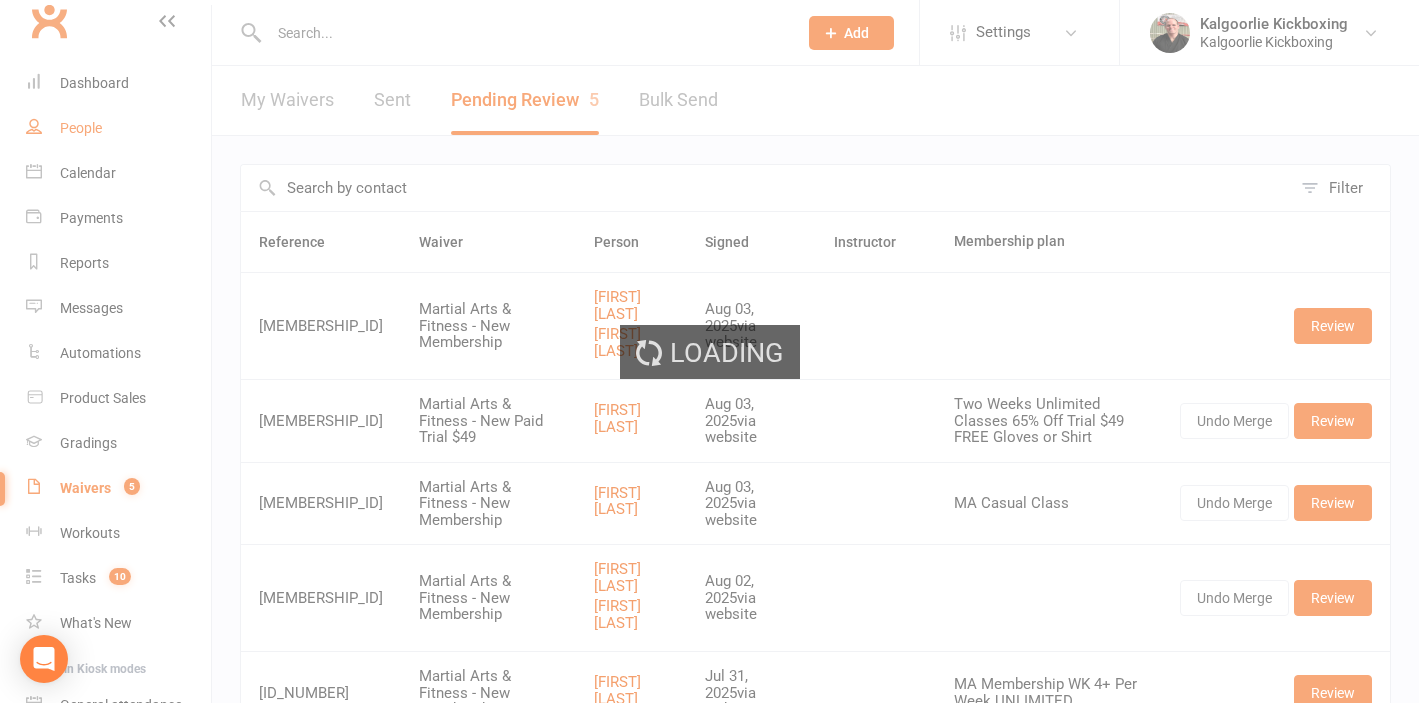 select on "100" 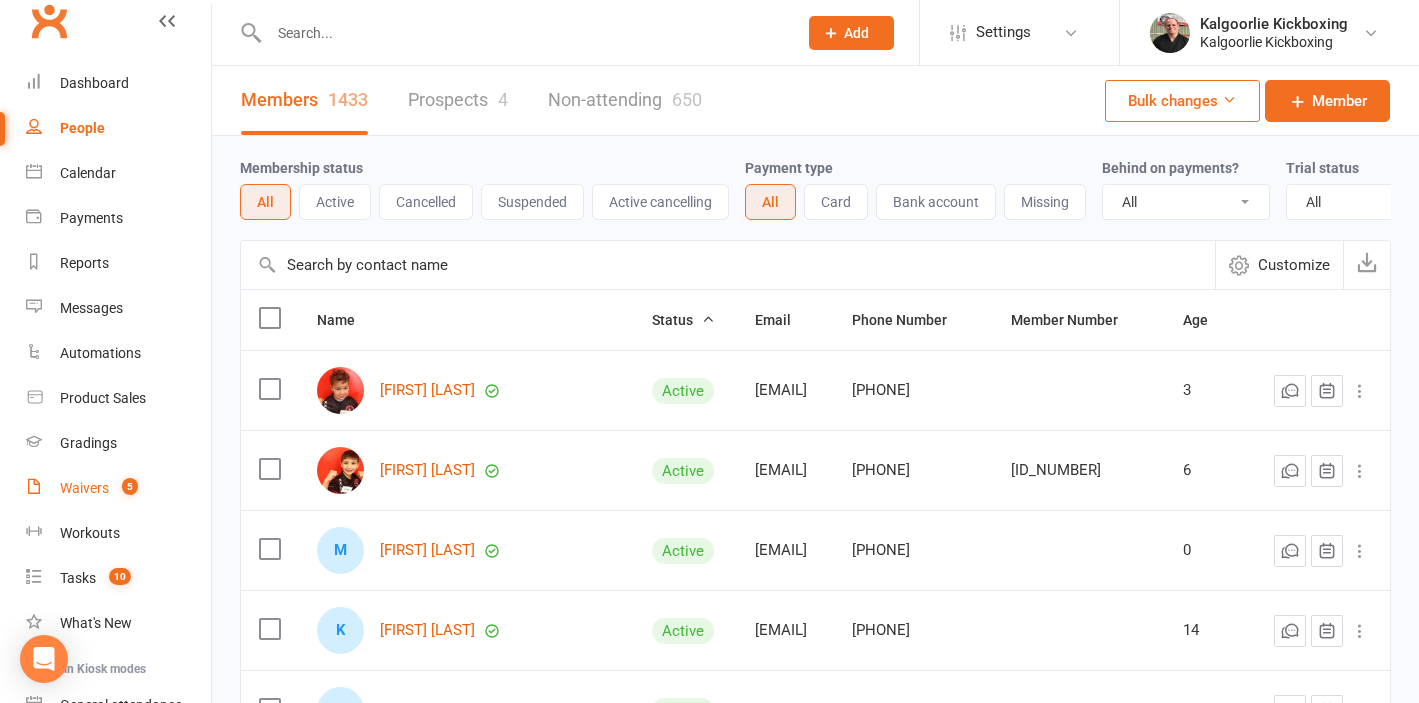 click on "Waivers" at bounding box center [84, 488] 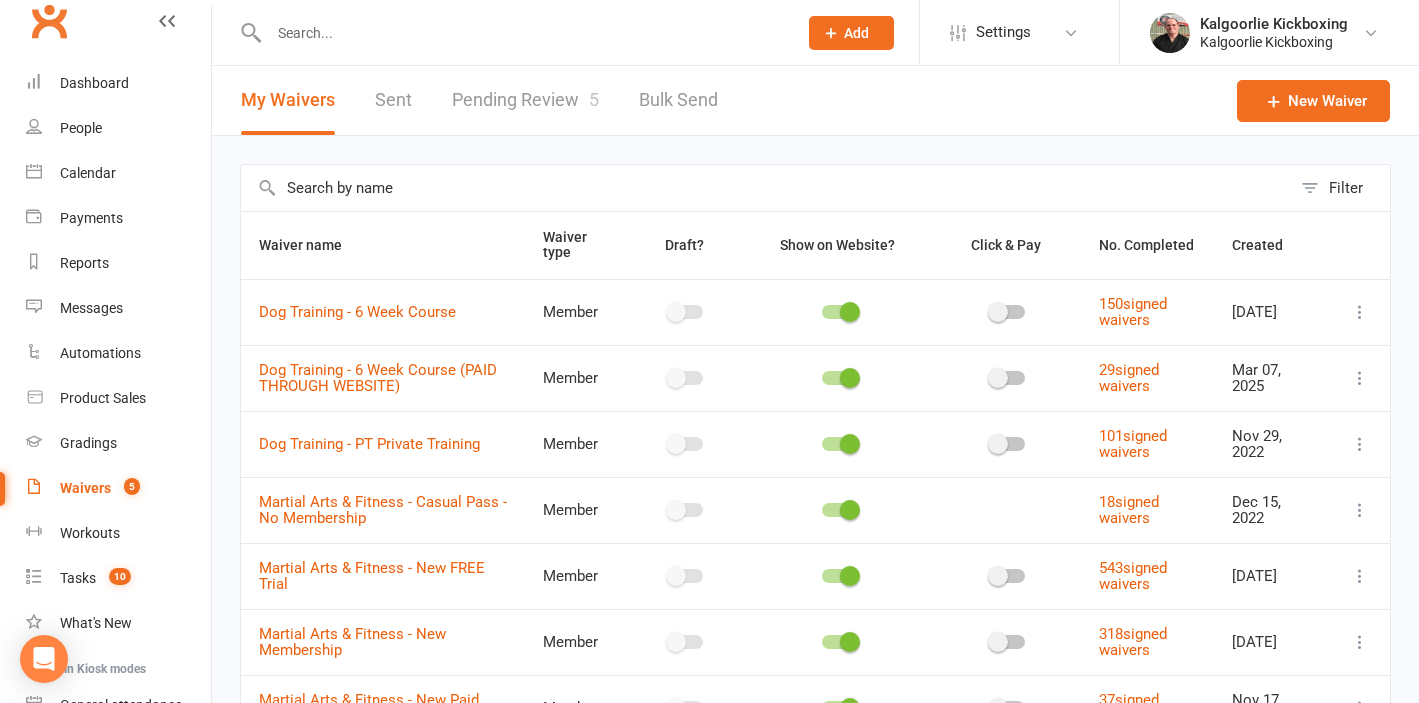 click on "Pending Review 5" at bounding box center (525, 100) 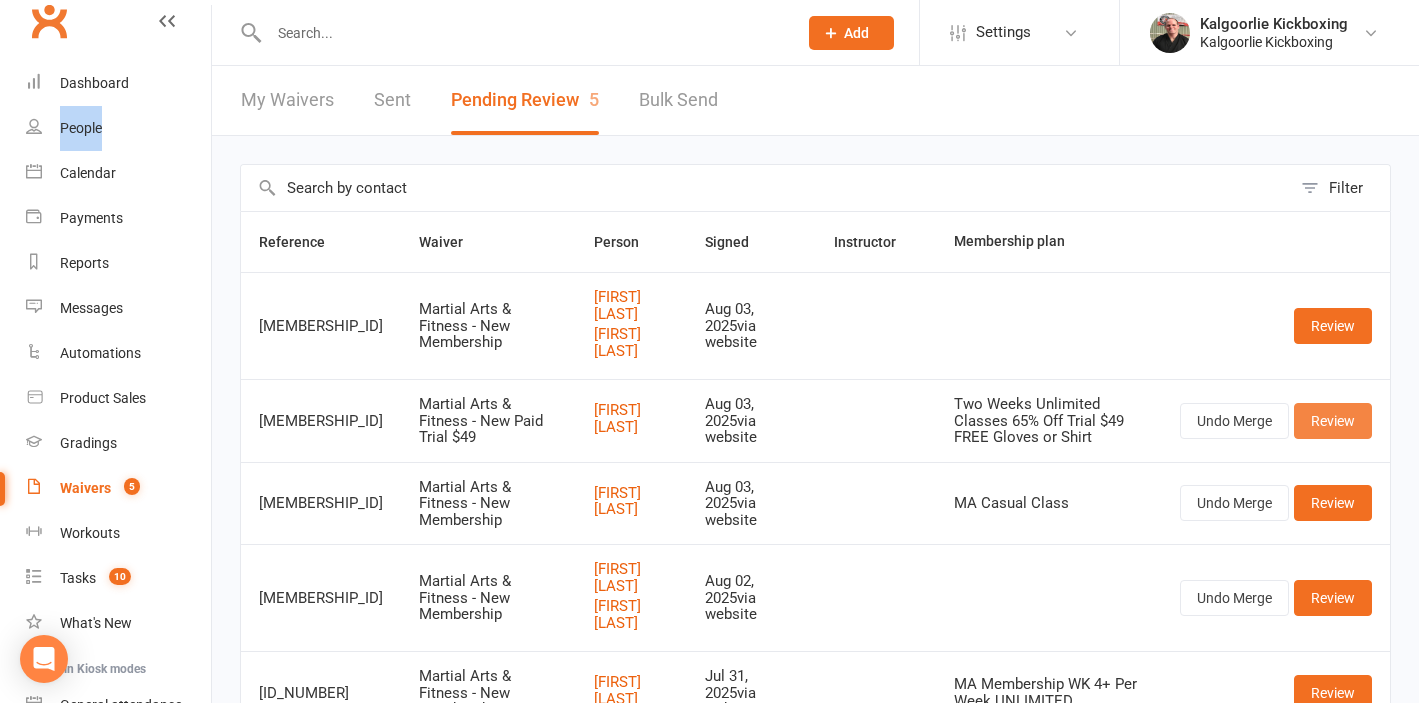 click on "Review" at bounding box center [1333, 421] 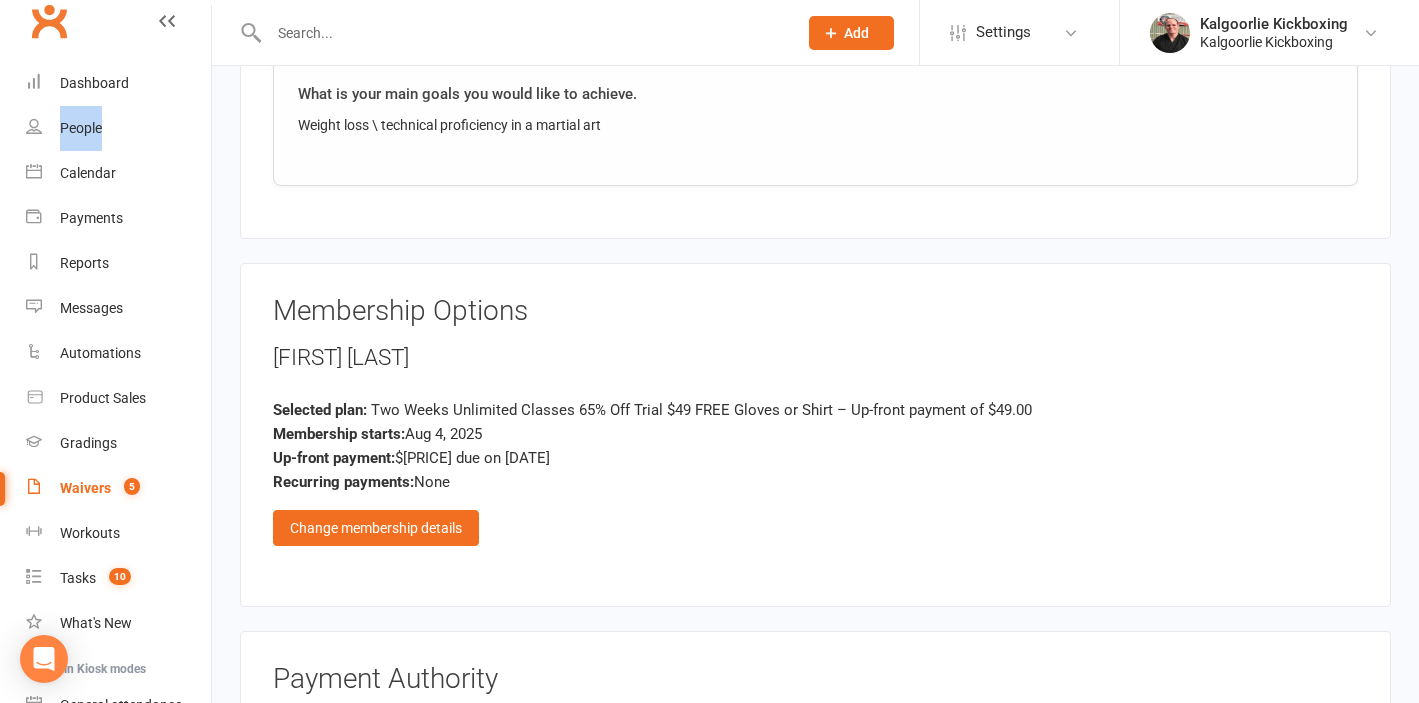 scroll, scrollTop: 1491, scrollLeft: 0, axis: vertical 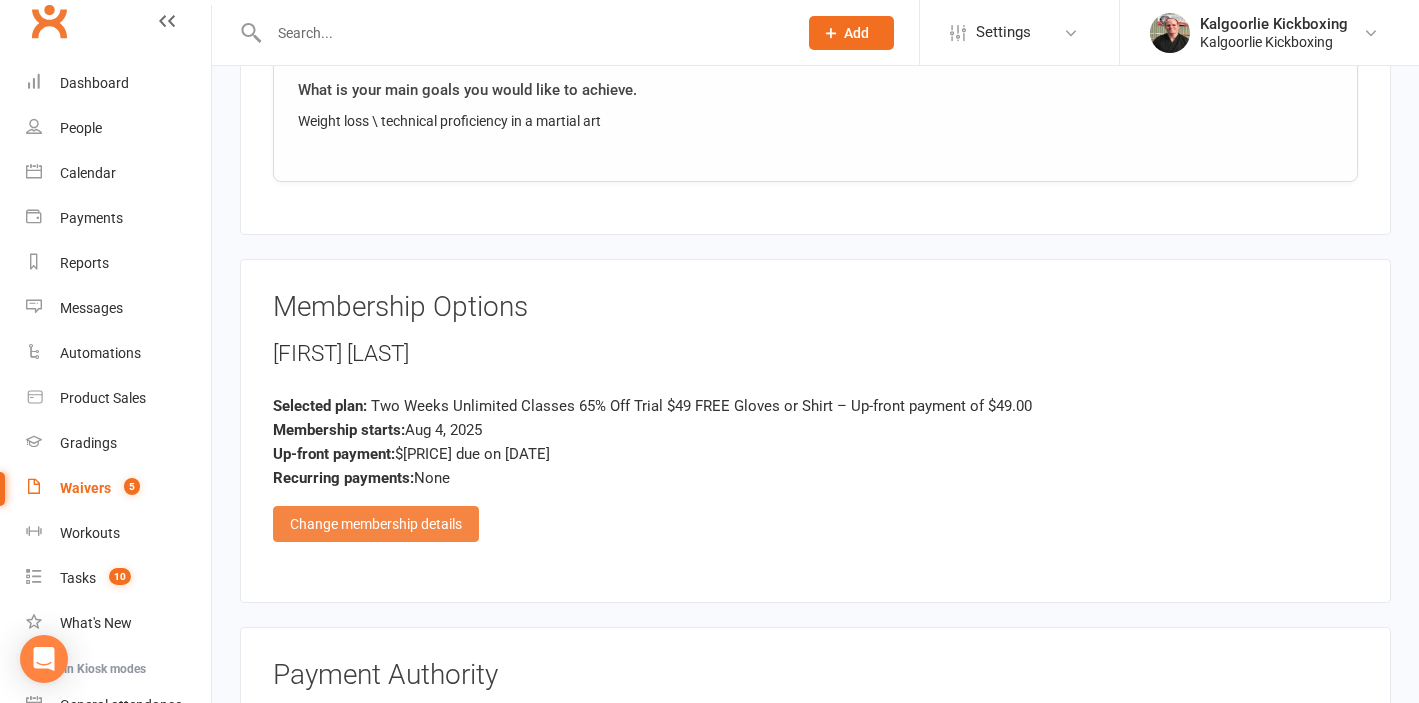 click on "Change membership details" at bounding box center [376, 524] 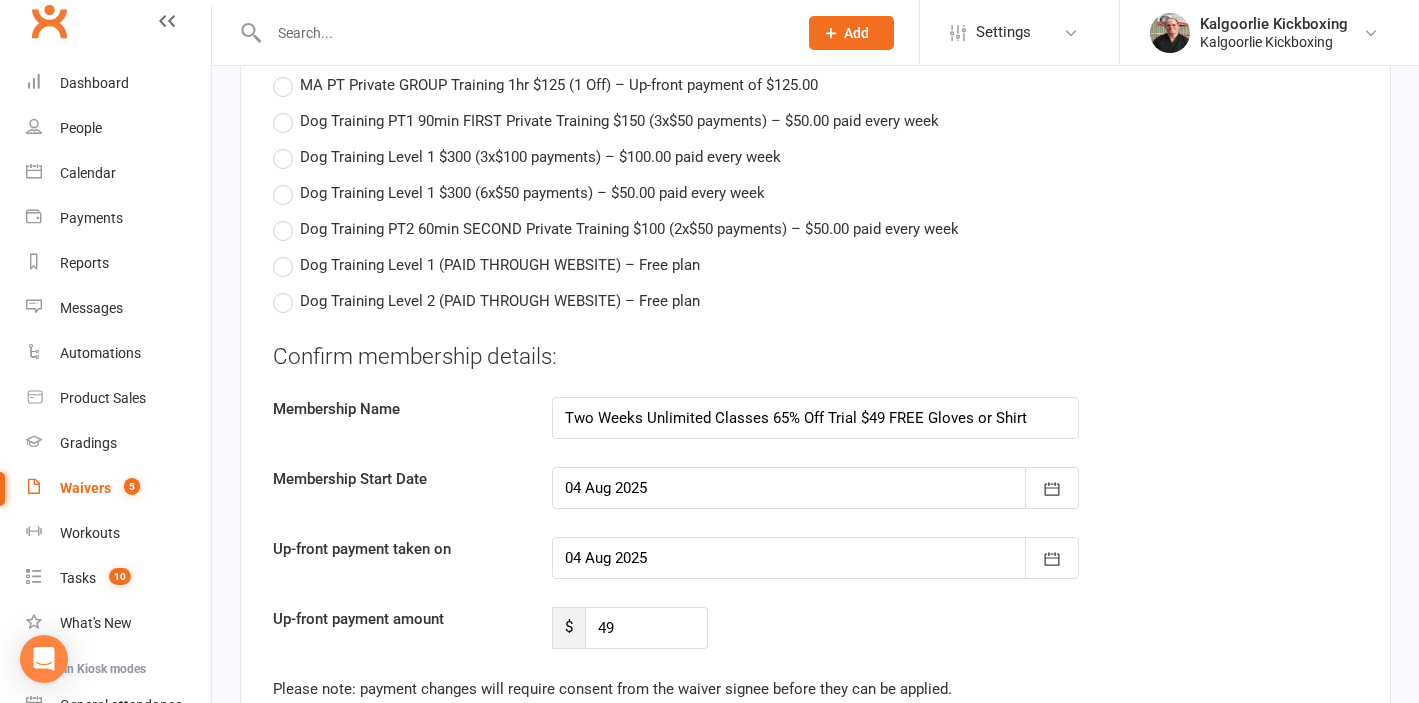 scroll, scrollTop: 3265, scrollLeft: 0, axis: vertical 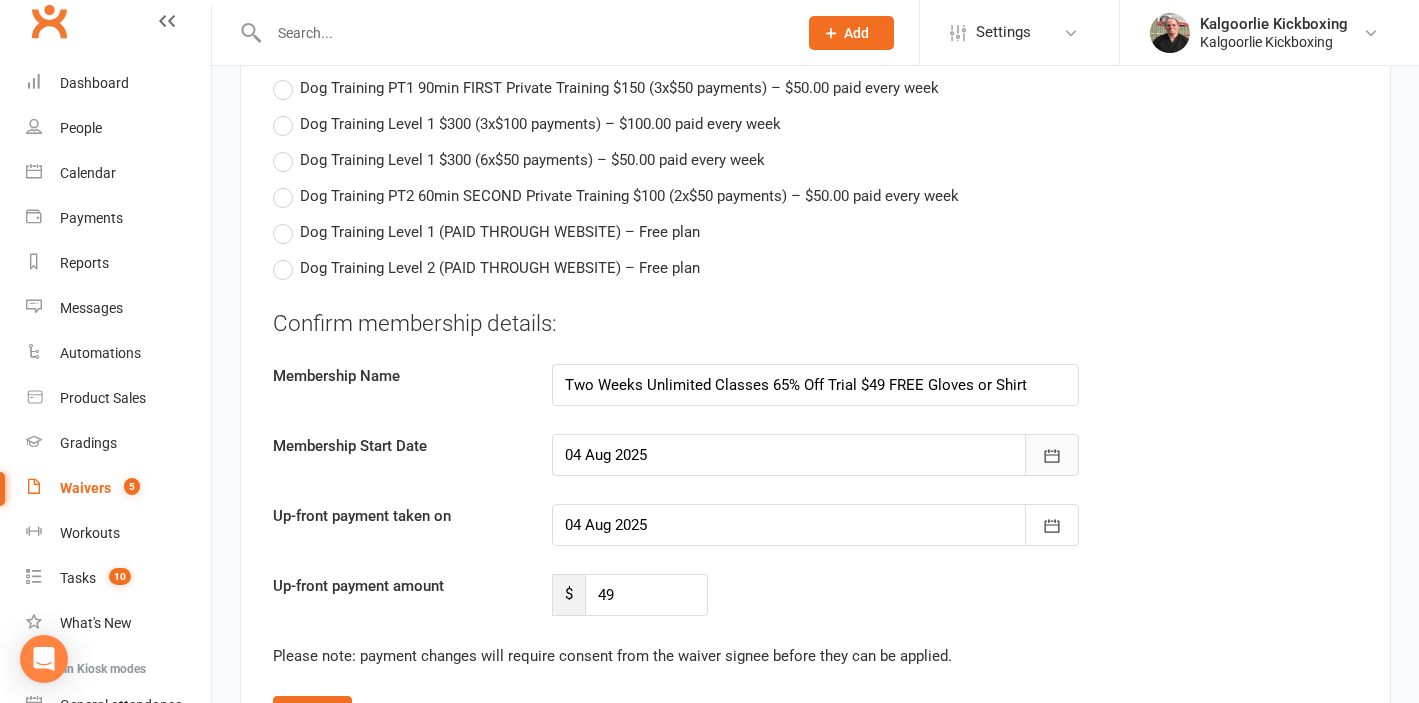 click 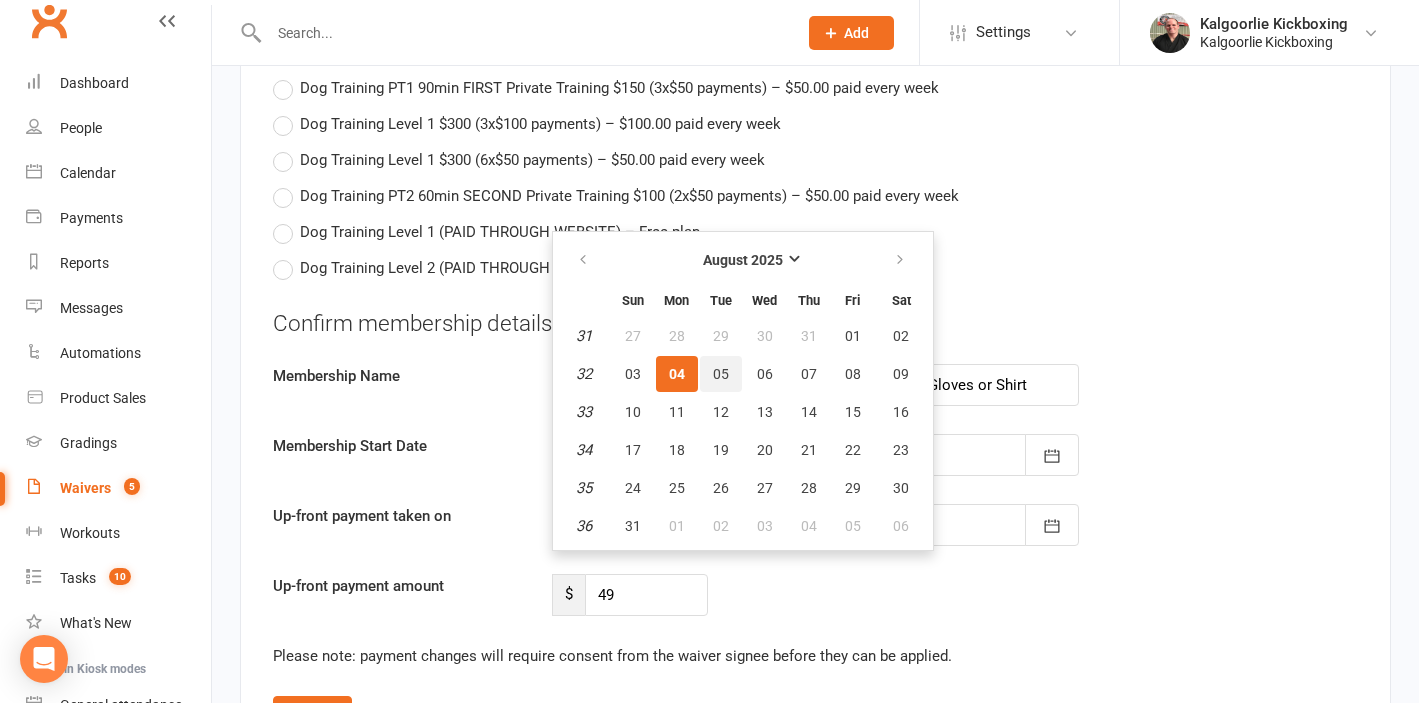 click on "05" at bounding box center (721, 374) 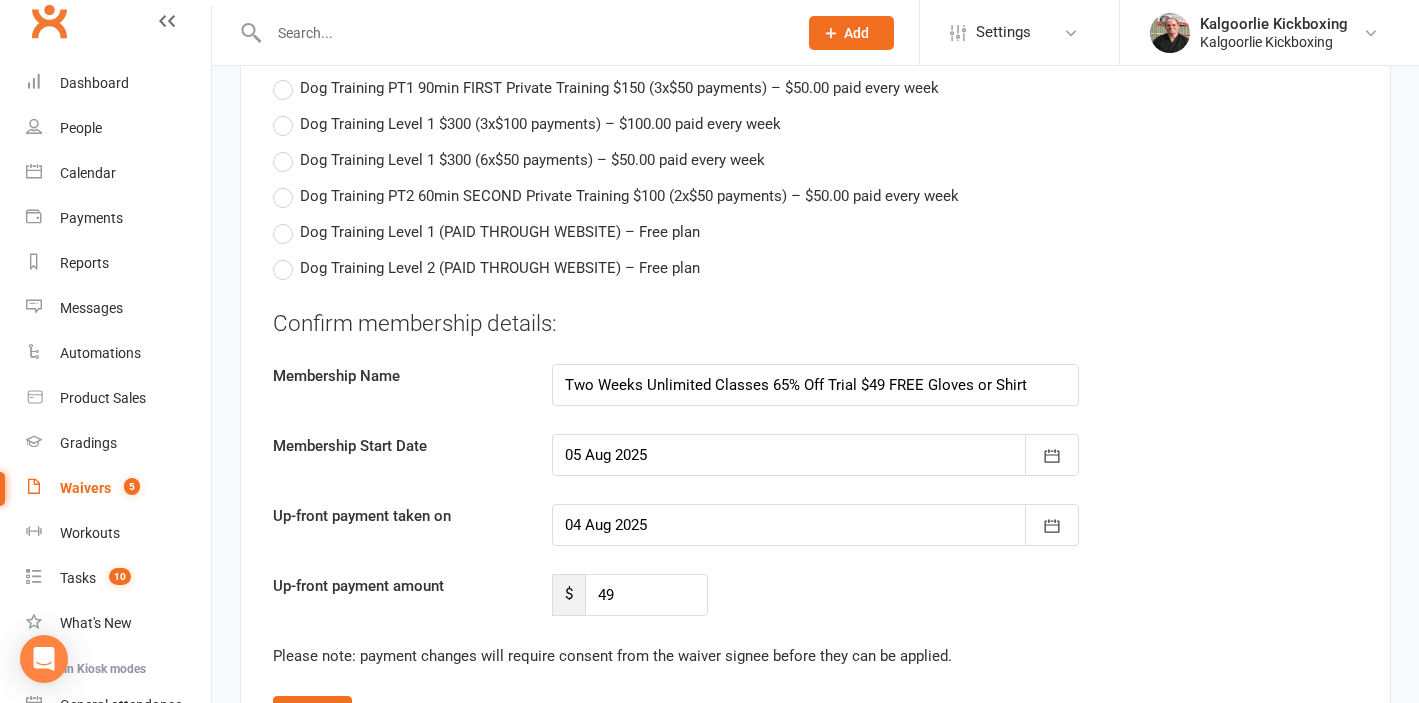 type on "05 Aug 2025" 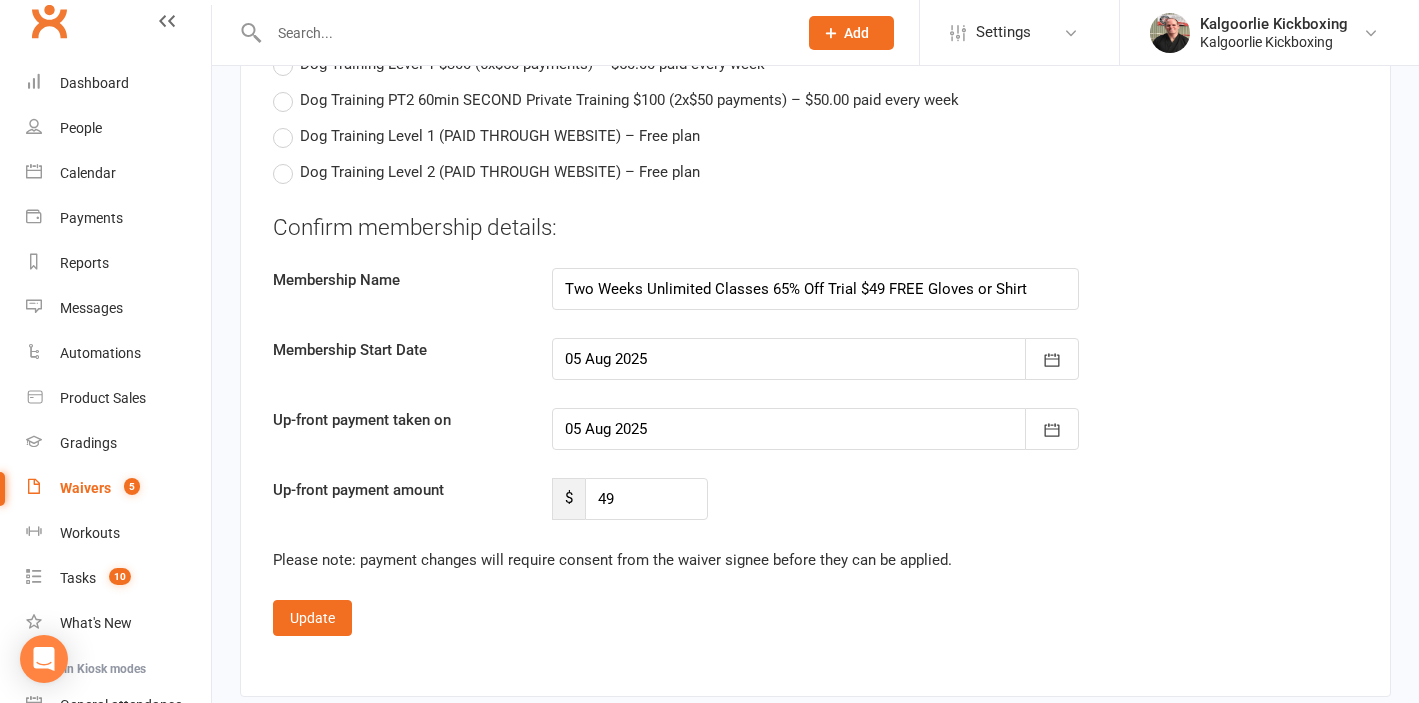 scroll, scrollTop: 3384, scrollLeft: 0, axis: vertical 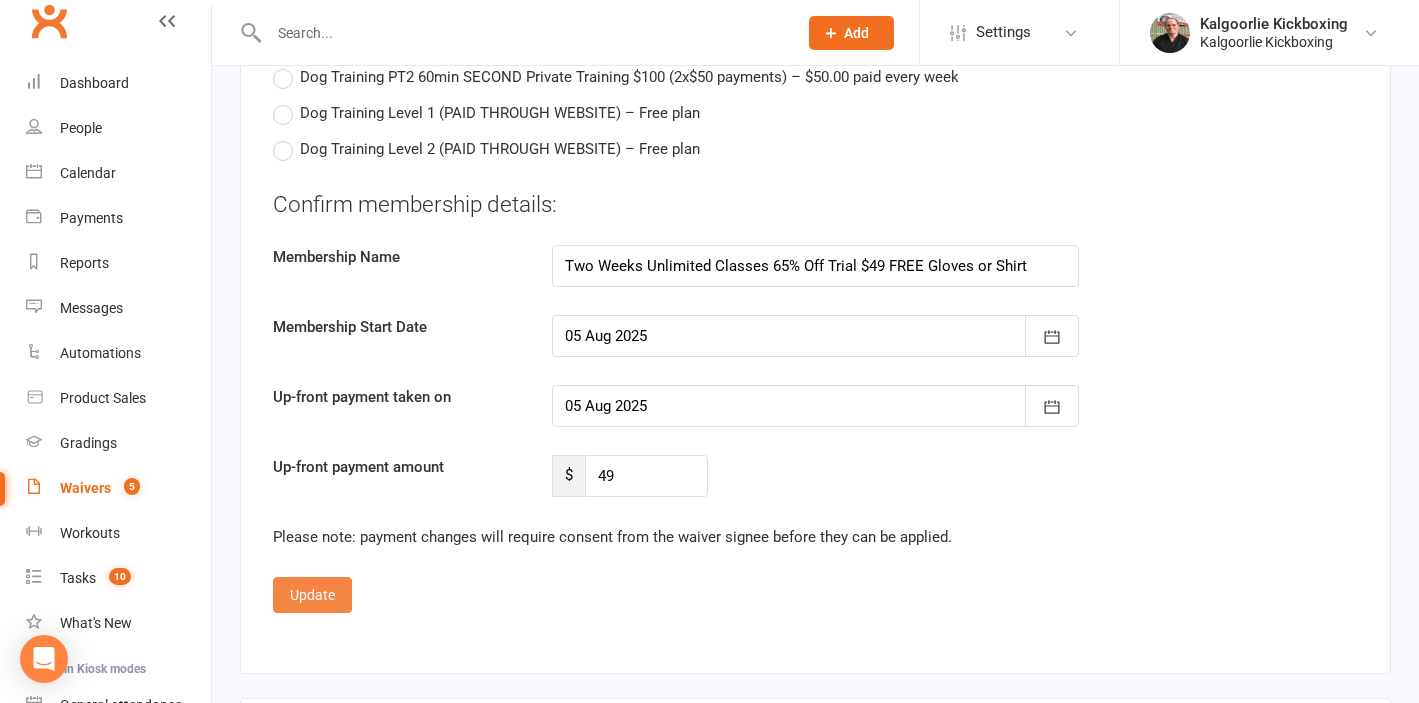 click on "Update" at bounding box center [312, 595] 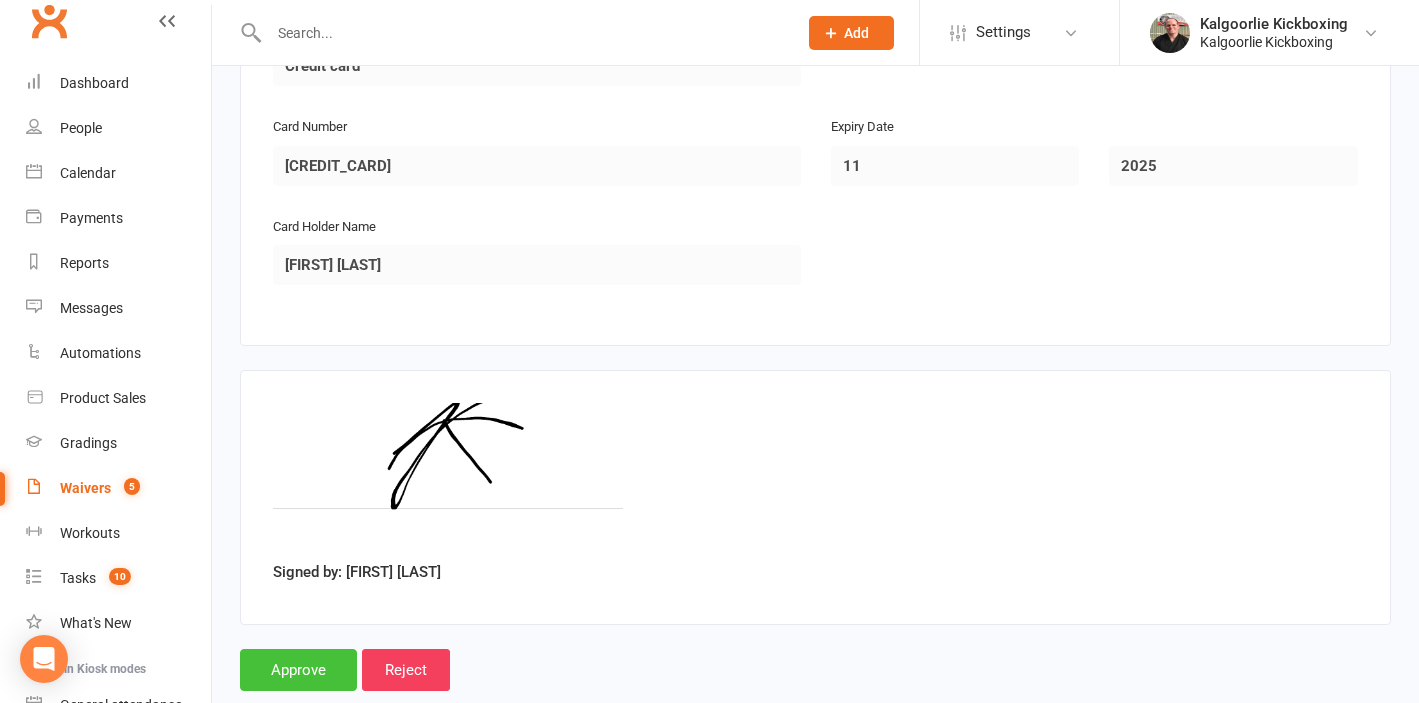 scroll, scrollTop: 2196, scrollLeft: 0, axis: vertical 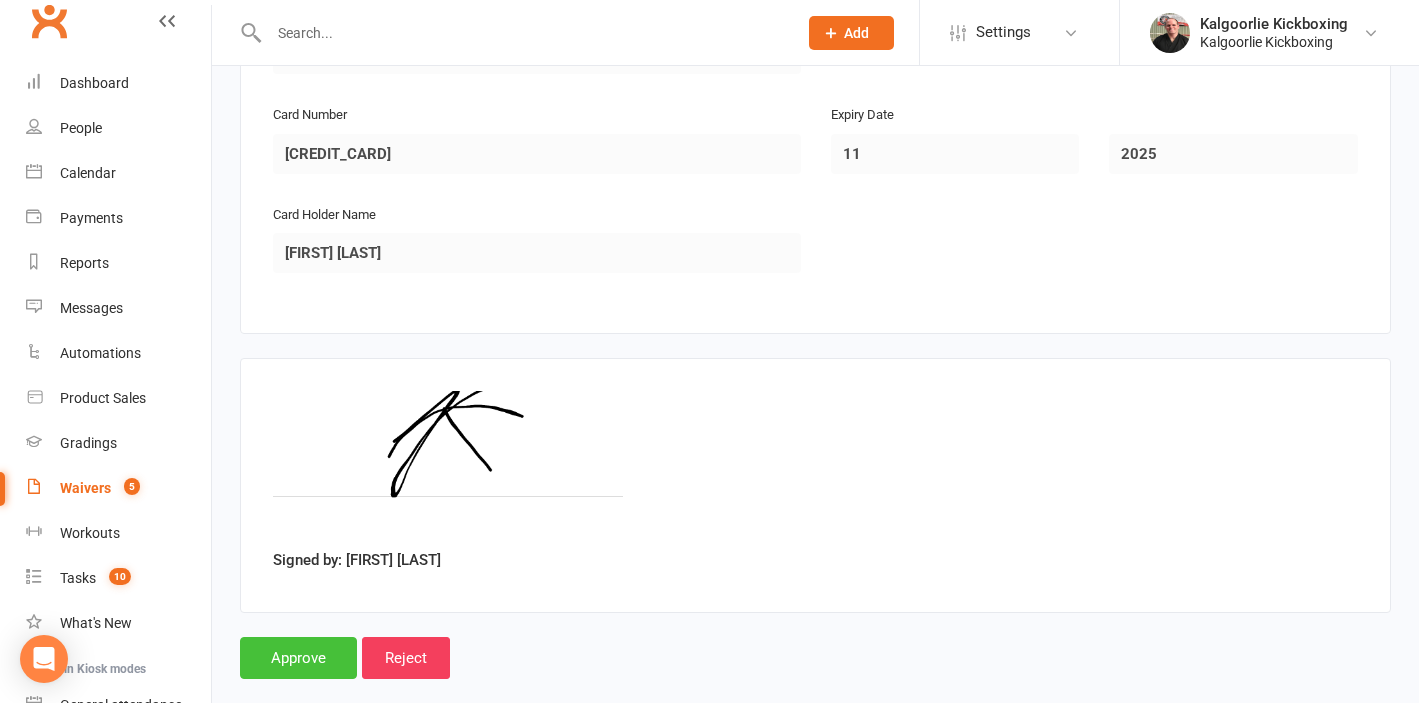 click on "Approve" at bounding box center [298, 658] 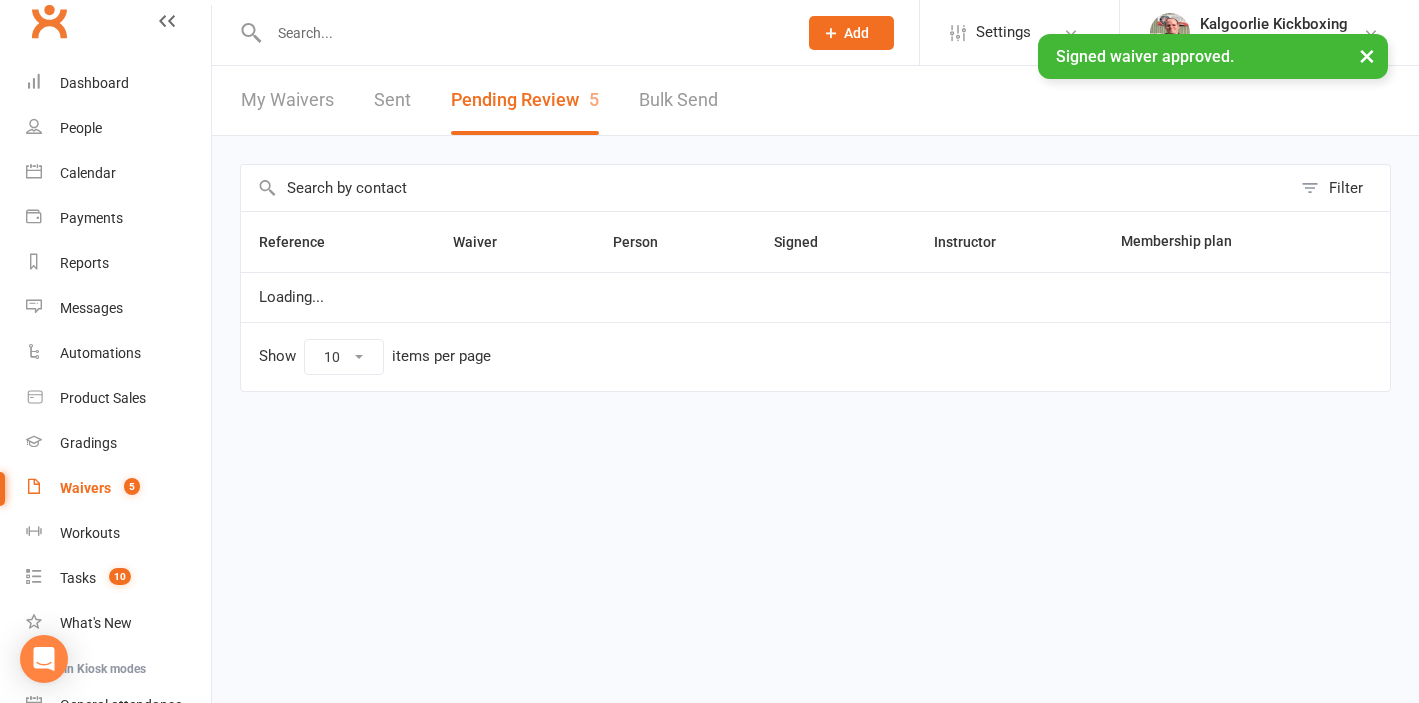 scroll, scrollTop: 0, scrollLeft: 0, axis: both 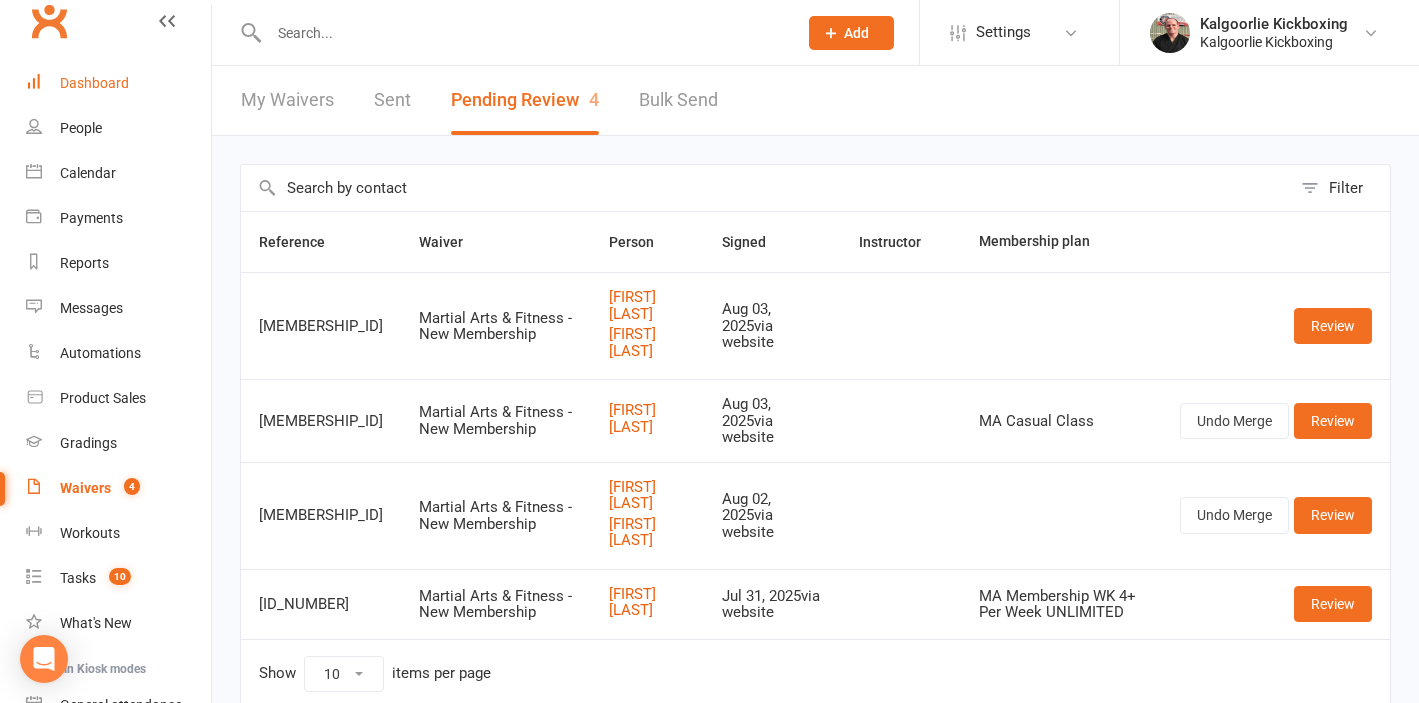 click on "Dashboard" at bounding box center [94, 83] 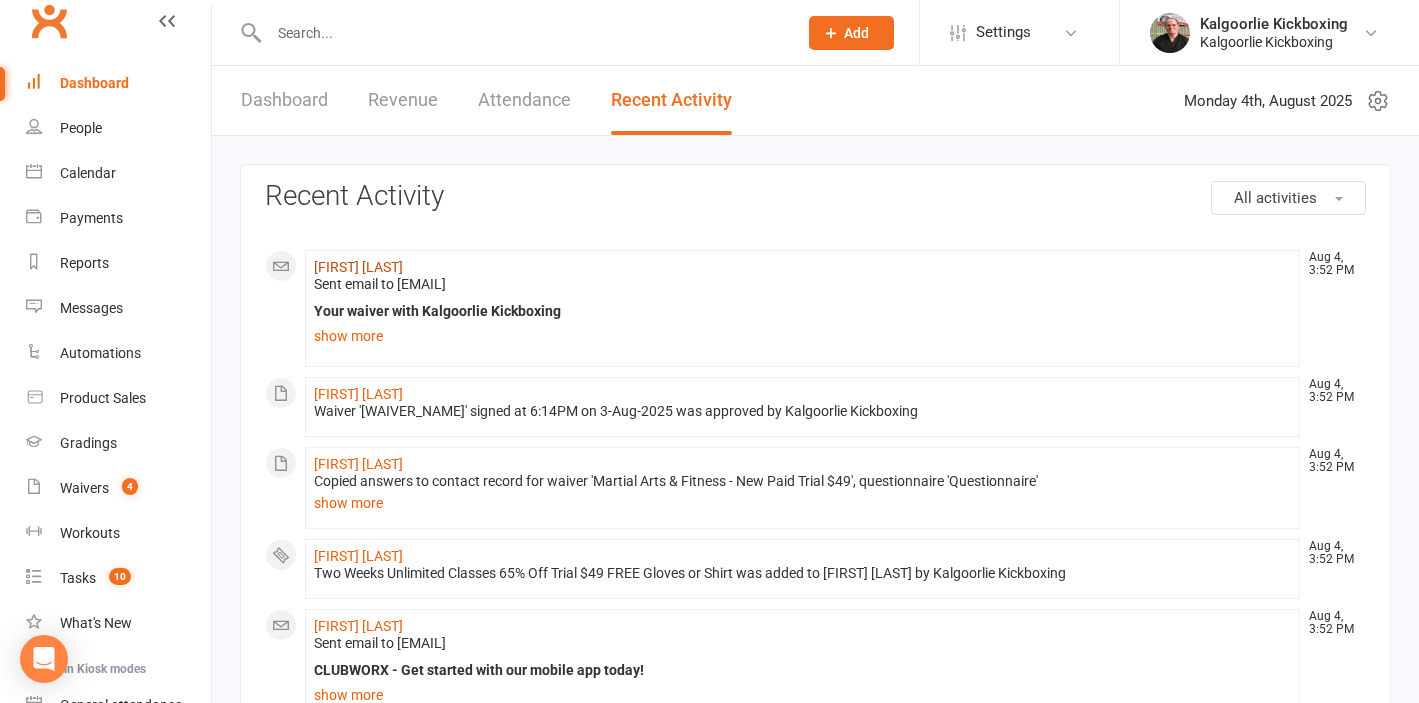 click on "Josh Trin" at bounding box center [358, 267] 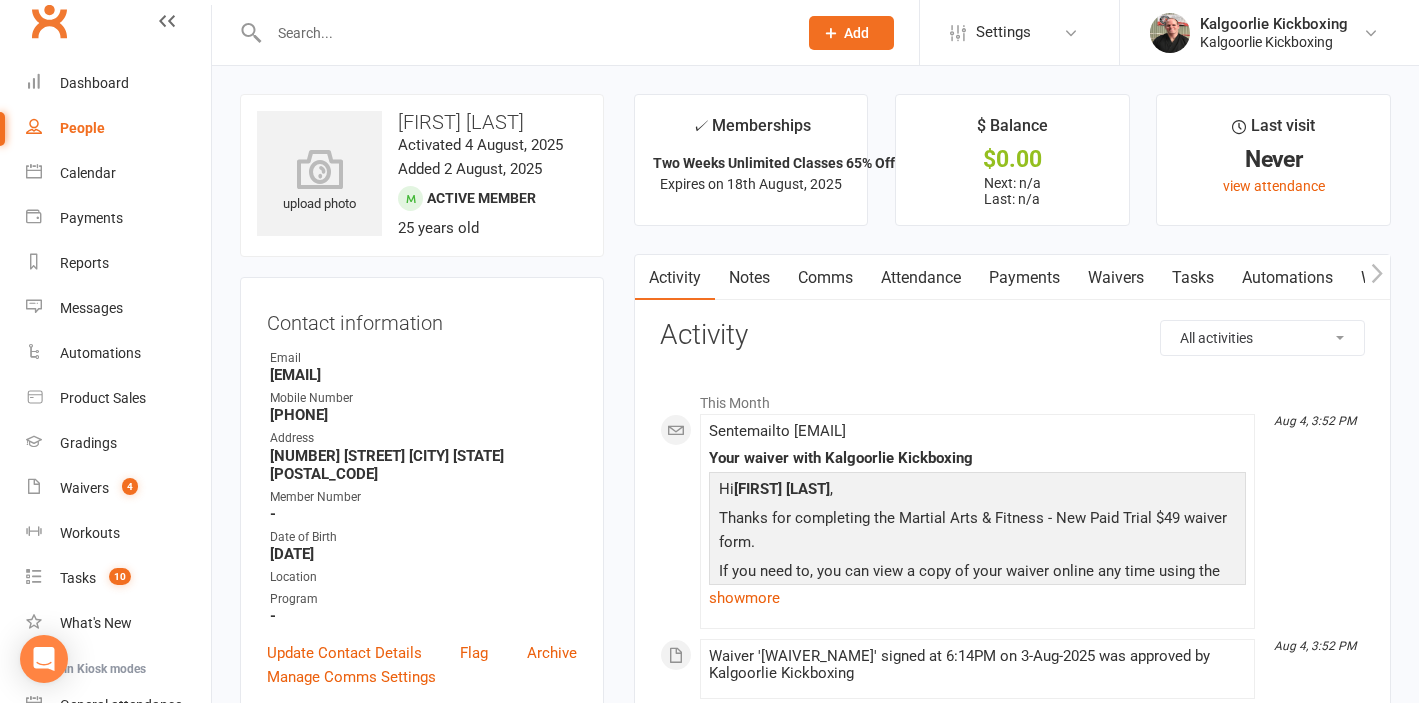 scroll, scrollTop: 34, scrollLeft: 0, axis: vertical 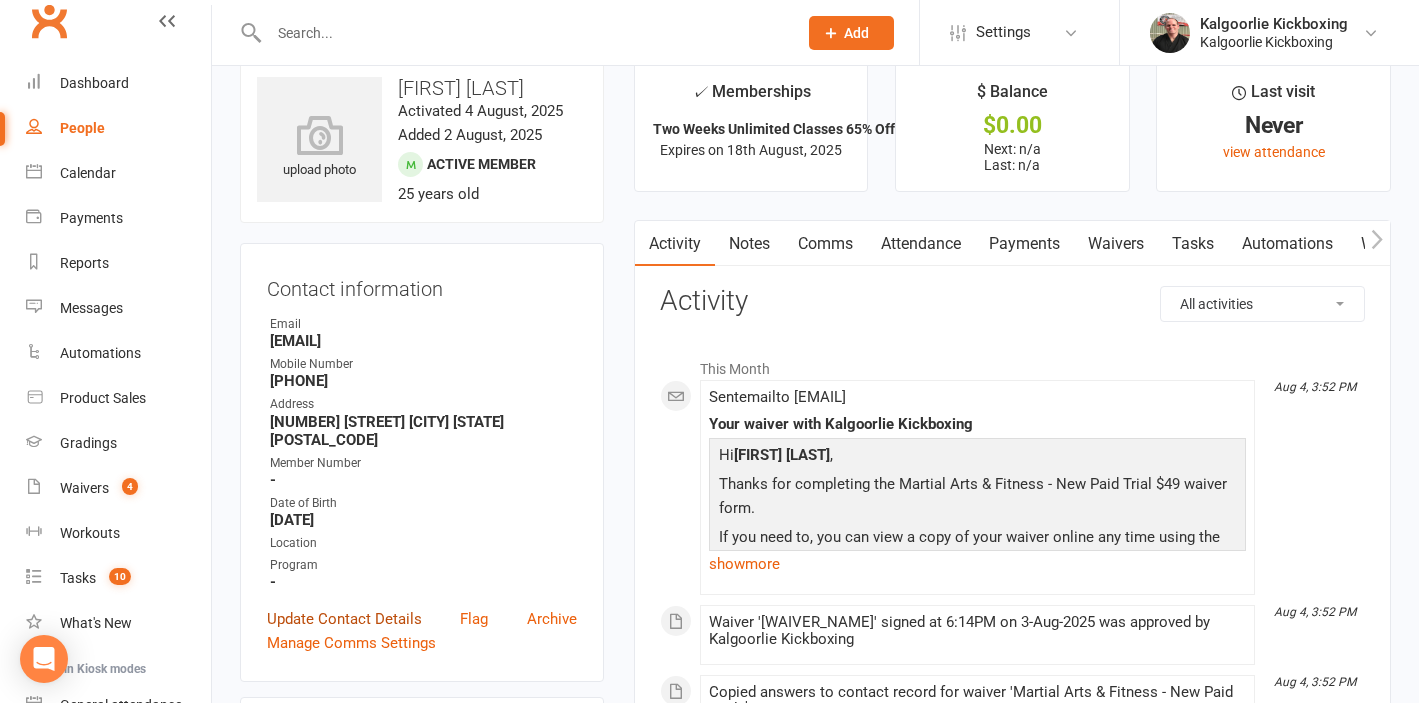 click on "Update Contact Details" at bounding box center (344, 619) 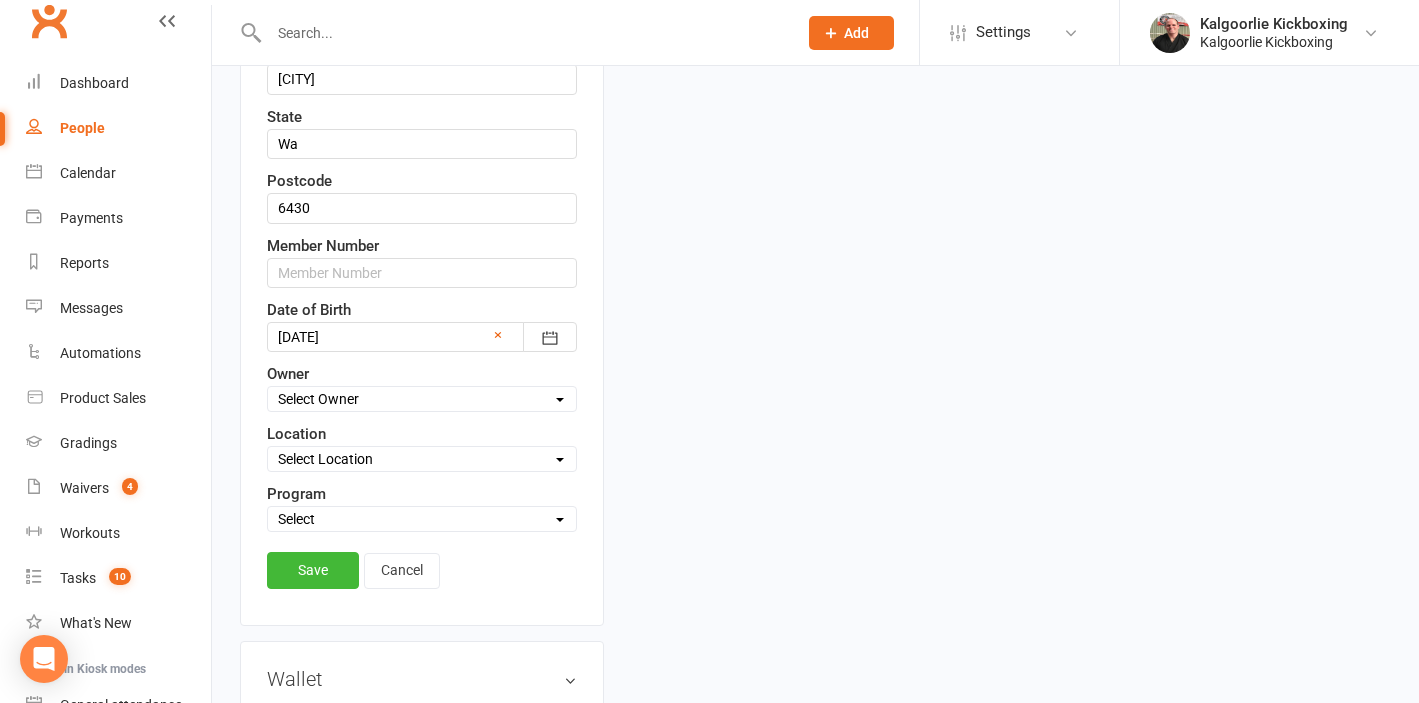 scroll, scrollTop: 679, scrollLeft: 0, axis: vertical 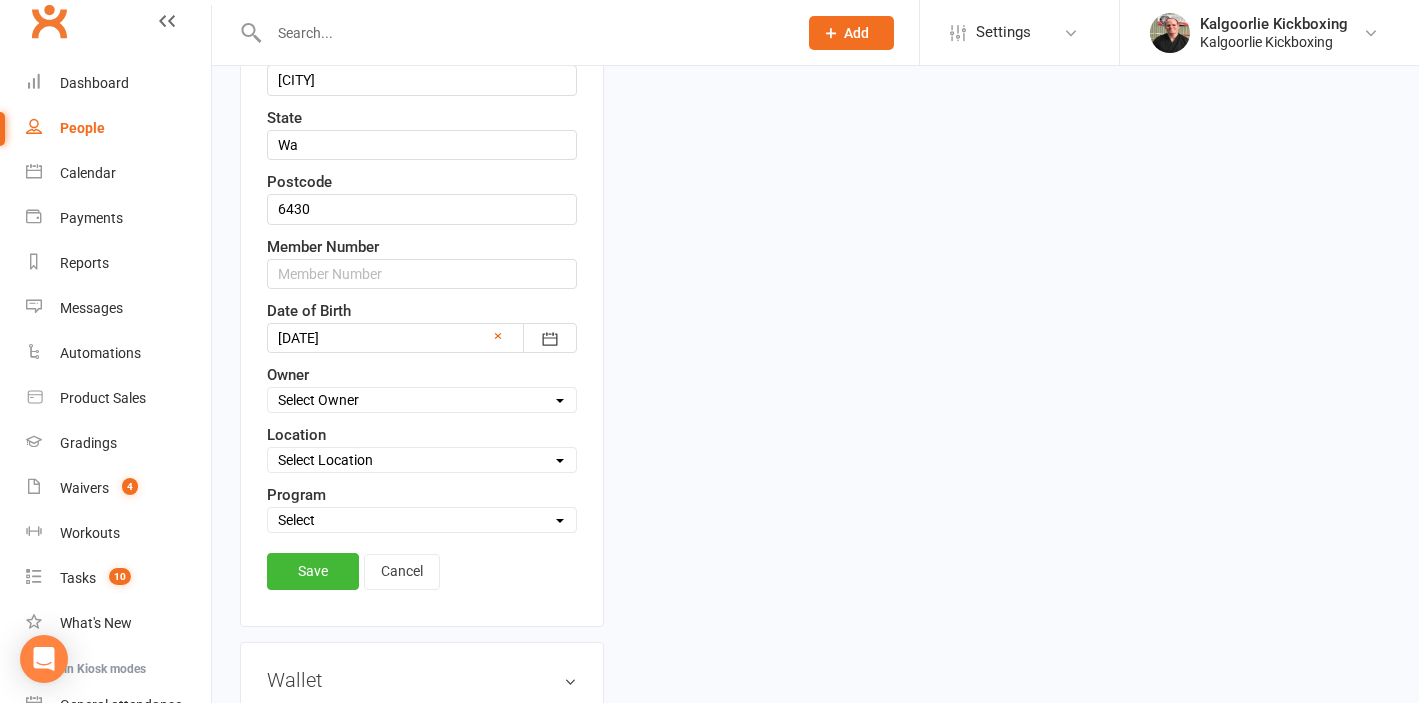 click on "Select Owner Kalgoorlie Kickboxing Jo Callaghan Wazanna Paul" at bounding box center (422, 400) 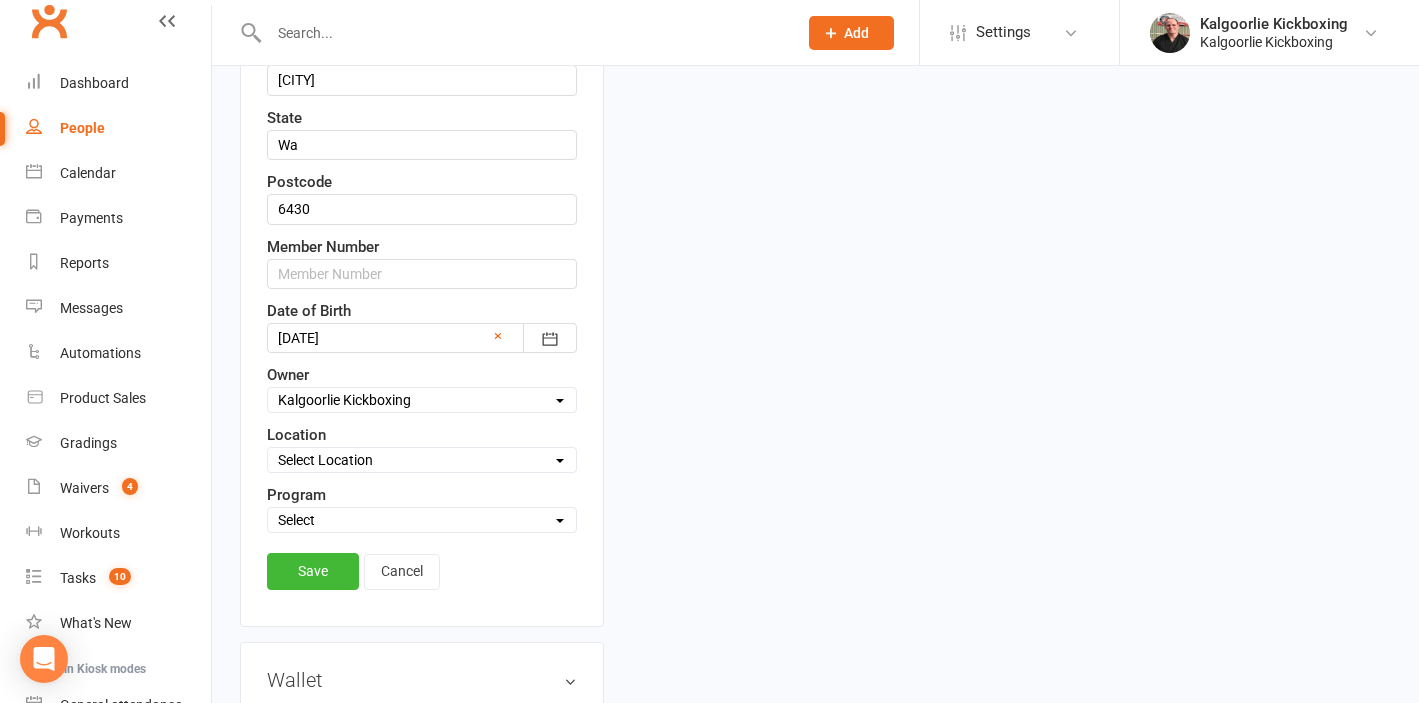 click on "Select Location 1) Main Dojo, 224 Hare Street. DT1 Edwards Park, Picadilly Street DT2 Arboretum, Hawkins Street DT3 Rotary Peace Park (Old Twin Dams) Bottom End Dugan Street DT4 Clients Home KB1 Goldfields Oasis Rec Centre, 99 Johnston Street KB2 BMG Gaming Lounge, 52 Hannan St, Kalgoorlie KB3 Jackos Home 77 Hare Street, Picadilly" at bounding box center [422, 460] 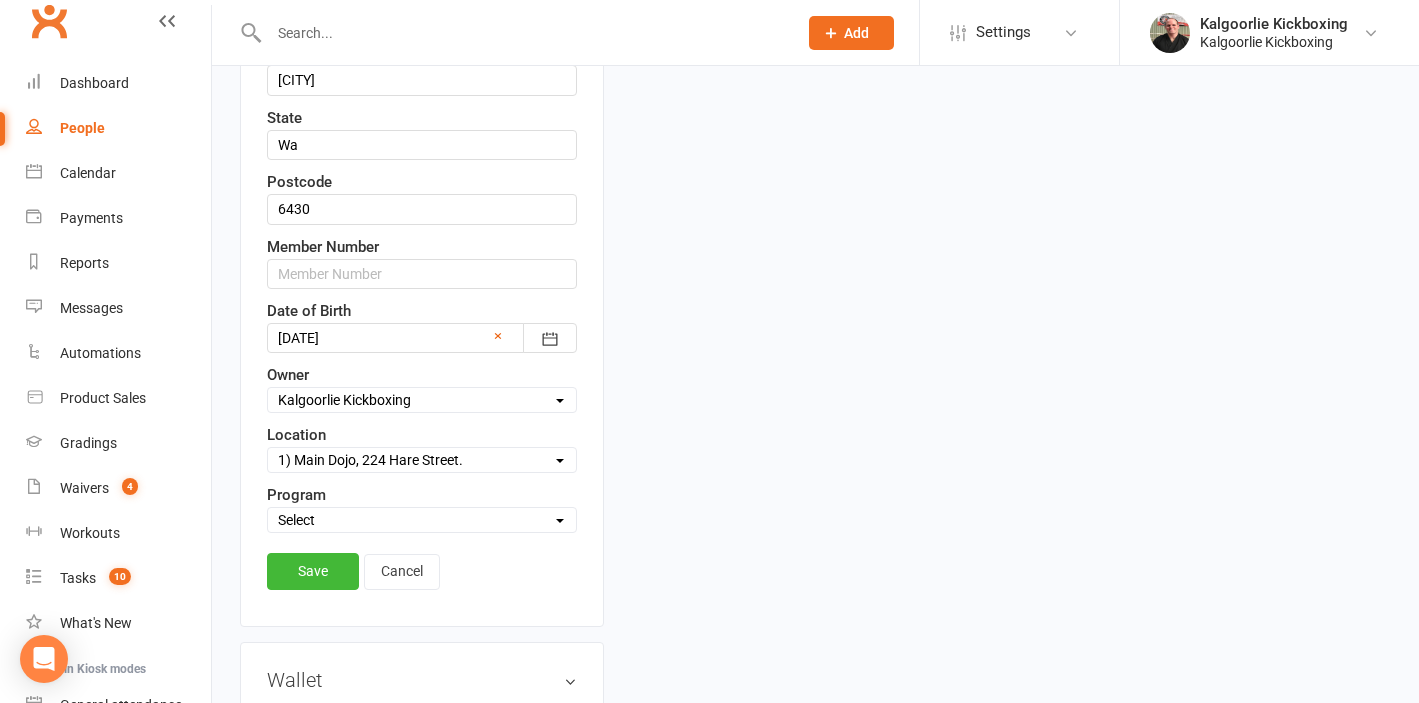 click on "Select Martial Arts and Fitness Dog Training" at bounding box center (422, 520) 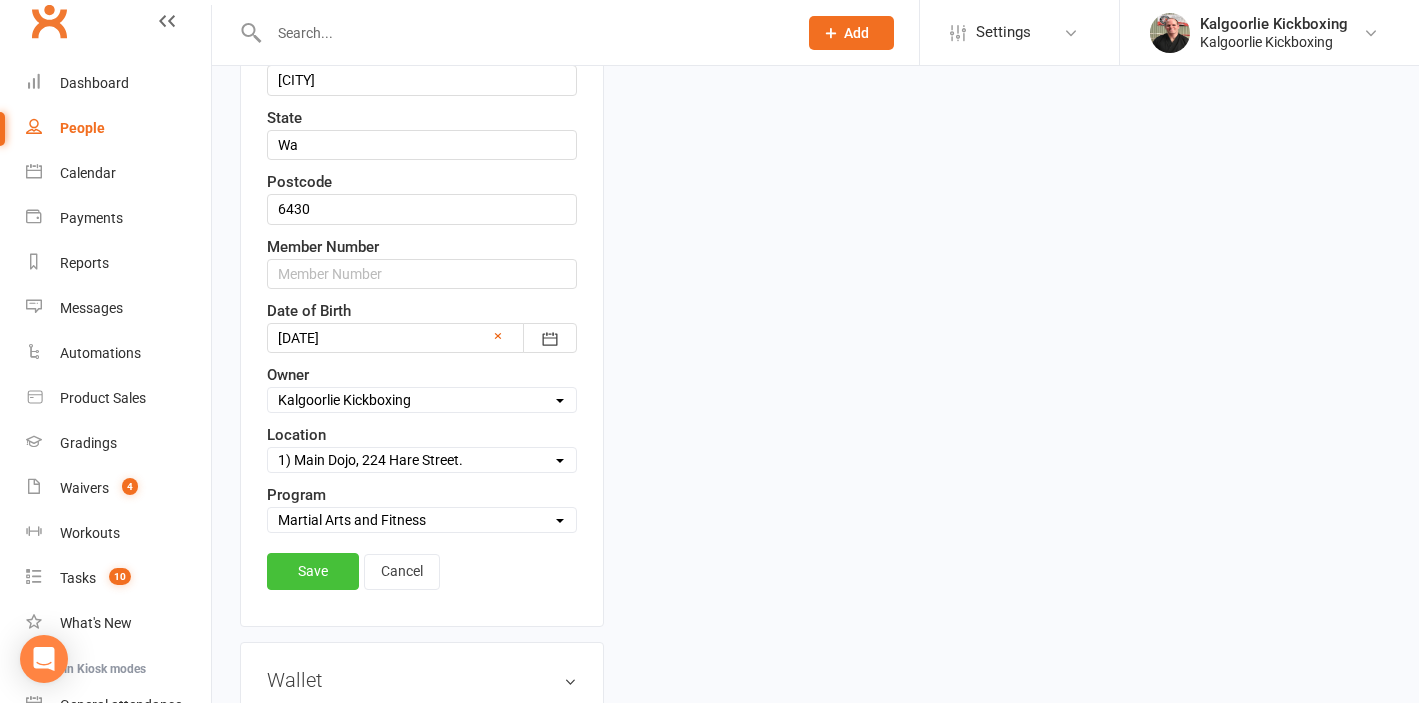click on "Save" at bounding box center [313, 571] 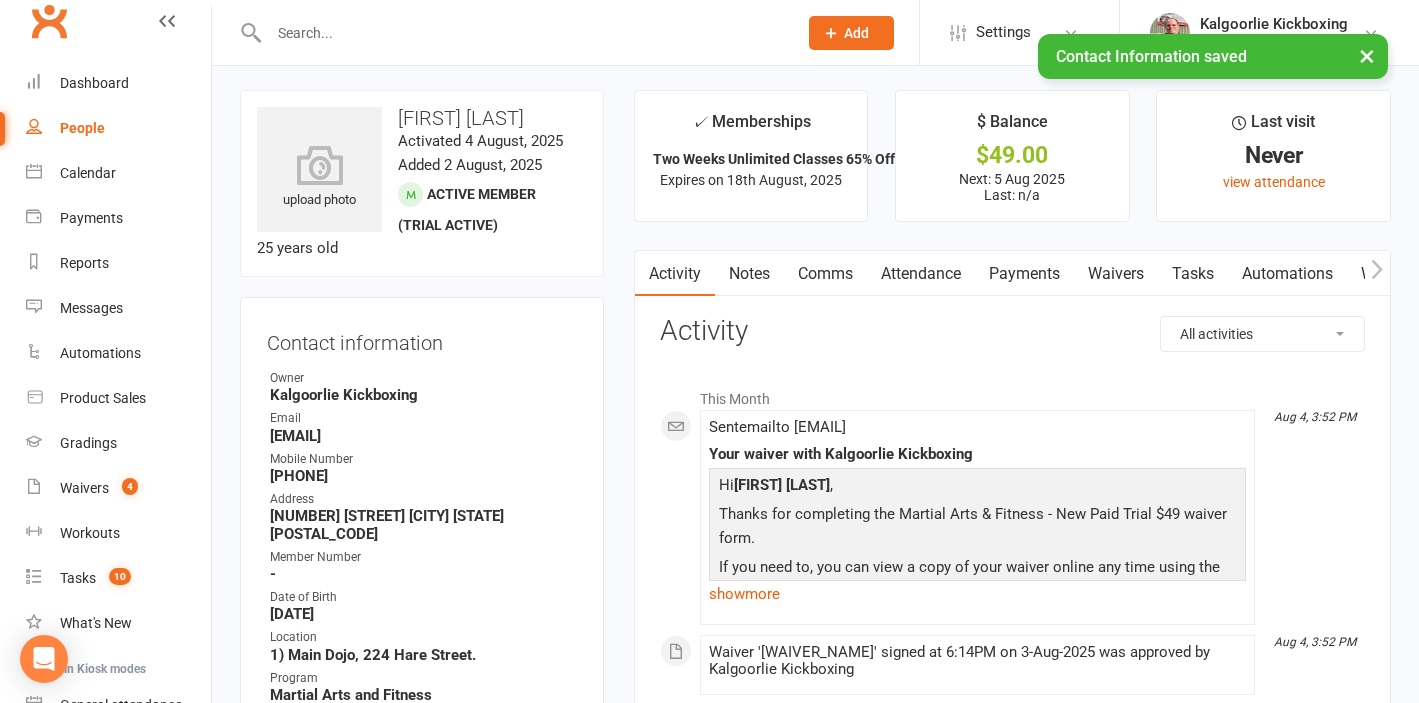 scroll, scrollTop: 0, scrollLeft: 0, axis: both 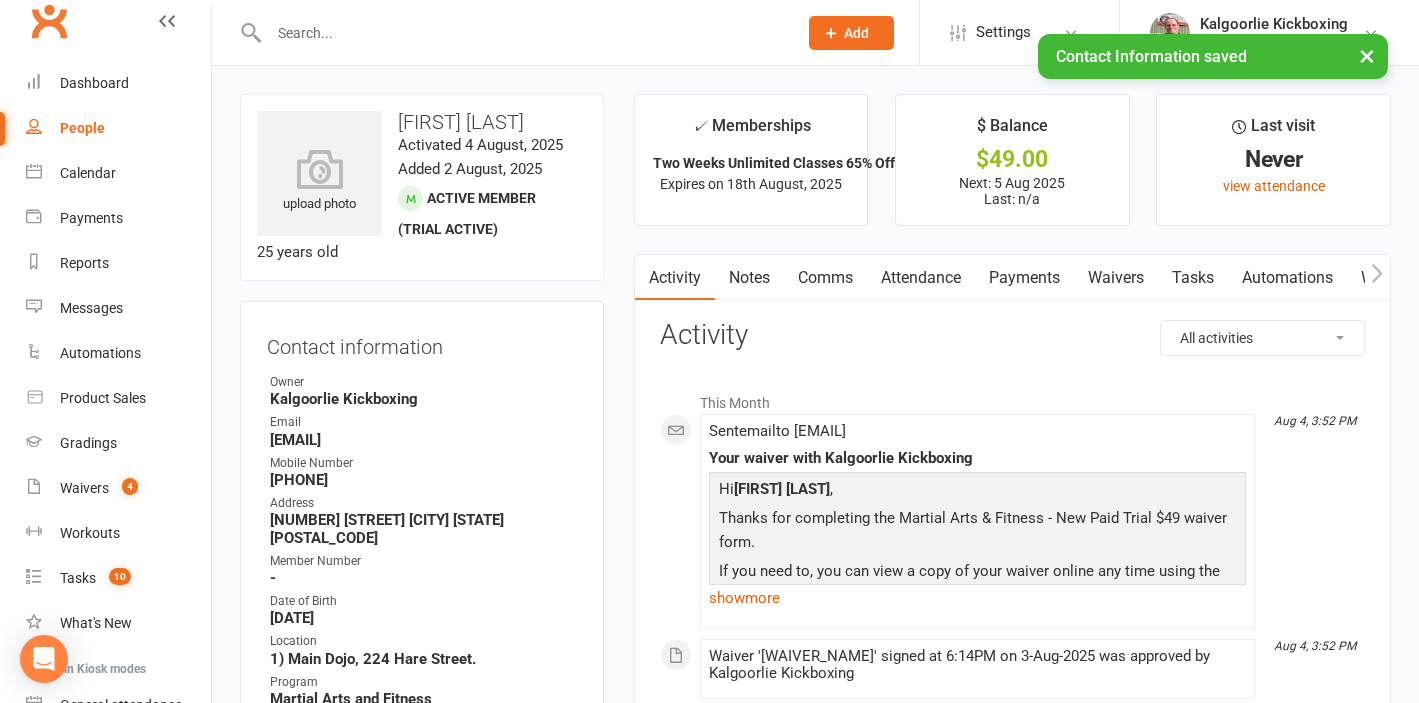click on "Payments" at bounding box center (1024, 278) 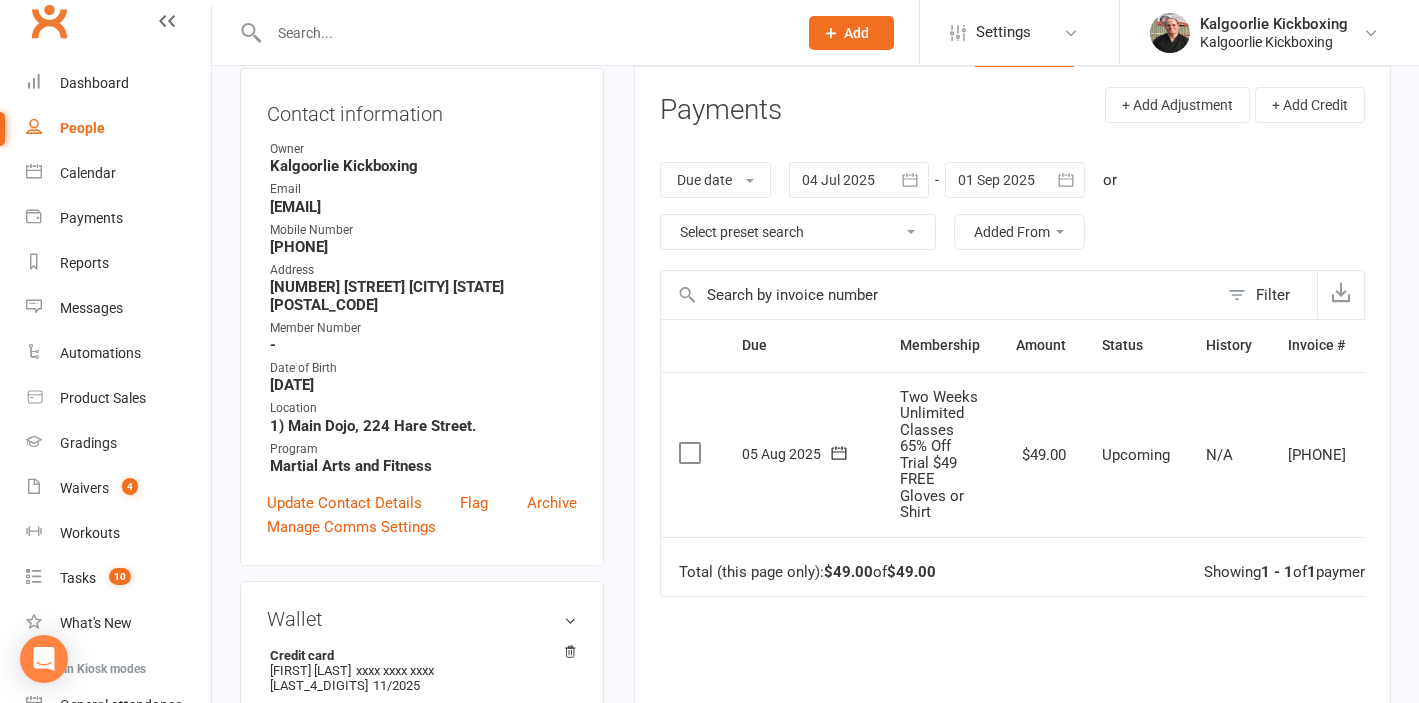 scroll, scrollTop: 228, scrollLeft: 0, axis: vertical 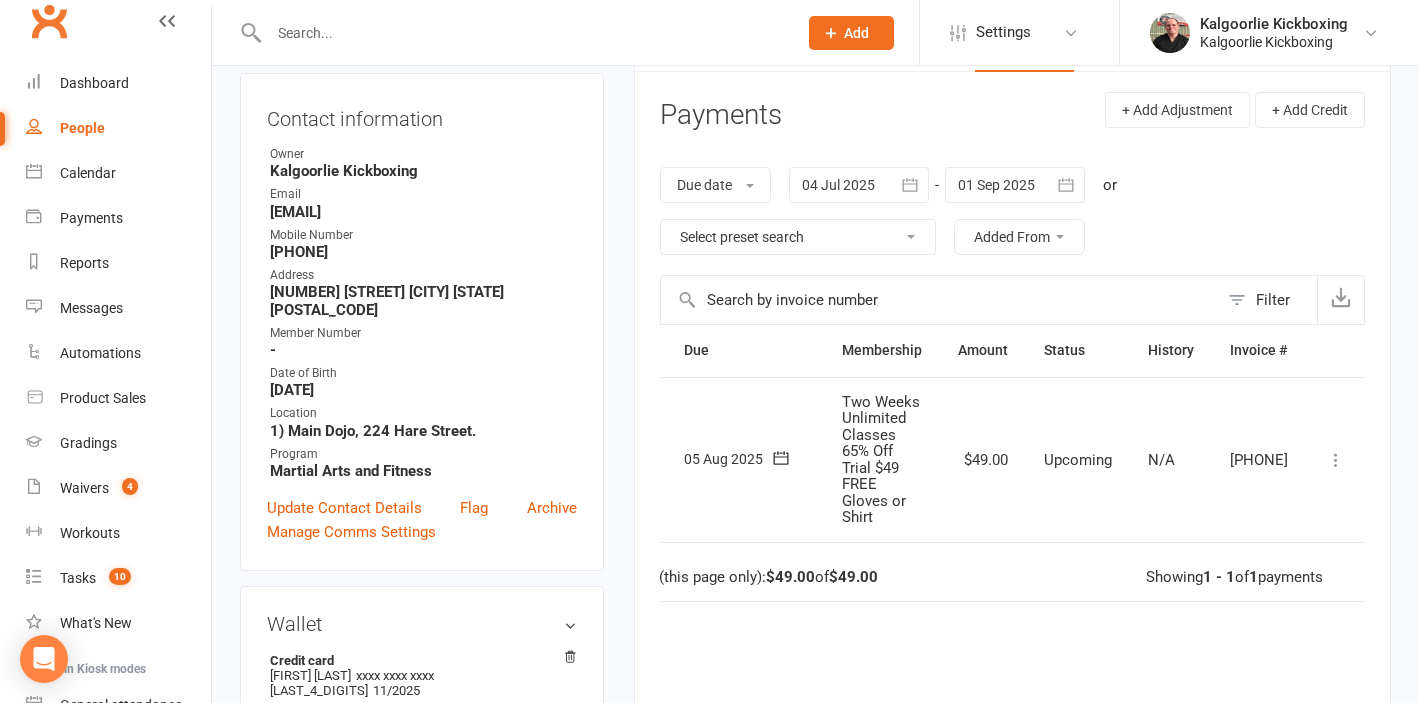 click at bounding box center (1336, 460) 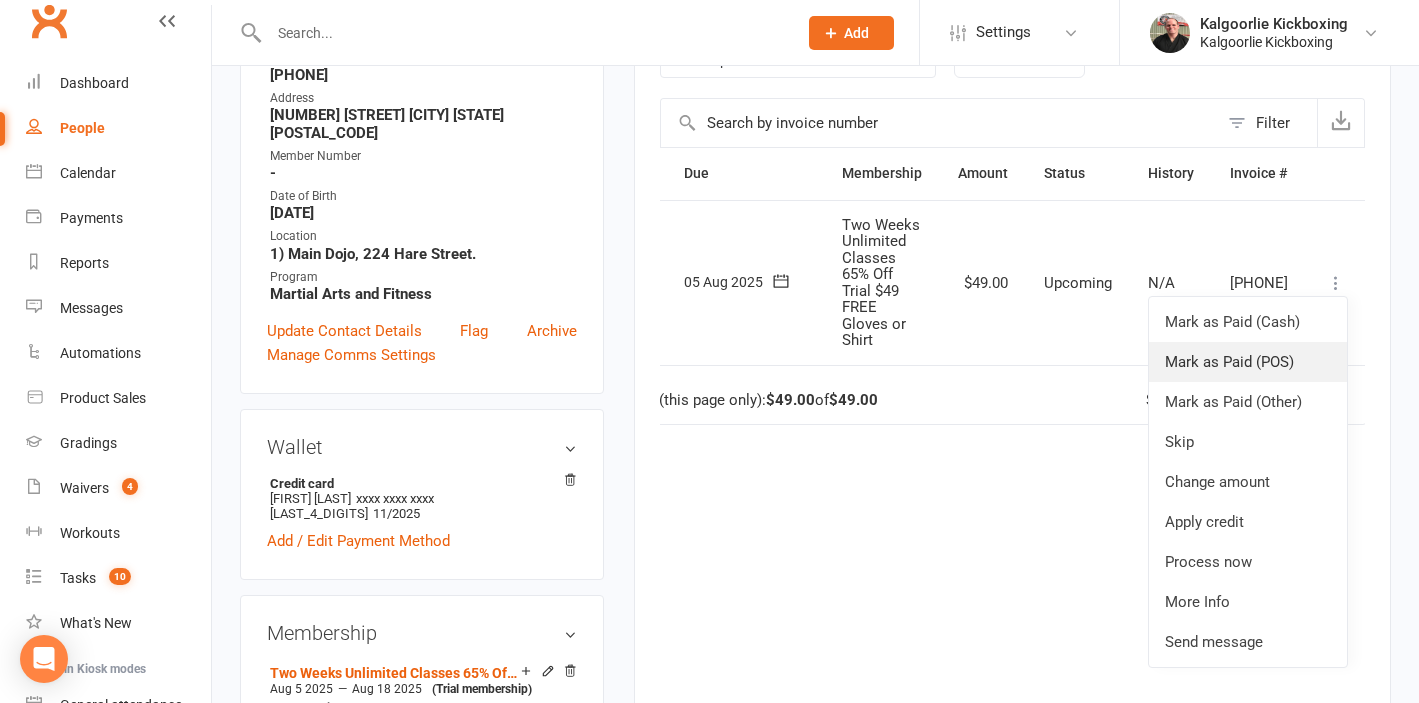 scroll, scrollTop: 415, scrollLeft: 0, axis: vertical 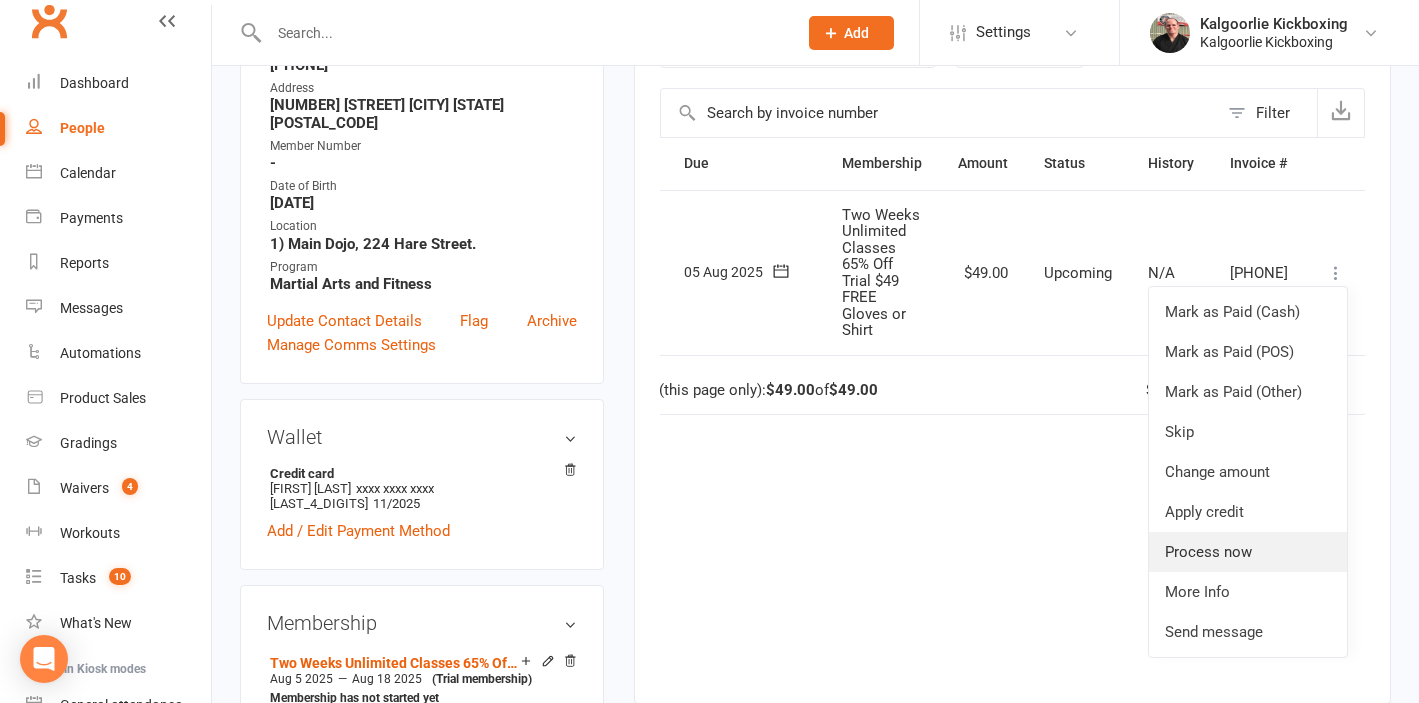 click on "Process now" at bounding box center (1248, 552) 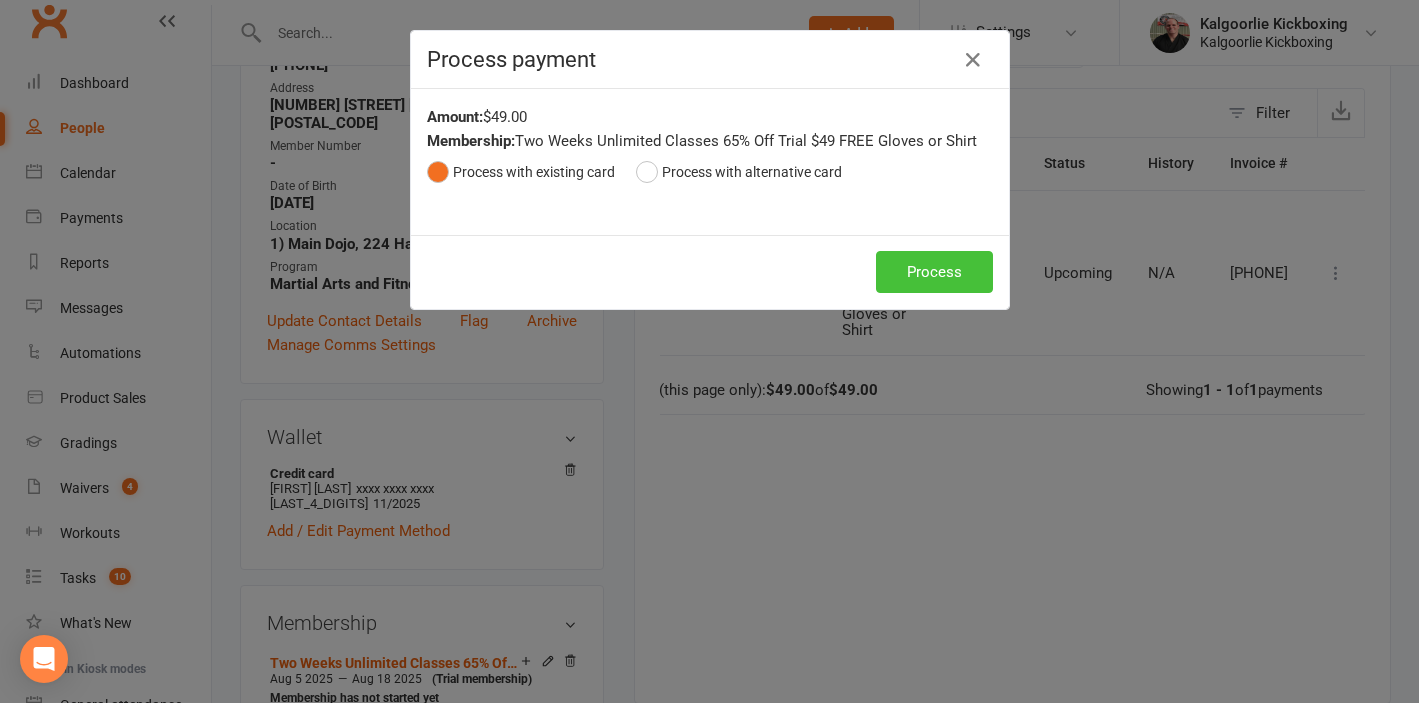 click on "Process" at bounding box center (934, 272) 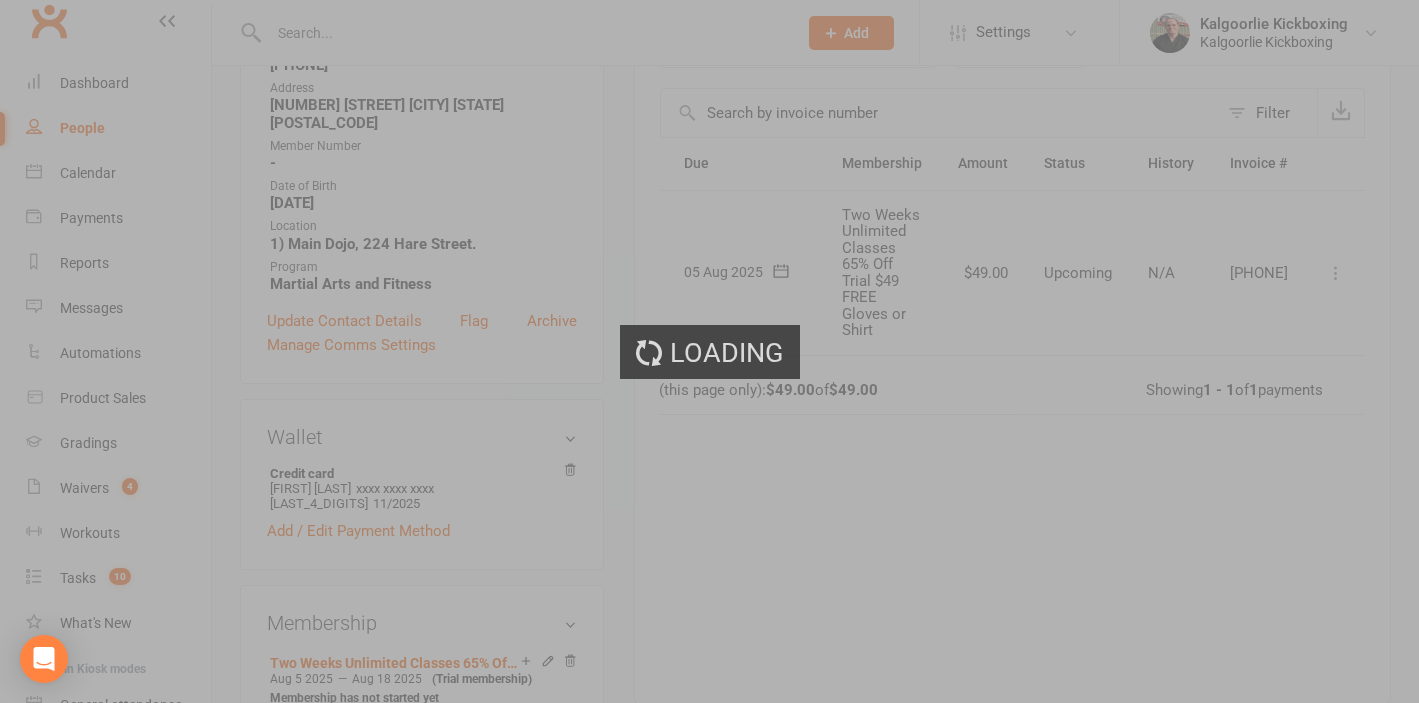 scroll, scrollTop: 0, scrollLeft: 29, axis: horizontal 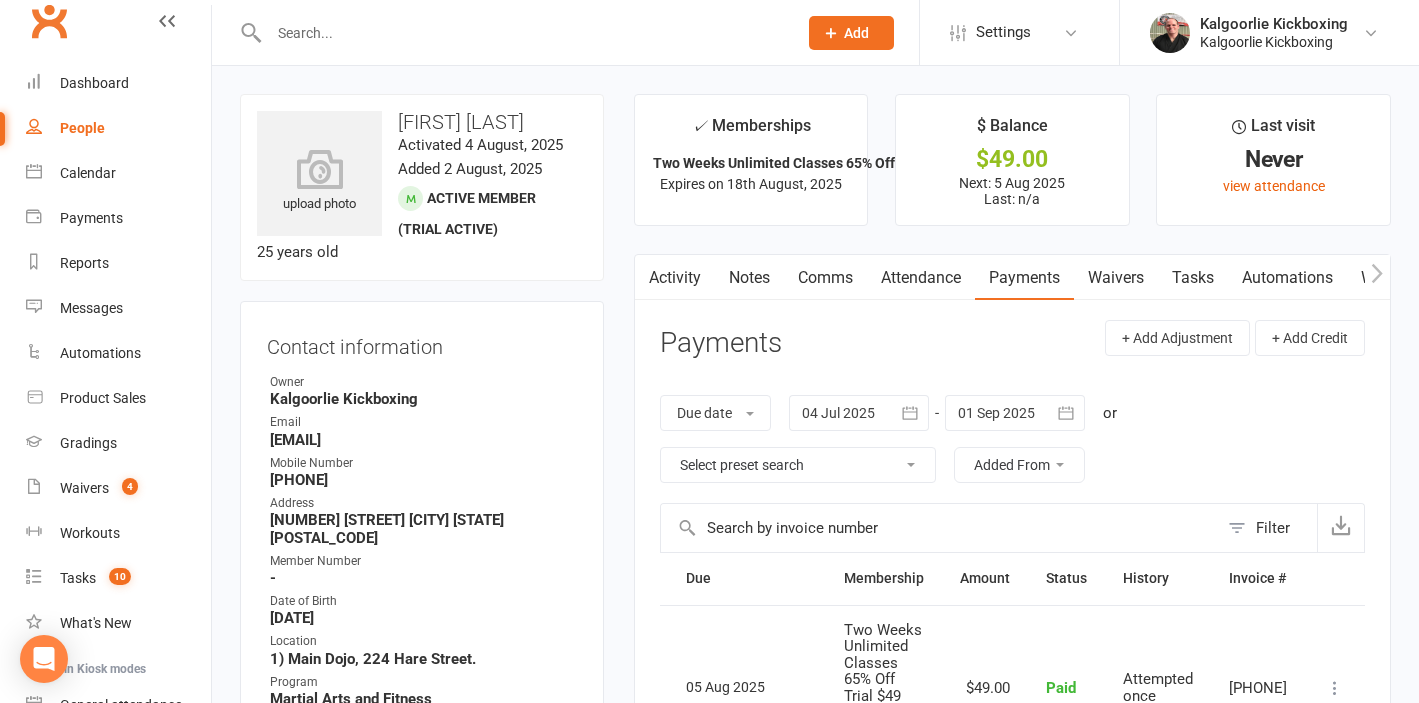 click on "Attendance" at bounding box center (921, 278) 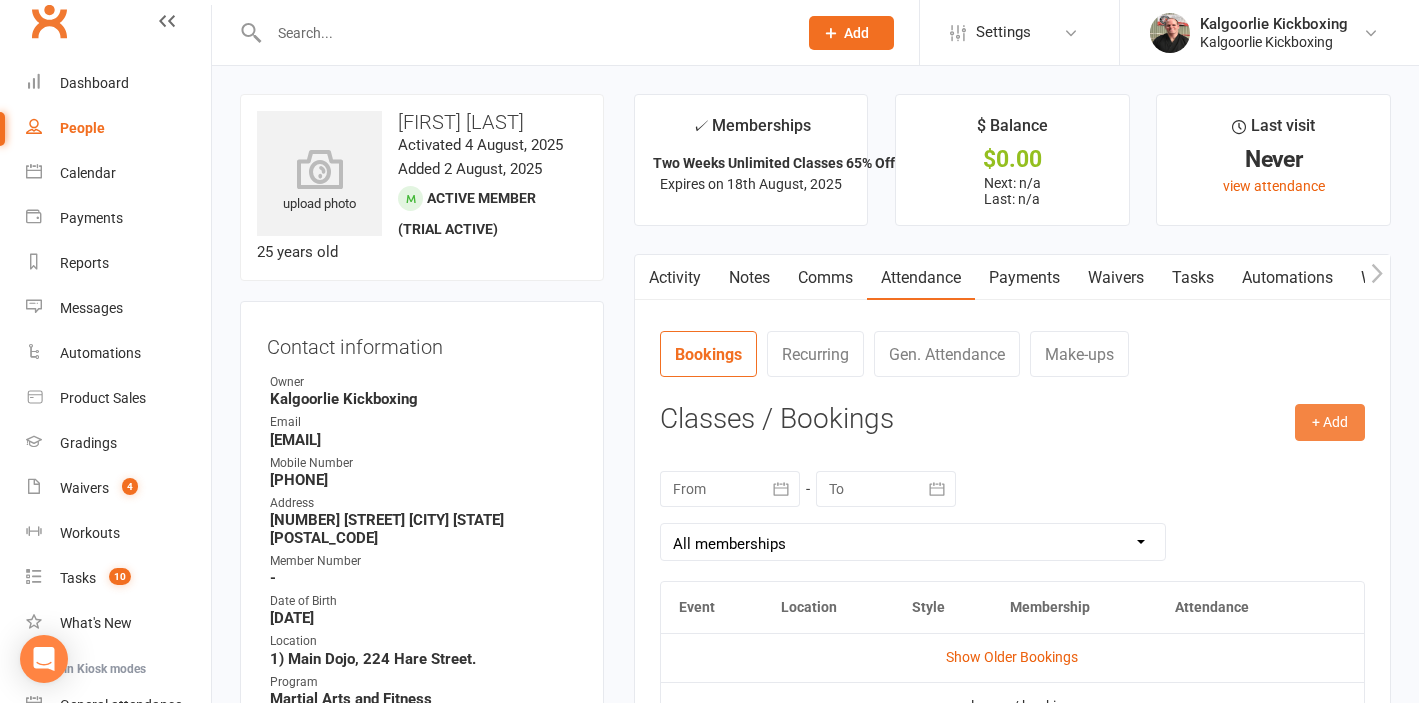 click on "+ Add" at bounding box center (1330, 422) 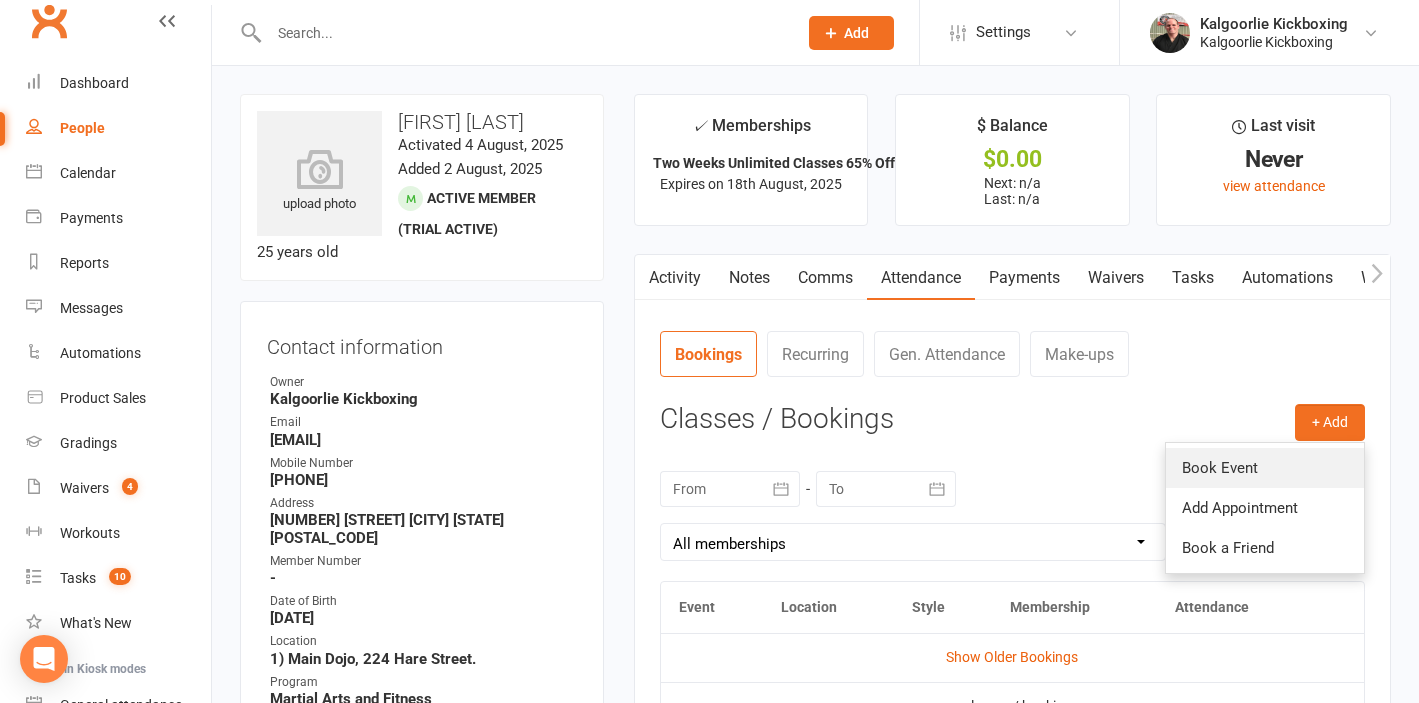 click on "Book Event" at bounding box center [1265, 468] 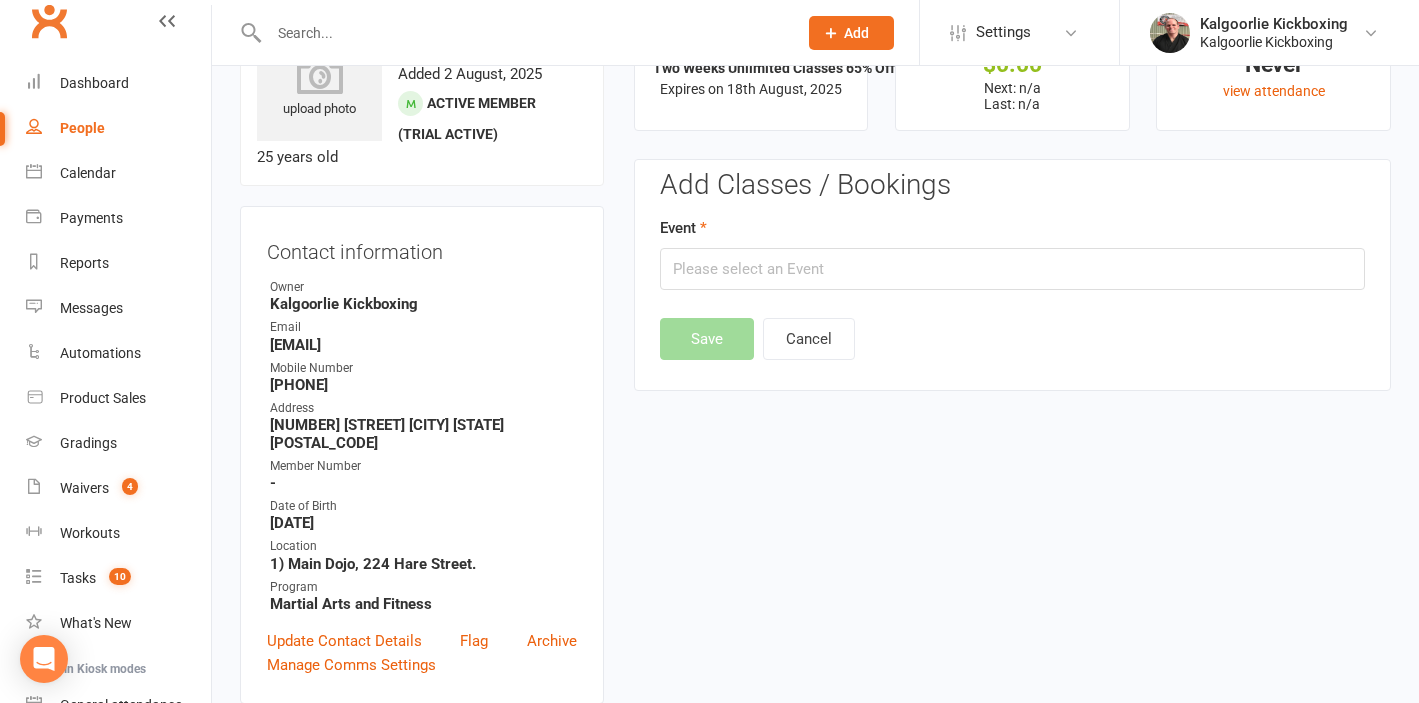 scroll, scrollTop: 154, scrollLeft: 0, axis: vertical 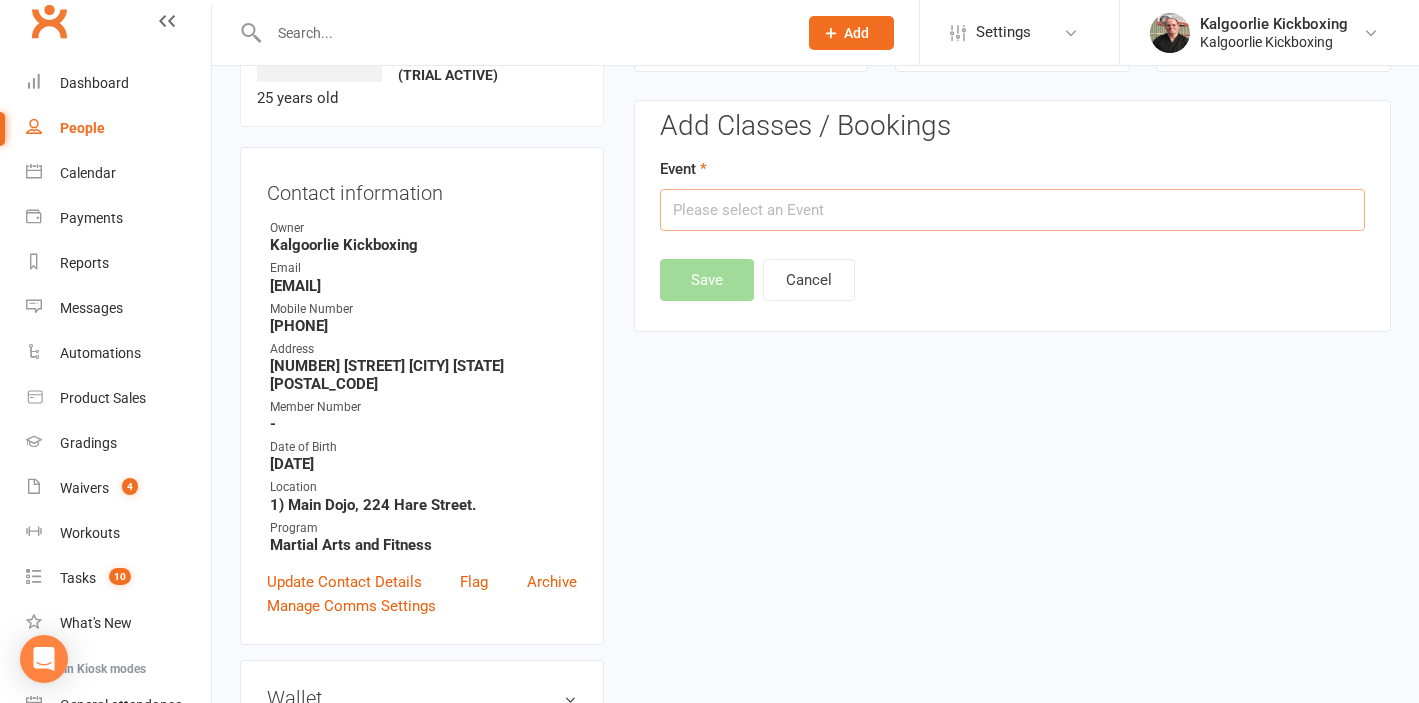 click at bounding box center (1012, 210) 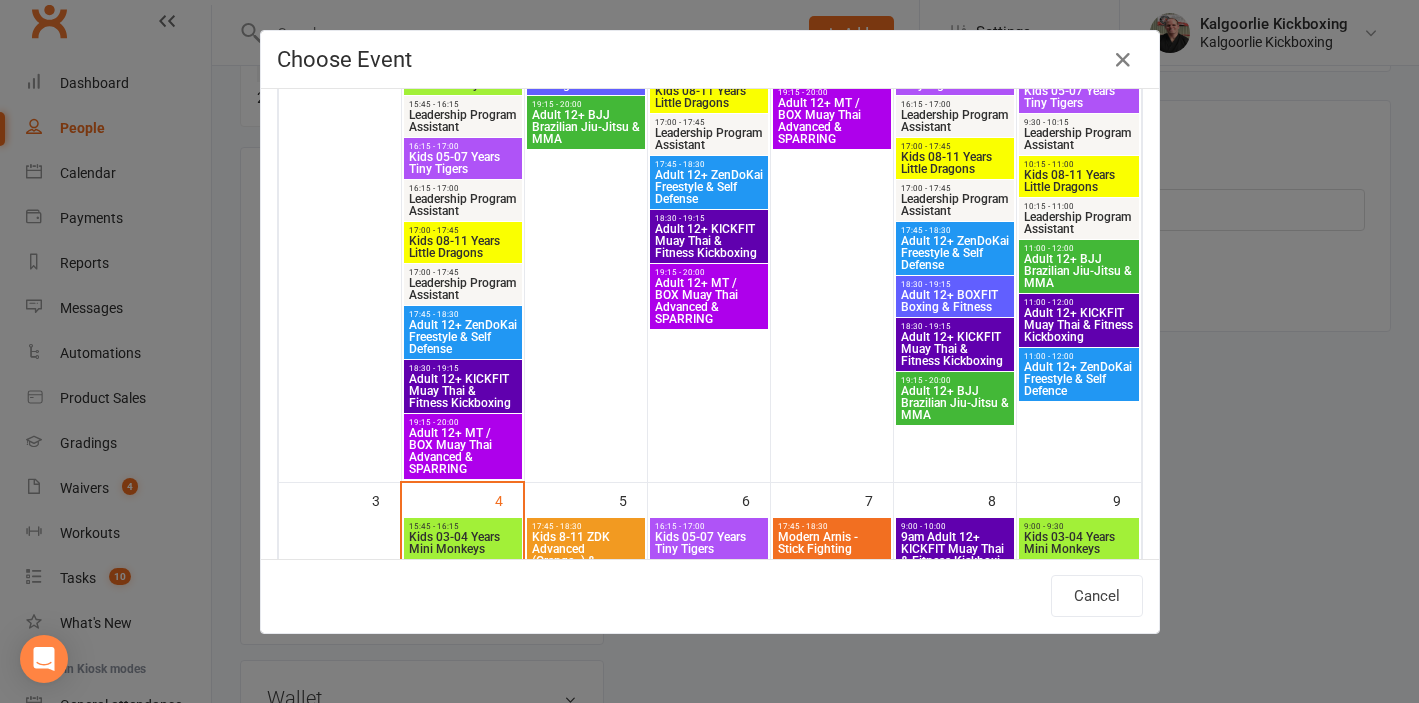 scroll, scrollTop: 534, scrollLeft: 0, axis: vertical 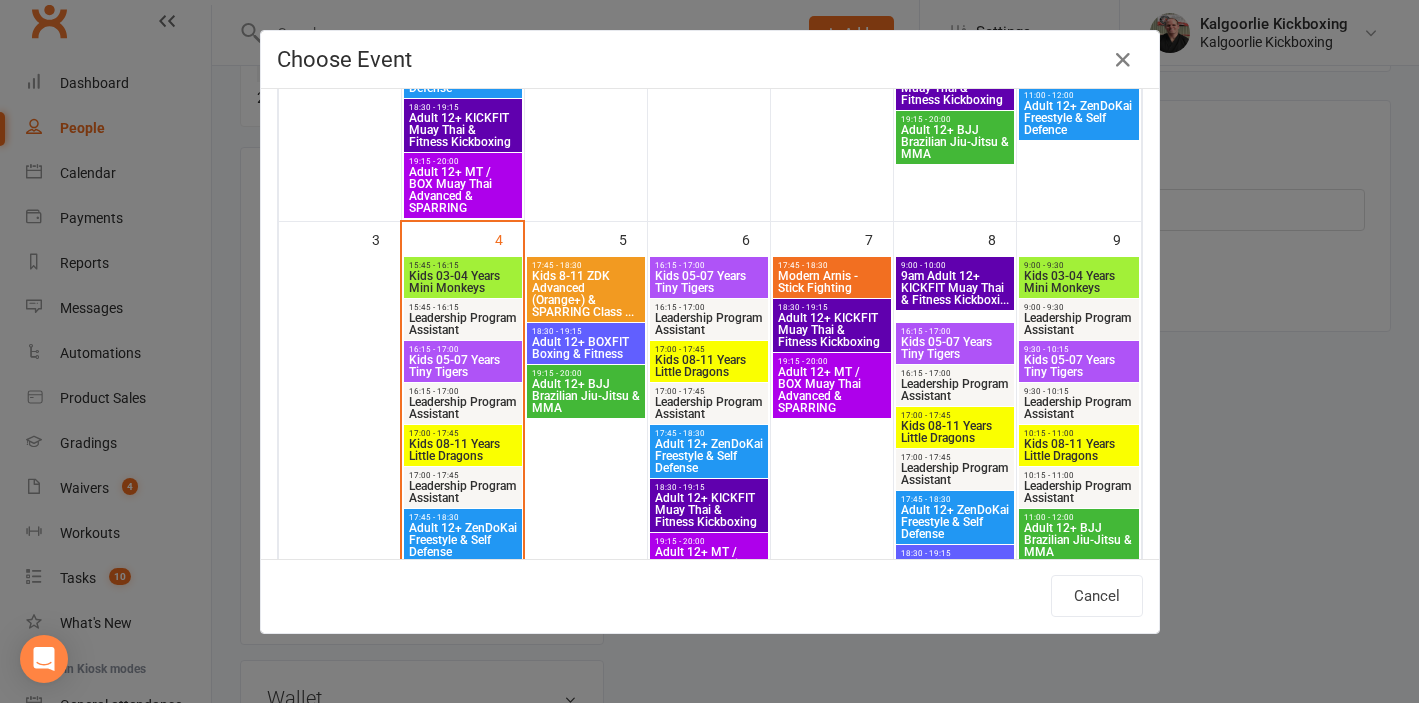 click on "Adult 12+ BJJ Brazilian Jiu-Jitsu & MMA" at bounding box center (586, 396) 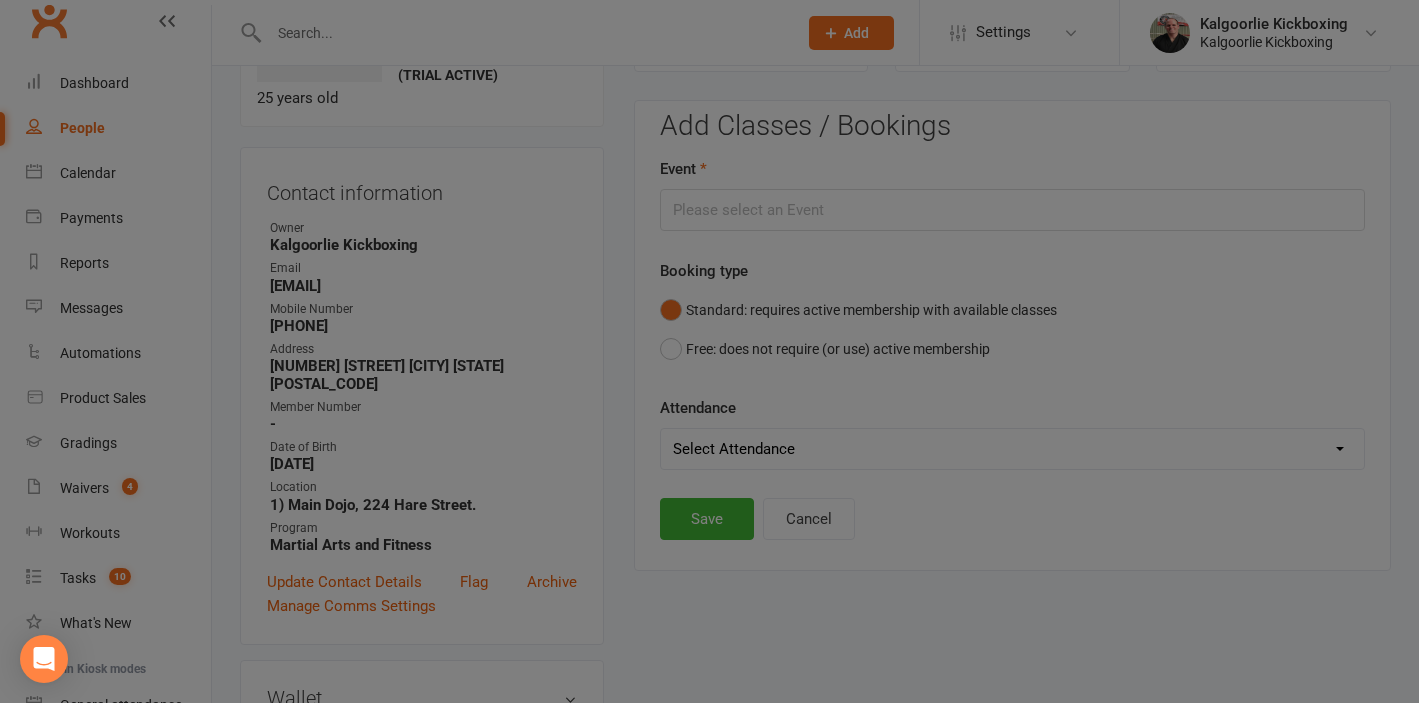 type on "Adult 12+ BJJ Brazilian Jiu-Jitsu & MMA - Aug 5, 2025 7:15:00 PM" 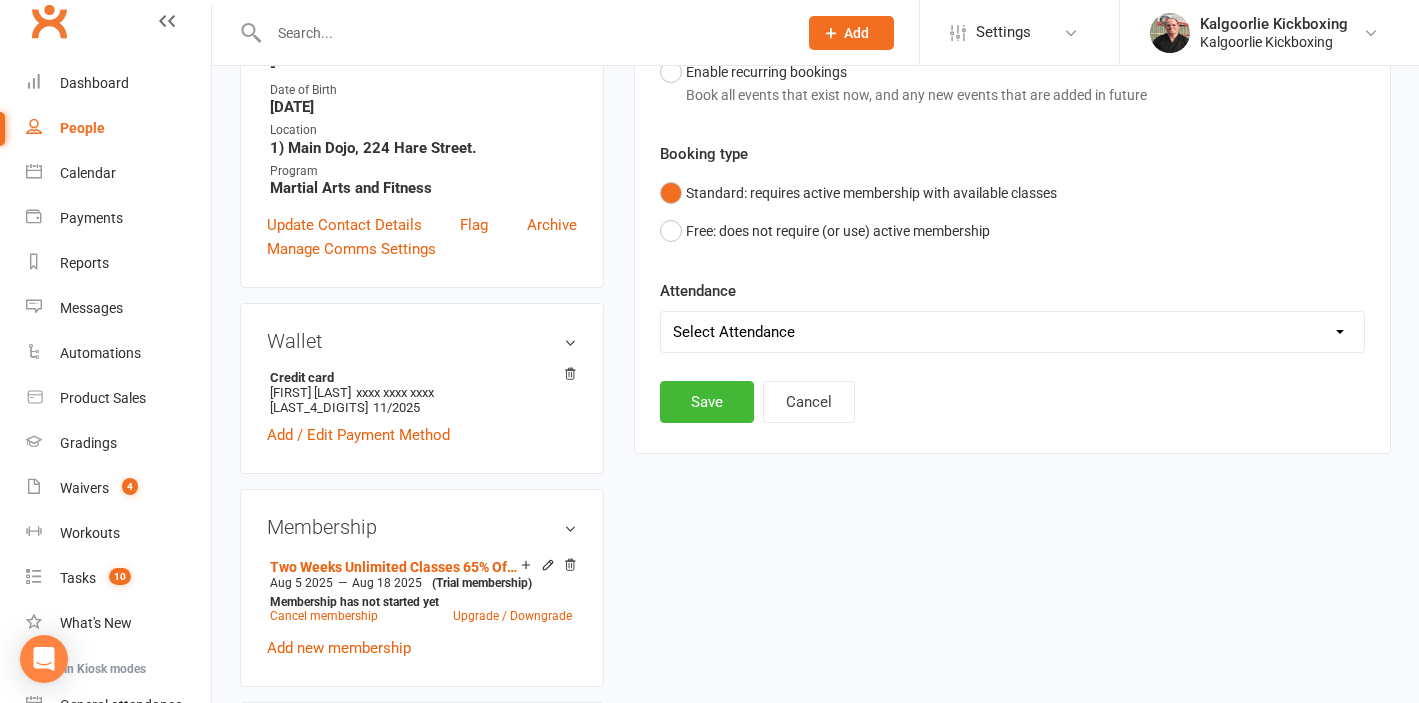 scroll, scrollTop: 602, scrollLeft: 0, axis: vertical 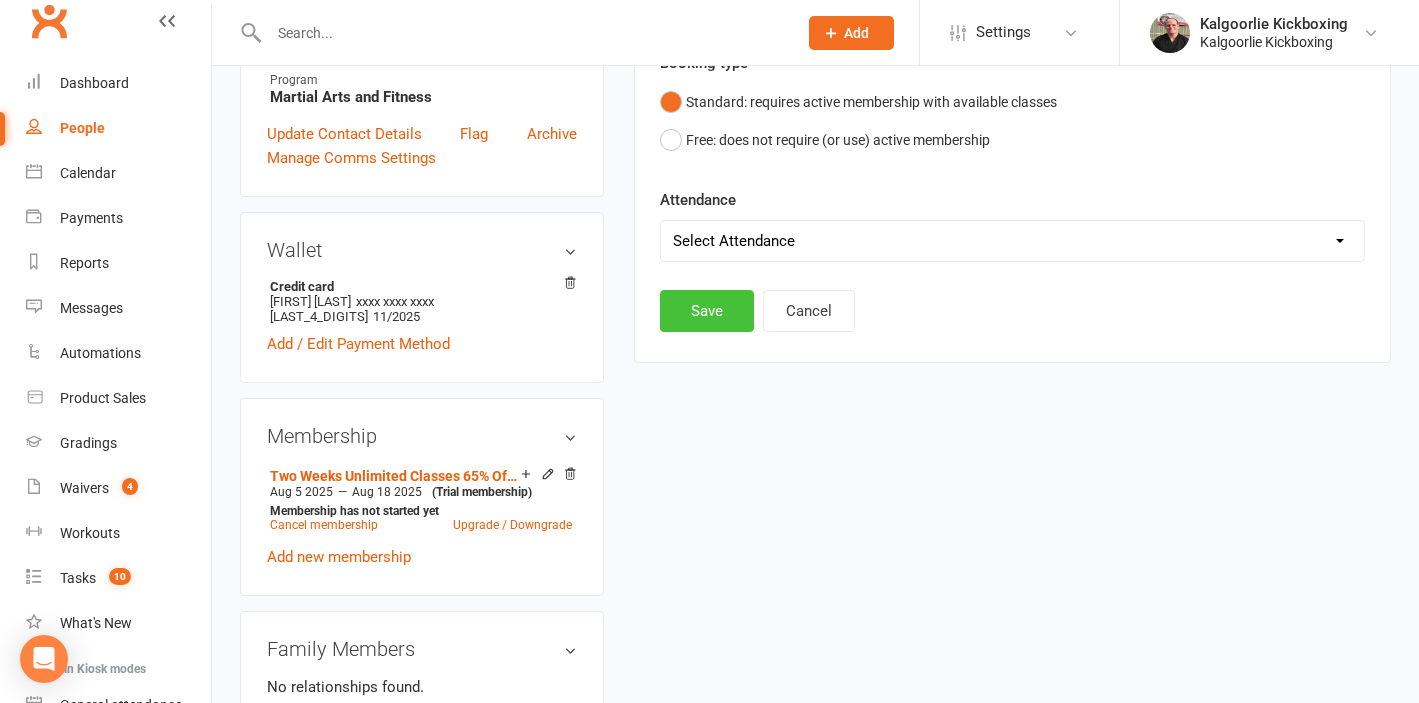 click on "Save" at bounding box center [707, 311] 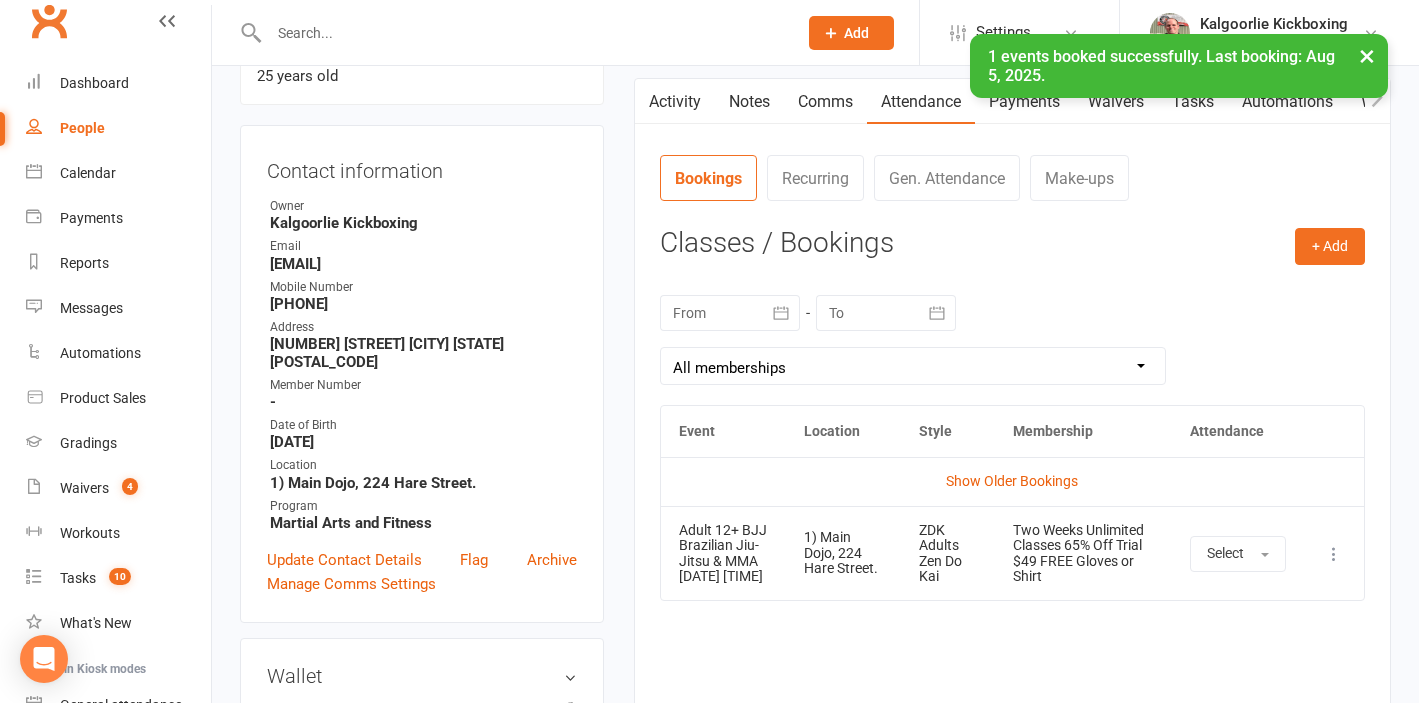 scroll, scrollTop: 0, scrollLeft: 0, axis: both 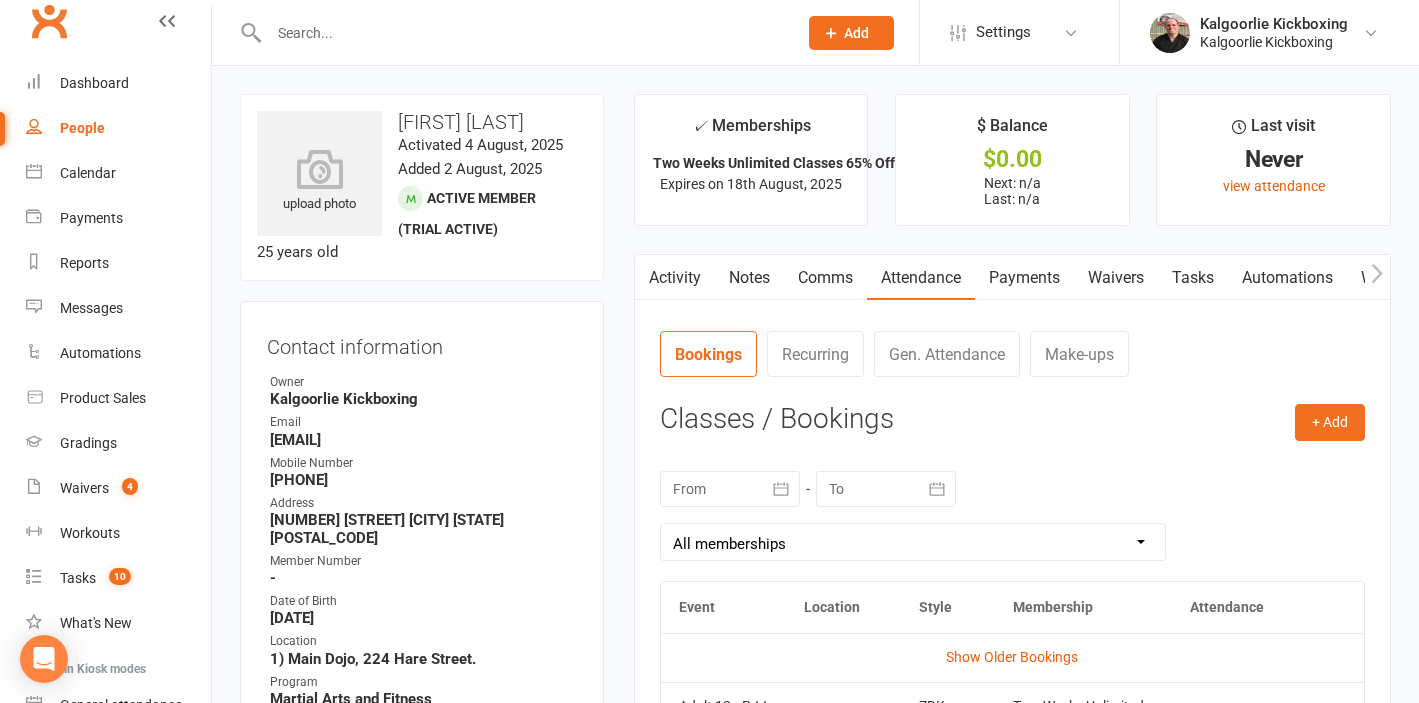 click 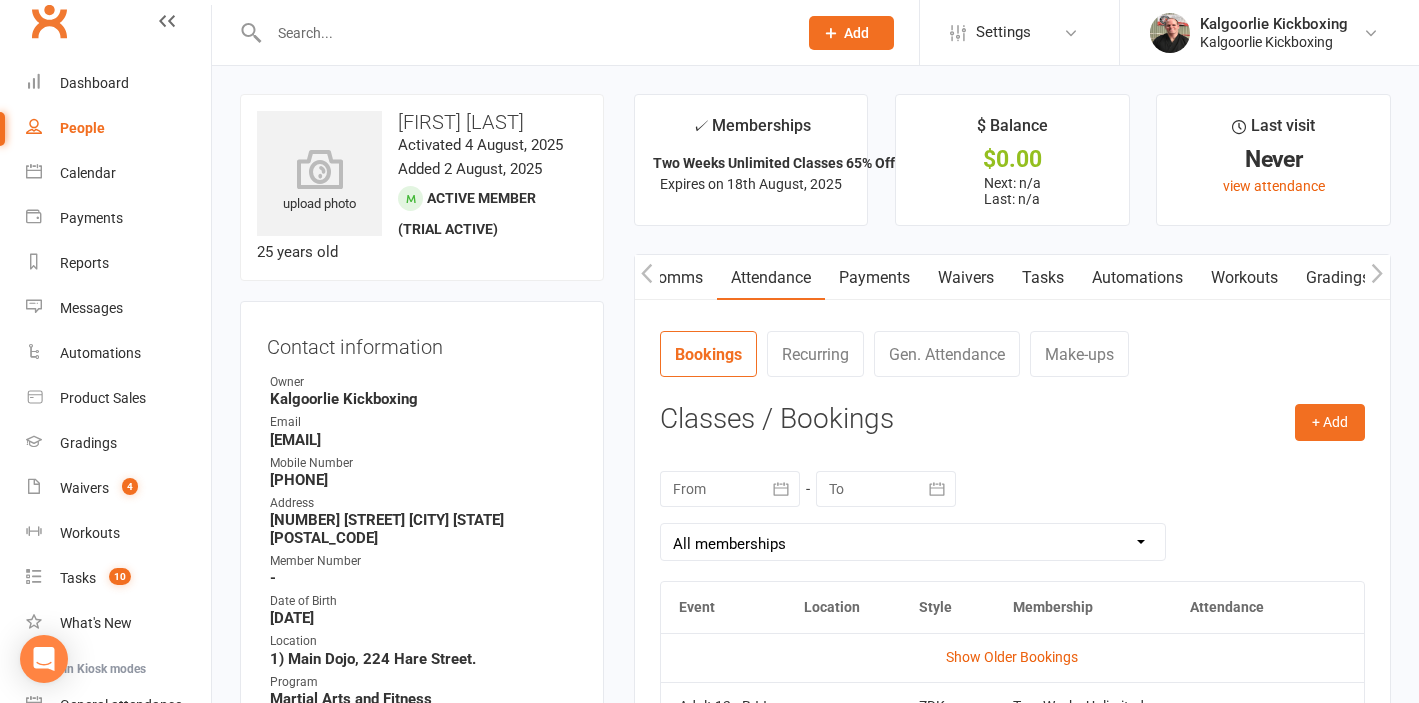 click 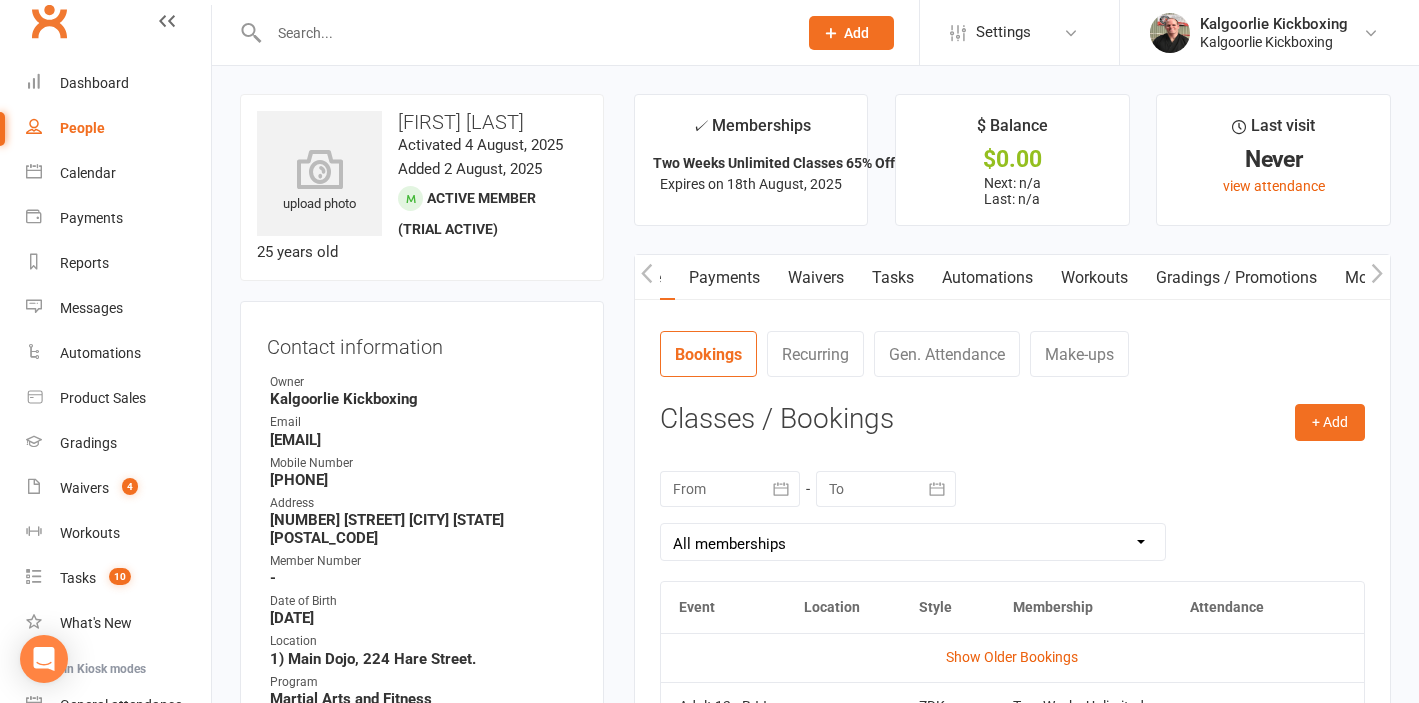 click 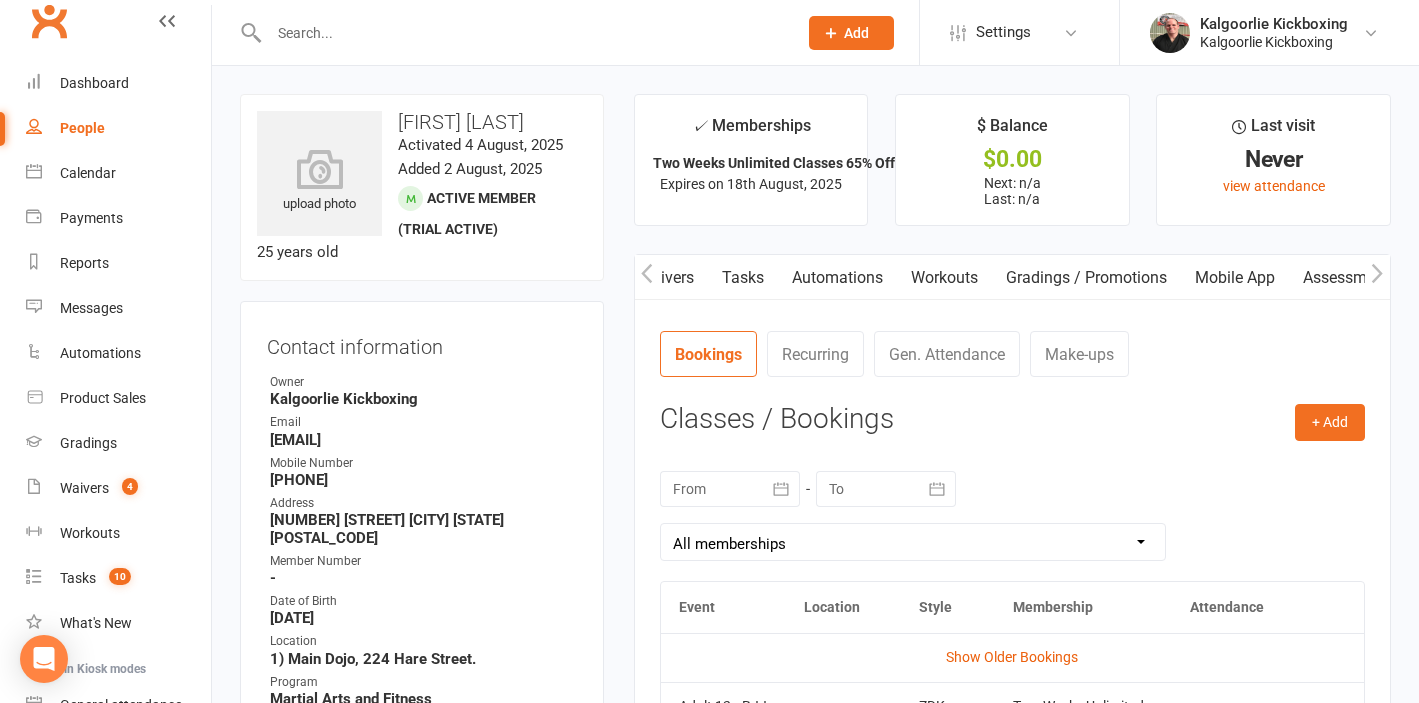 scroll, scrollTop: 0, scrollLeft: 450, axis: horizontal 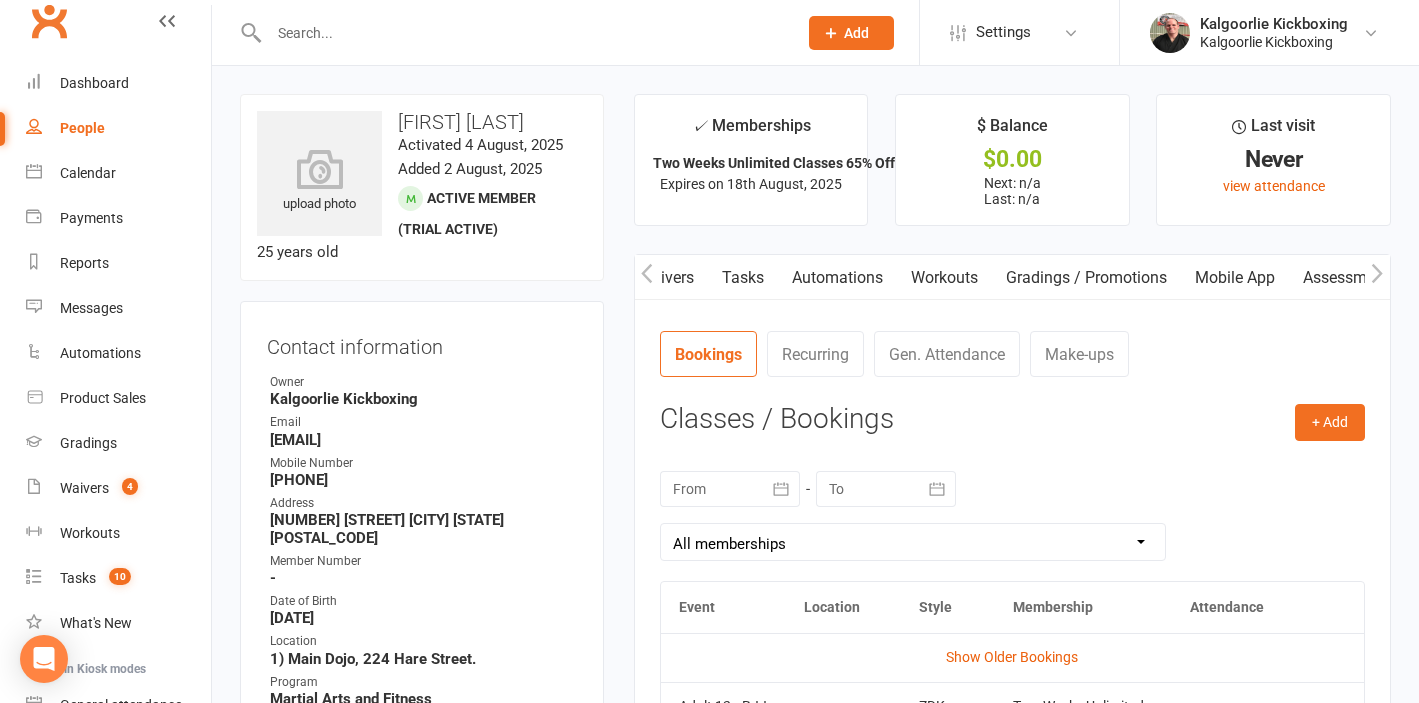 click on "Mobile App" at bounding box center (1235, 278) 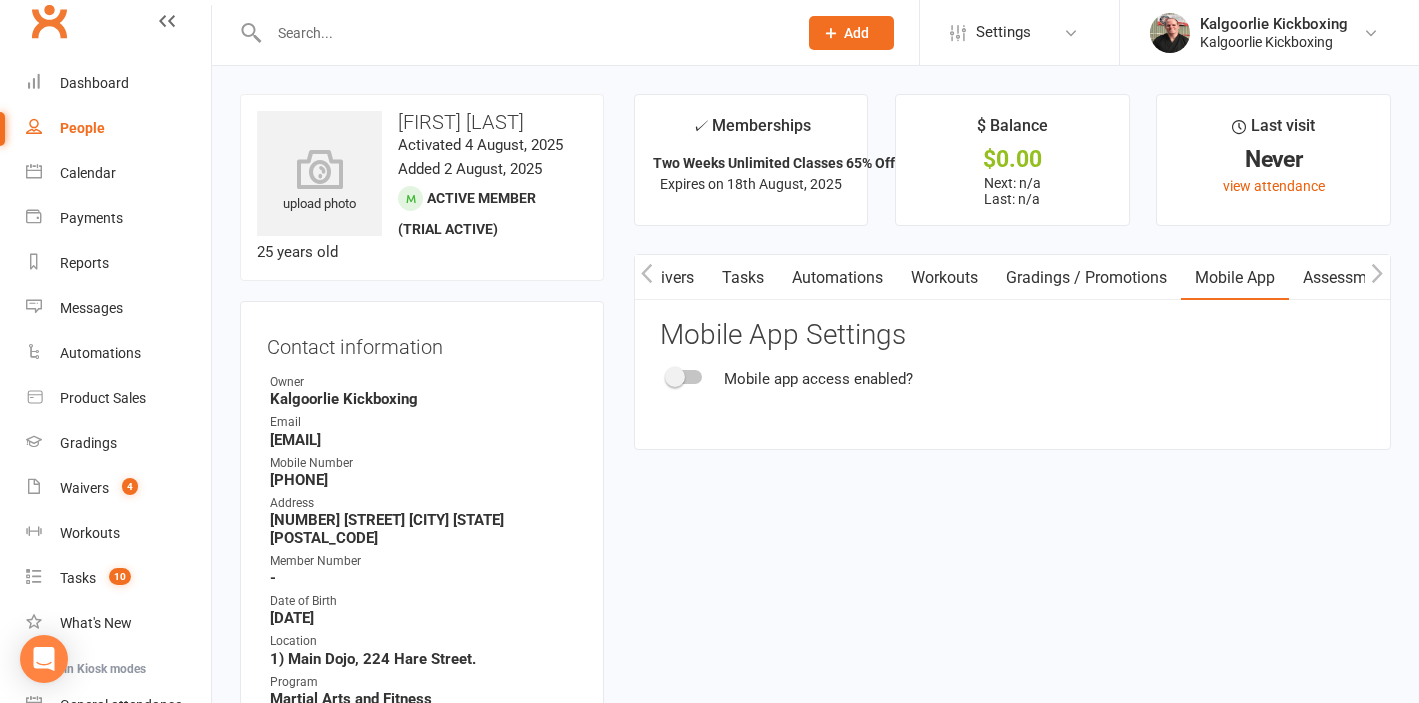 click 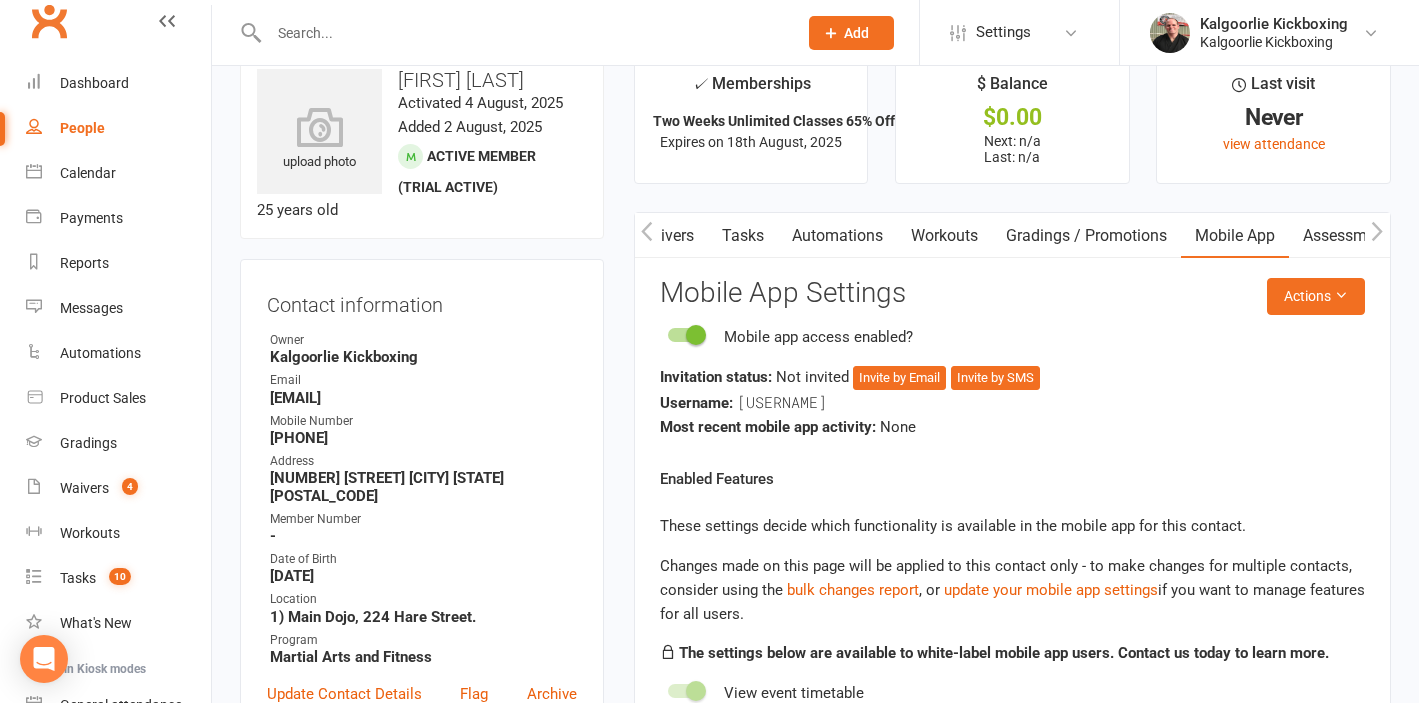 scroll, scrollTop: 53, scrollLeft: 0, axis: vertical 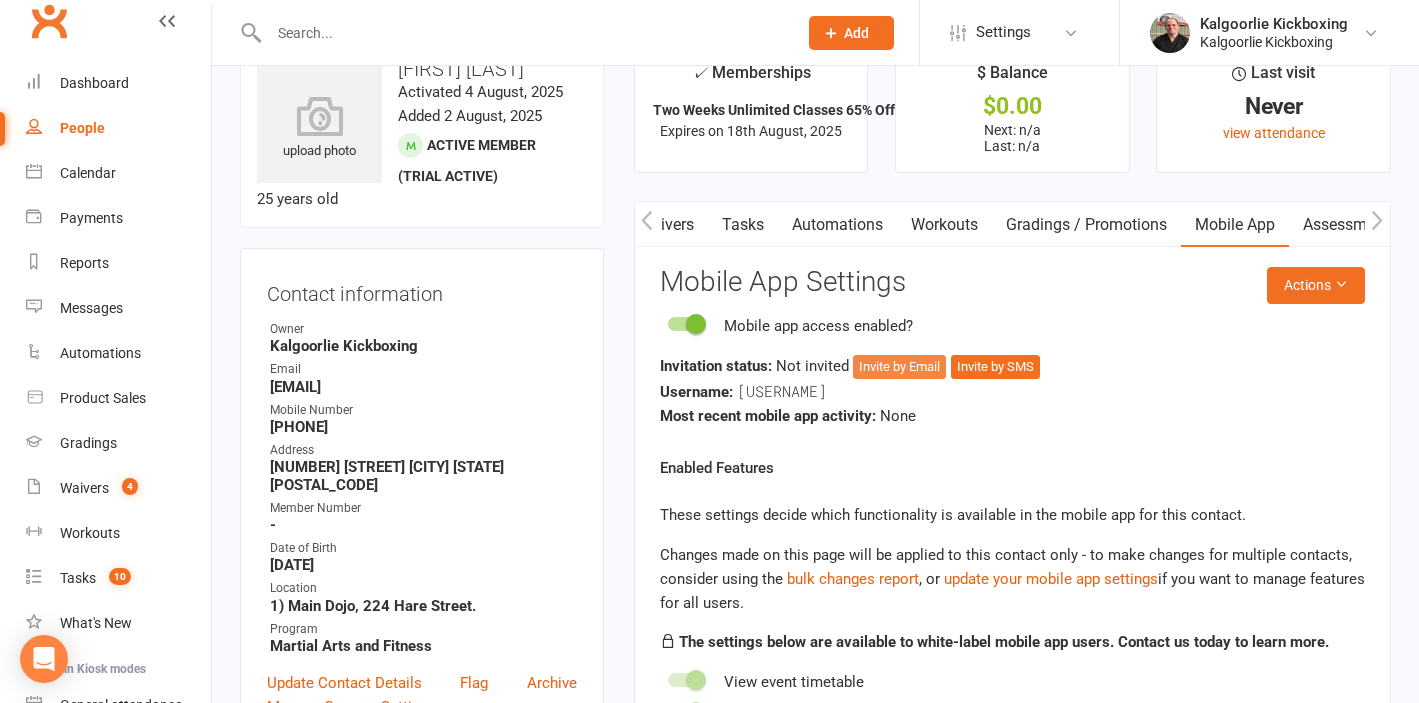 click on "Invite by Email" 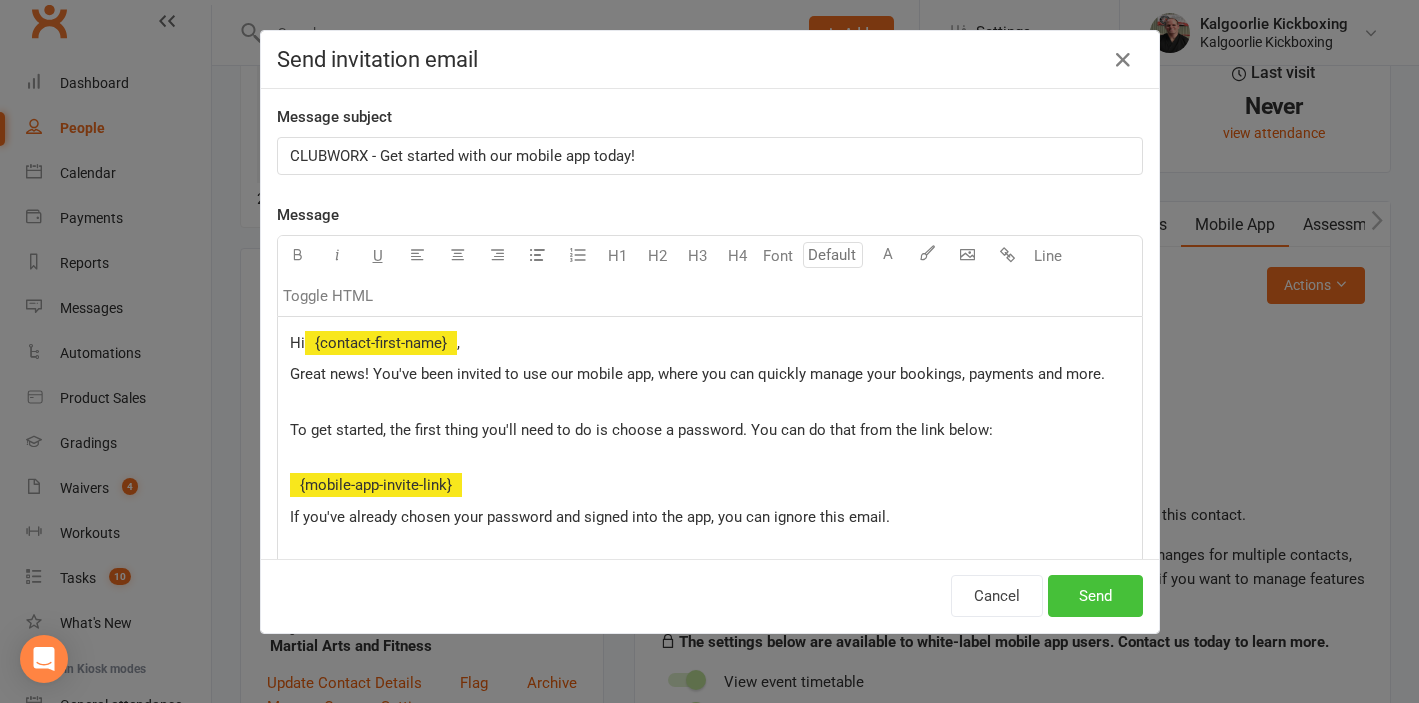 click on "Send" at bounding box center (1095, 596) 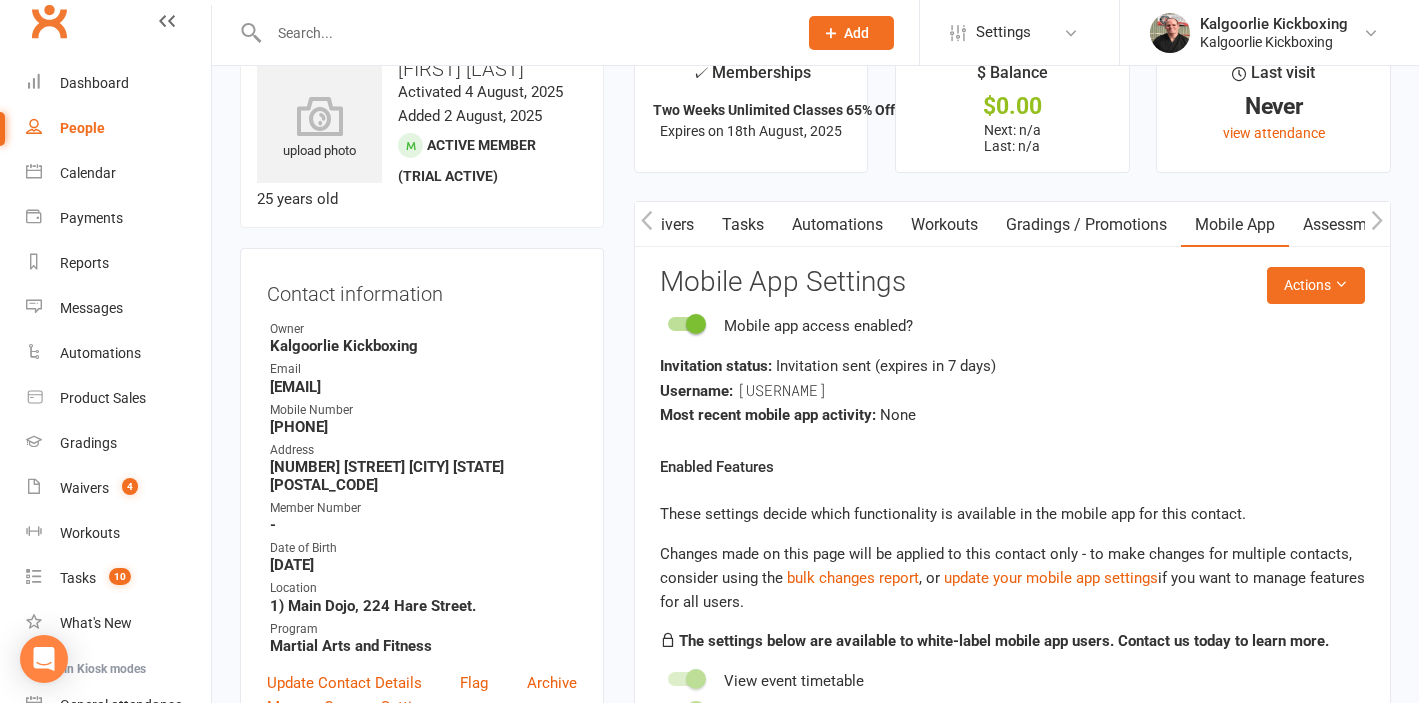 scroll, scrollTop: 0, scrollLeft: 0, axis: both 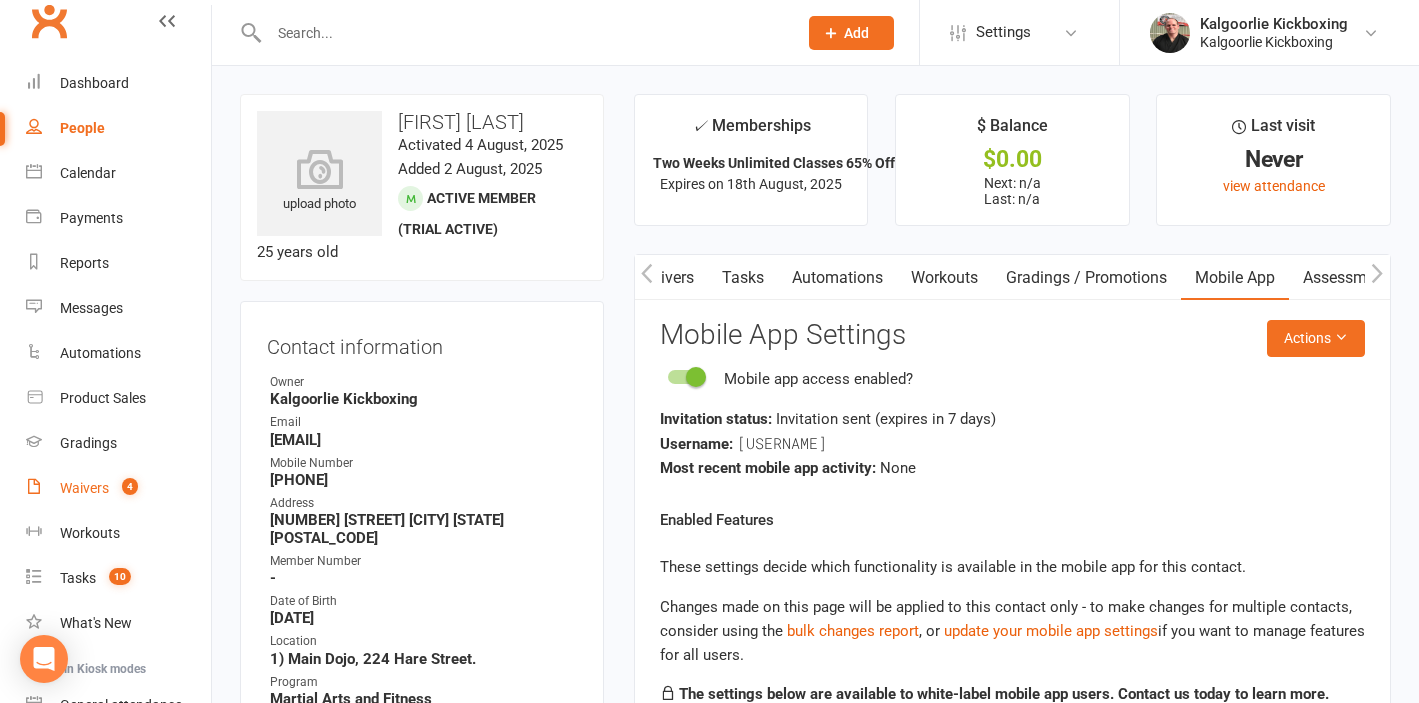 click on "Waivers" at bounding box center (84, 488) 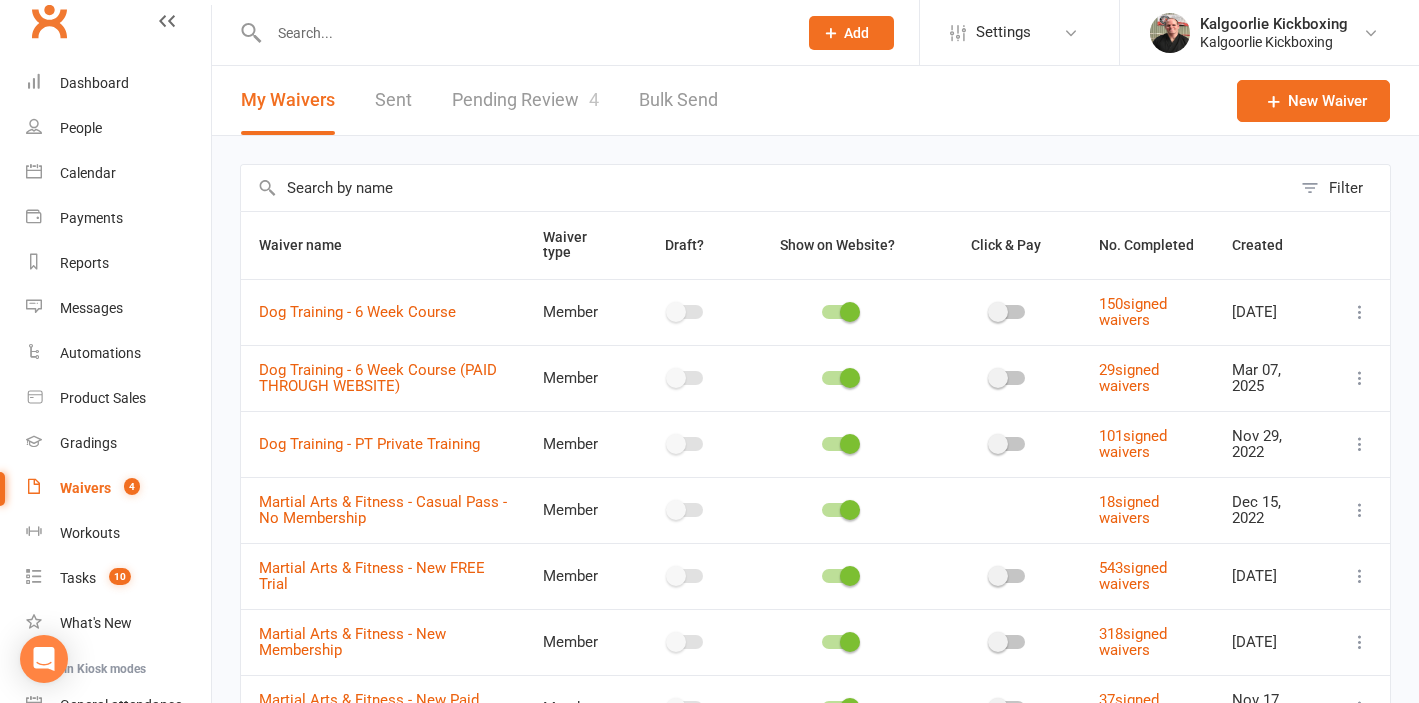 click on "Pending Review 4" at bounding box center (525, 100) 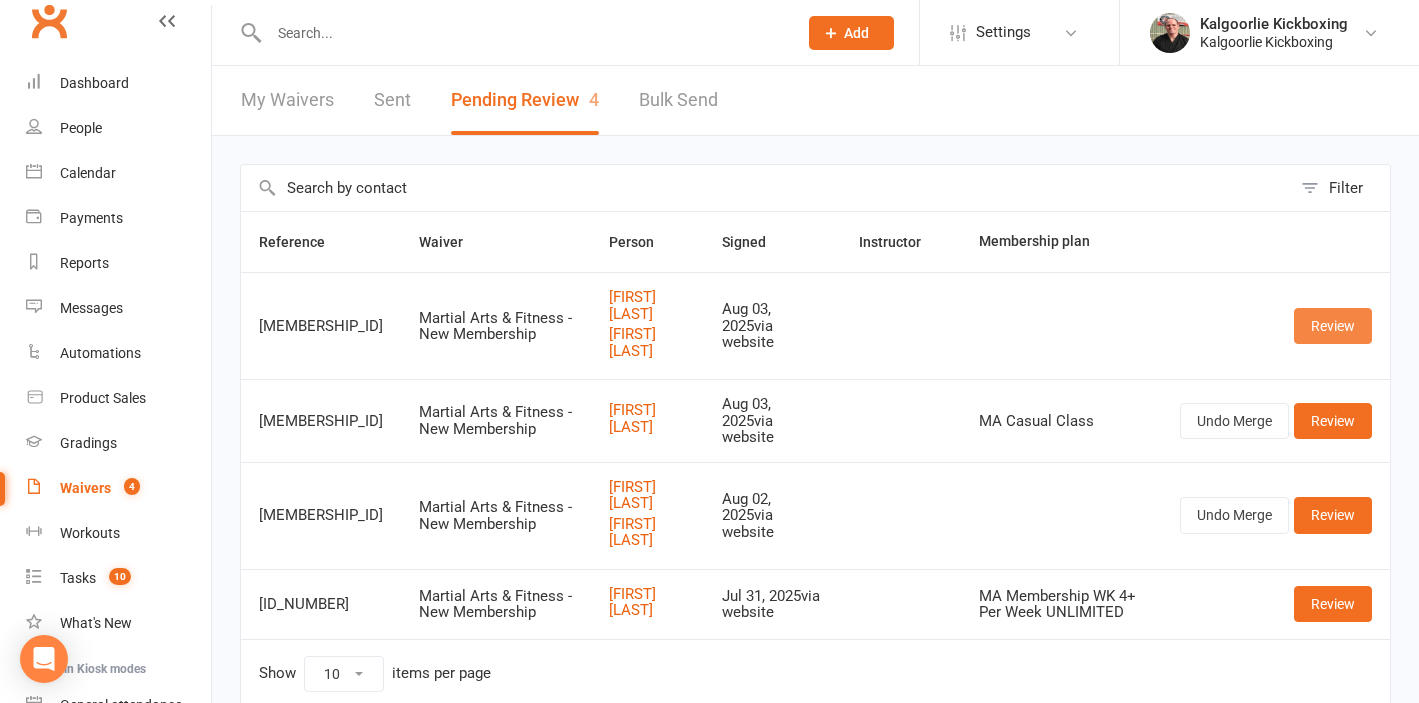 click on "Review" at bounding box center [1333, 326] 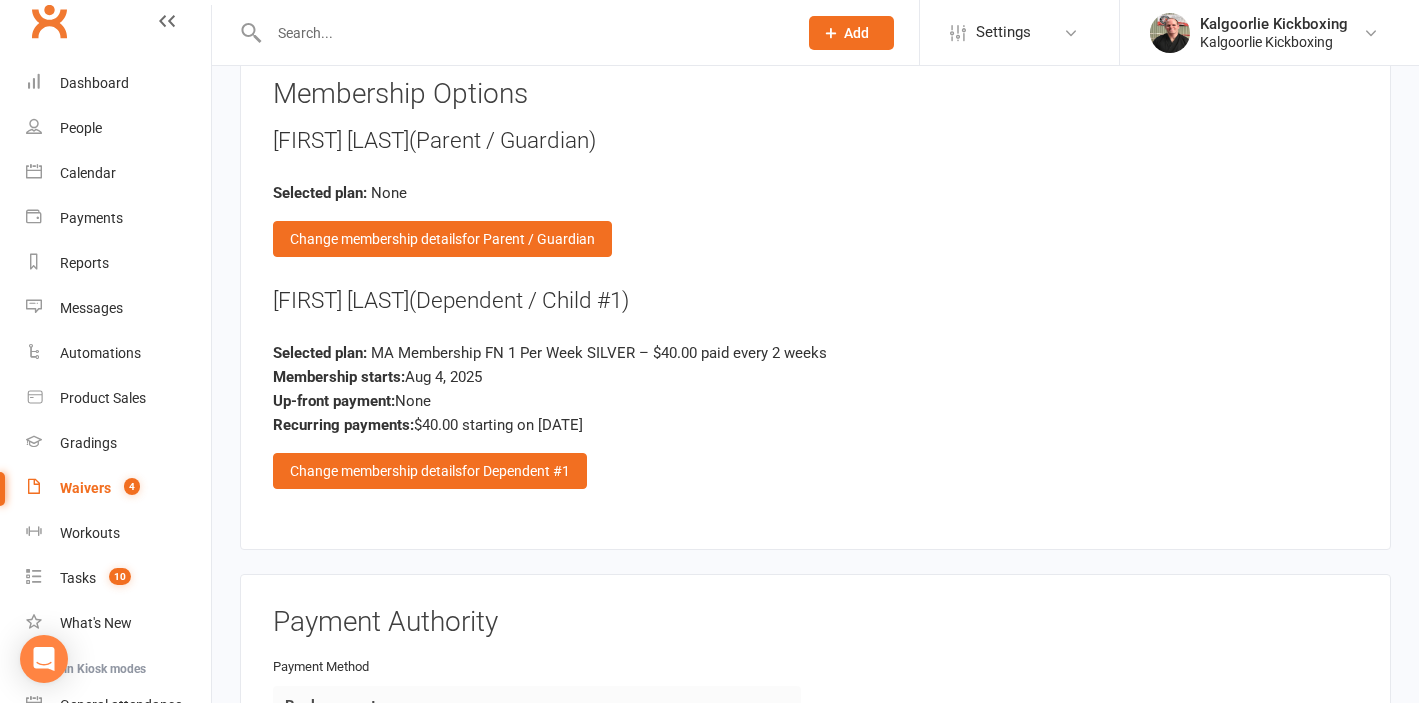 scroll, scrollTop: 2567, scrollLeft: 0, axis: vertical 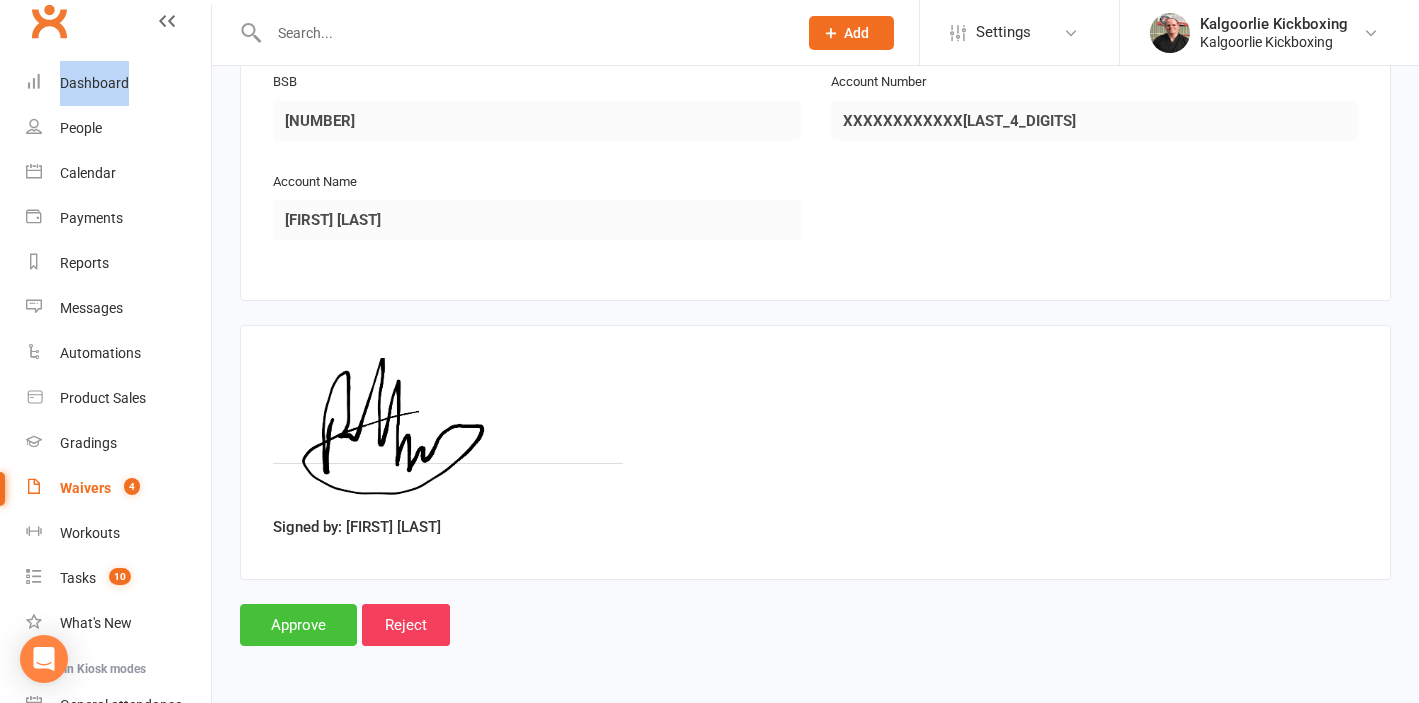 click on "Approve" at bounding box center [298, 625] 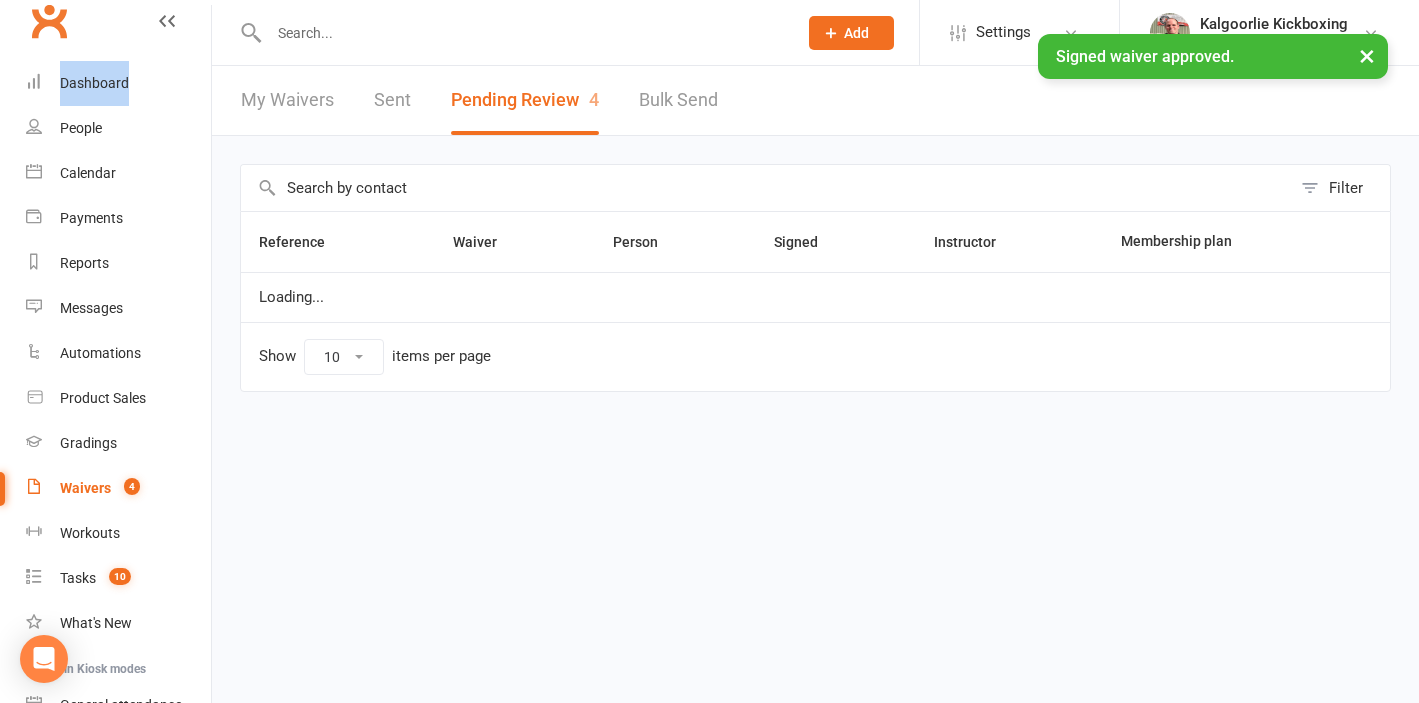 scroll, scrollTop: 0, scrollLeft: 0, axis: both 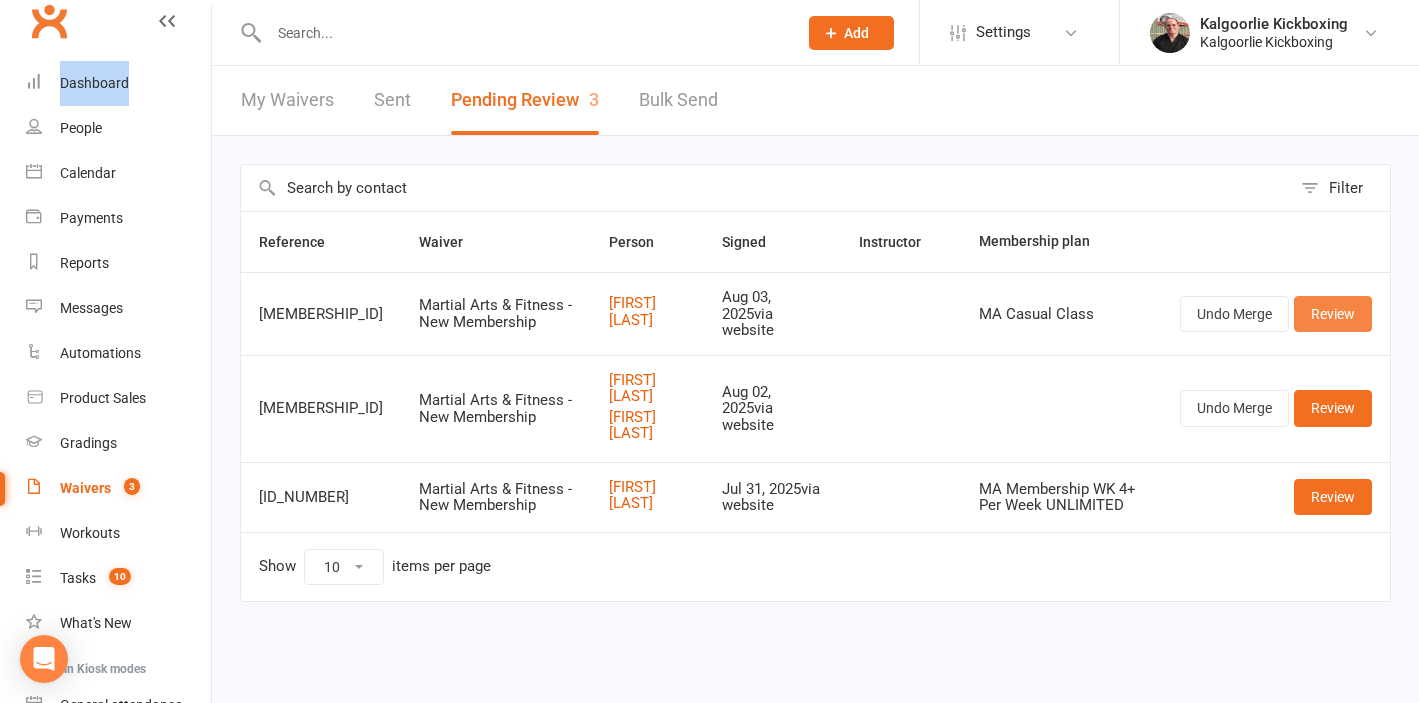 click on "Review" at bounding box center [1333, 314] 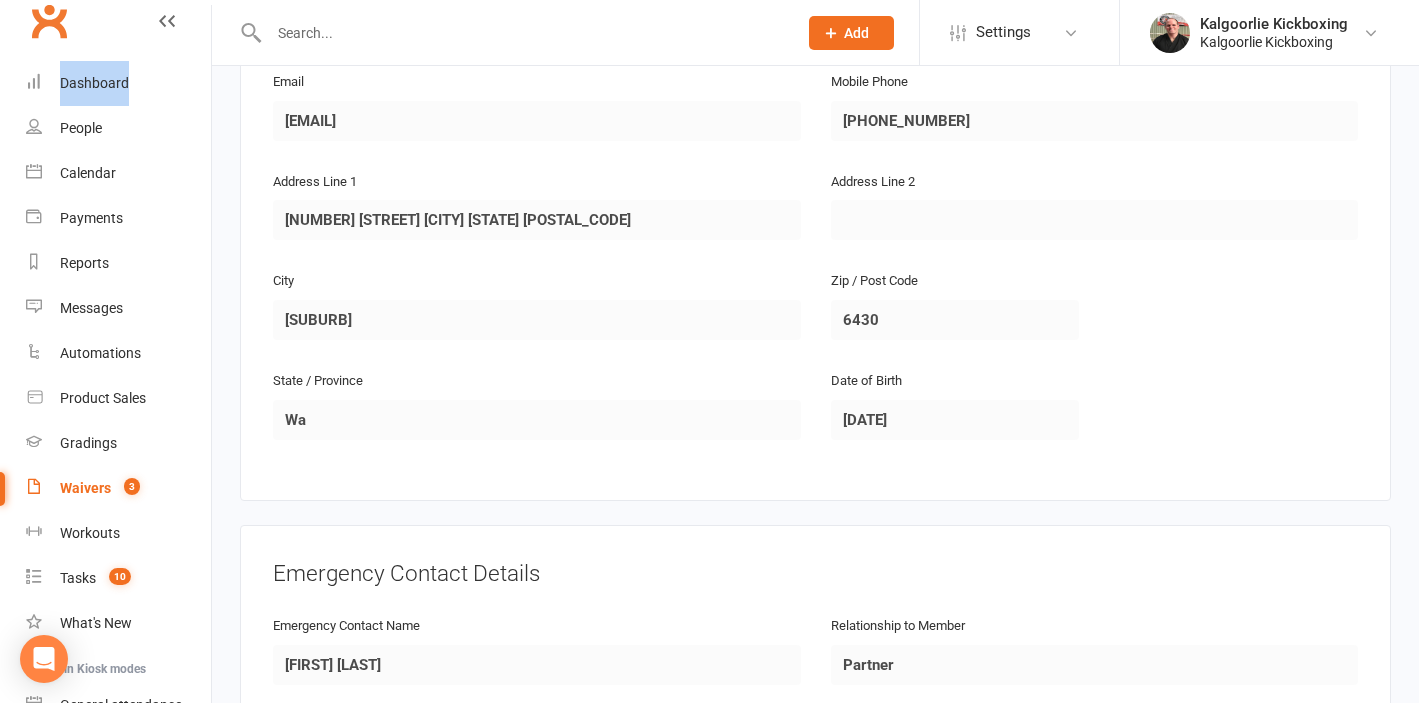 scroll, scrollTop: 417, scrollLeft: 0, axis: vertical 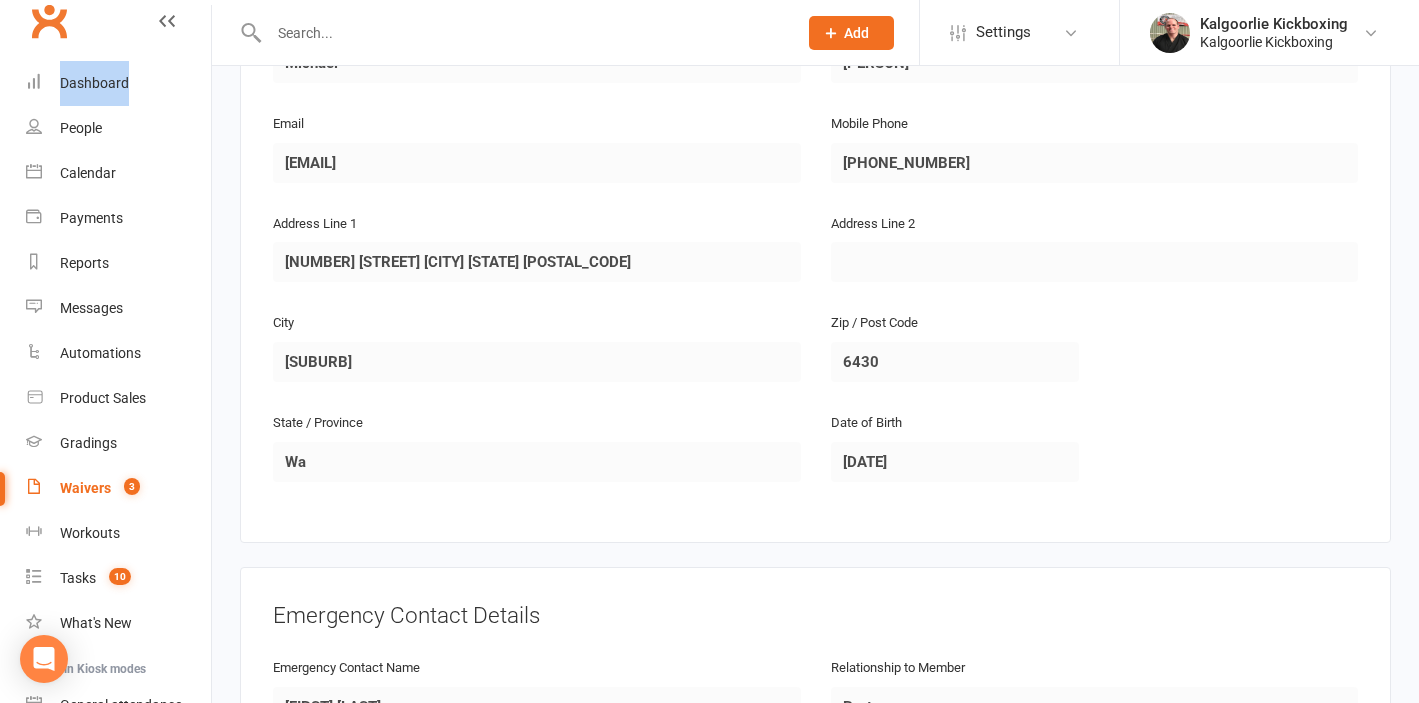 click on "Waivers" at bounding box center (85, 488) 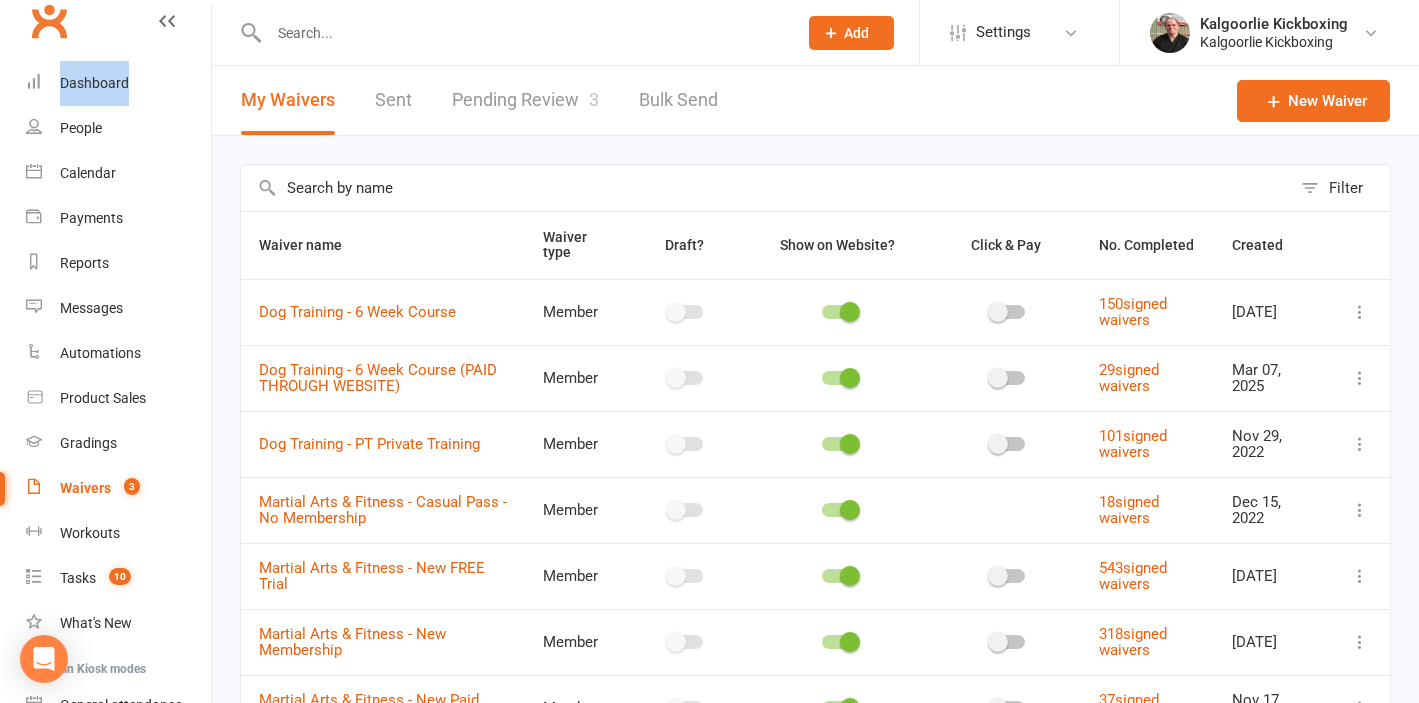 click on "Pending Review 3" at bounding box center (525, 100) 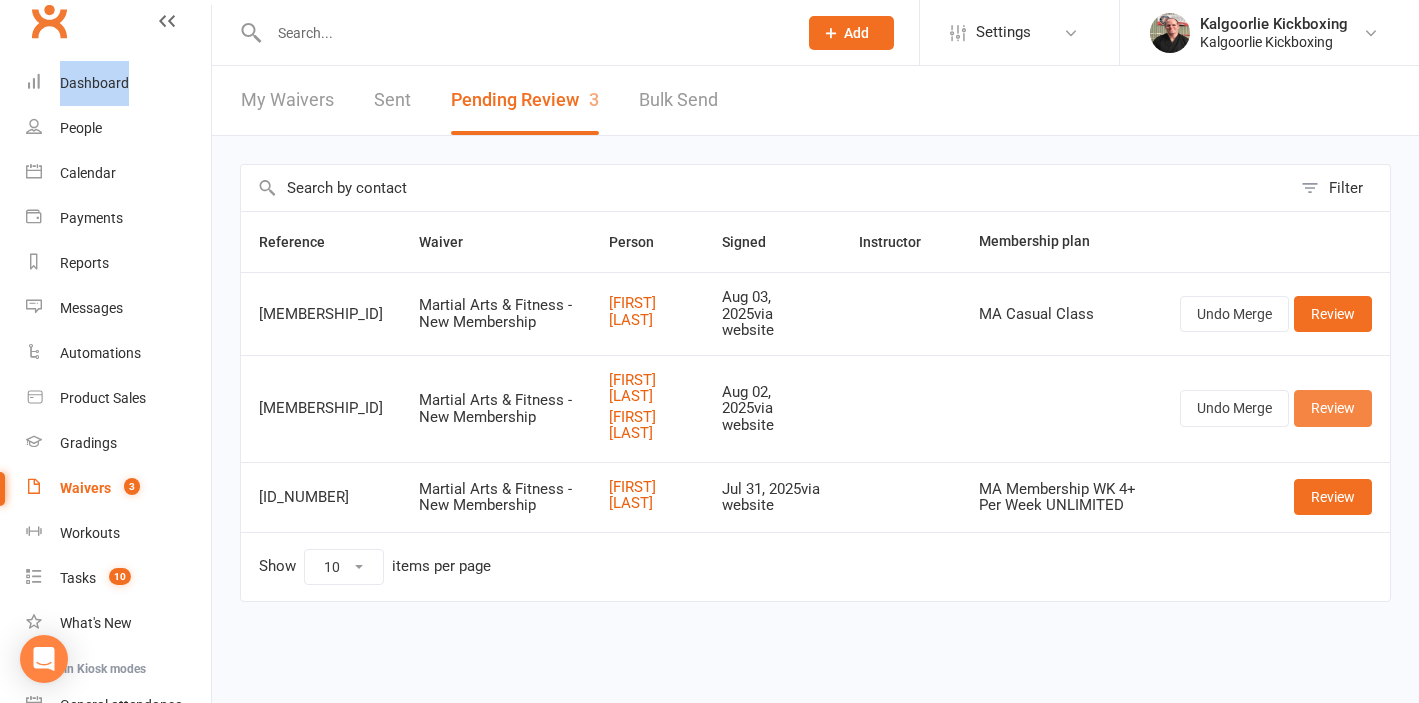click on "Review" at bounding box center (1333, 408) 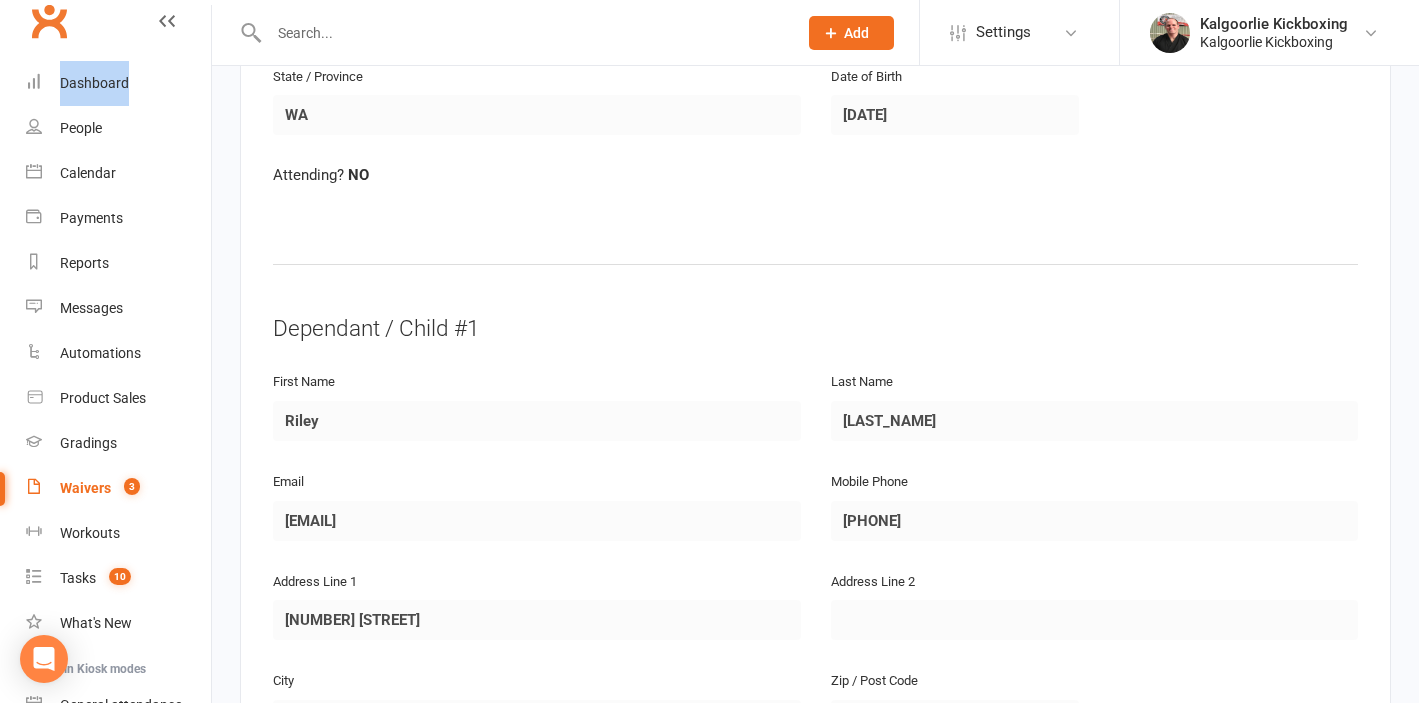 scroll, scrollTop: 813, scrollLeft: 0, axis: vertical 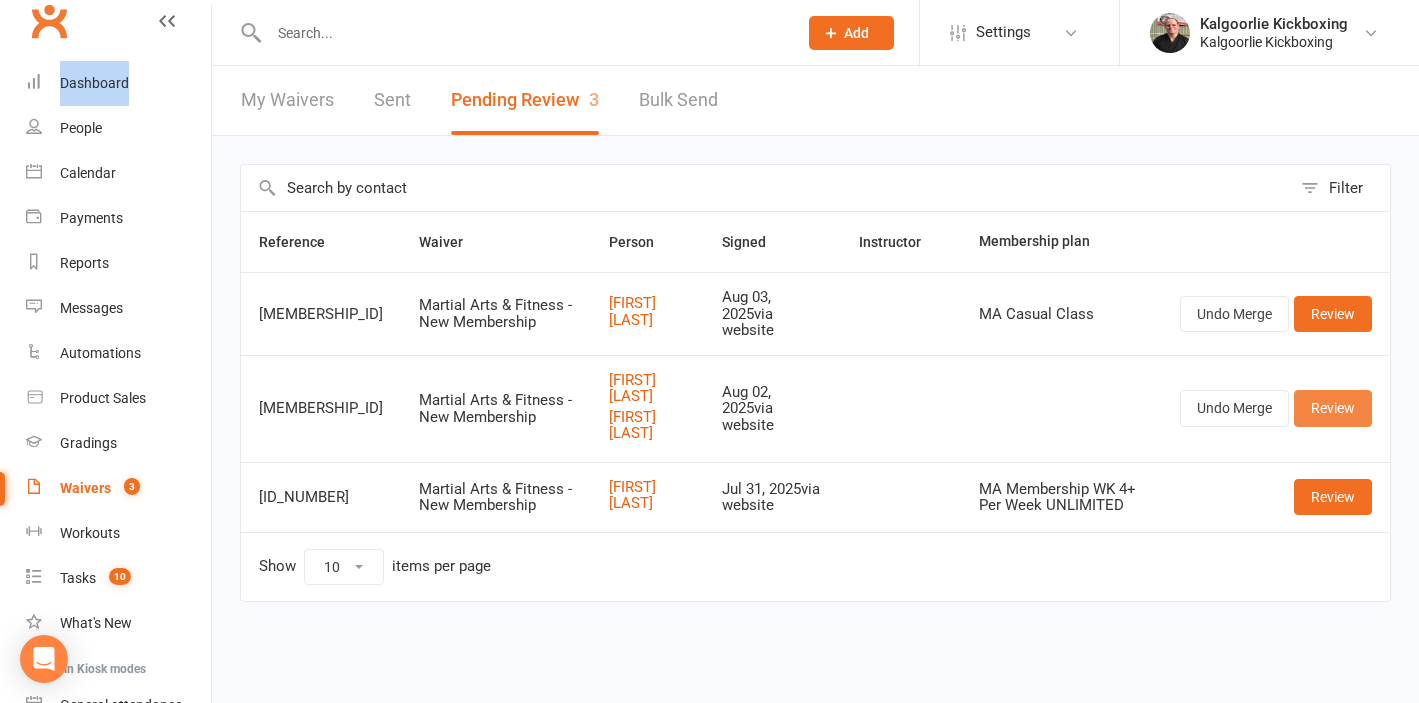 click on "Review" at bounding box center [1333, 408] 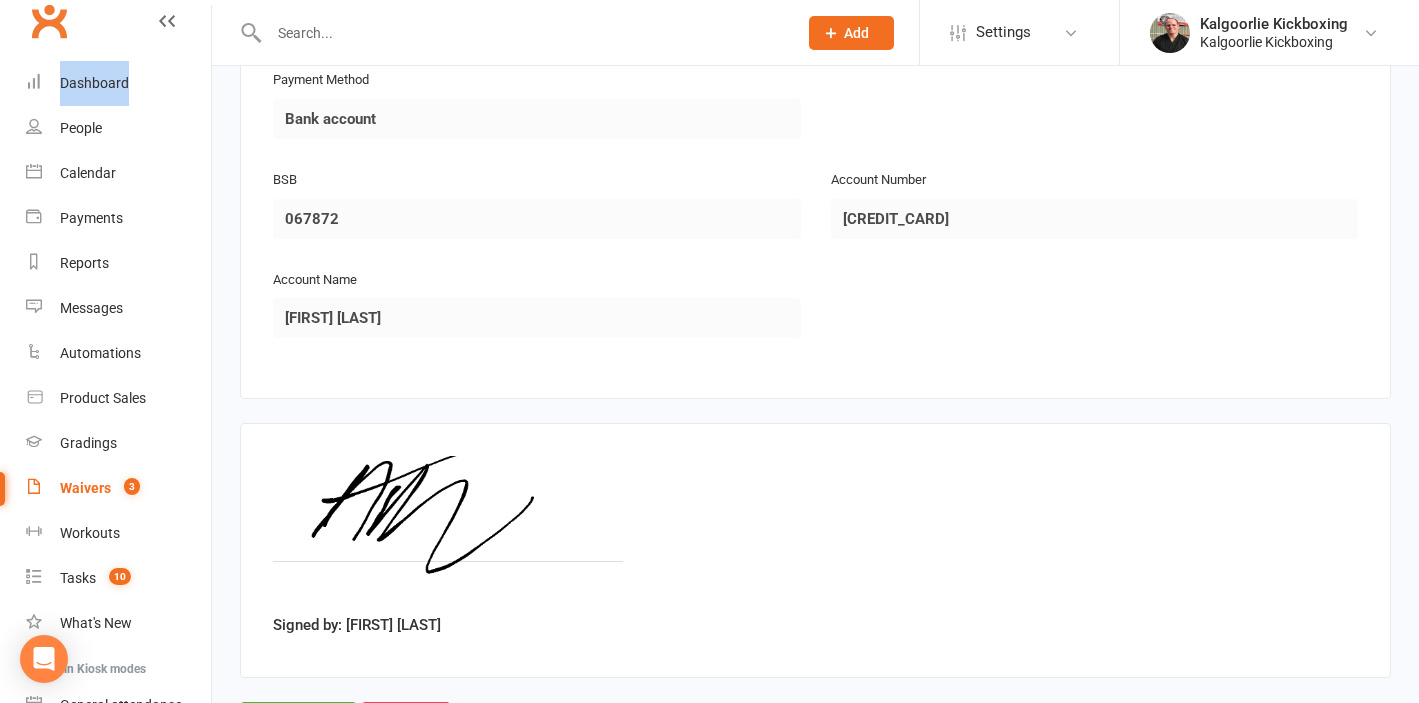 scroll, scrollTop: 3246, scrollLeft: 0, axis: vertical 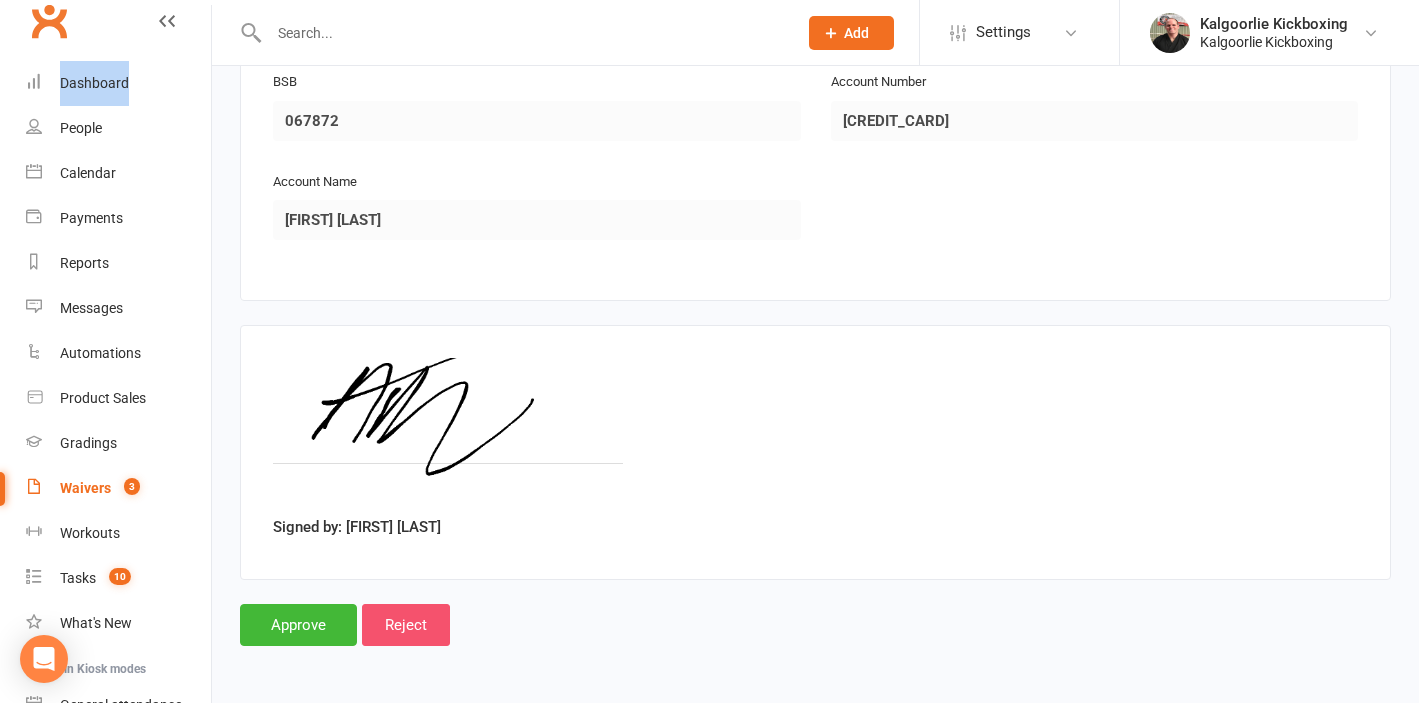 click on "Reject" at bounding box center [406, 625] 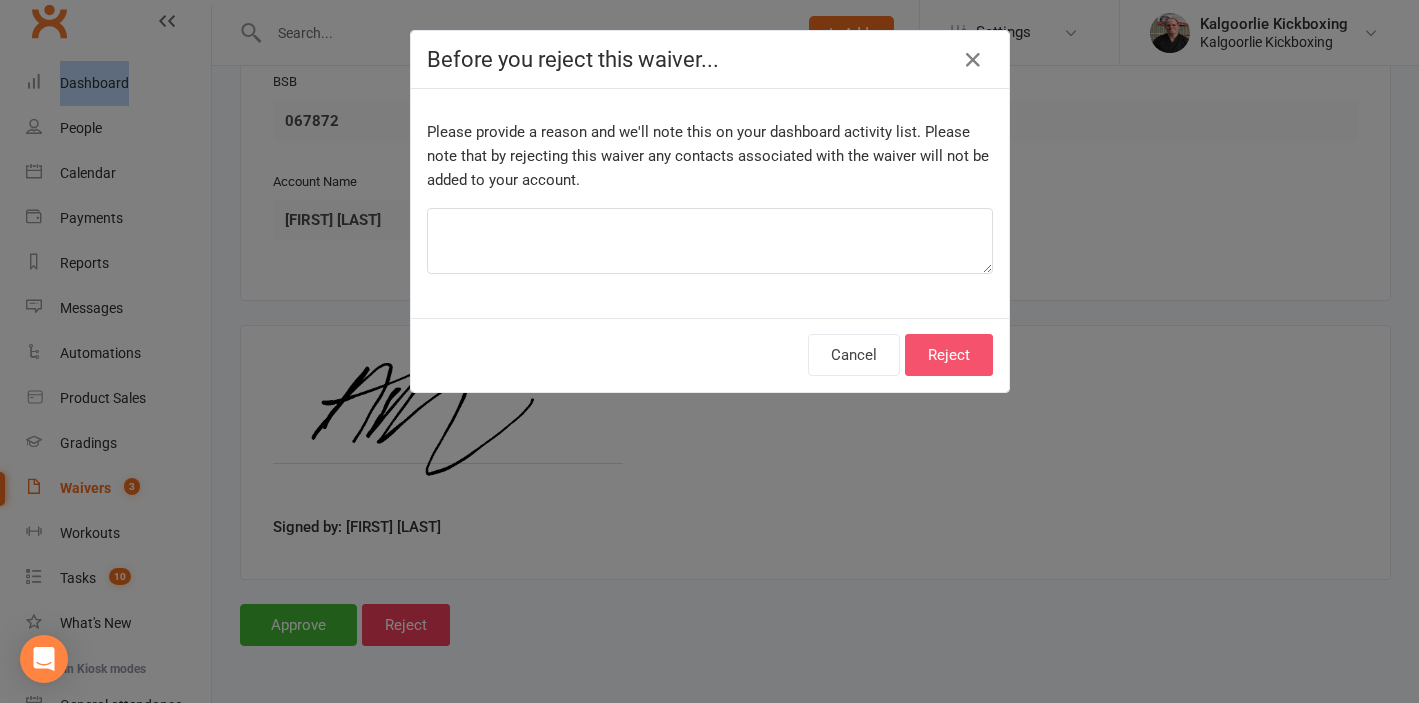 click on "Reject" at bounding box center (949, 355) 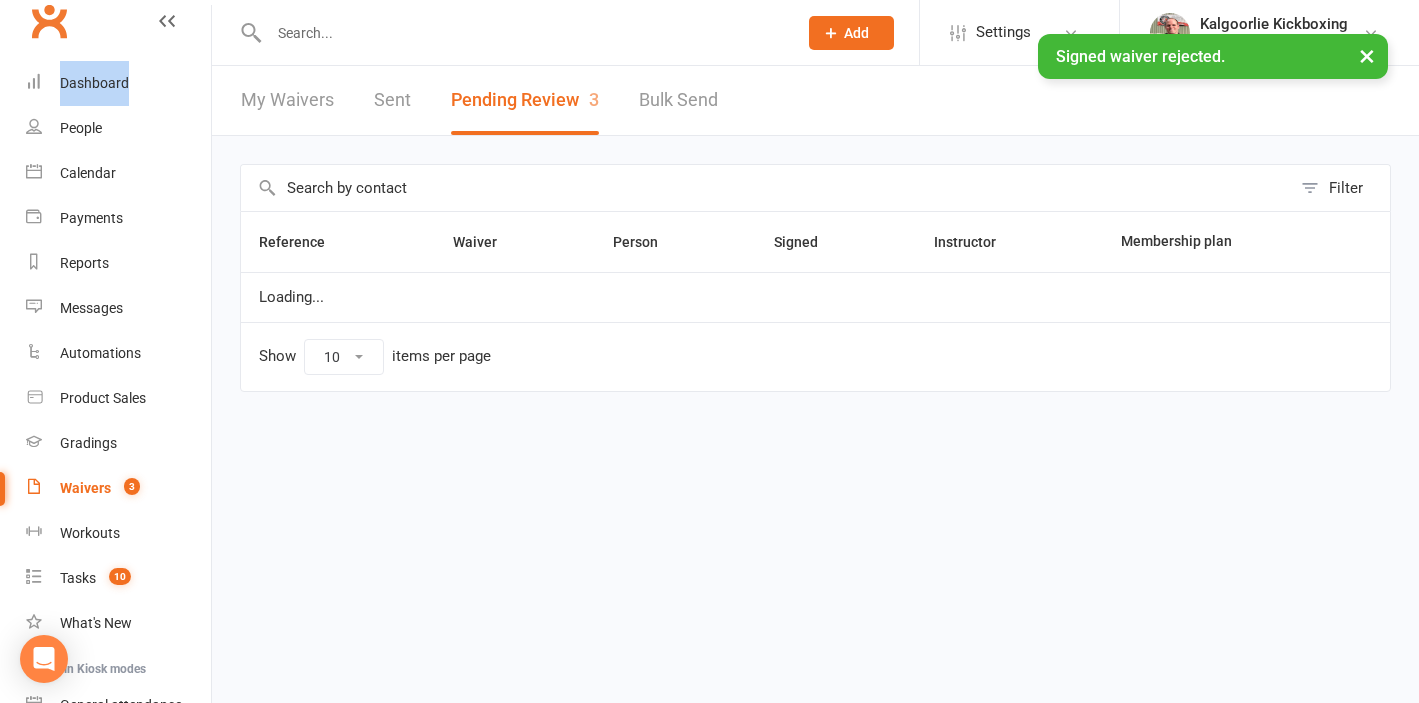 scroll, scrollTop: 0, scrollLeft: 0, axis: both 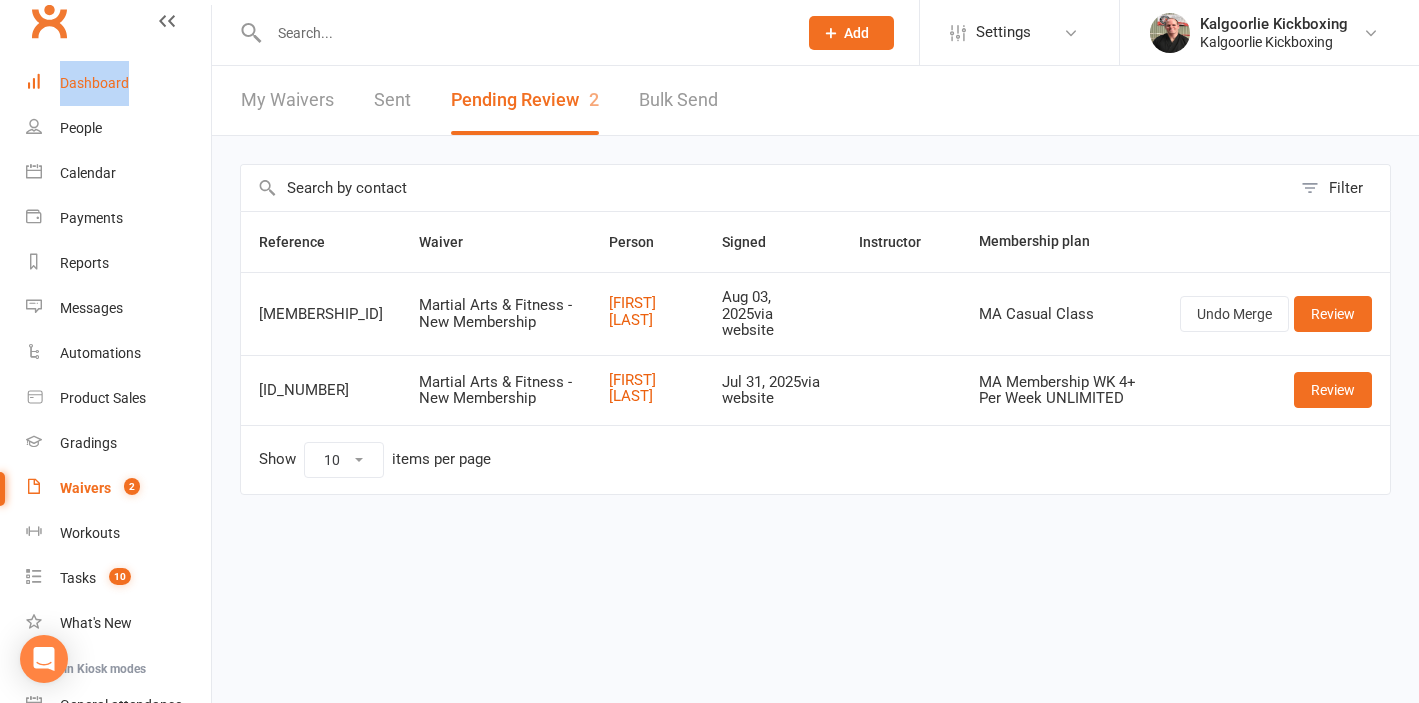 click on "Dashboard" at bounding box center [118, 83] 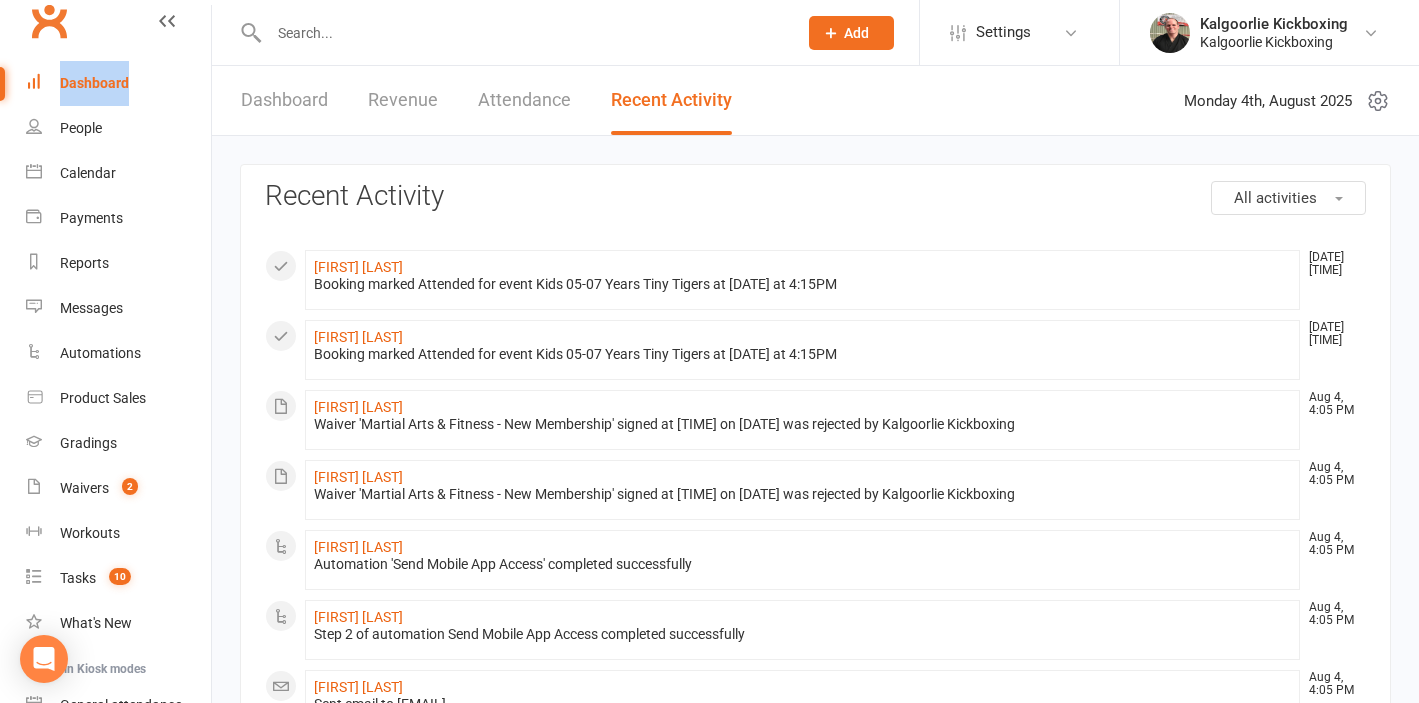 click on "Dashboard" at bounding box center [94, 83] 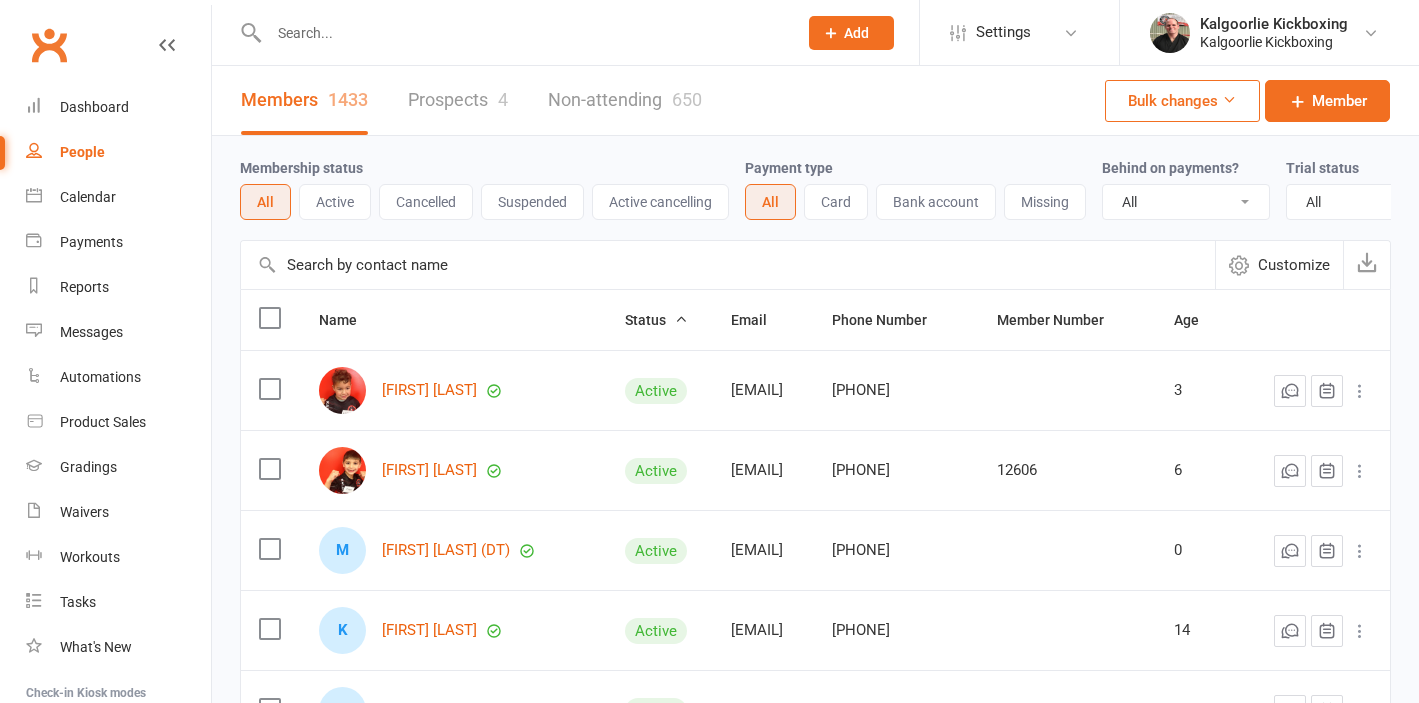 select on "100" 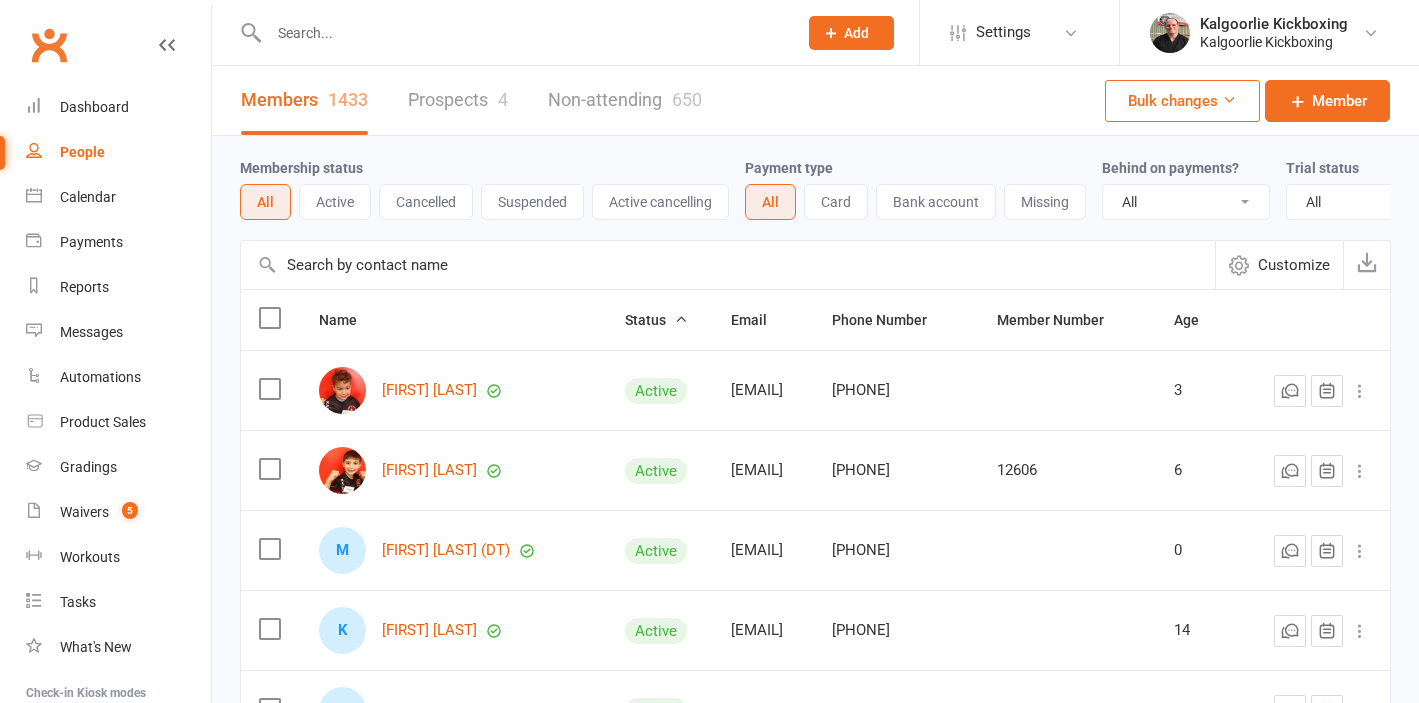 scroll, scrollTop: 0, scrollLeft: 0, axis: both 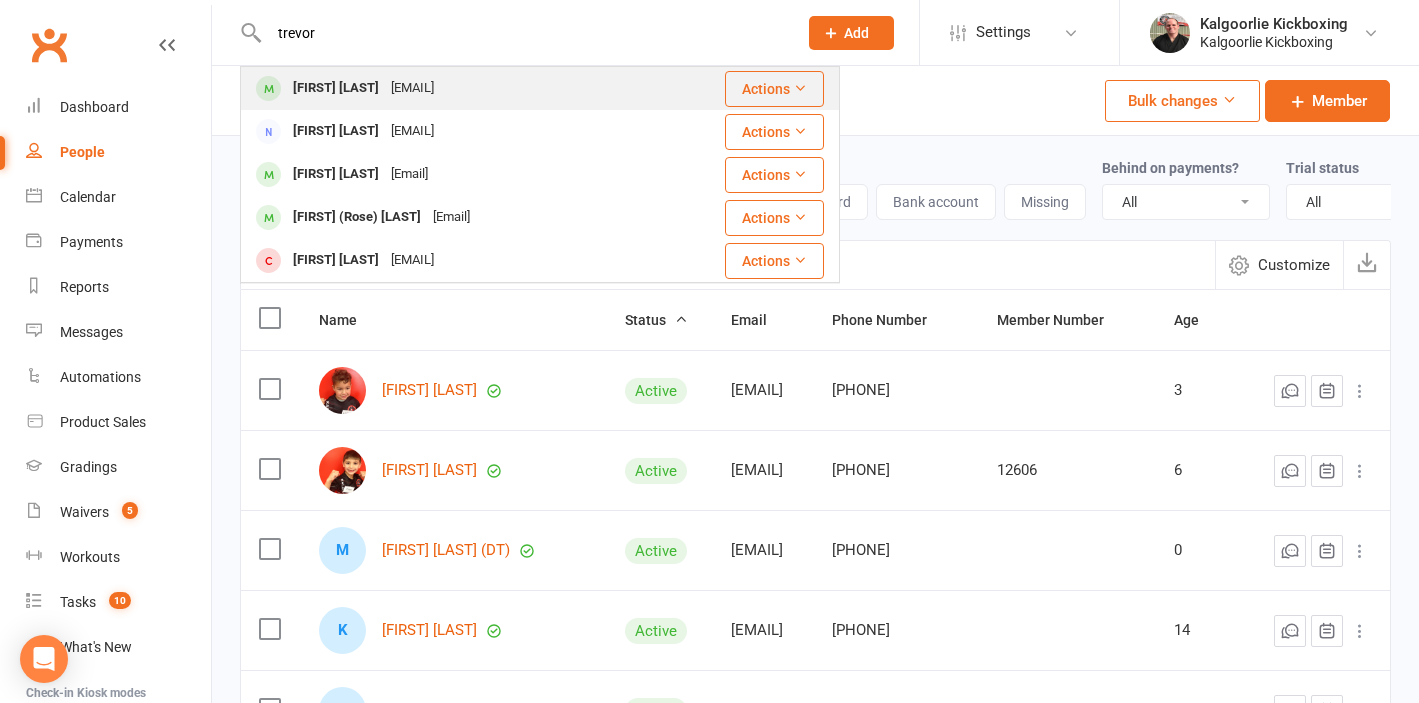 type on "trevor" 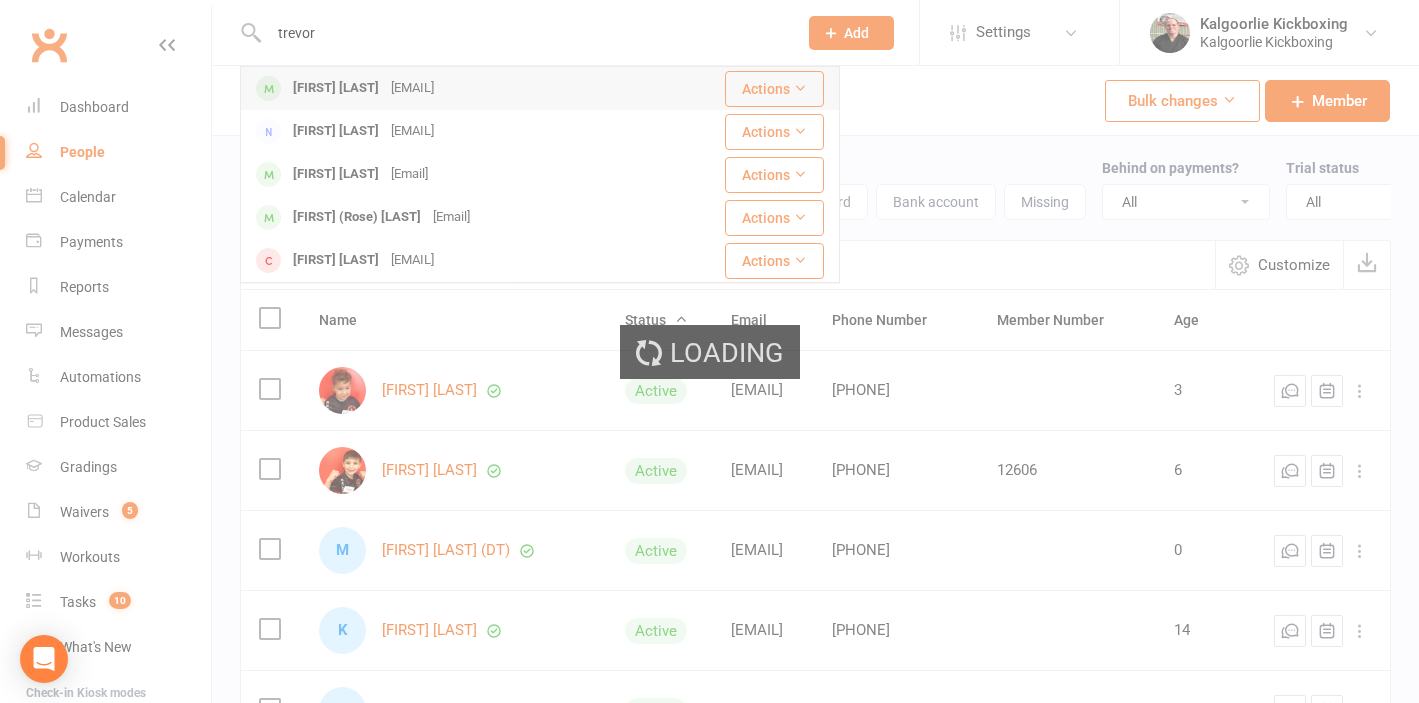 type 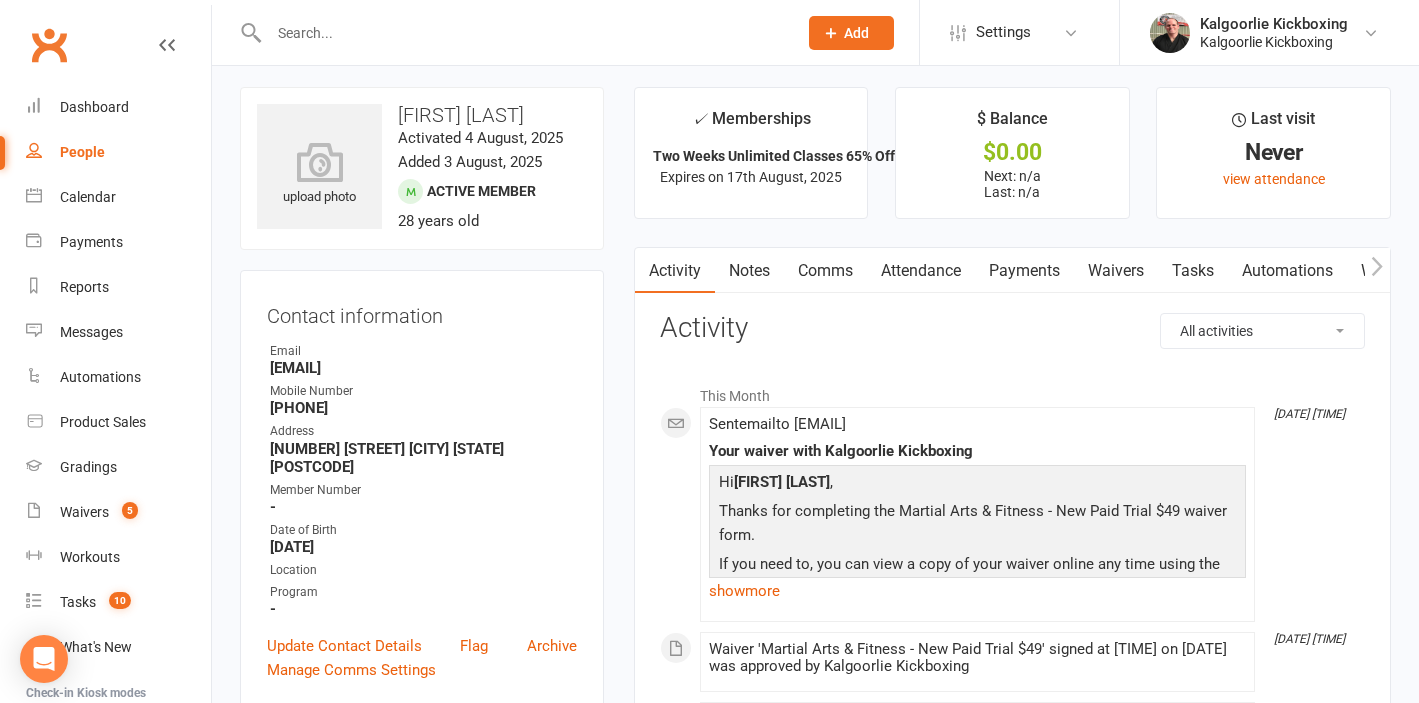 scroll, scrollTop: 0, scrollLeft: 0, axis: both 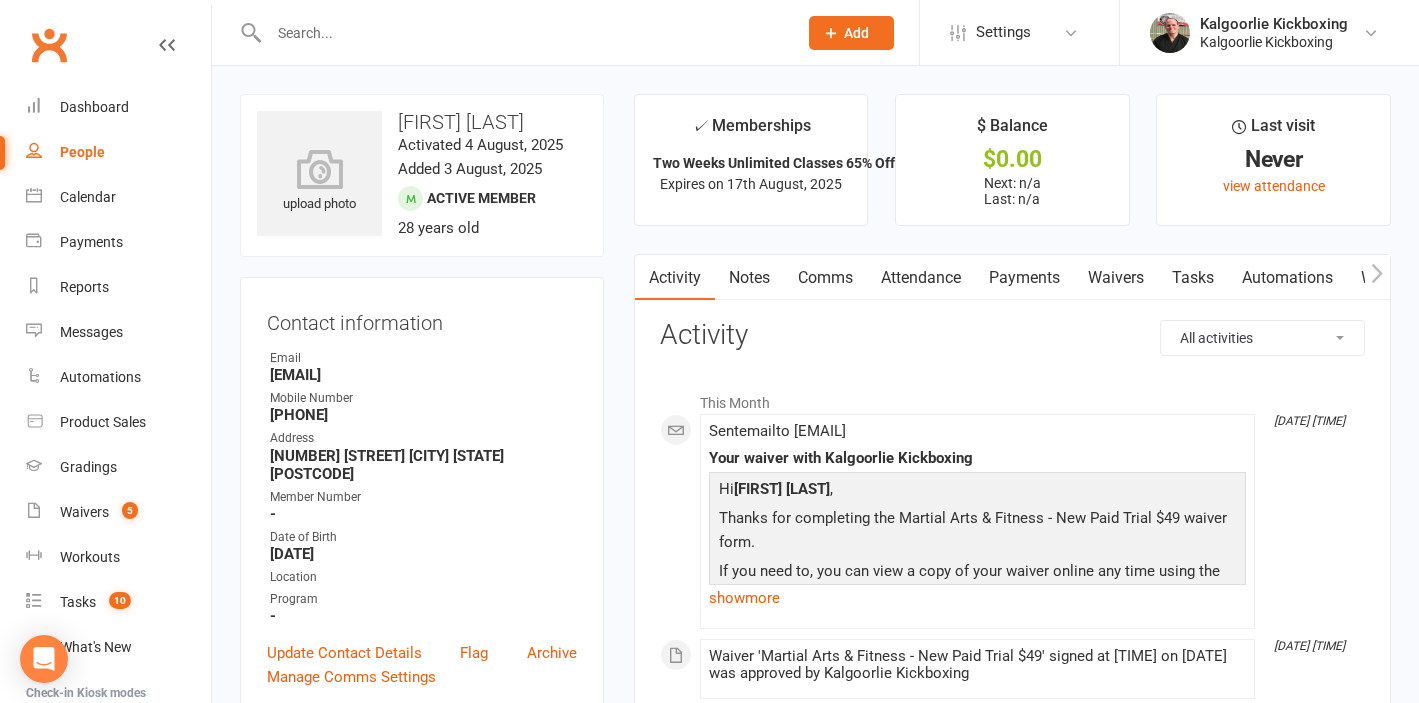 click on "Payments" at bounding box center (1024, 278) 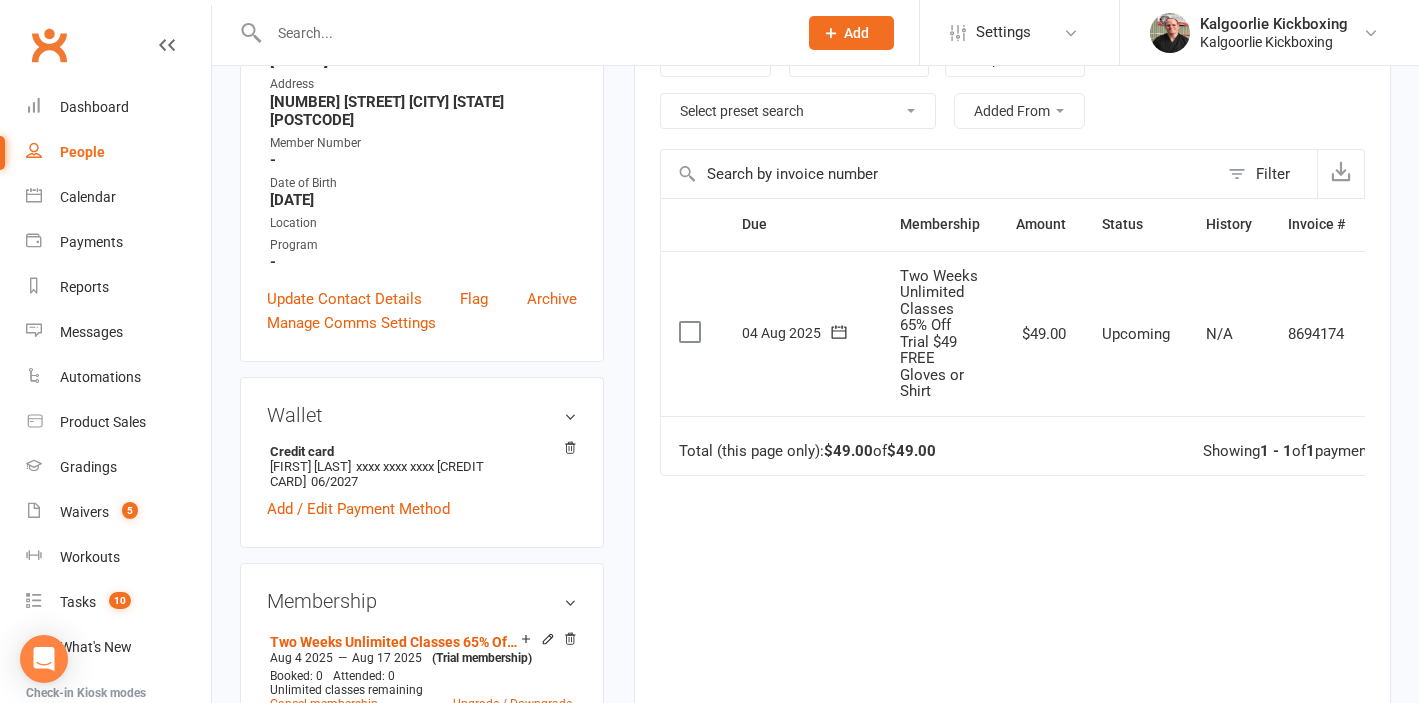 scroll, scrollTop: 353, scrollLeft: 0, axis: vertical 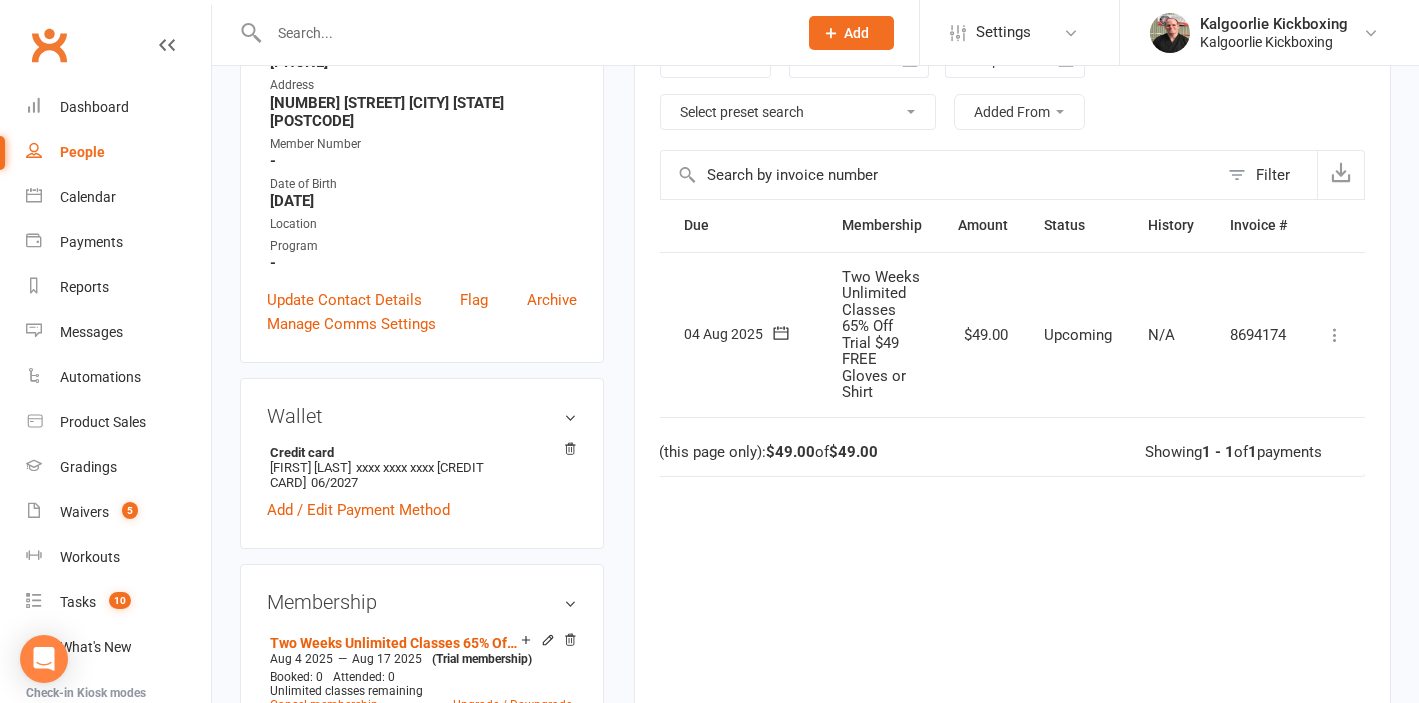 click at bounding box center (1335, 335) 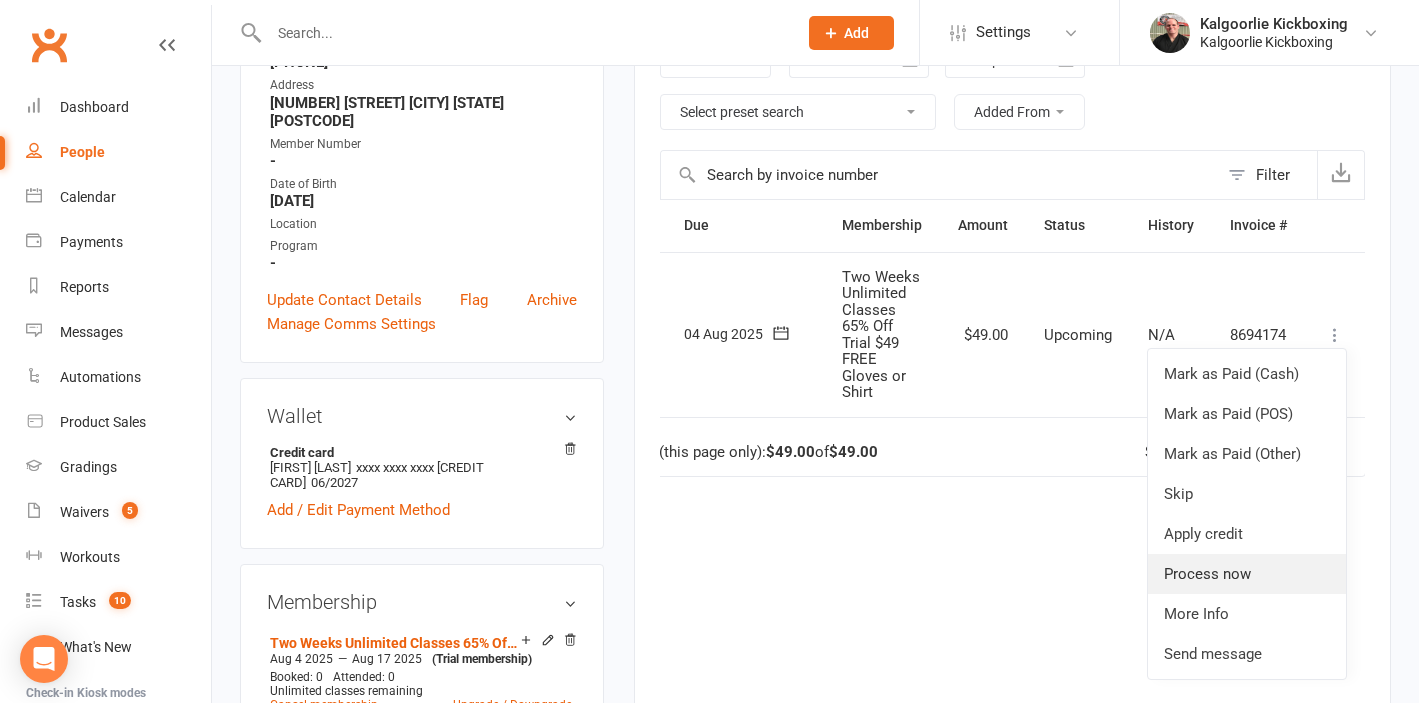 click on "Process now" at bounding box center (1247, 574) 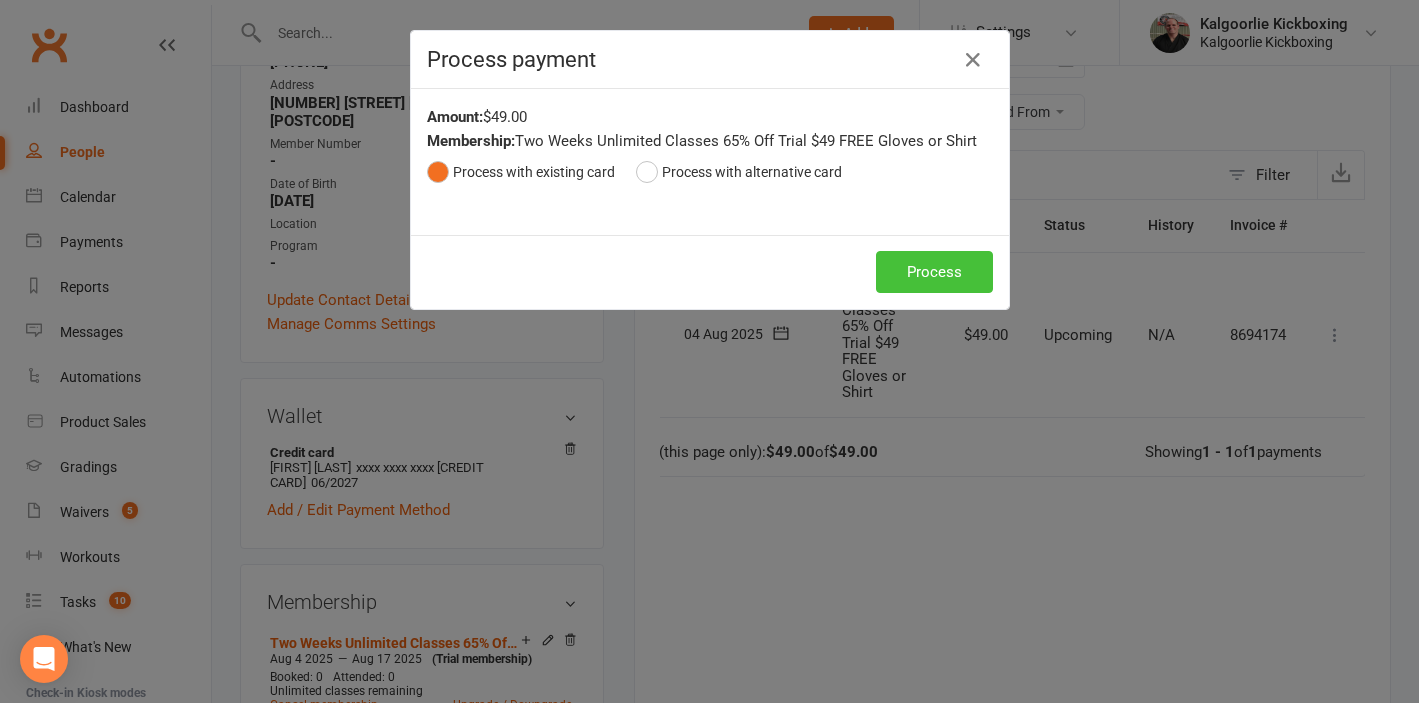 click on "Process" at bounding box center [934, 272] 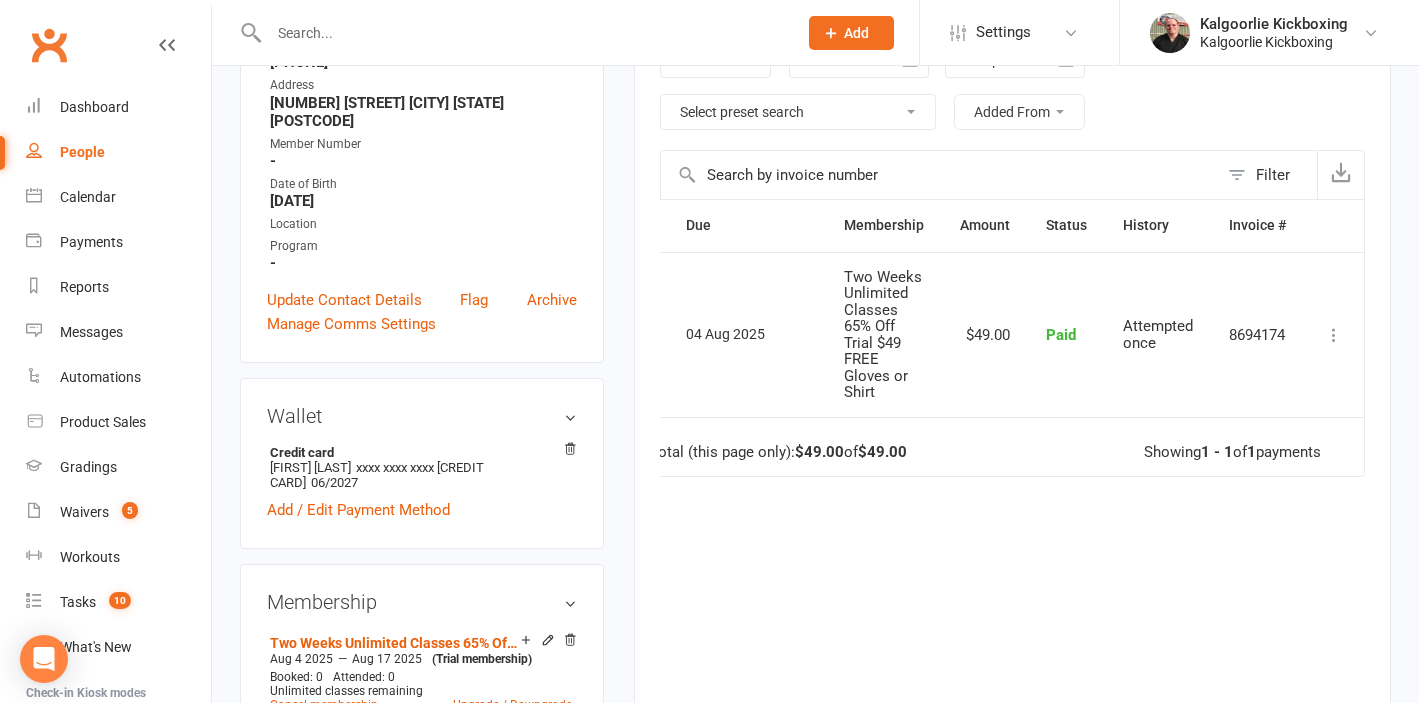 scroll, scrollTop: 0, scrollLeft: 29, axis: horizontal 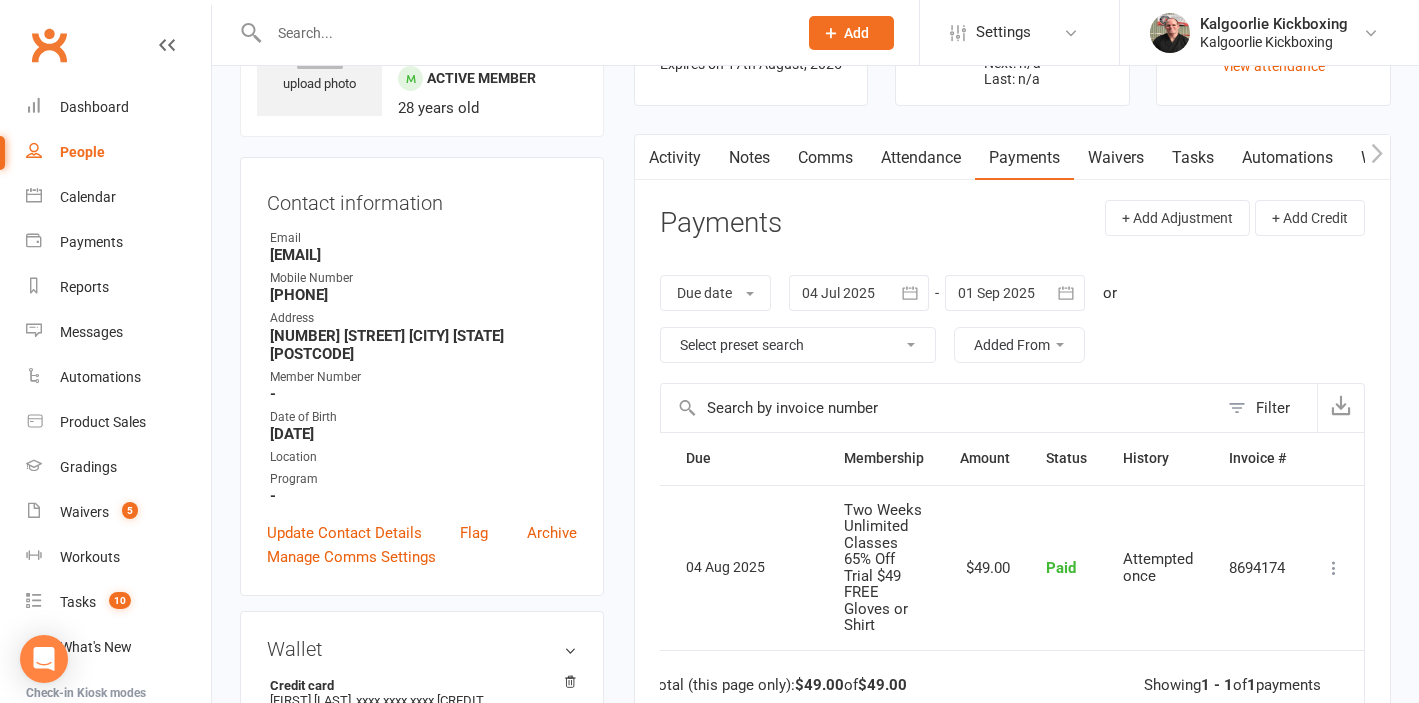 click on "Comms" at bounding box center (825, 158) 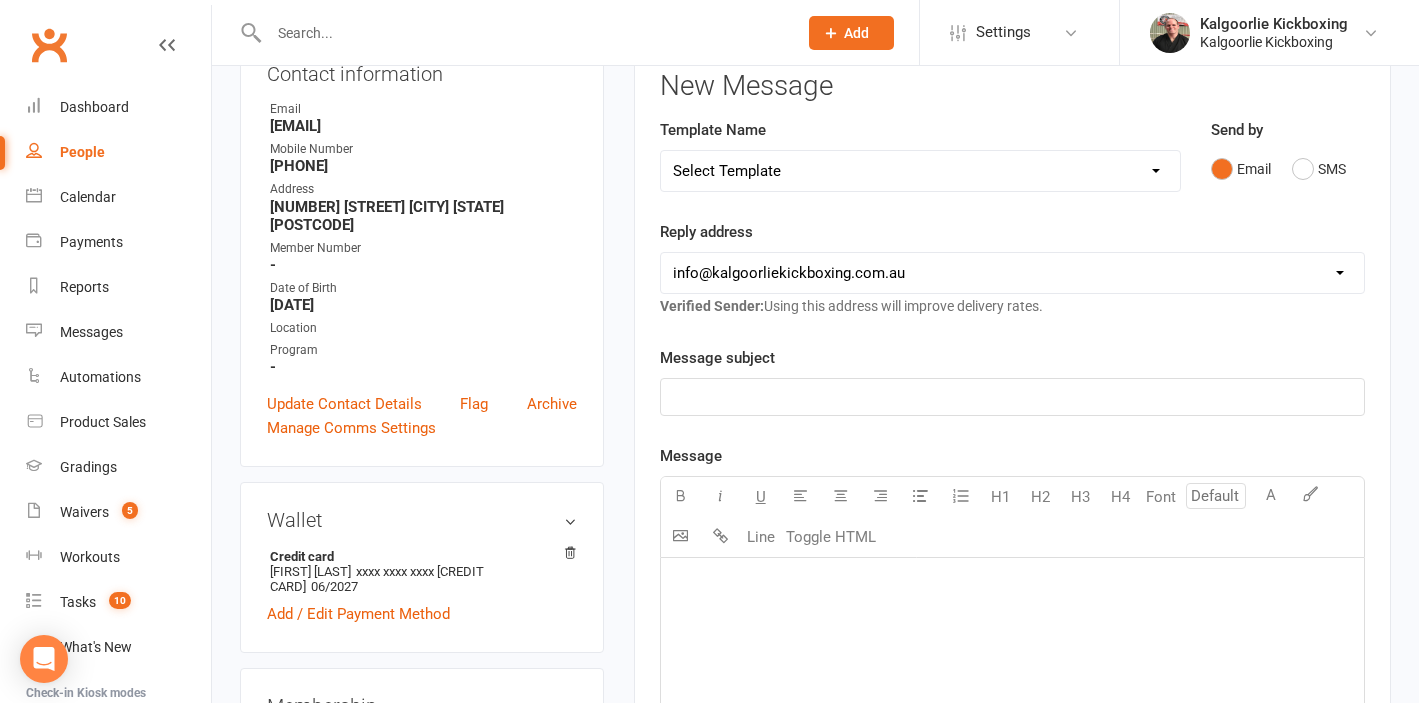 scroll, scrollTop: 278, scrollLeft: 0, axis: vertical 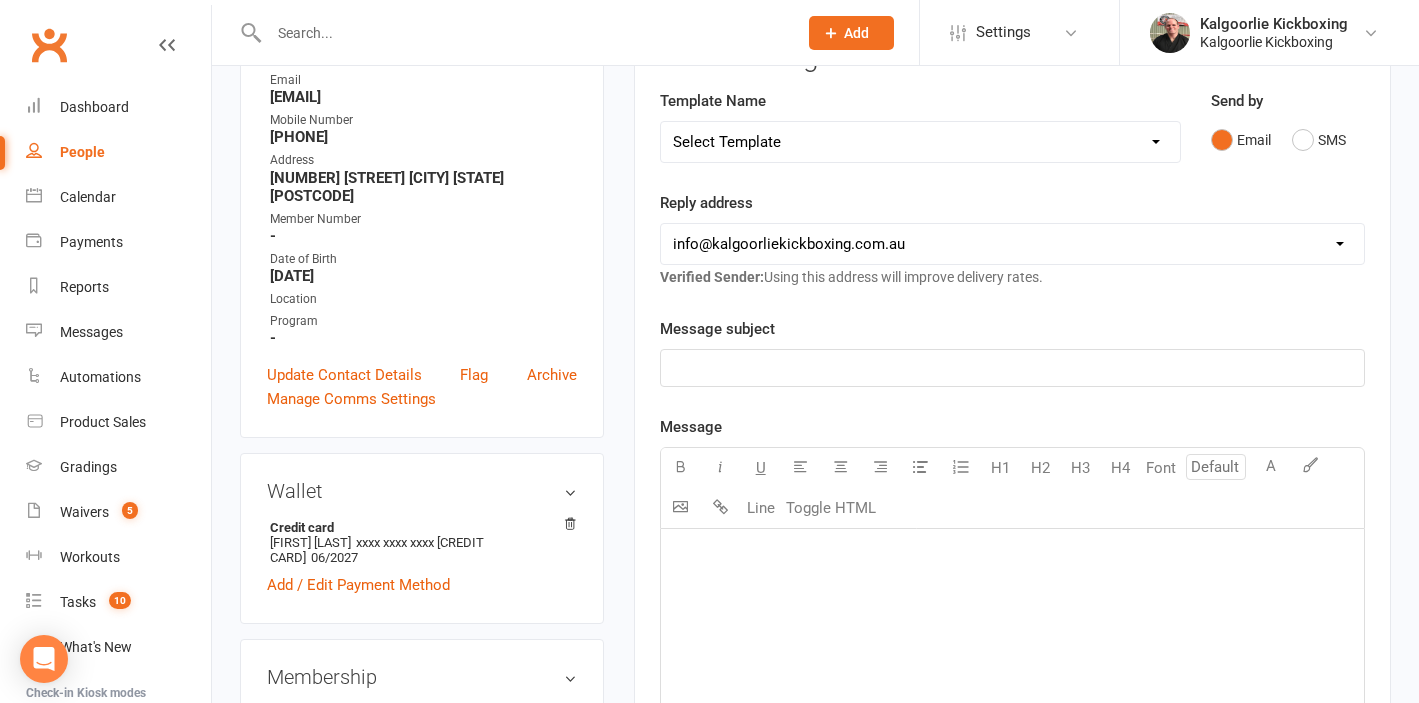click on "Select Template [Email] Development Day Sparring & BJJ [Email] Dog Training Level 2 [SMS] Dog Training Theory SMS 1 [SMS] Dog Training Theory SMS 2 [Email] Casual Class / 10 Session Pack - Book & Pay [Email] Membership Cancellation Processed [Email] Membership Cancellation Request [Email] Membership Change Processed [Email] Membership Price Increase [Email] Membership Suspension Processed [Email] Membership Suspension Request [SMS] Membership Waiver Approved [Email] Awesome News!! New Advanced & Sparring [Email] Christmas Party & Christmas Closure [Email] Email - Absent 30+ Days [SMS] SMS - Call Into Centre Meeting [SMS] SMS - Drop In With Kids [SMS] SMS - Left gear at club (Adult) [SMS] SMS - Left gear at club (Child) [Email] Socials, Facebook Member Groups & Contact Numbers [Email] Some exciting news!! [Email] Special Event - Christmas party Invite [SMS] Waiver Membership Email Invite Sent [Email] Welcome Back Party [Email] Mobile App Booking Reminder for classes [SMS] SMS Payment Waiver Update" at bounding box center (920, 142) 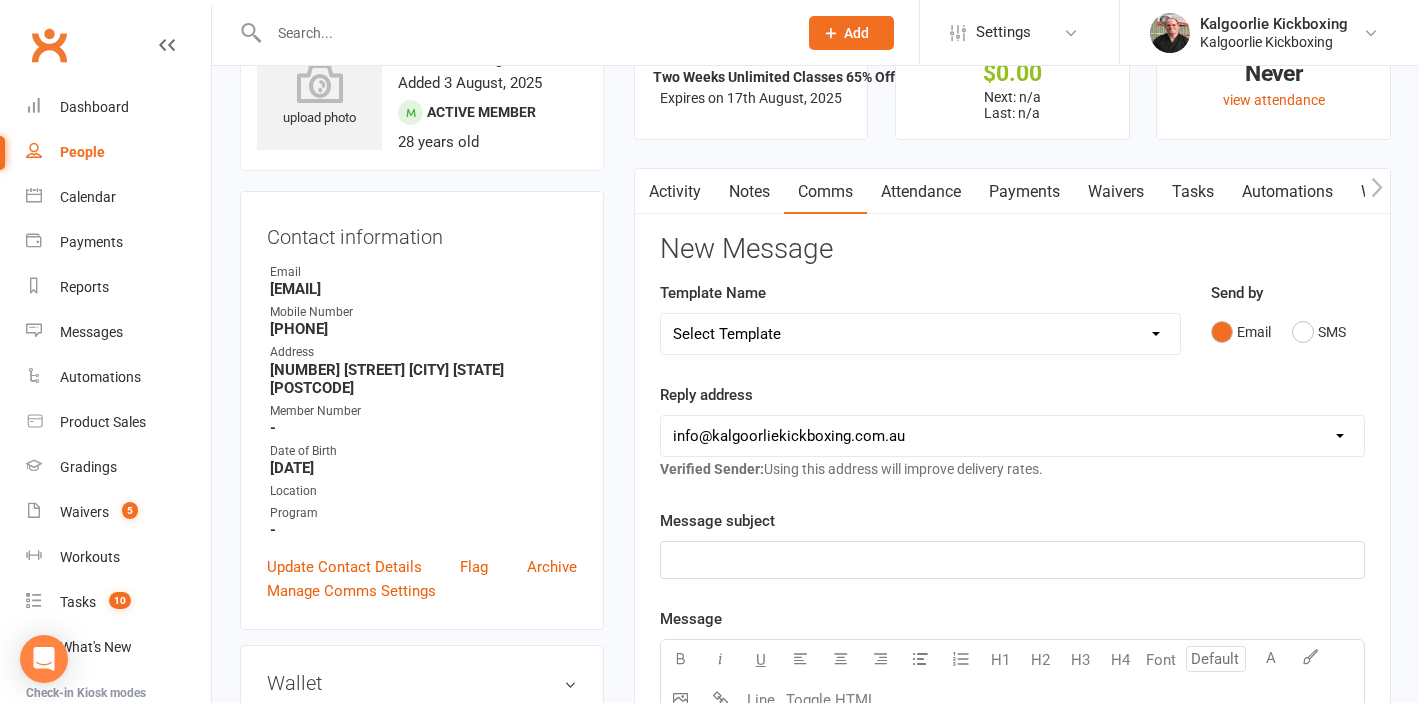 scroll, scrollTop: 0, scrollLeft: 0, axis: both 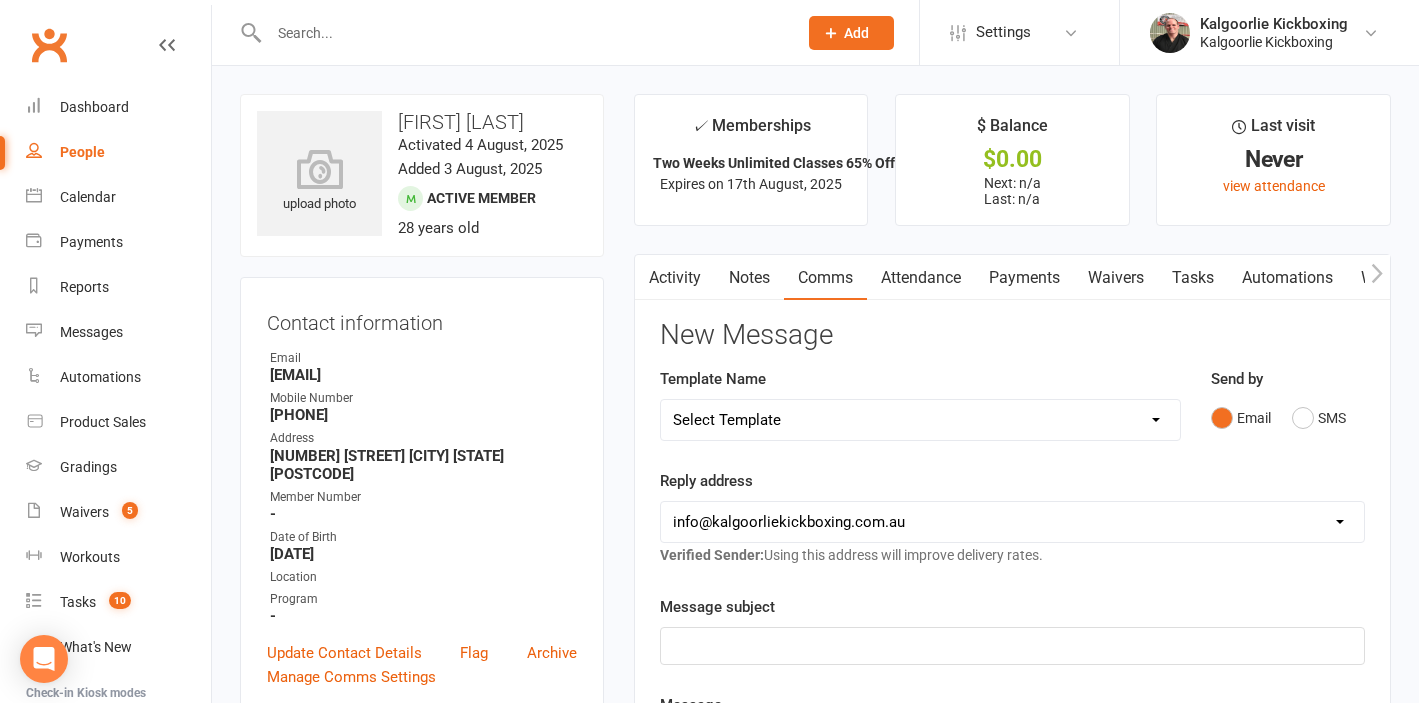 click on "Activity" at bounding box center [675, 278] 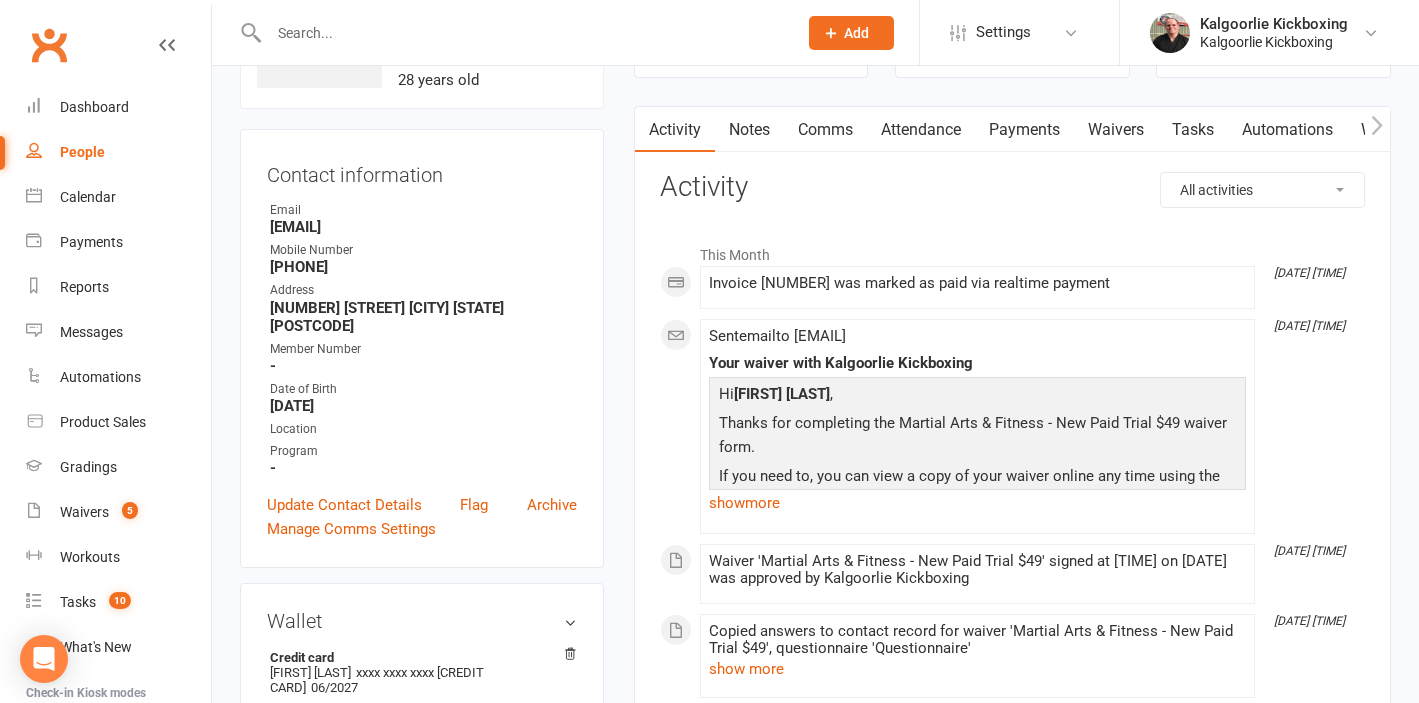 scroll, scrollTop: 149, scrollLeft: 0, axis: vertical 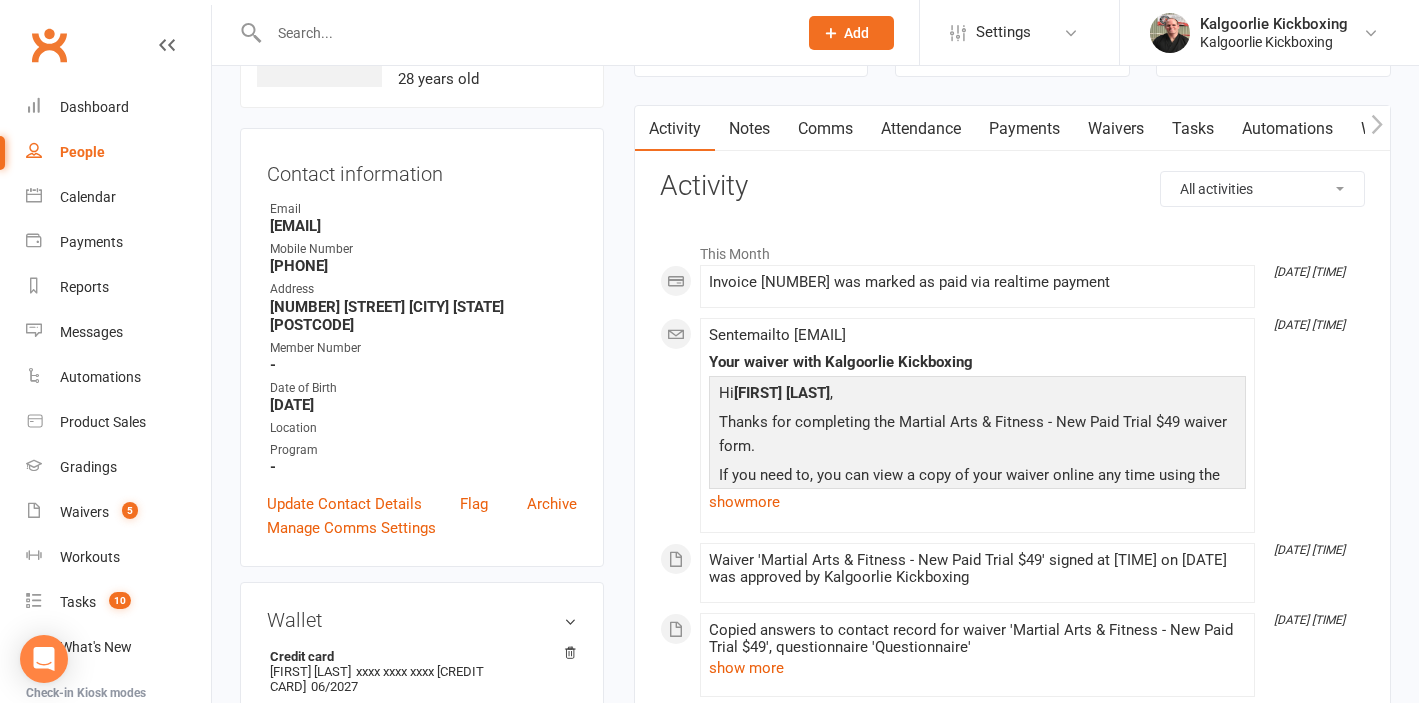 click on "Attendance" at bounding box center (921, 129) 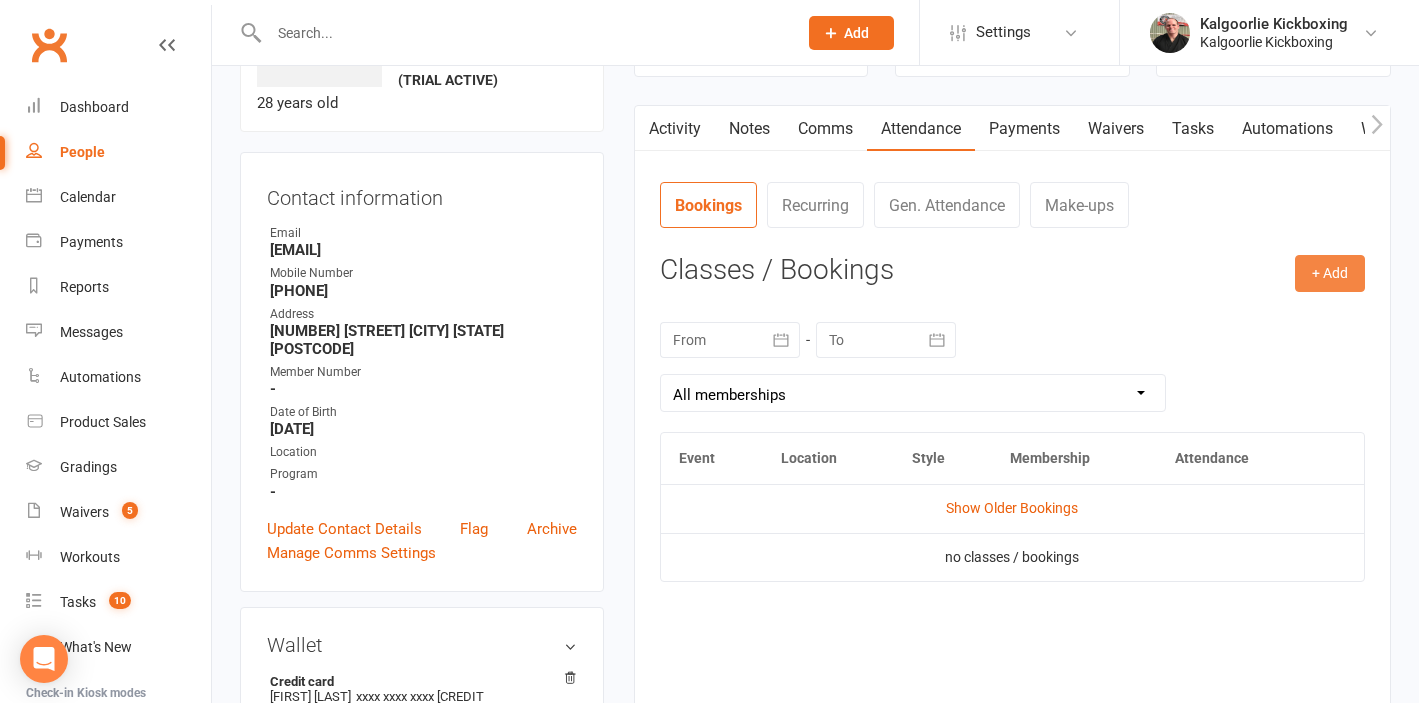 click on "+ Add" at bounding box center [1330, 273] 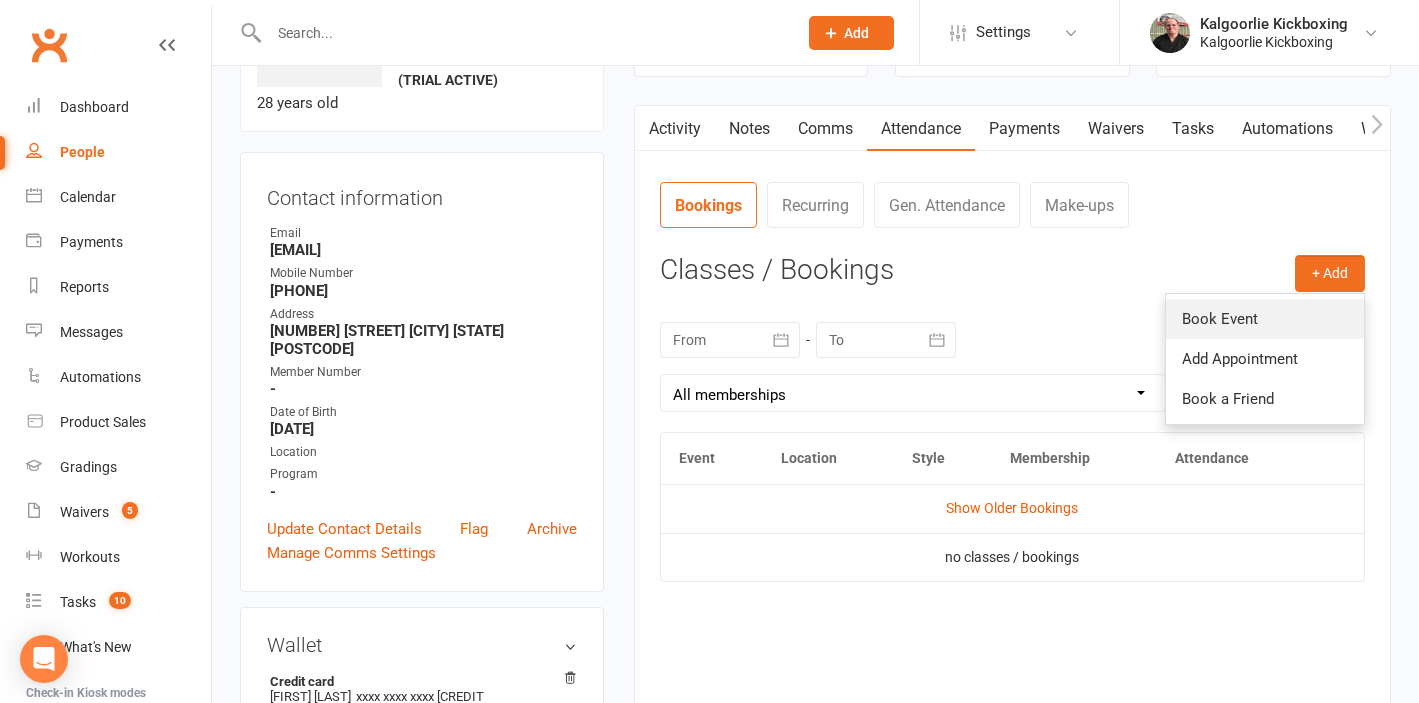 click on "Book Event" at bounding box center [1265, 319] 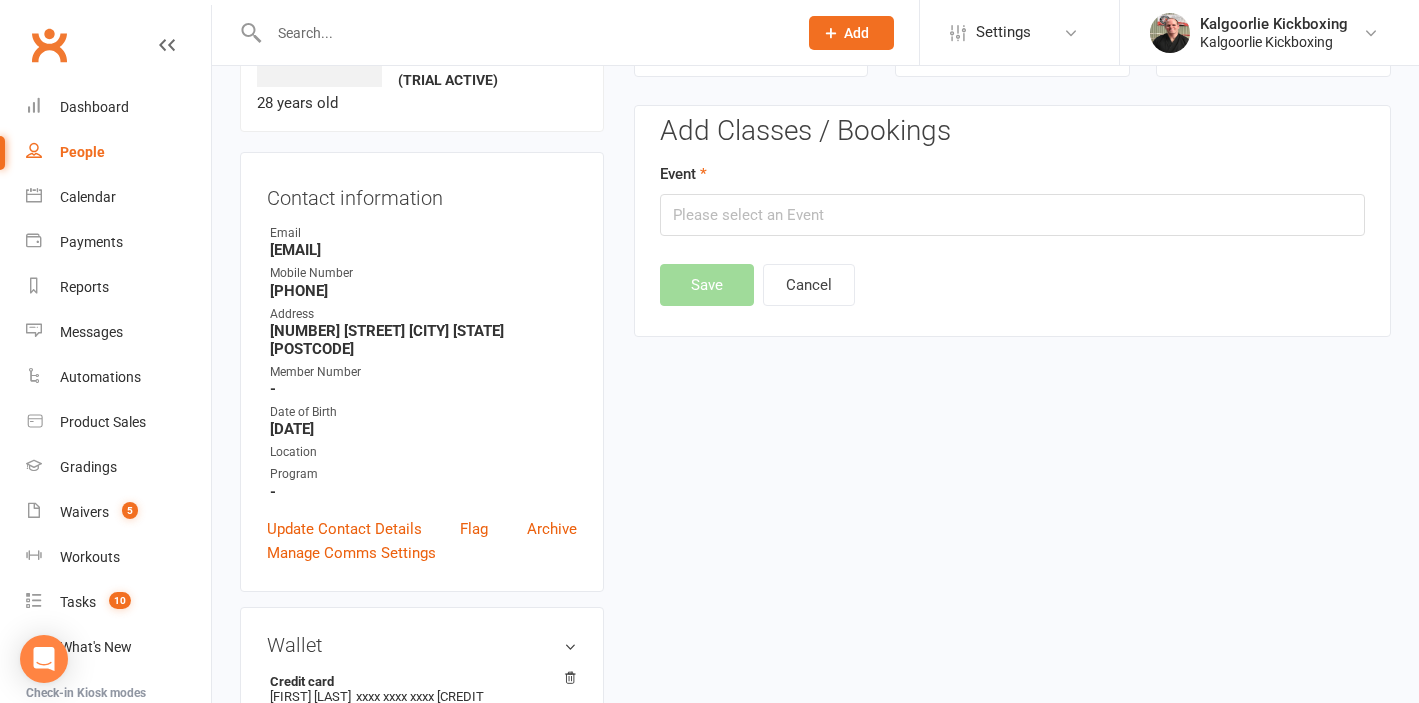 scroll, scrollTop: 154, scrollLeft: 0, axis: vertical 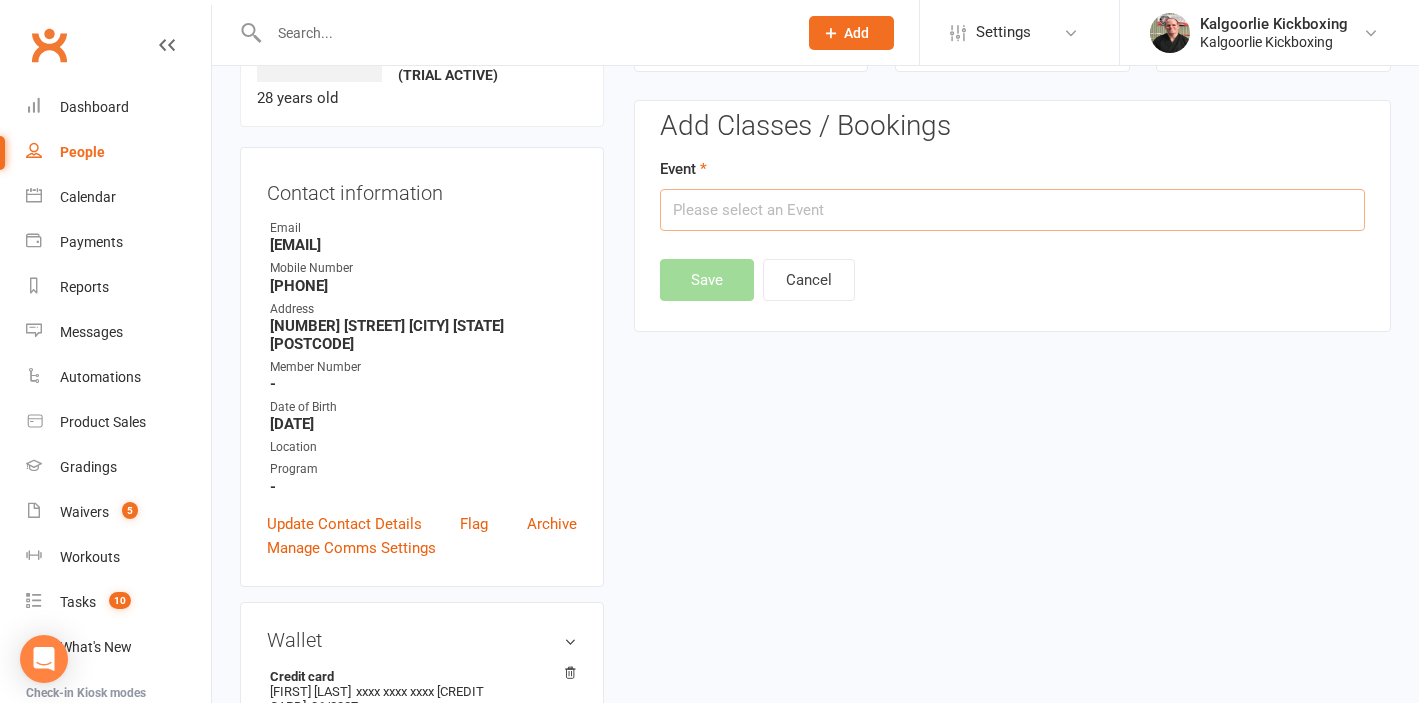 click at bounding box center [1012, 210] 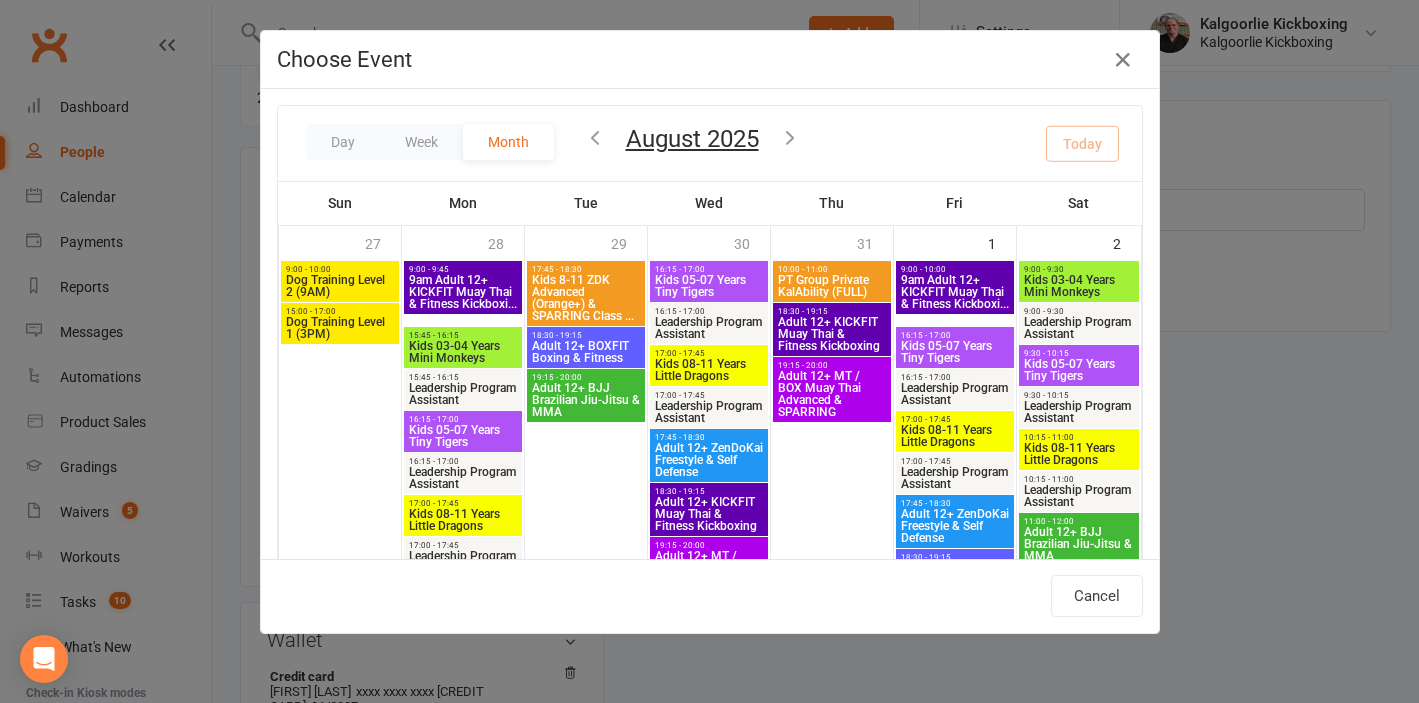 click on "Adult 12+ BJJ Brazilian Jiu-Jitsu & MMA" at bounding box center [586, 400] 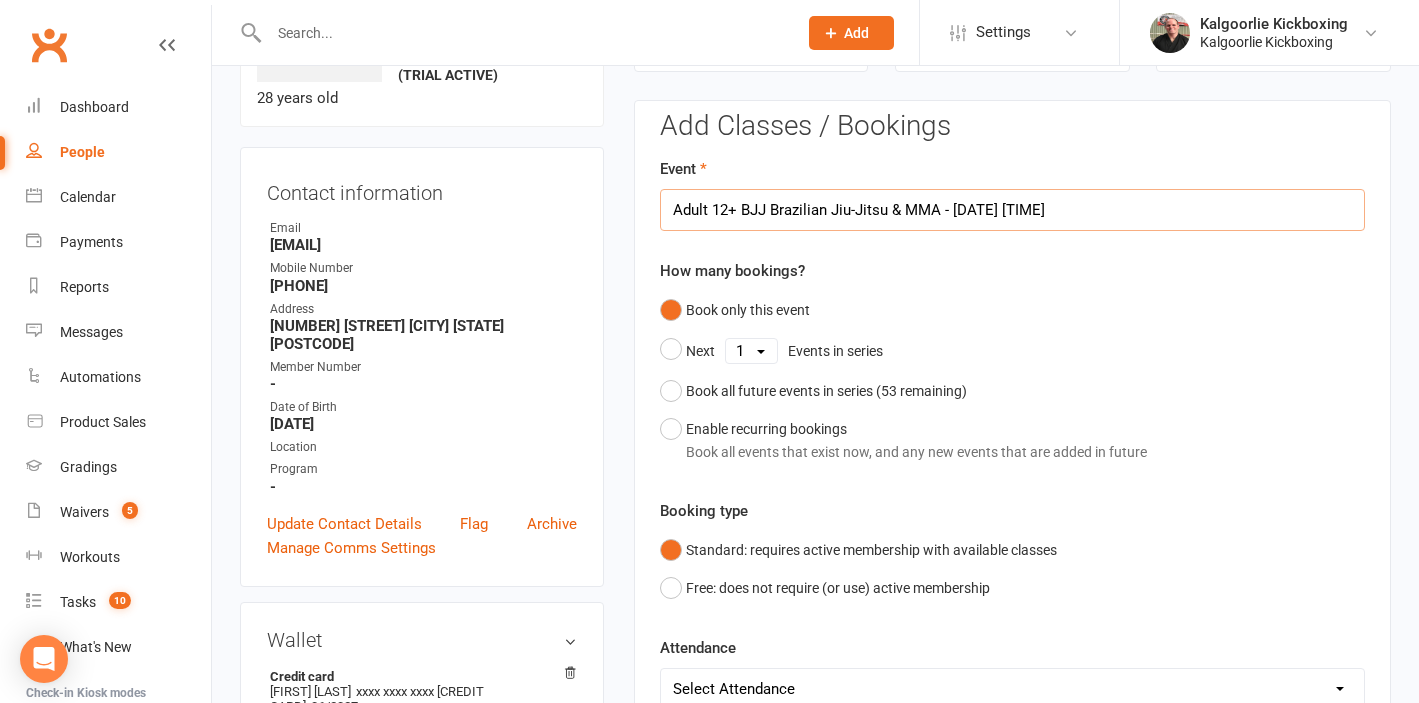 click on "Adult 12+ BJJ Brazilian Jiu-Jitsu & MMA - Jul 29, 2025 7:15:00 PM" at bounding box center (1012, 210) 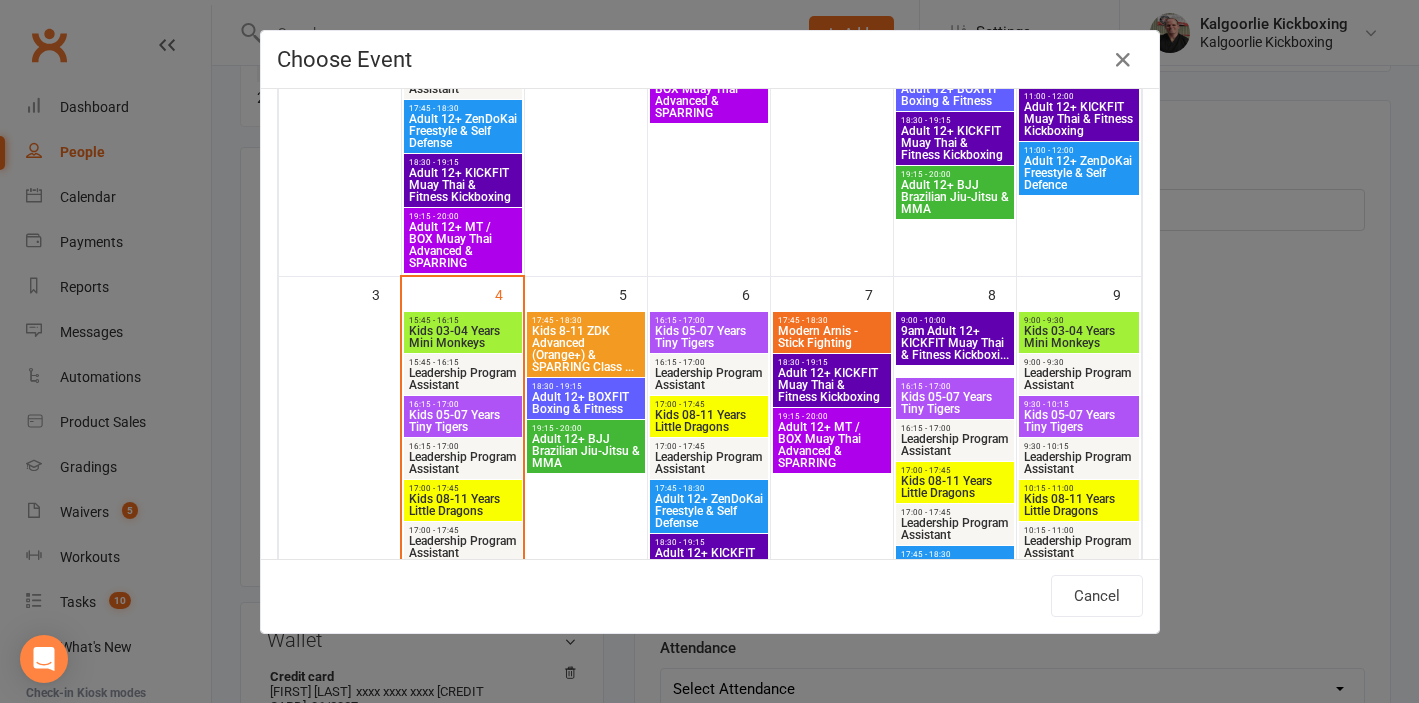scroll, scrollTop: 509, scrollLeft: 0, axis: vertical 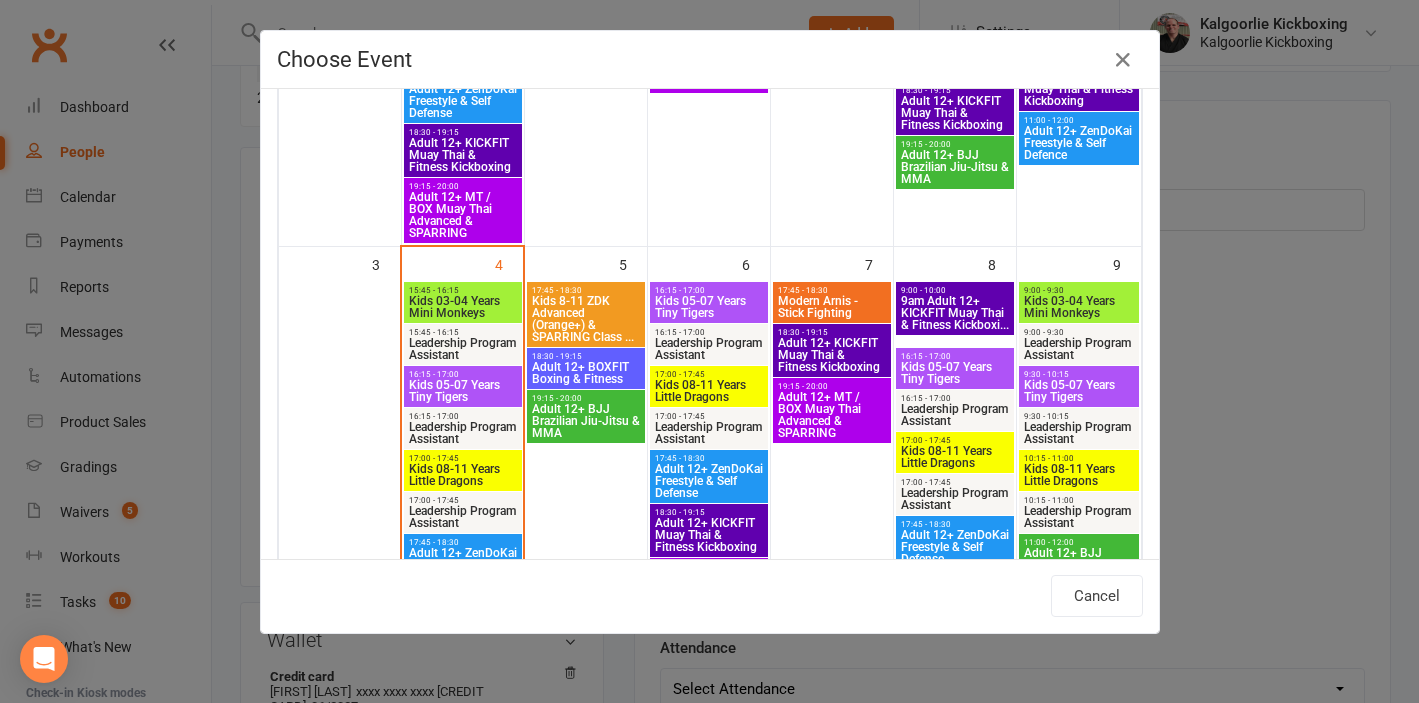 click on "Adult 12+ BJJ Brazilian Jiu-Jitsu & MMA" at bounding box center [586, 421] 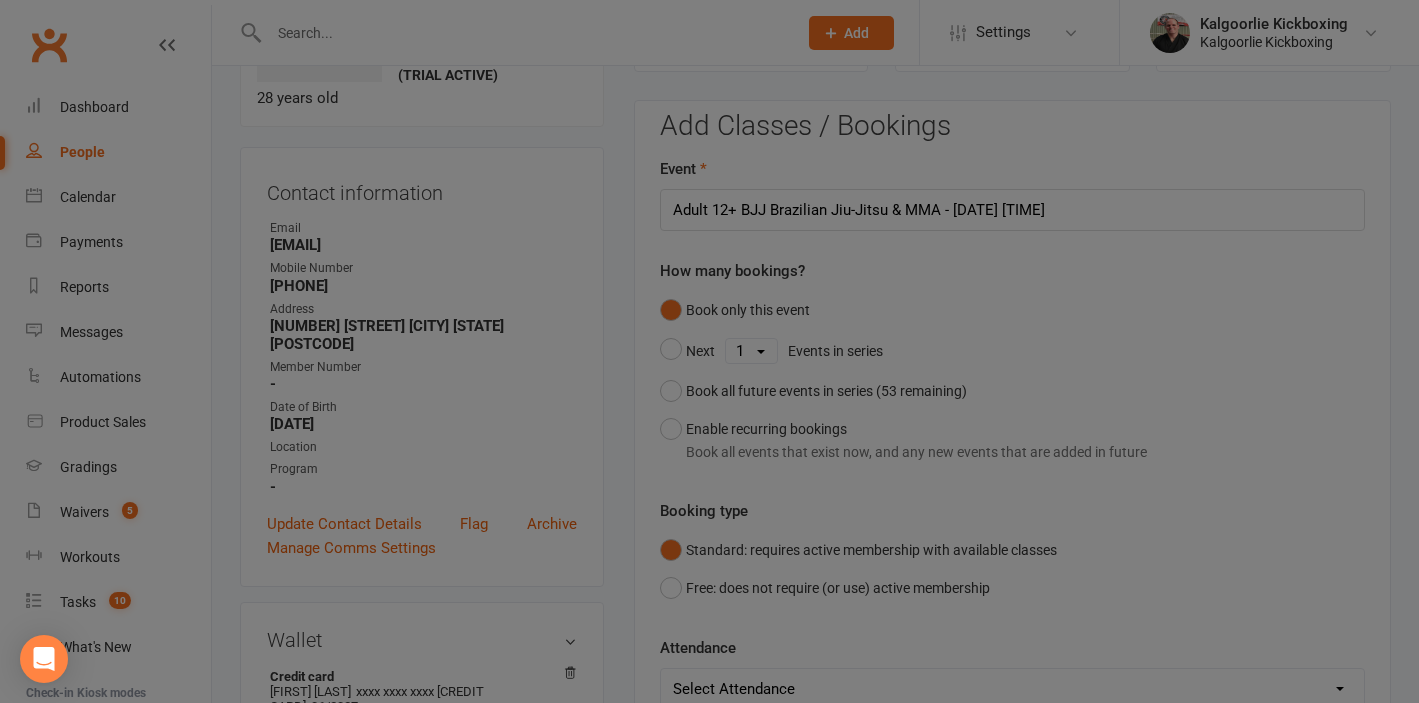 type on "Adult 12+ BJJ Brazilian Jiu-Jitsu & MMA - Aug 5, 2025 7:15:00 PM" 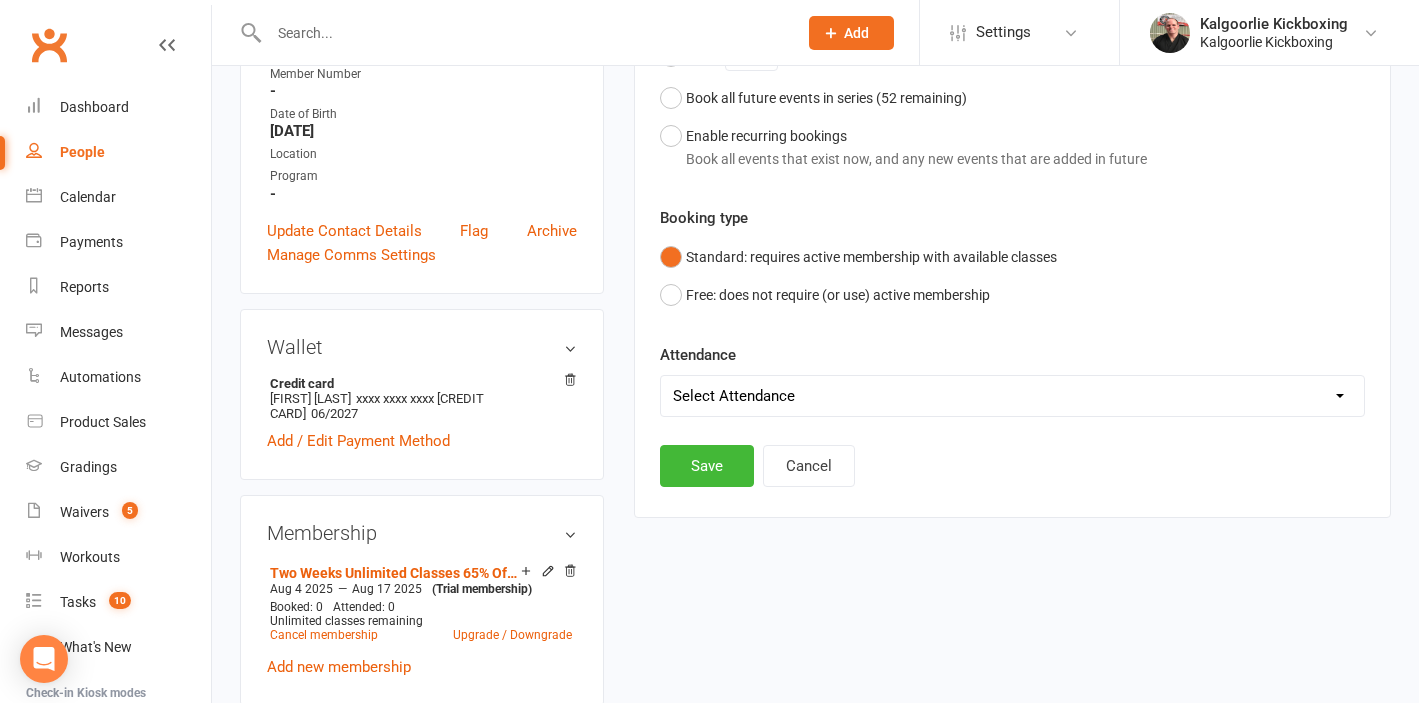 scroll, scrollTop: 495, scrollLeft: 0, axis: vertical 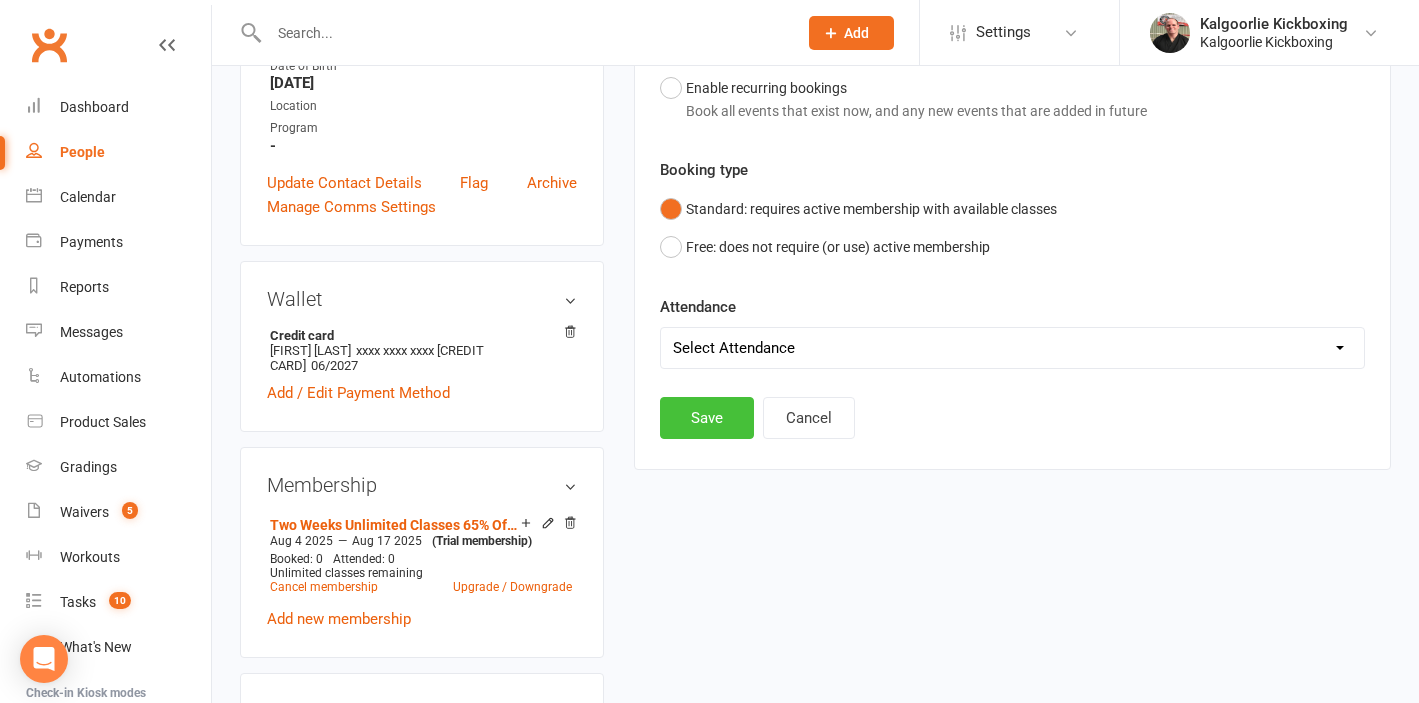 click on "Save" at bounding box center (707, 418) 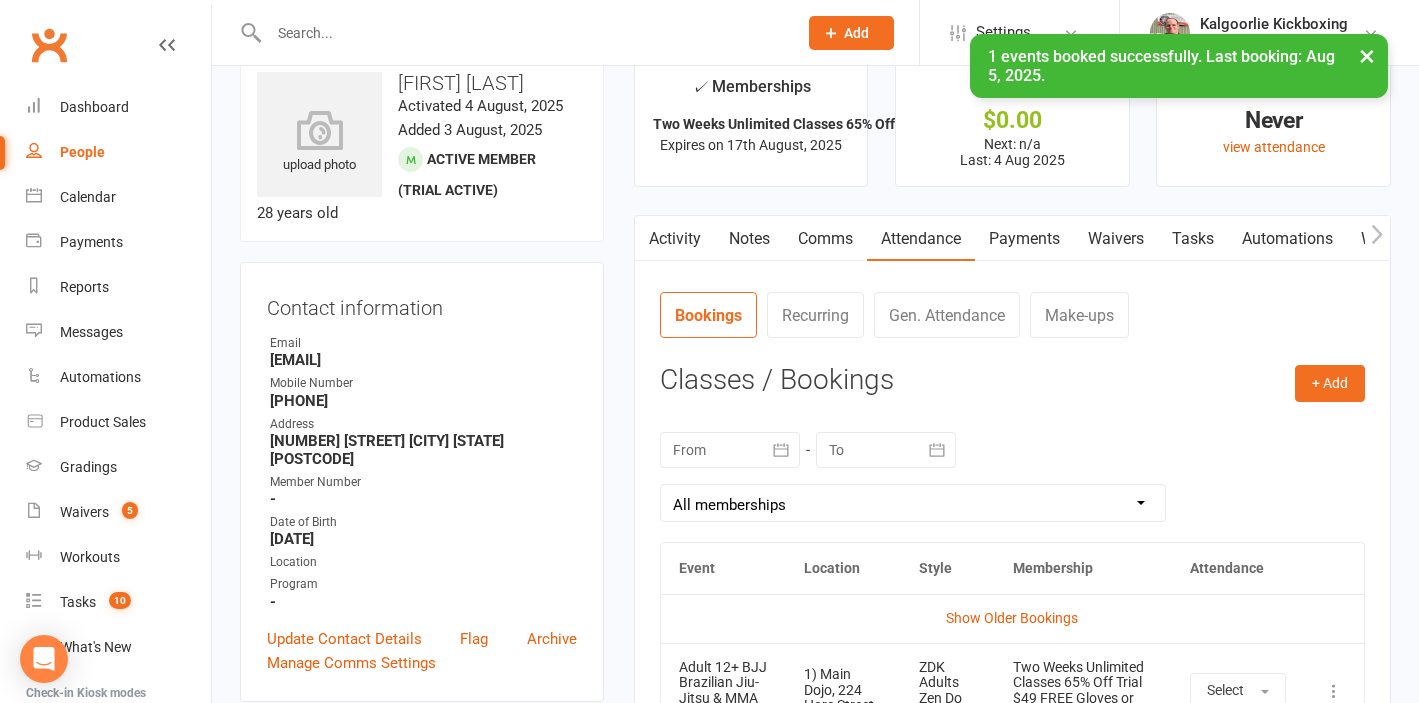 scroll, scrollTop: 0, scrollLeft: 0, axis: both 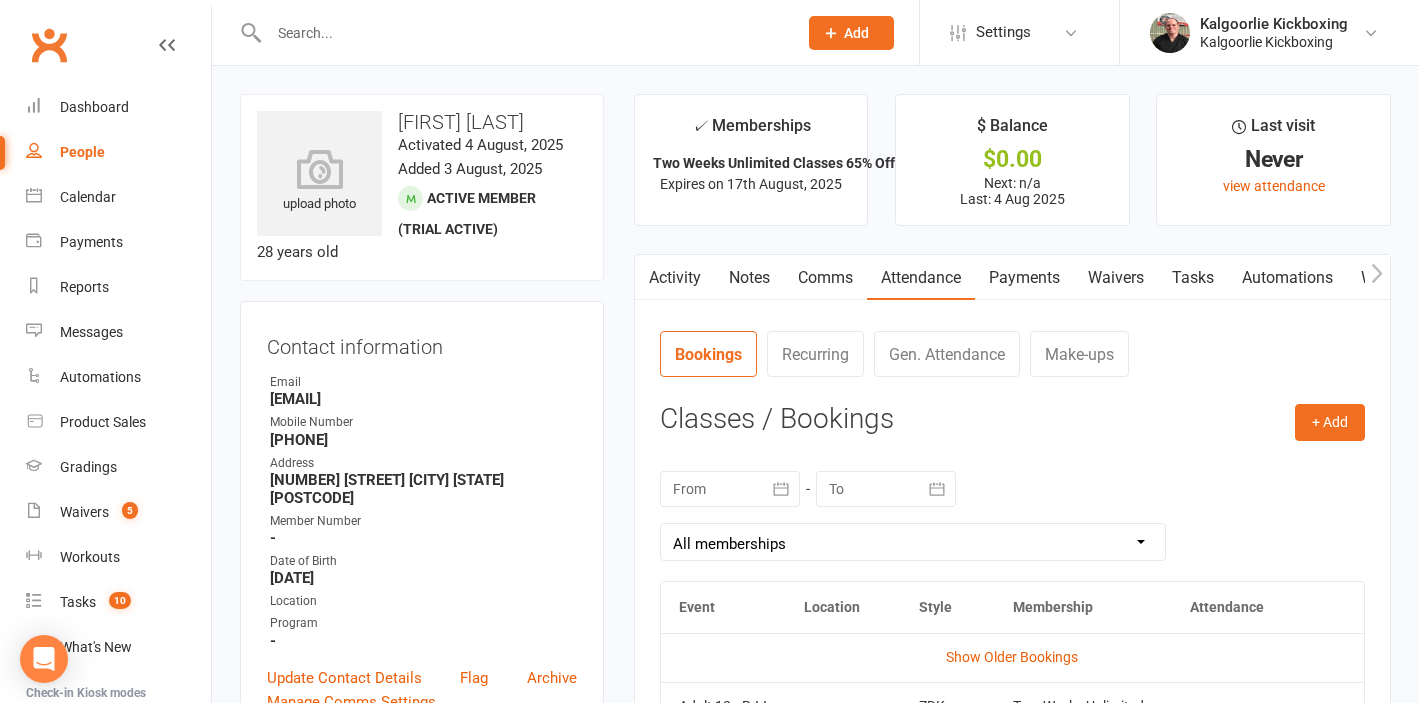 click on "Comms" at bounding box center [825, 278] 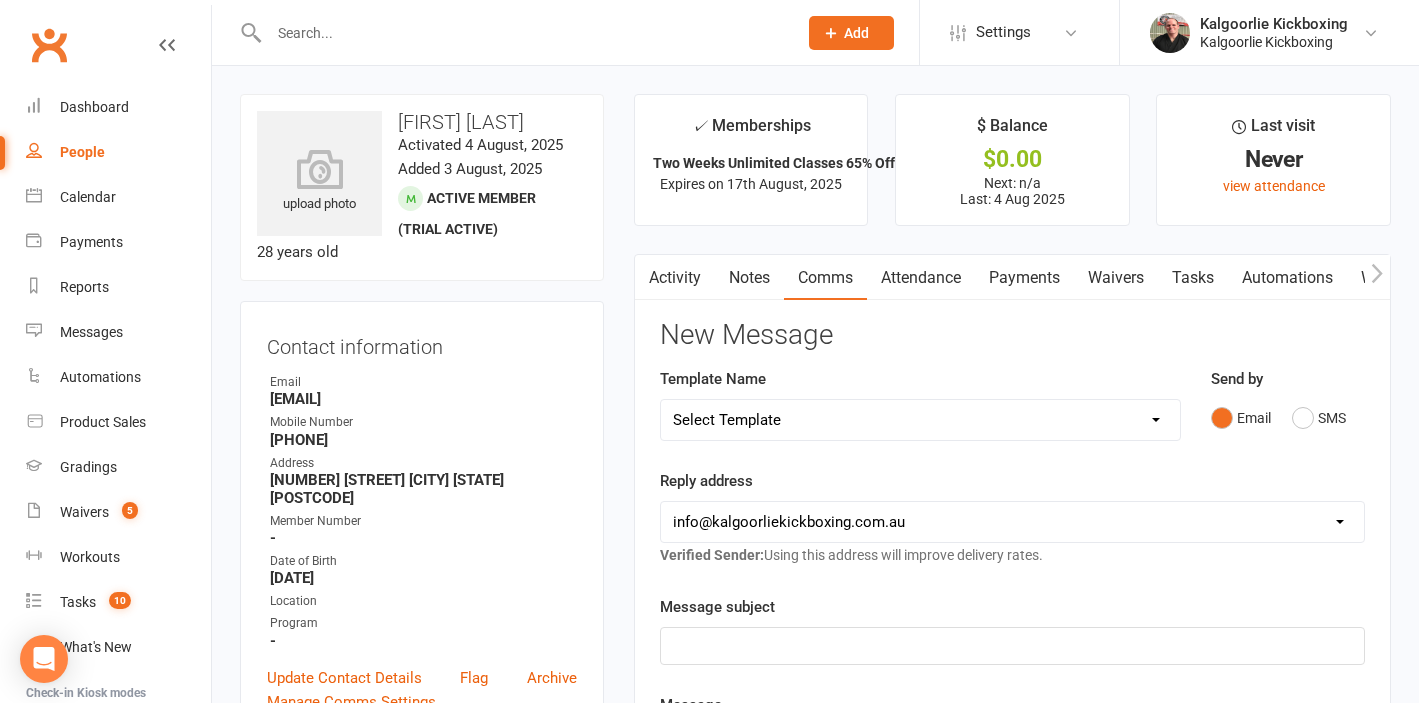 click on "Select Template [Email] Development Day Sparring & BJJ [Email] Dog Training Level 2 [SMS] Dog Training Theory SMS 1 [SMS] Dog Training Theory SMS 2 [Email] Casual Class / 10 Session Pack - Book & Pay [Email] Membership Cancellation Processed [Email] Membership Cancellation Request [Email] Membership Change Processed [Email] Membership Price Increase [Email] Membership Suspension Processed [Email] Membership Suspension Request [SMS] Membership Waiver Approved [Email] Awesome News!! New Advanced & Sparring [Email] Christmas Party & Christmas Closure [Email] Email - Absent 30+ Days [SMS] SMS - Call Into Centre Meeting [SMS] SMS - Drop In With Kids [SMS] SMS - Left gear at club (Adult) [SMS] SMS - Left gear at club (Child) [Email] Socials, Facebook Member Groups & Contact Numbers [Email] Some exciting news!! [Email] Special Event - Christmas party Invite [SMS] Waiver Membership Email Invite Sent [Email] Welcome Back Party [Email] Mobile App Booking Reminder for classes [SMS] SMS Payment Waiver Update" at bounding box center (920, 420) 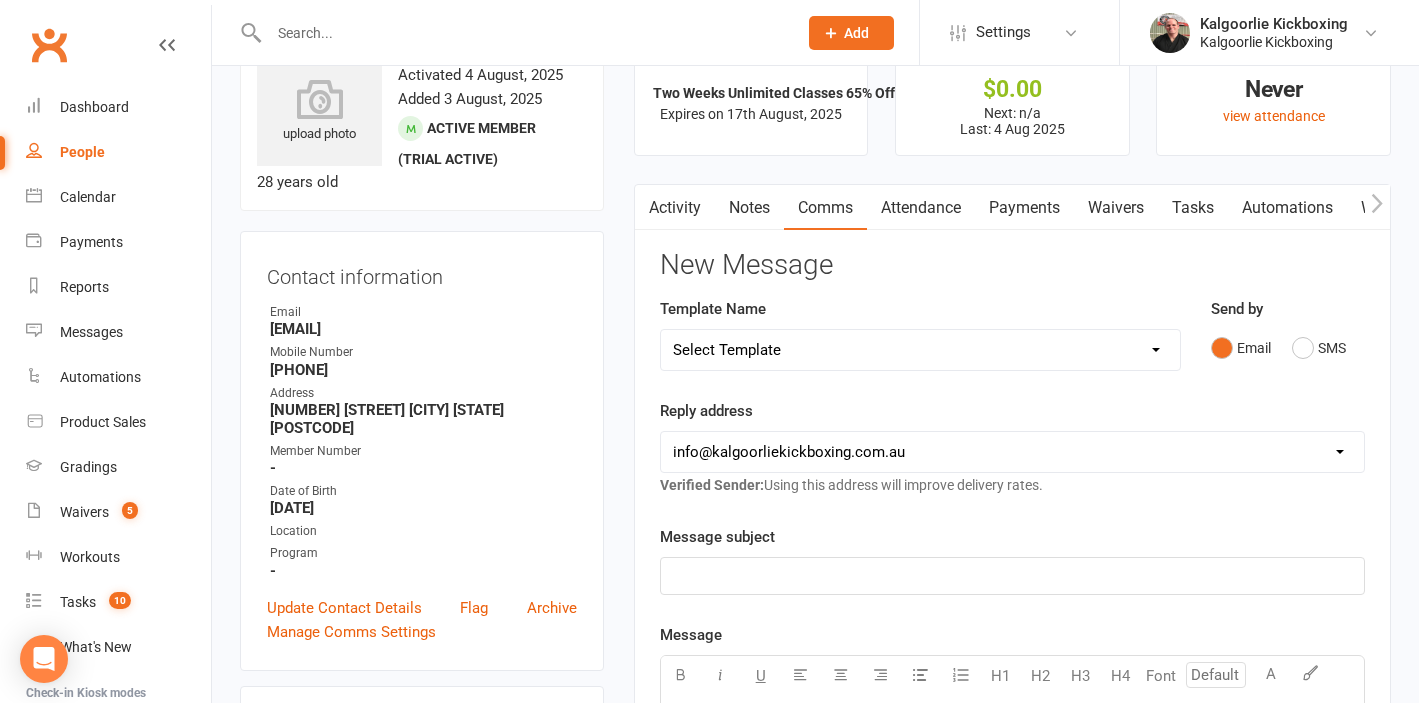 scroll, scrollTop: 0, scrollLeft: 0, axis: both 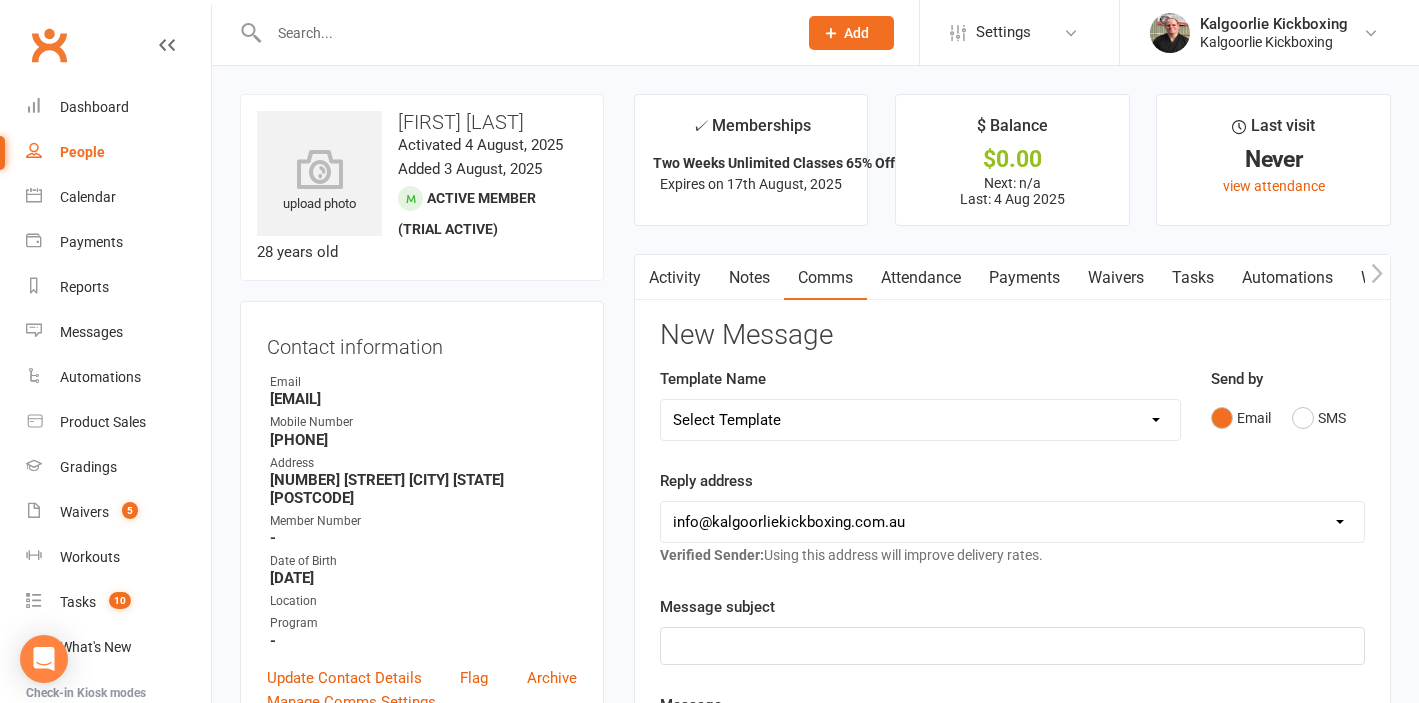 click on "Activity" at bounding box center (675, 278) 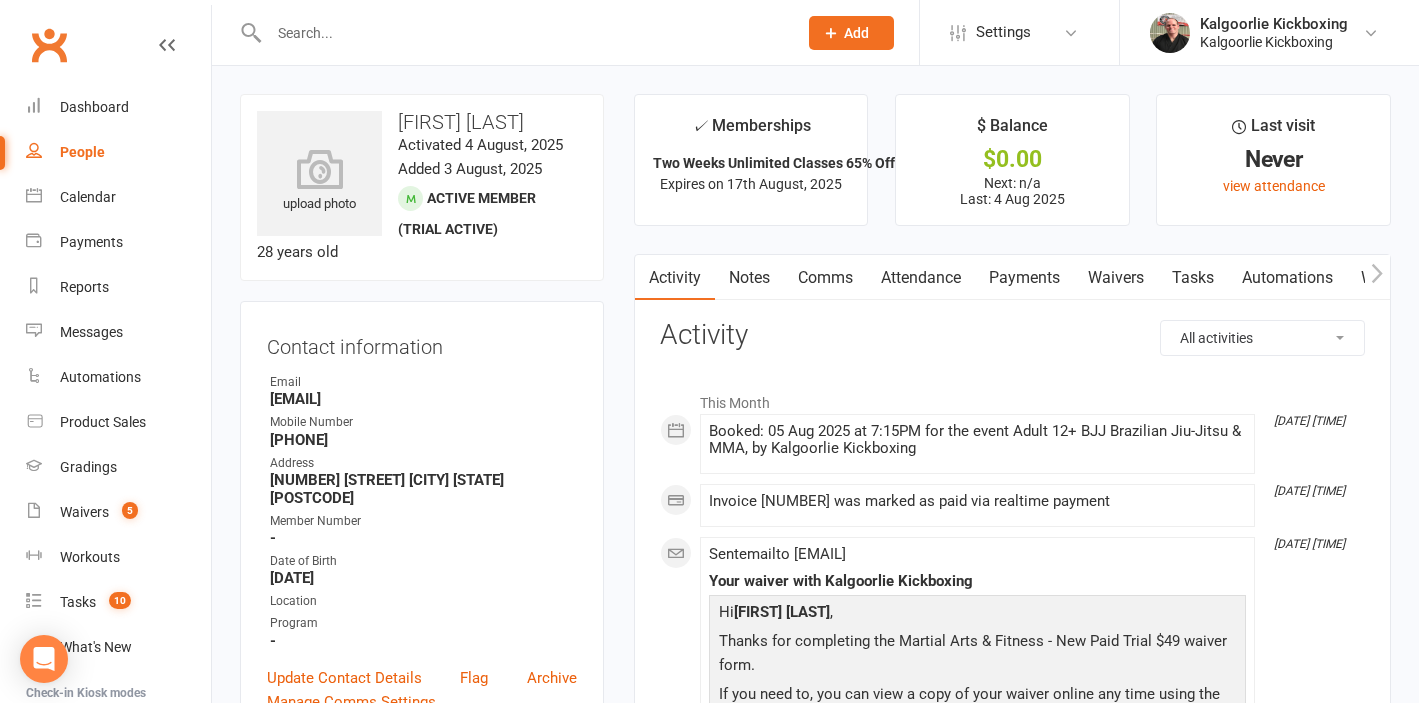 click at bounding box center (1377, 277) 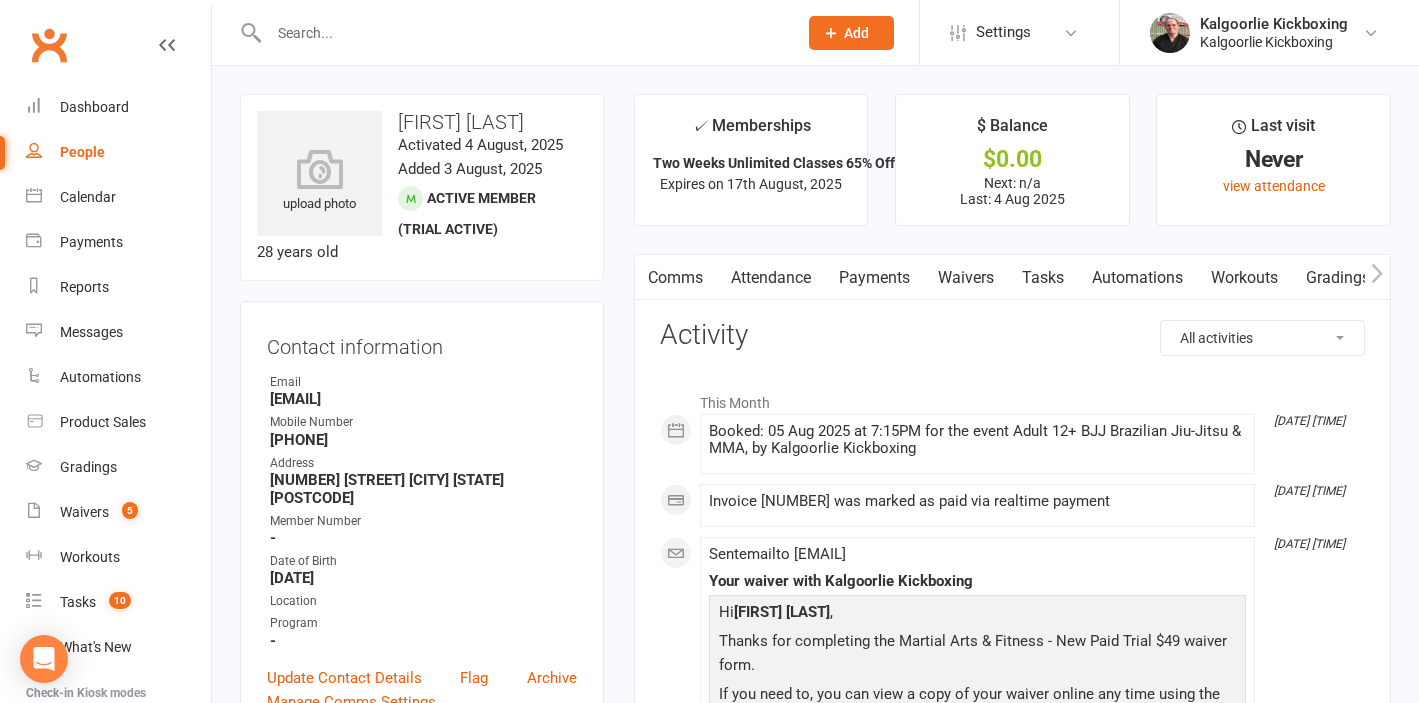 scroll, scrollTop: 0, scrollLeft: 150, axis: horizontal 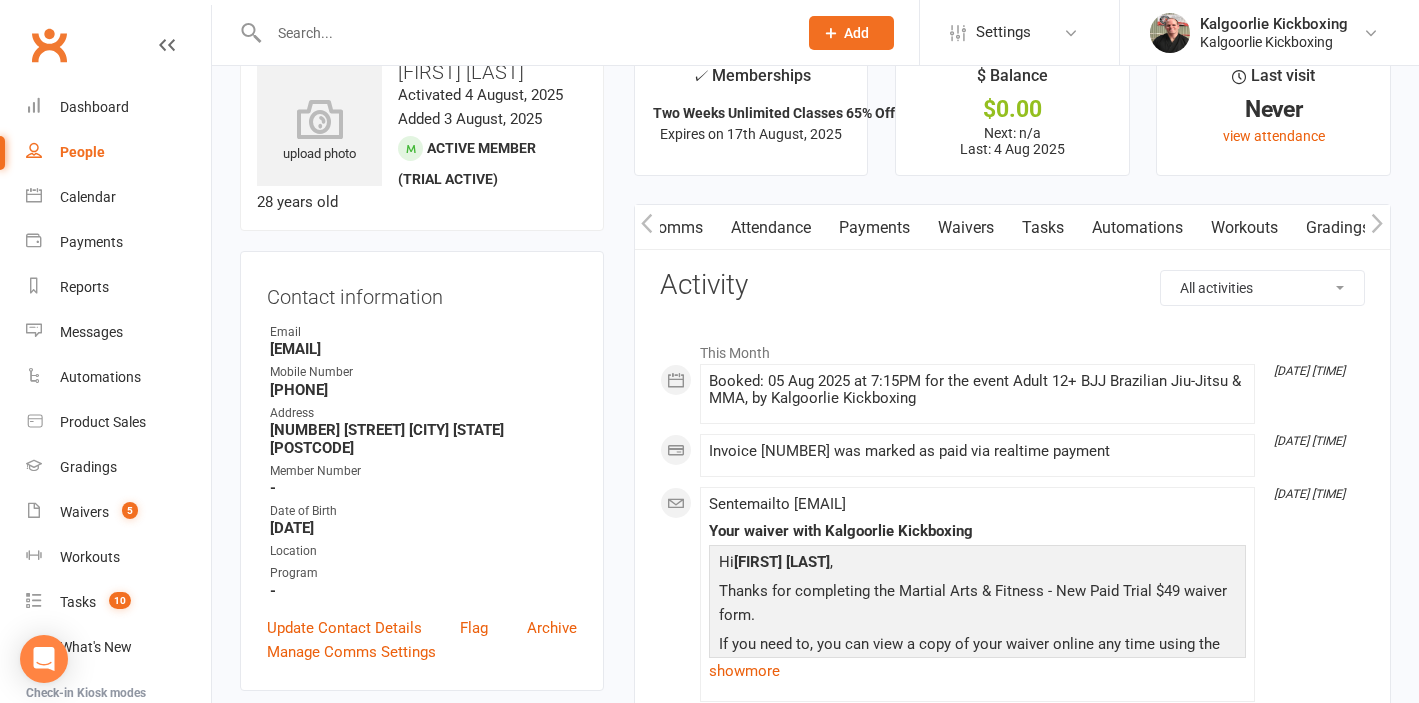 type 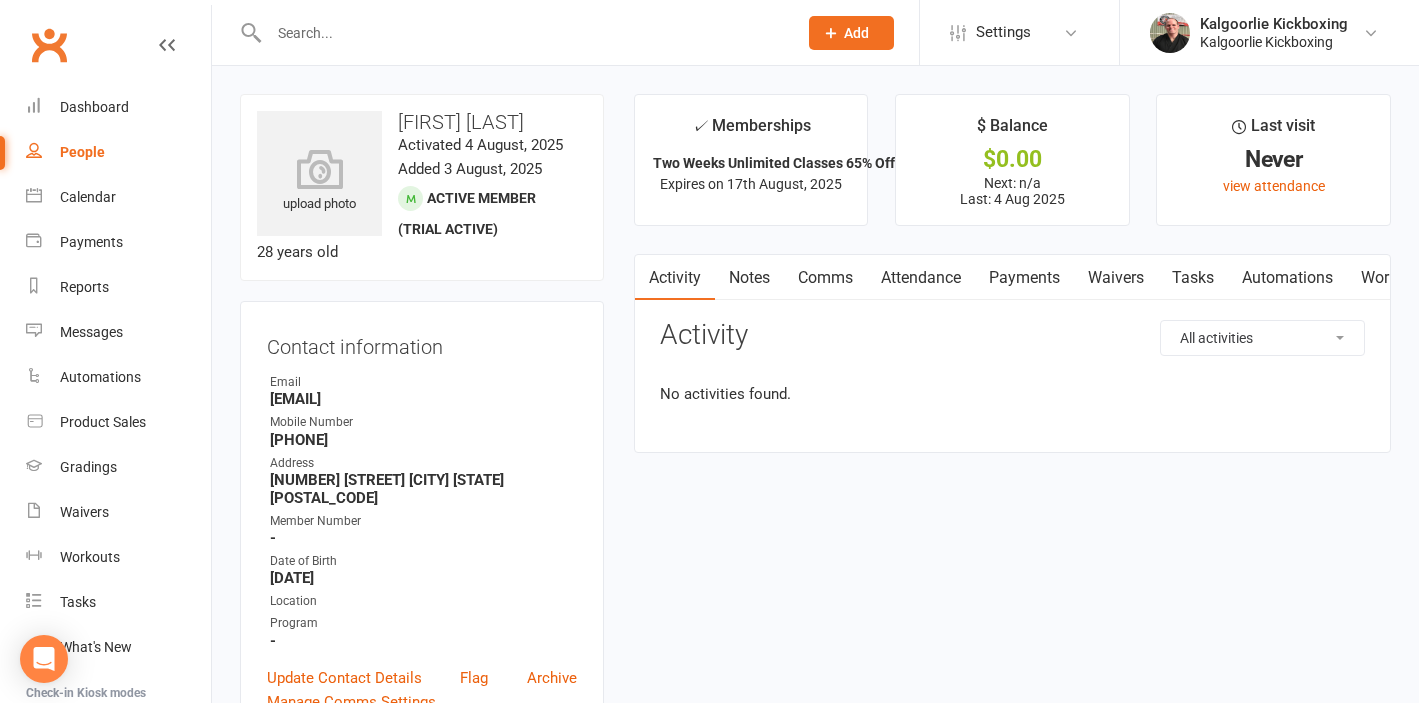 scroll, scrollTop: 0, scrollLeft: 0, axis: both 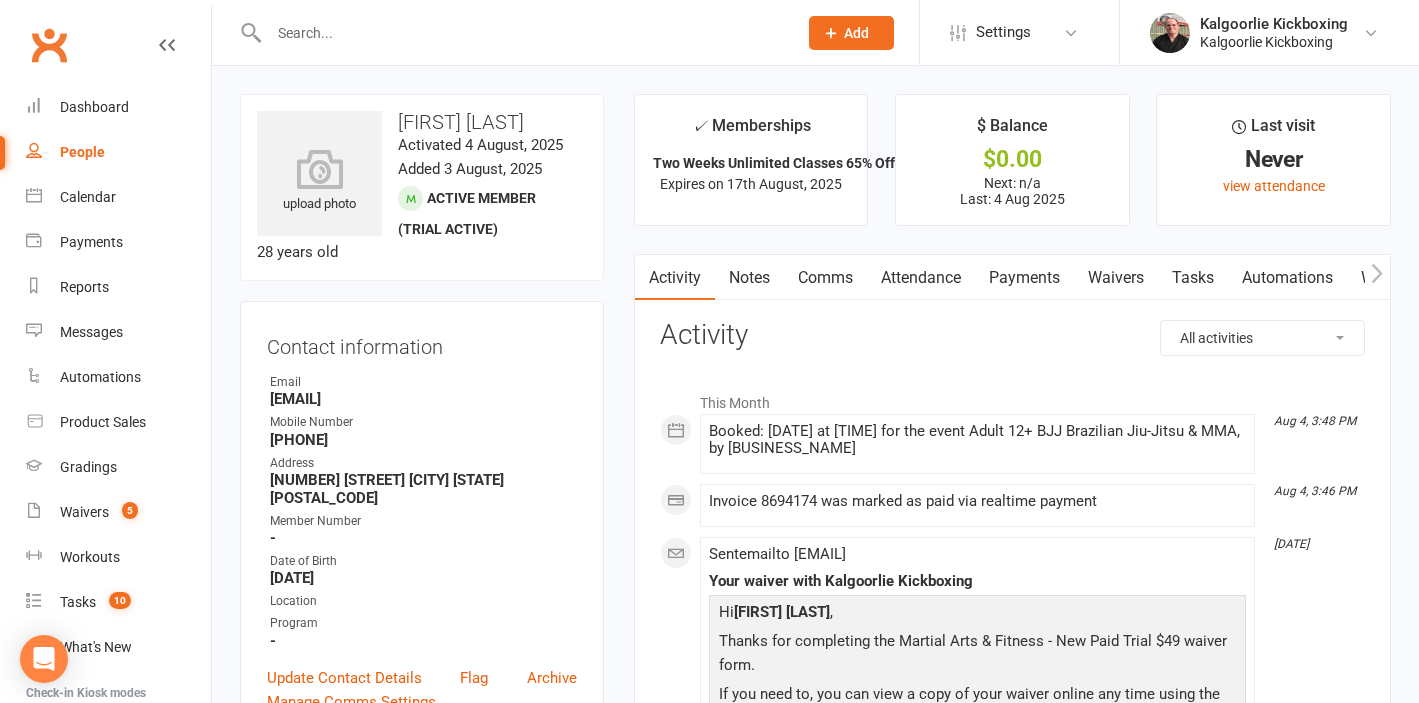 click 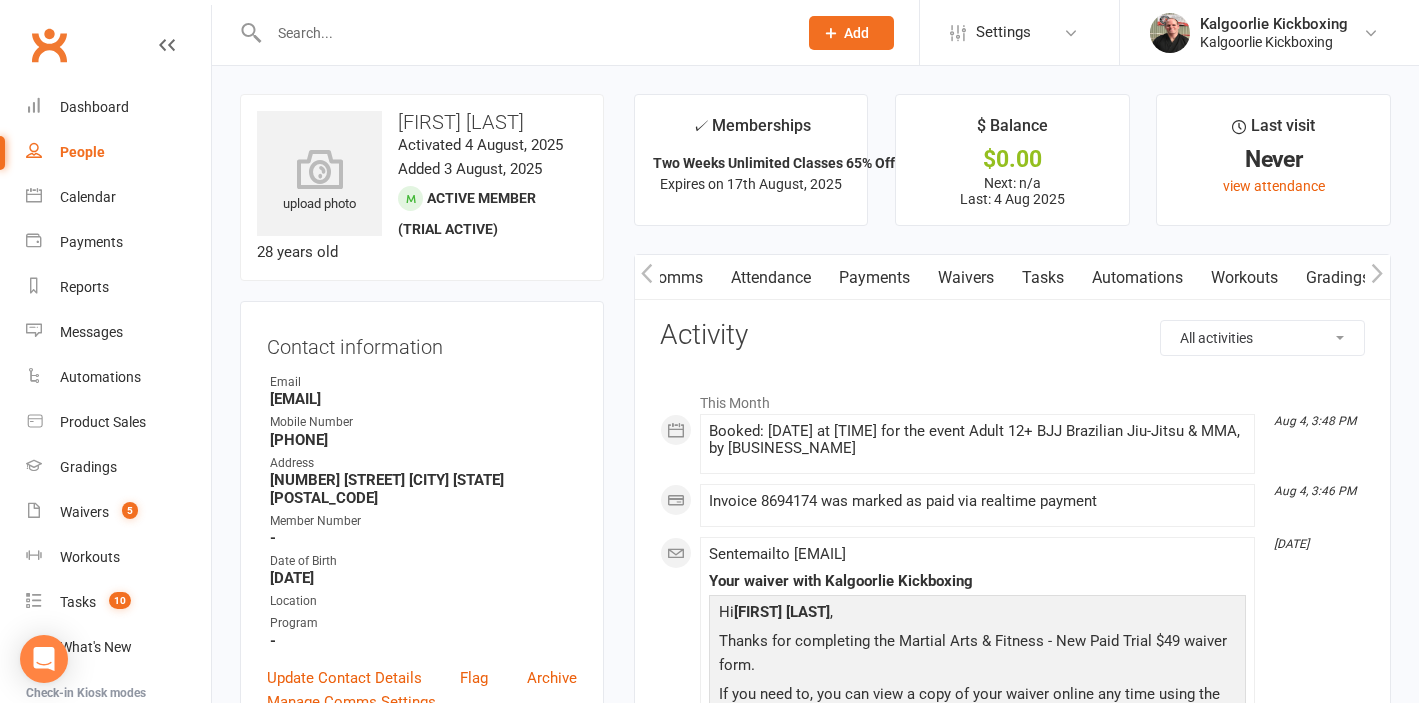 click 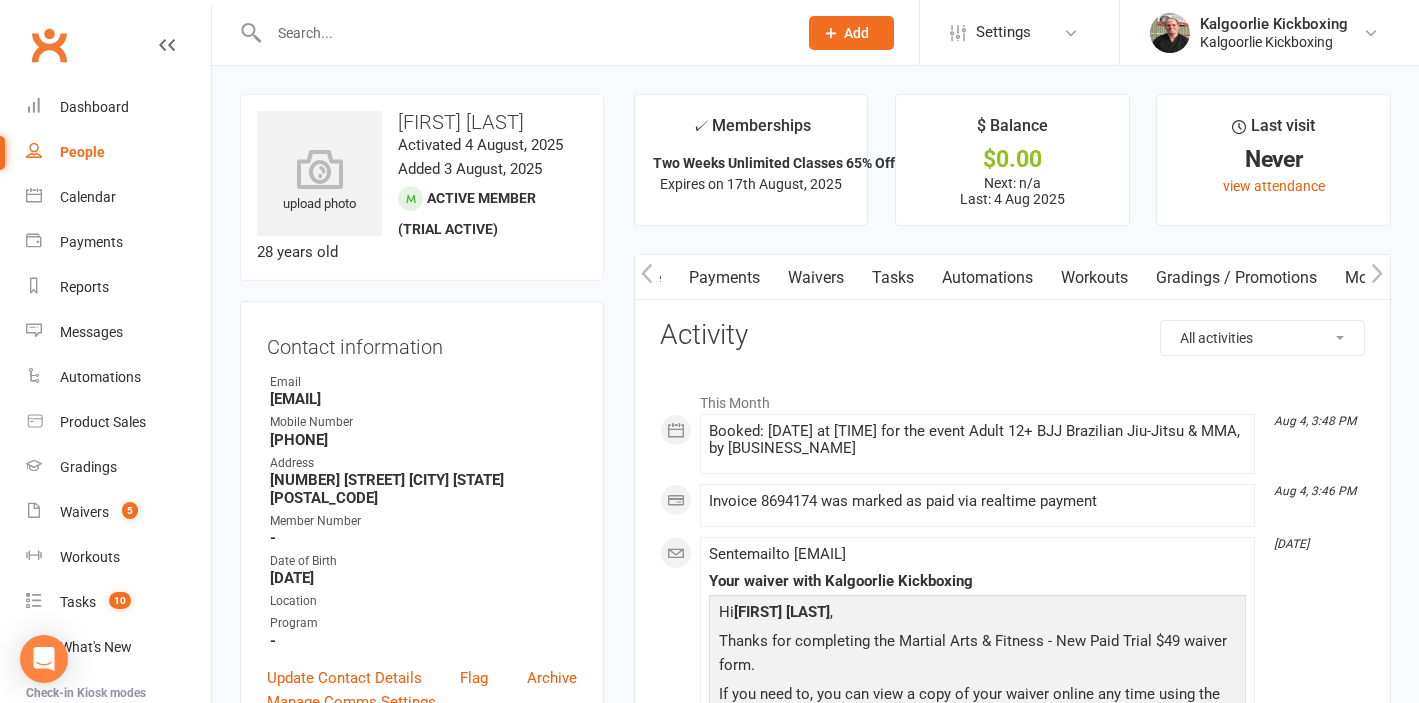click 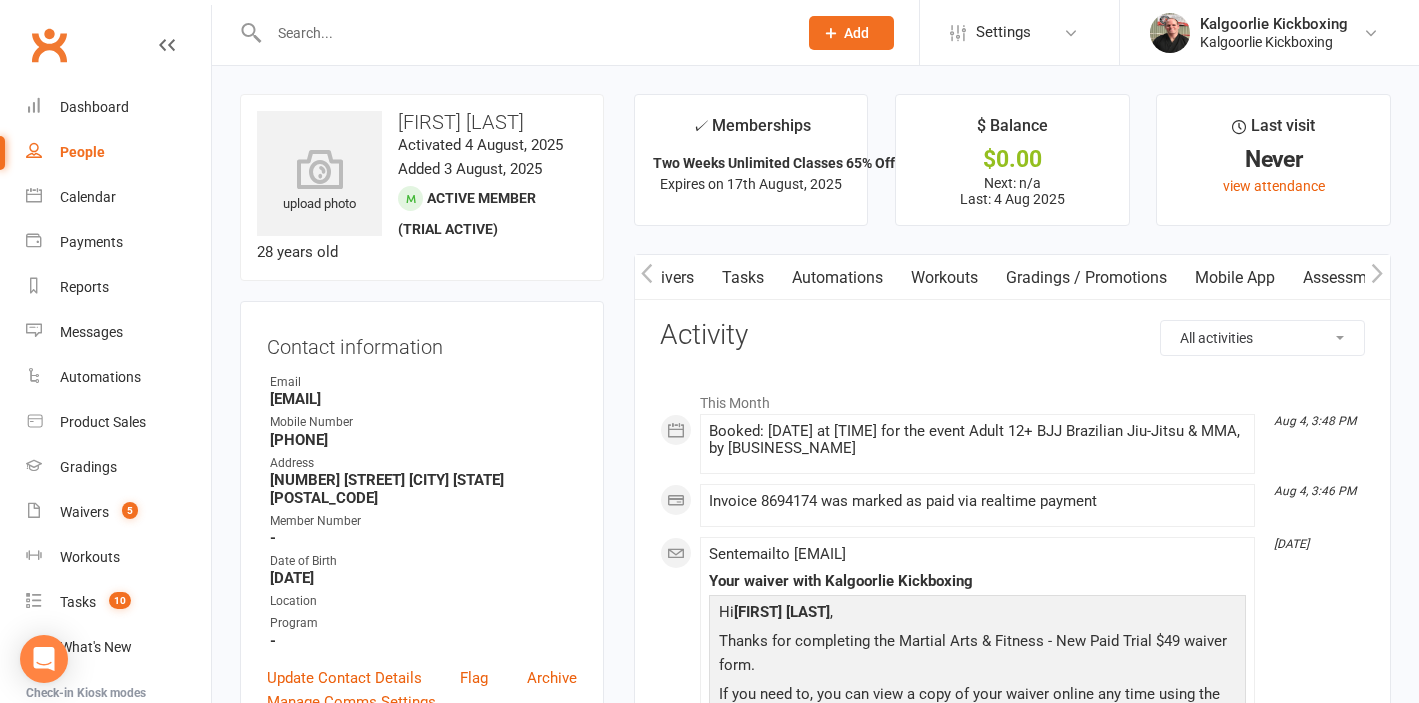 click 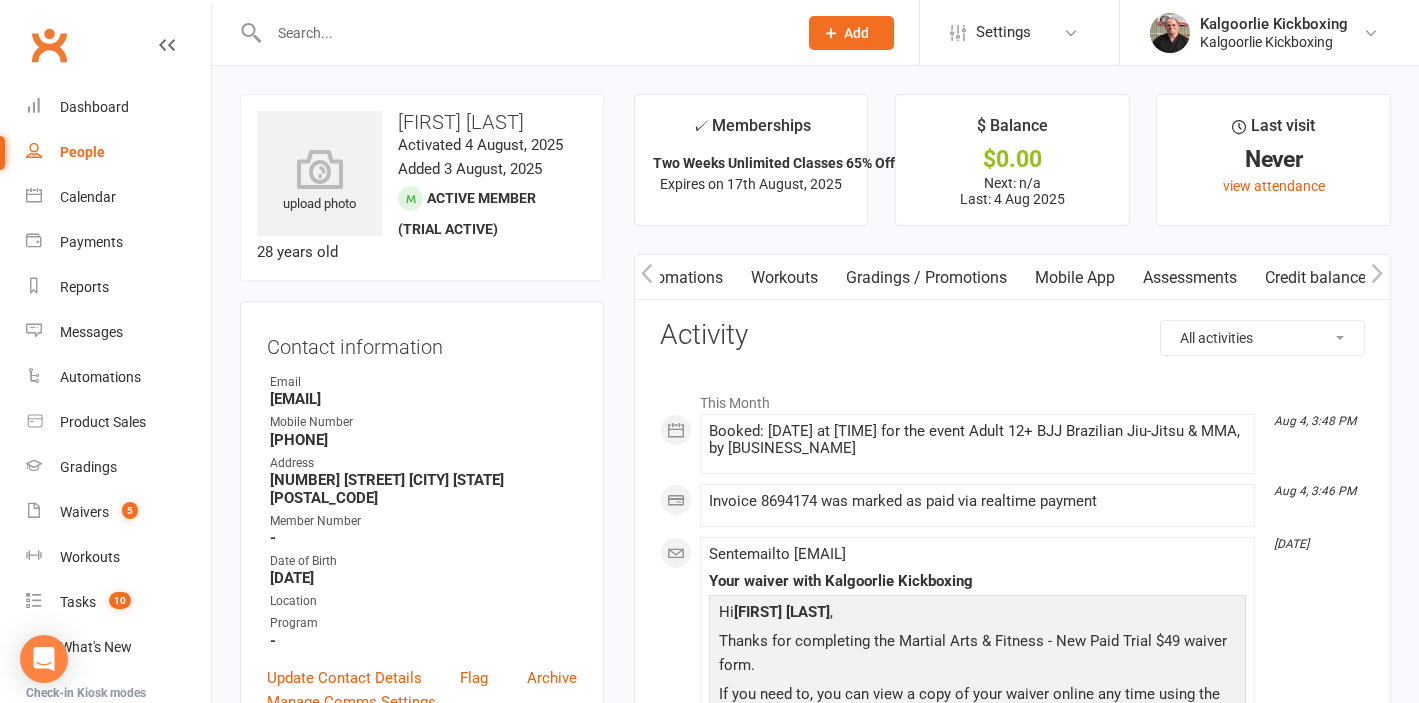 scroll, scrollTop: 0, scrollLeft: 610, axis: horizontal 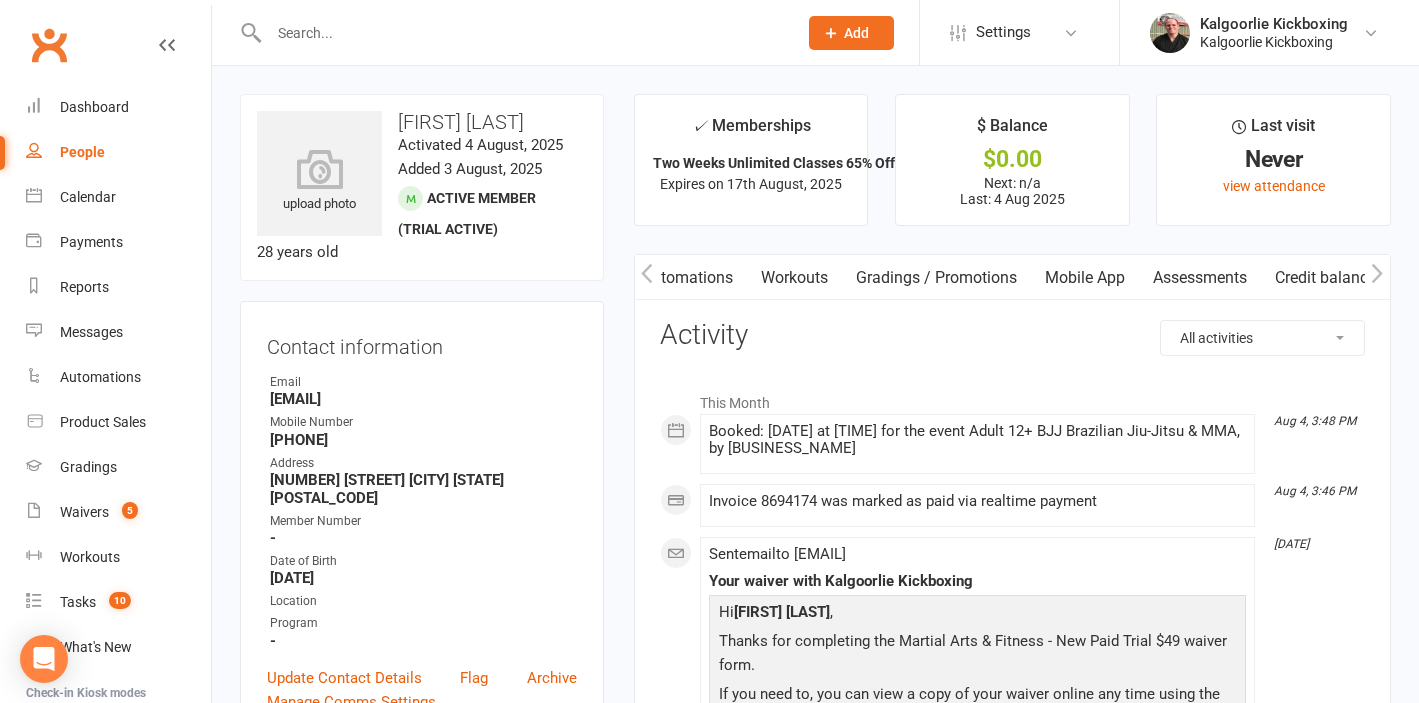 click on "Mobile App" at bounding box center [1085, 278] 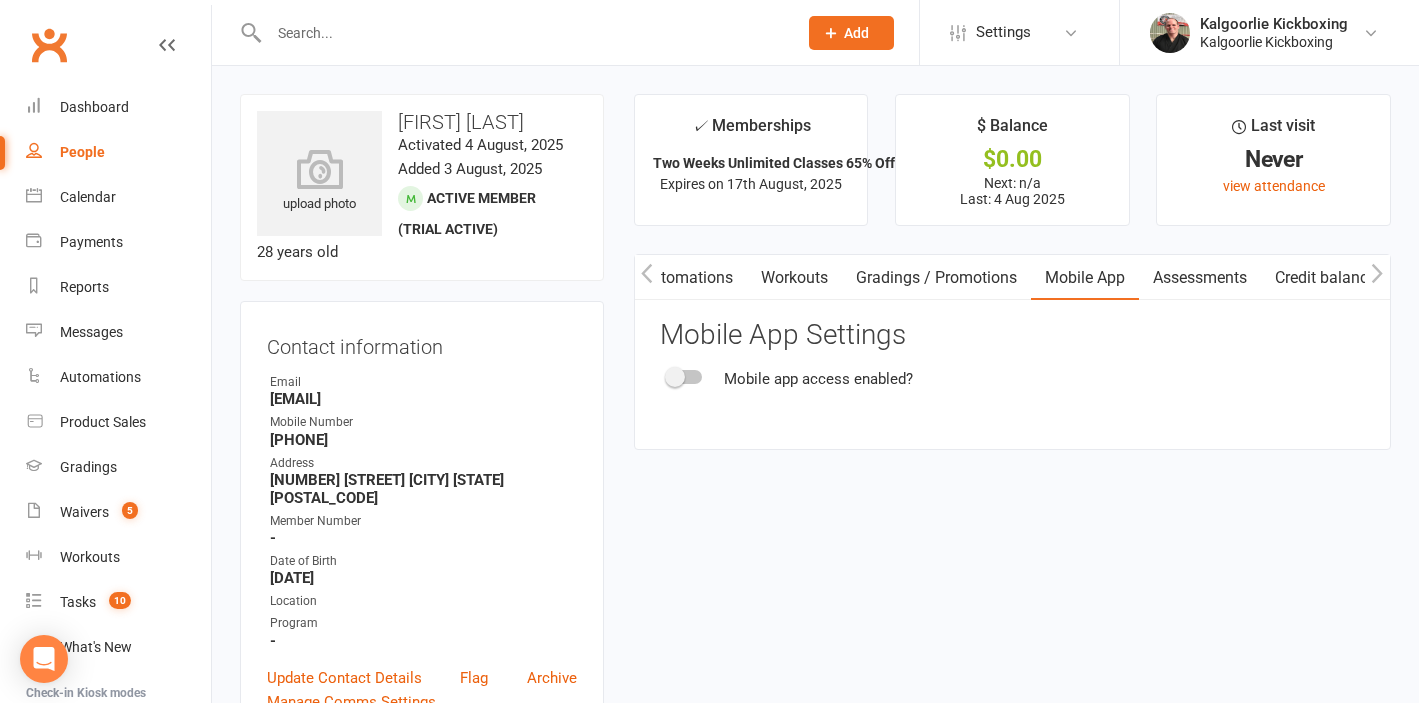 click at bounding box center (675, 377) 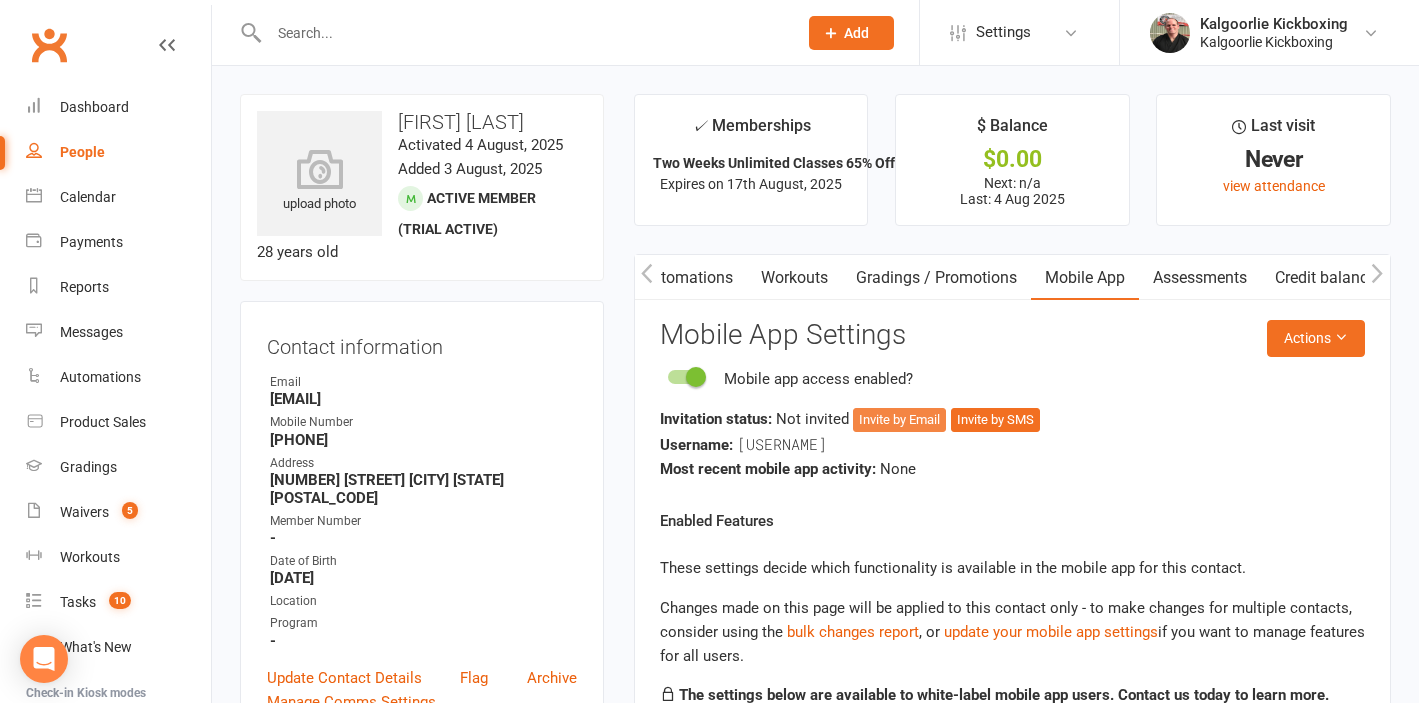 click on "Invite by Email" at bounding box center (899, 420) 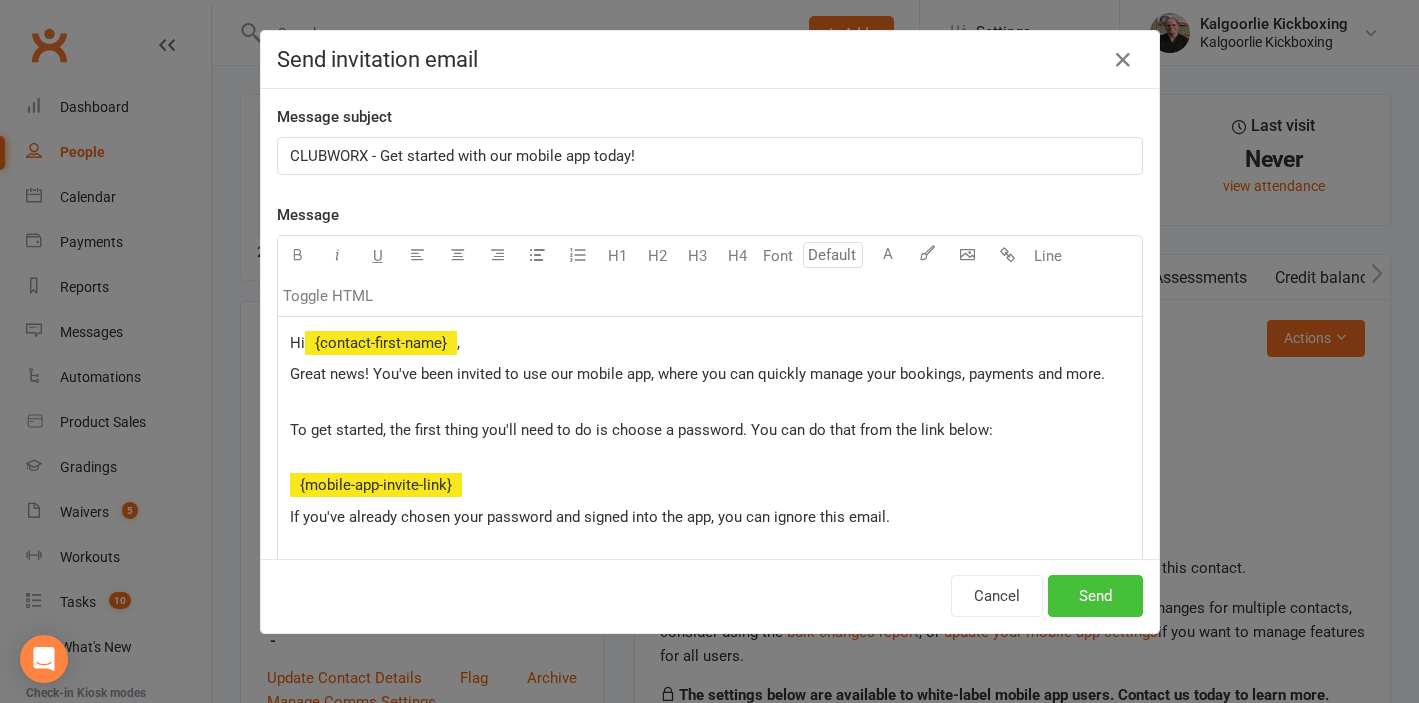 click on "Send" at bounding box center [1095, 596] 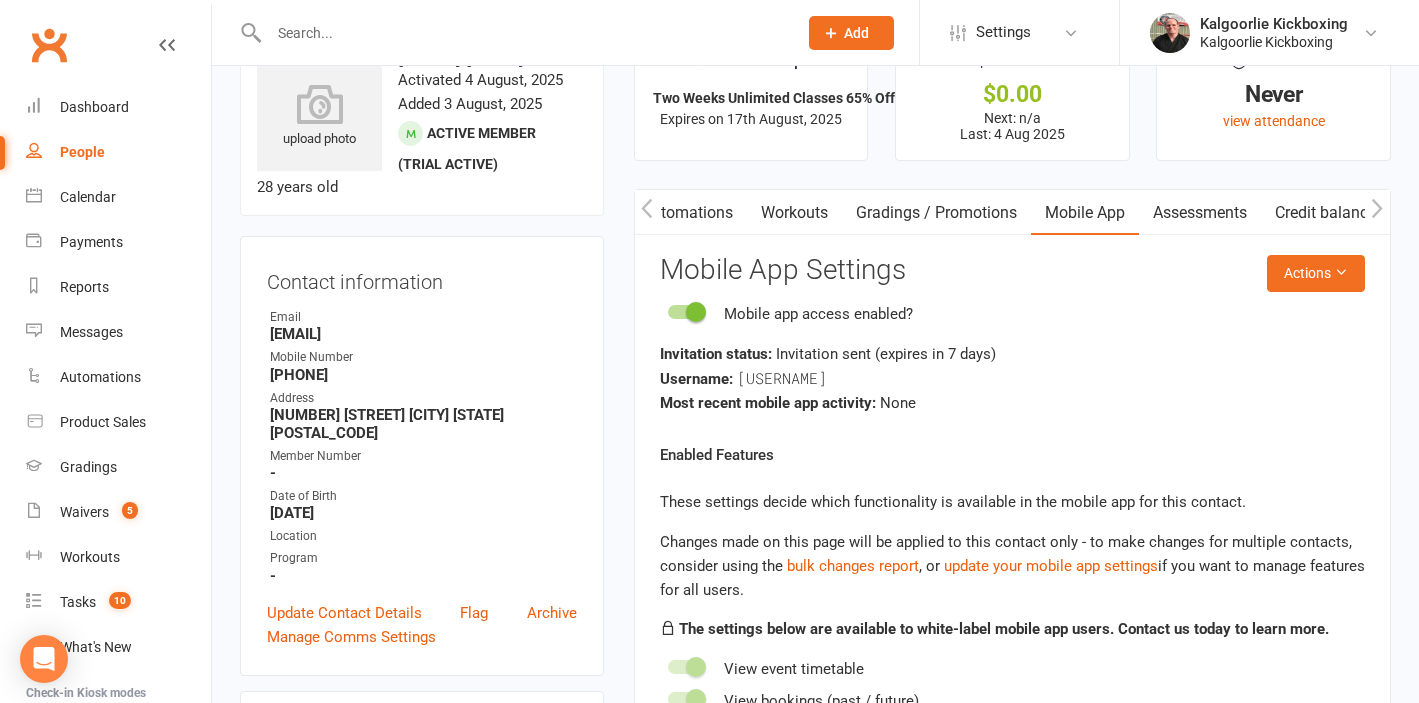 scroll, scrollTop: 81, scrollLeft: 0, axis: vertical 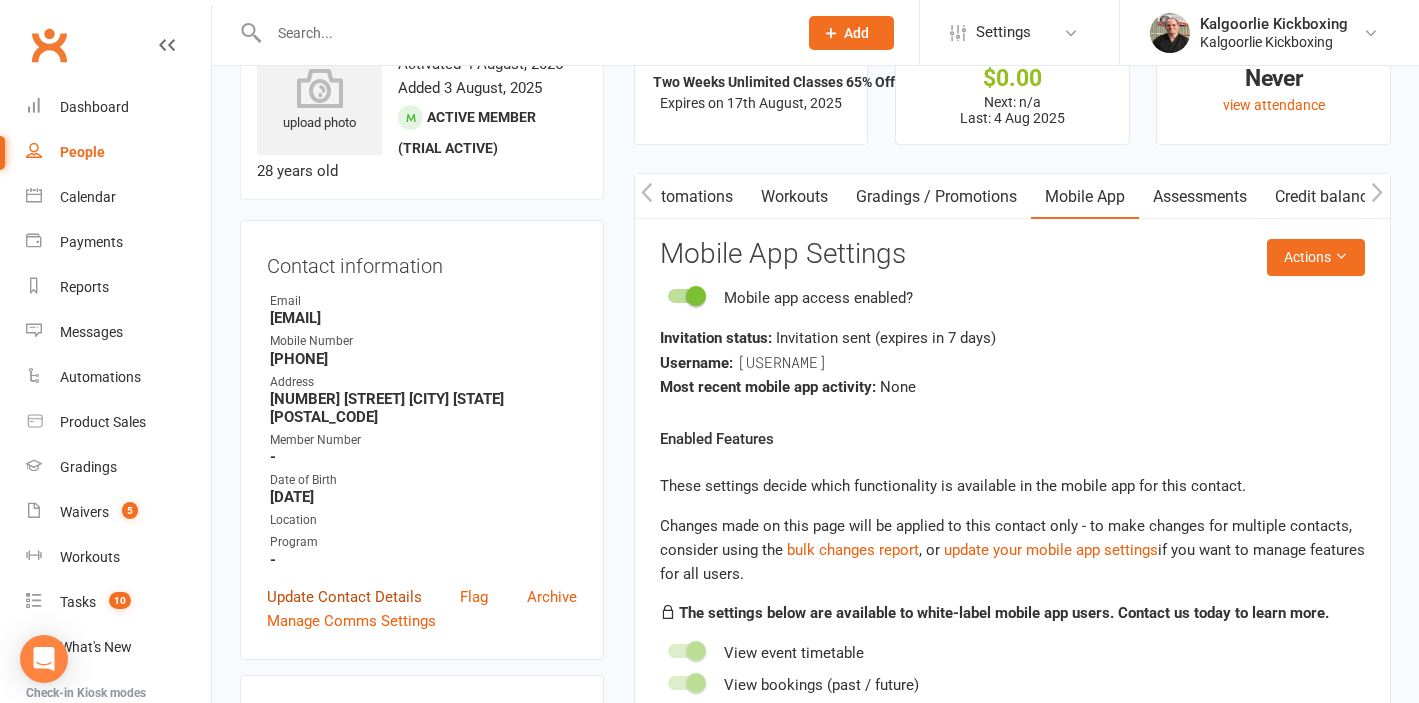 click on "Update Contact Details" at bounding box center [344, 597] 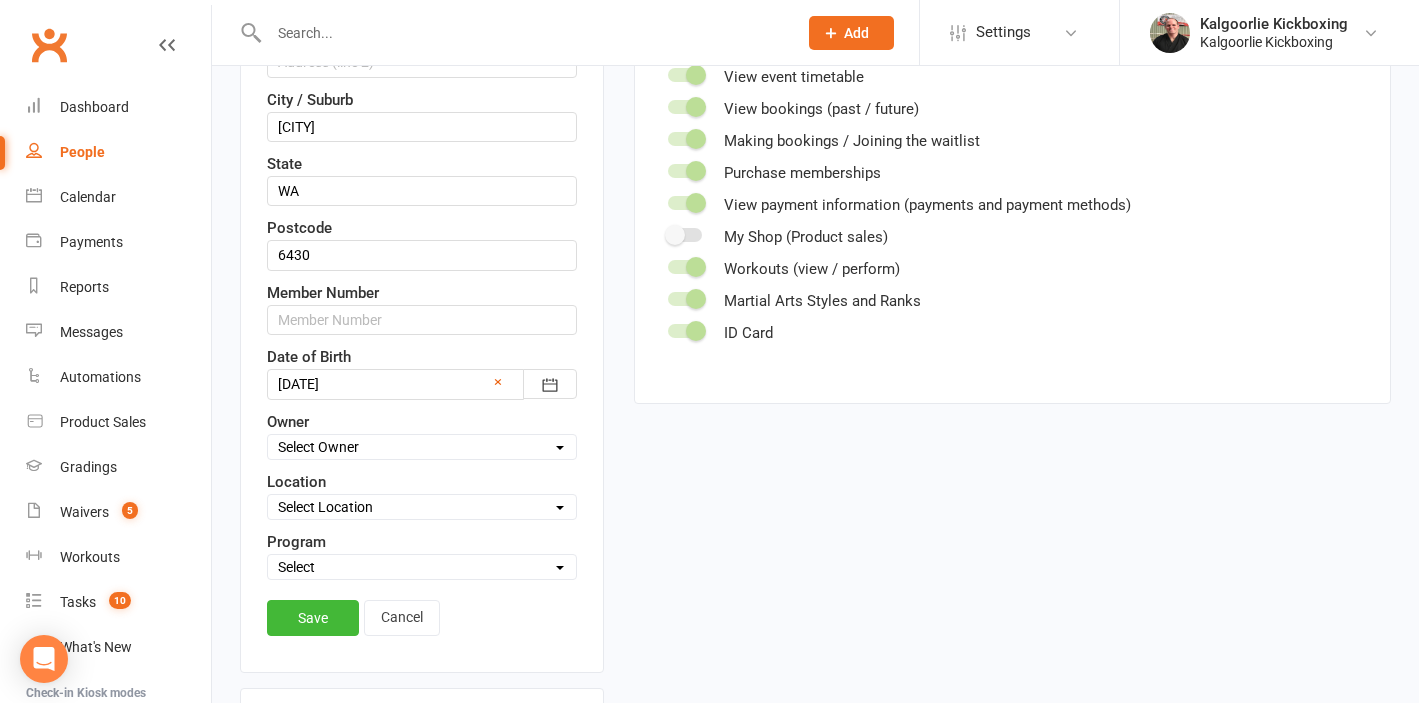 scroll, scrollTop: 659, scrollLeft: 0, axis: vertical 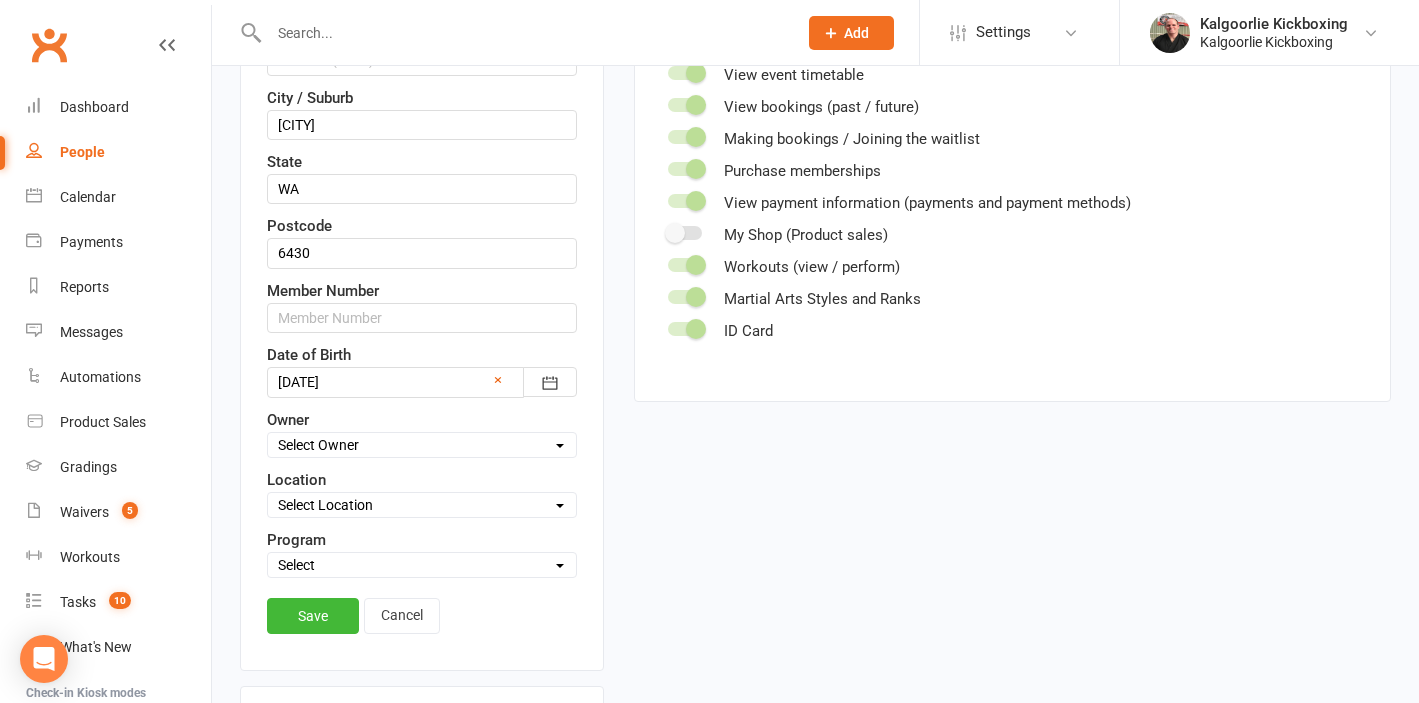 click on "Select Owner Kalgoorlie Kickboxing [FIRST] [LAST] [FIRST] [LAST]" at bounding box center [422, 445] 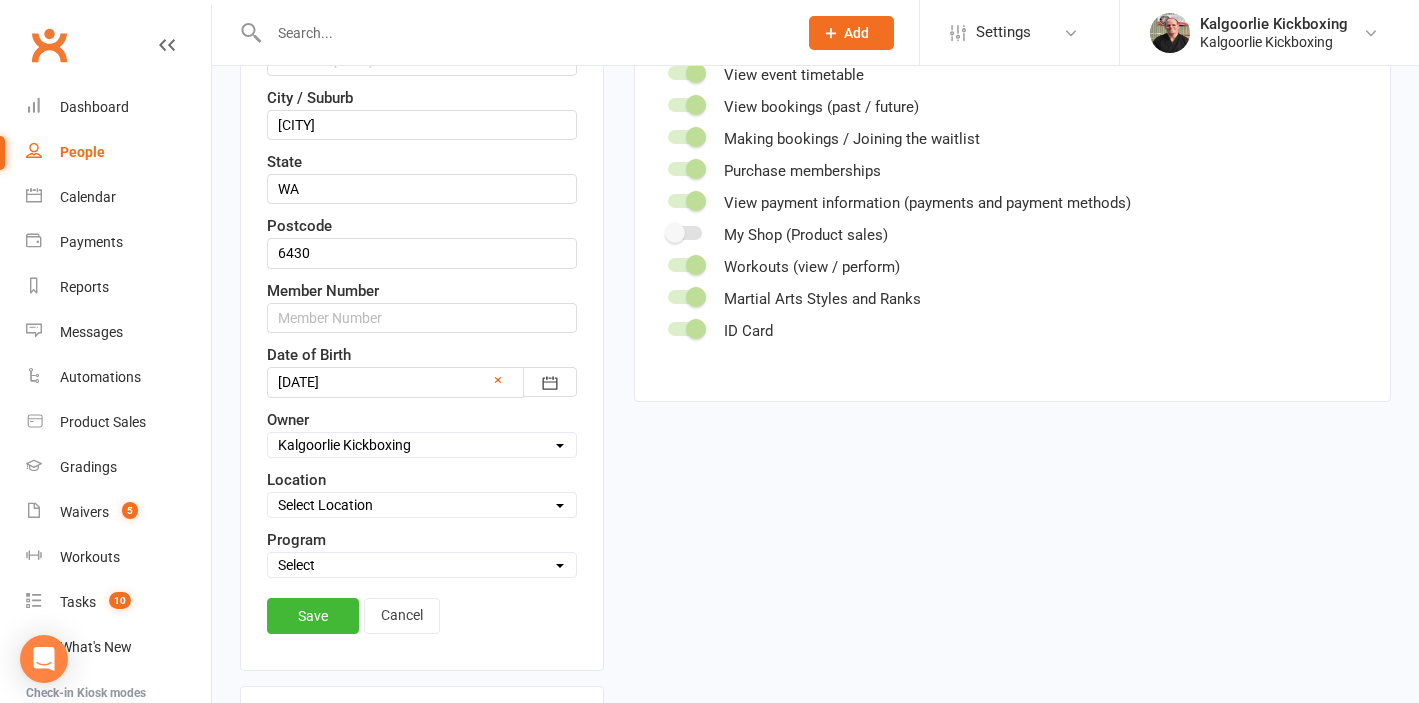 click on "Select Location 1) Main Dojo, [NUMBER] [STREET]. DT1 Edwards Park, [STREET] DT2 Arboretum, [STREET] DT3 Rotary Peace Park (Old Twin Dams) Bottom End [STREET] DT4 Clients Home KB1 Goldfields Oasis Rec Centre, [NUMBER] [STREET] KB2 BMG Gaming Lounge, [NUMBER] [STREET], Kalgoorlie KB3 Jackos Home [NUMBER] [STREET], [STREET]" at bounding box center [422, 505] 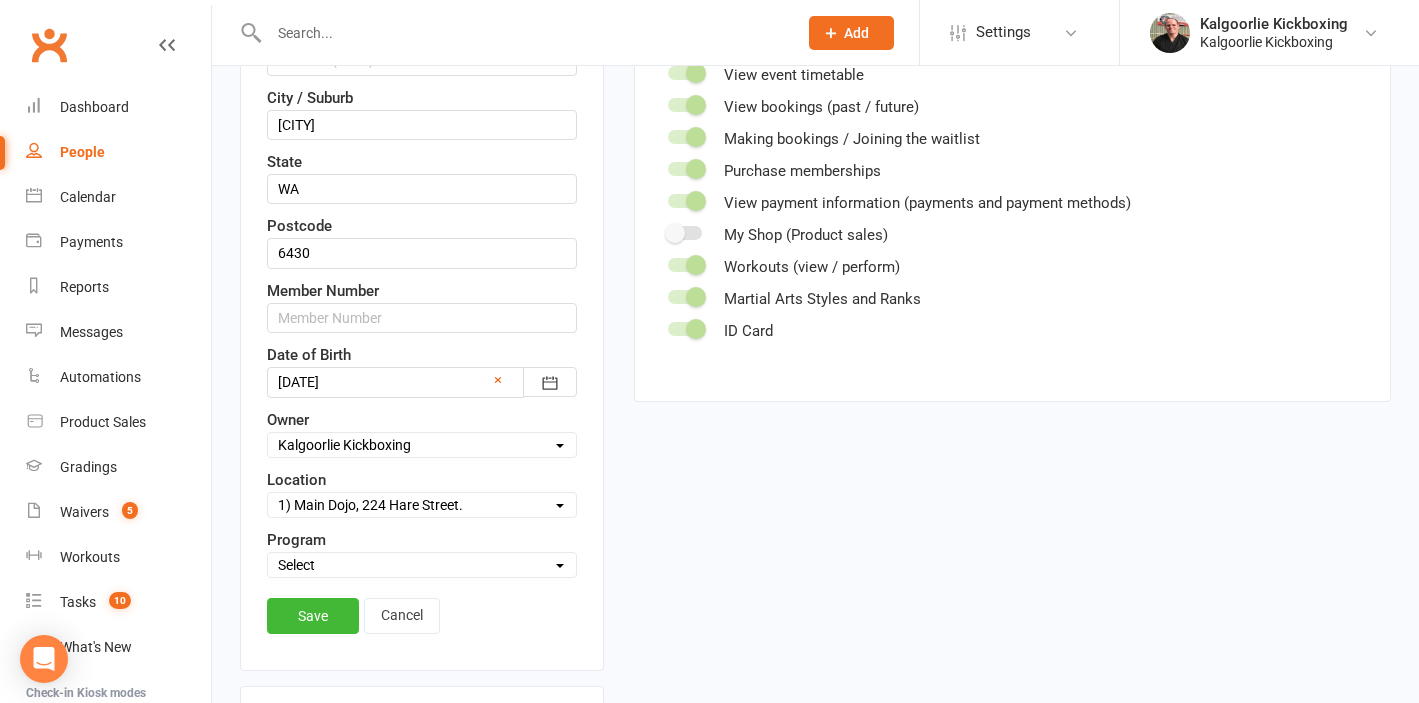 click on "Select Martial Arts and Fitness Dog Training" at bounding box center [422, 565] 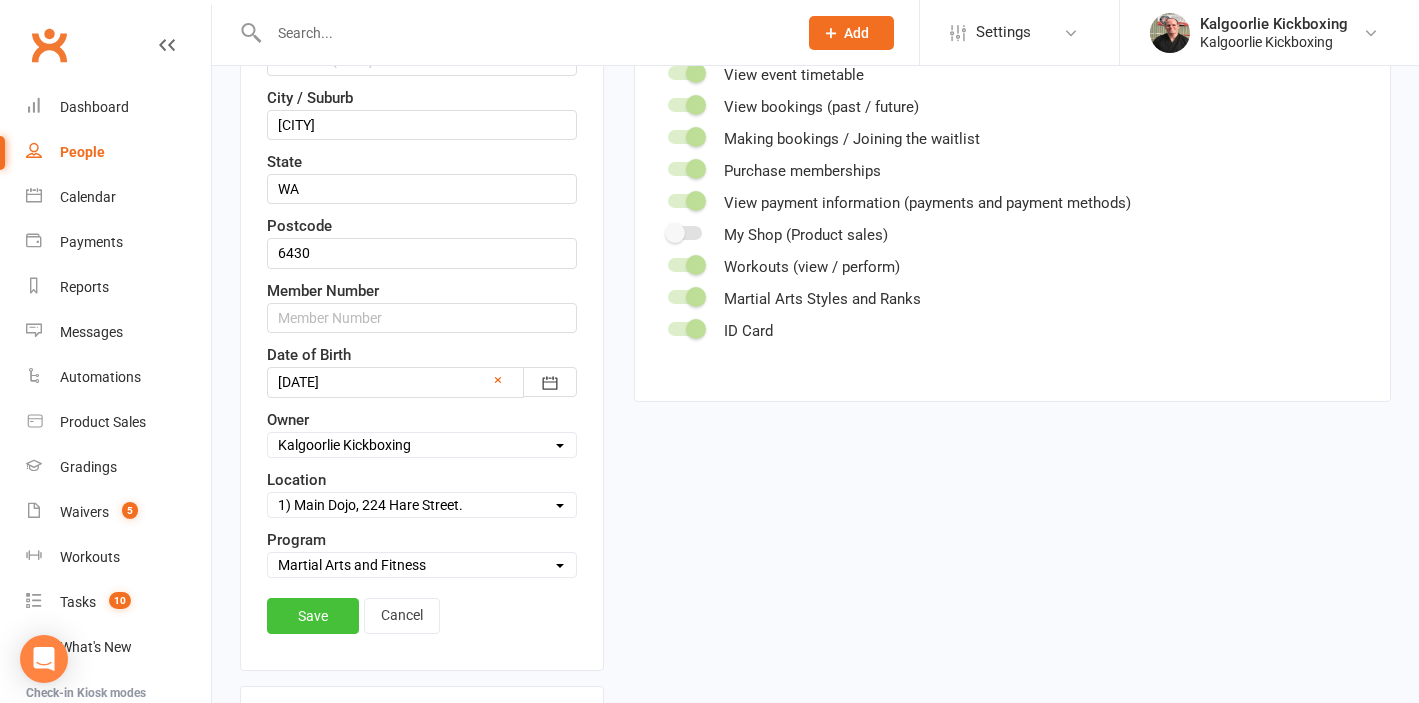 click on "Save" at bounding box center (313, 616) 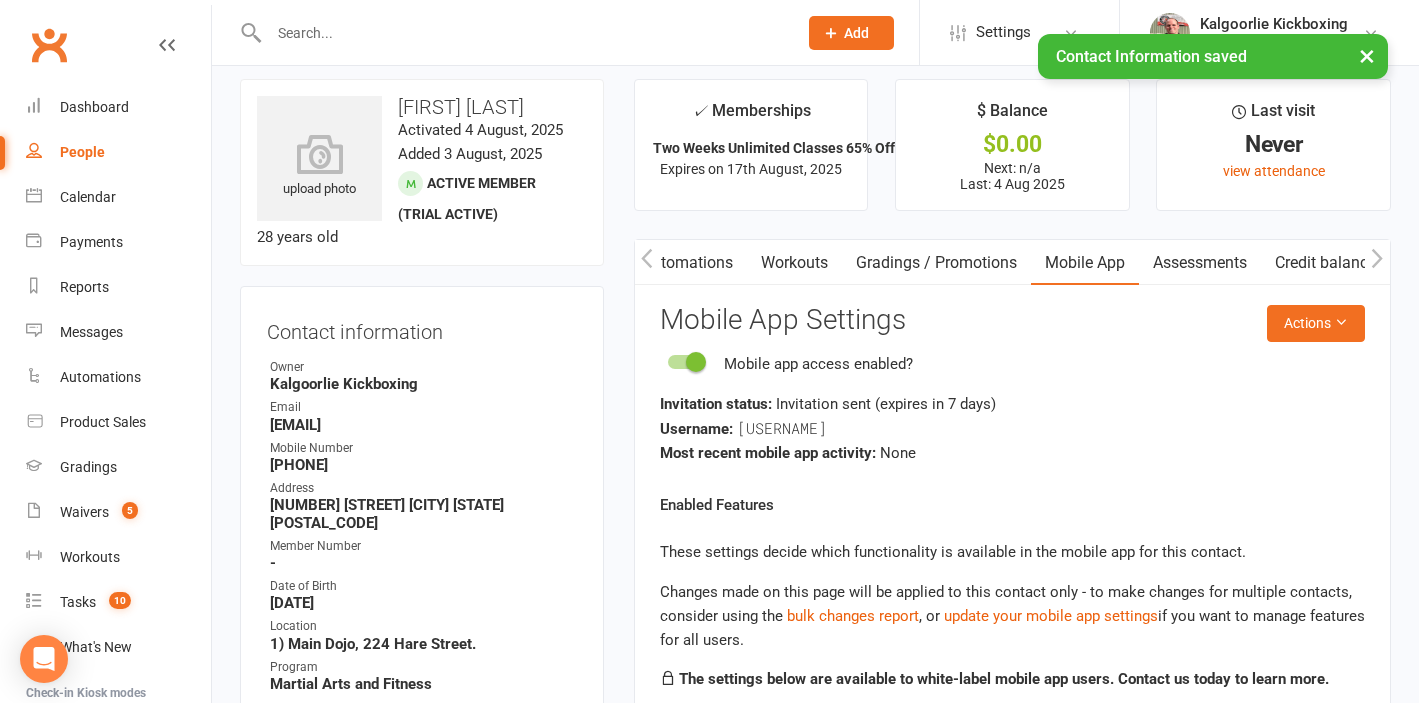 scroll, scrollTop: 0, scrollLeft: 0, axis: both 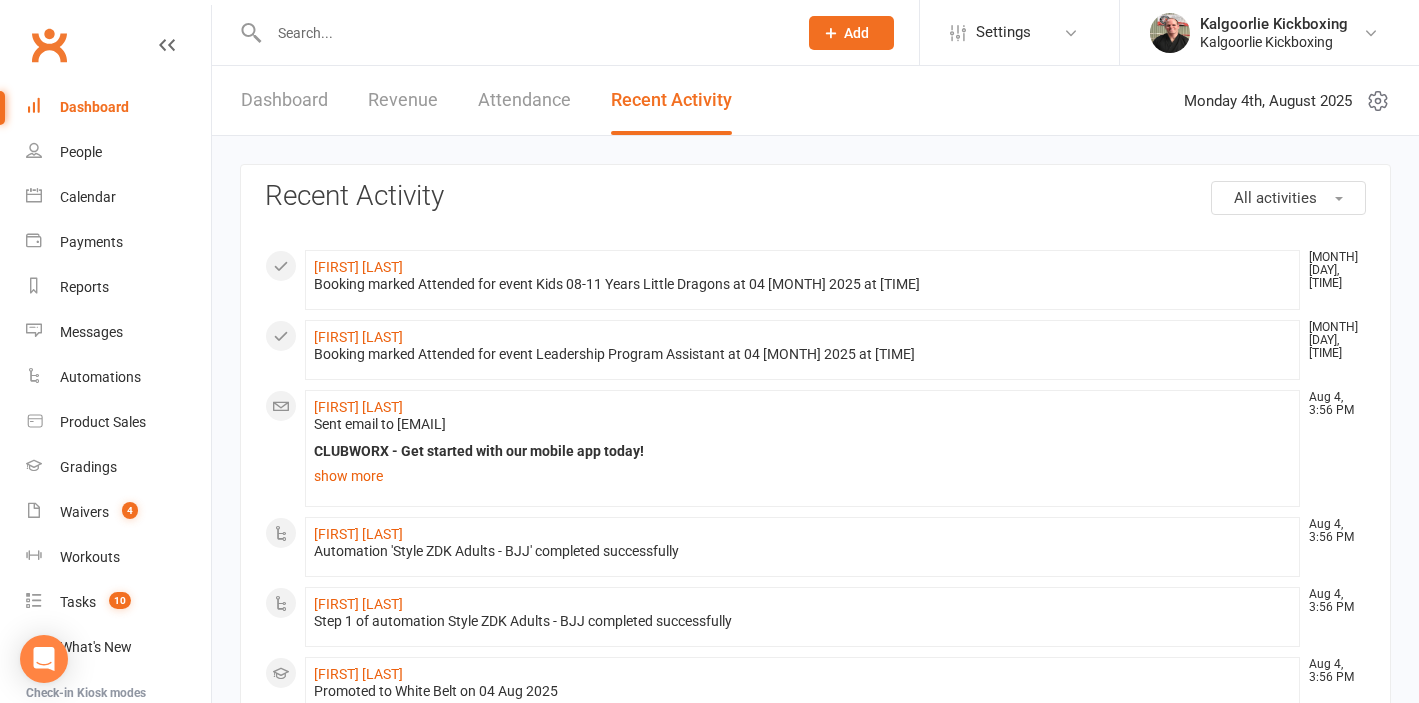 click at bounding box center [523, 33] 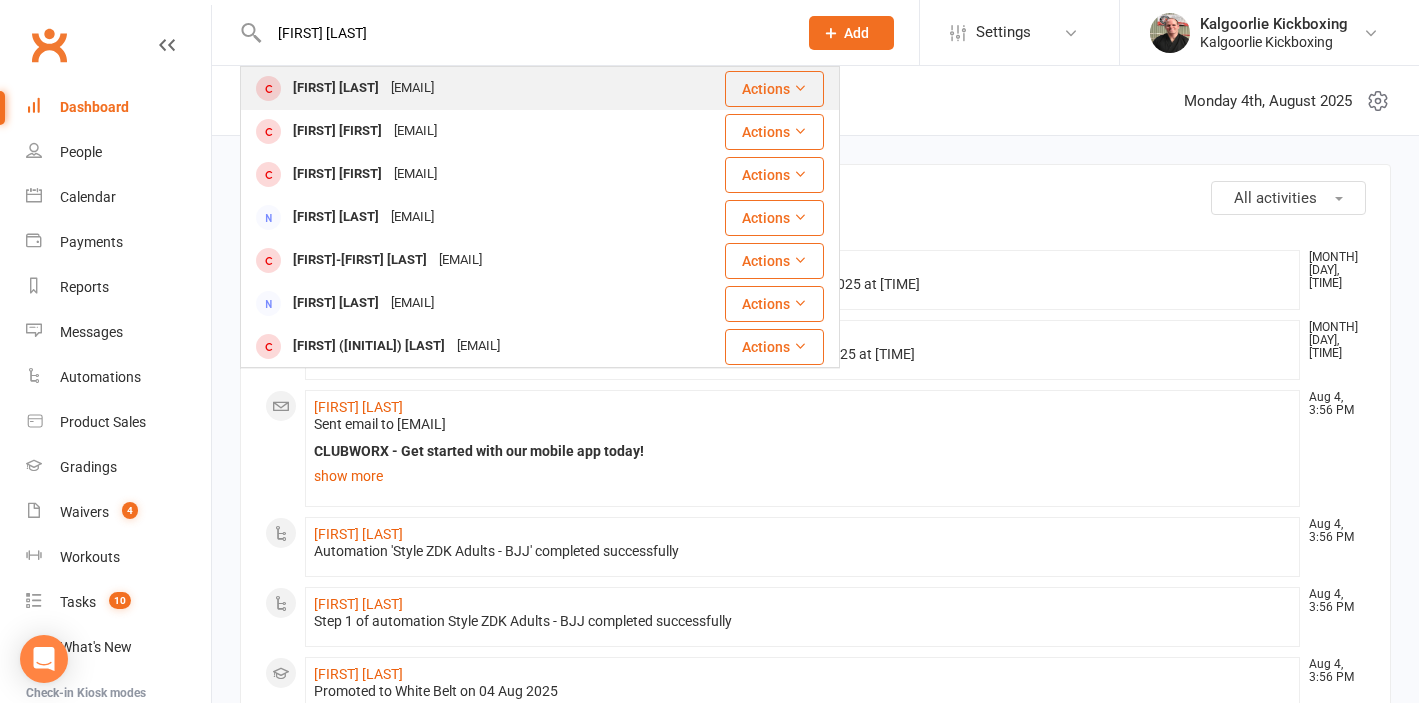 type on "[FIRST] [LAST]" 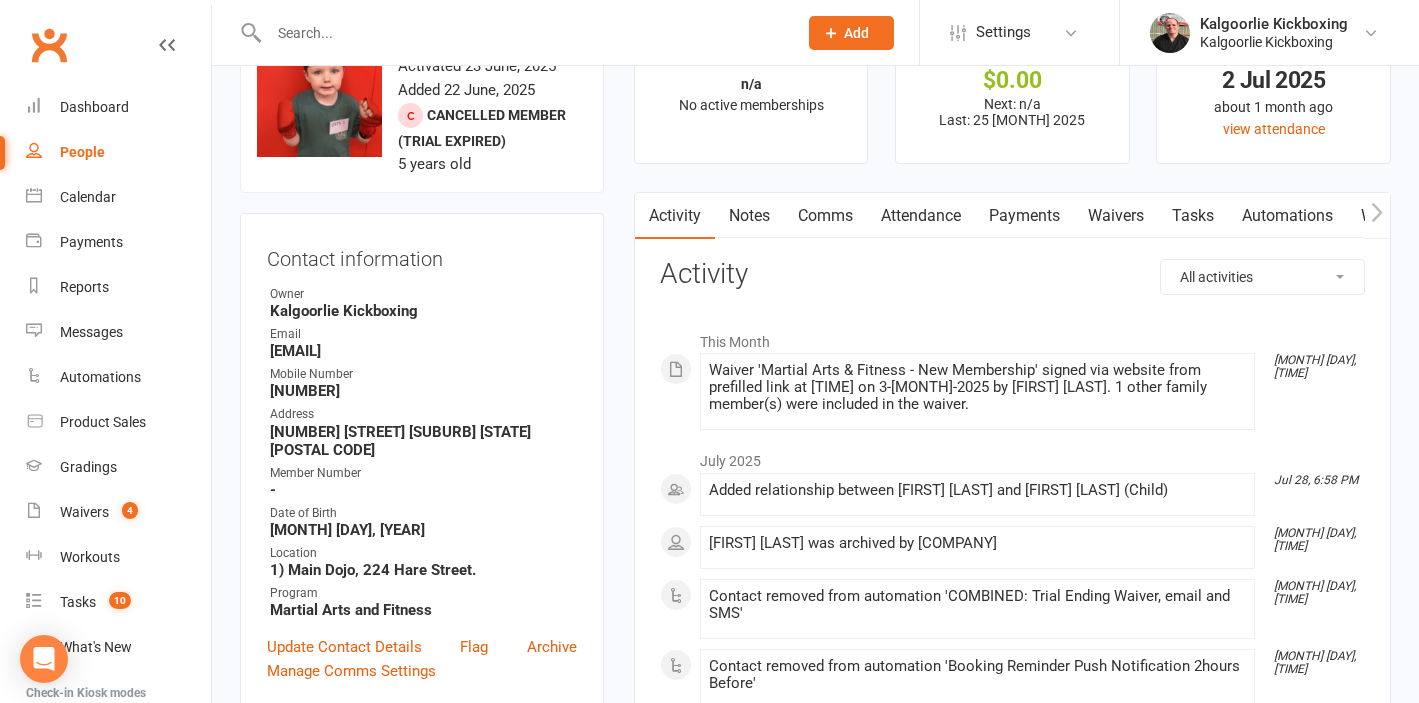 scroll, scrollTop: 29, scrollLeft: 0, axis: vertical 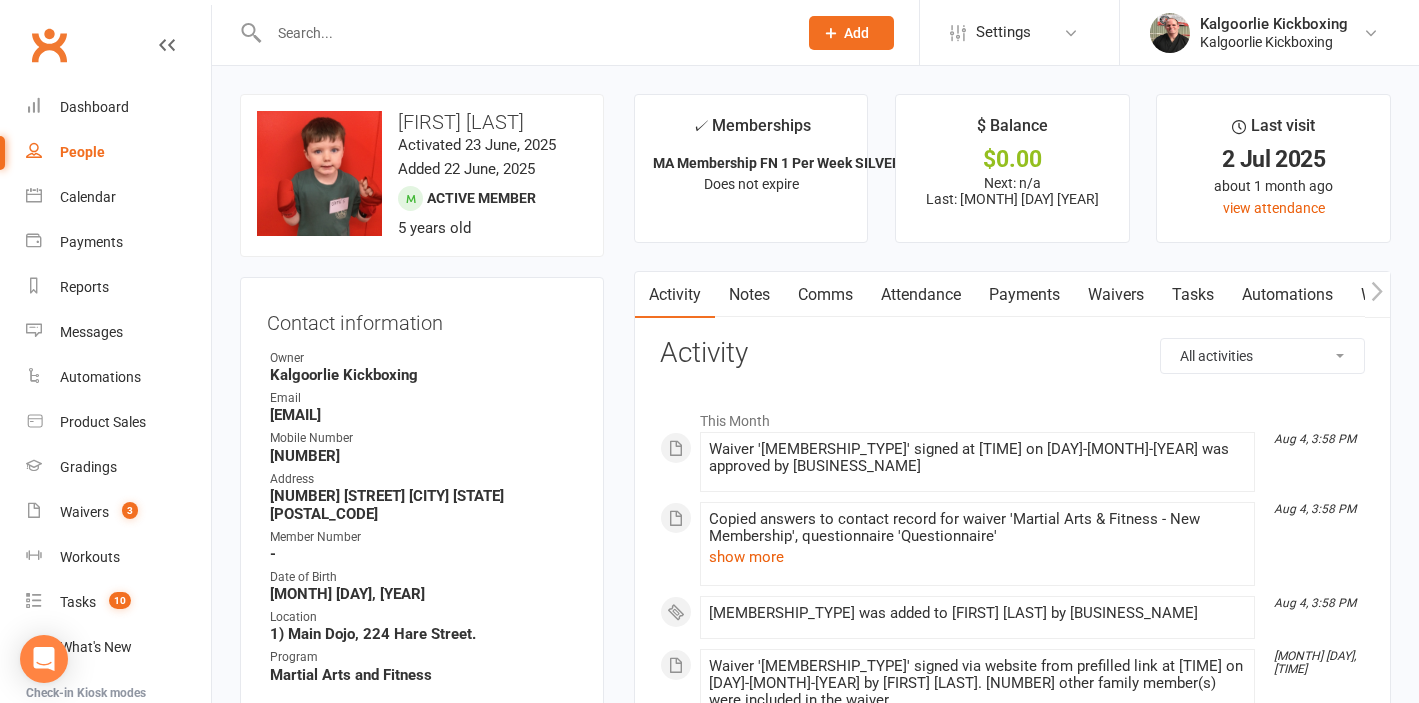 click on "Comms" at bounding box center (825, 295) 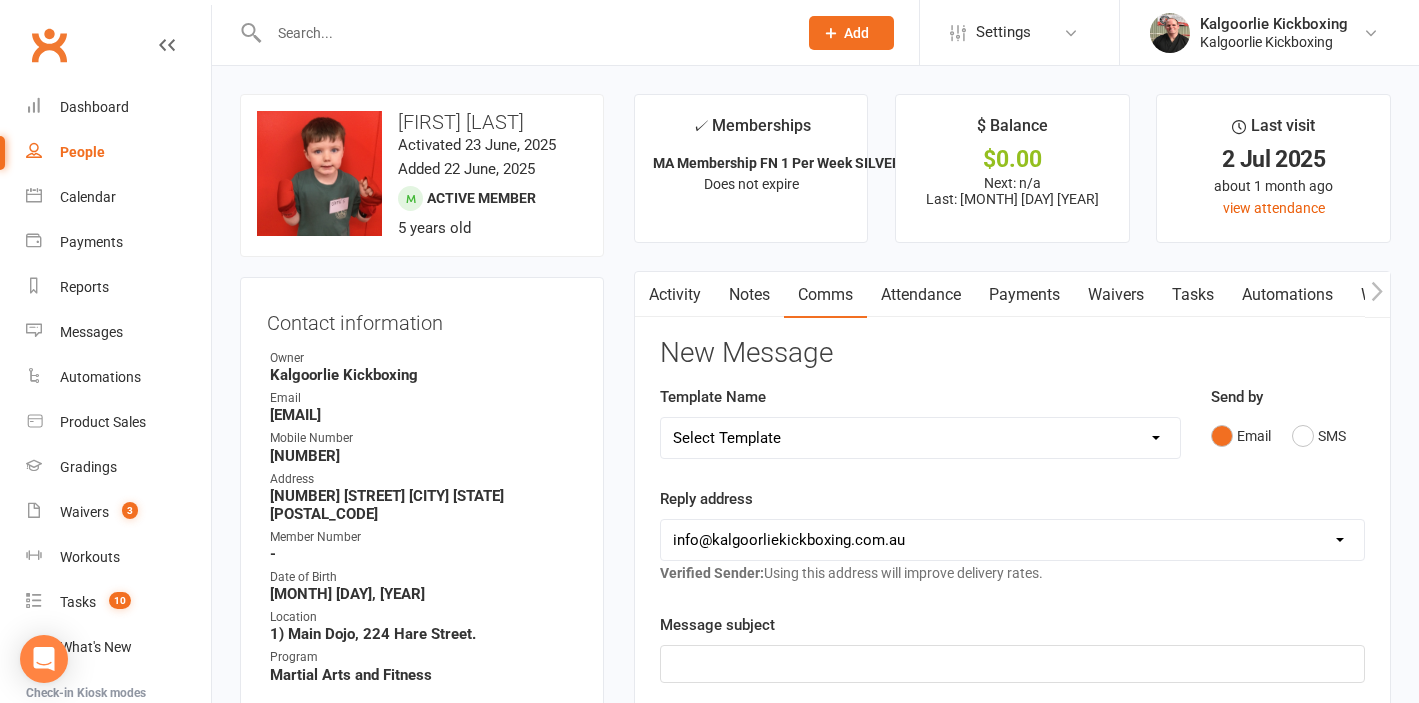 click on "Select Template [Email] Development Day Sparring & BJJ [Email] Dog Training Level 2 [SMS] Dog Training Theory SMS 1 [SMS] Dog Training Theory SMS 2 [Email] Casual Class / 10 Session Pack - Book & Pay [Email] Membership Cancellation Processed [Email] Membership Cancellation Request [Email] Membership Change Processed [Email] Membership Price Increase [Email] Membership Suspension Processed [Email] Membership Suspension Request [SMS] Membership Waiver Approved [Email] Awesome News!! New Advanced & Sparring [Email] Christmas Party & Christmas Closure [Email] Email - Absent 30+ Days [SMS] SMS - Call Into Centre Meeting [SMS] SMS - Drop In With Kids [SMS] SMS - Left gear at club (Adult) [SMS] SMS - Left gear at club (Child) [Email] Socials, Facebook Member Groups & Contact Numbers [Email] Some exciting news!! [Email] Special Event - Christmas party Invite [SMS] Waiver Membership Email Invite Sent [Email] Welcome Back Party [Email] Mobile App Booking Reminder for classes [SMS] SMS Payment Waiver Update" at bounding box center [920, 438] 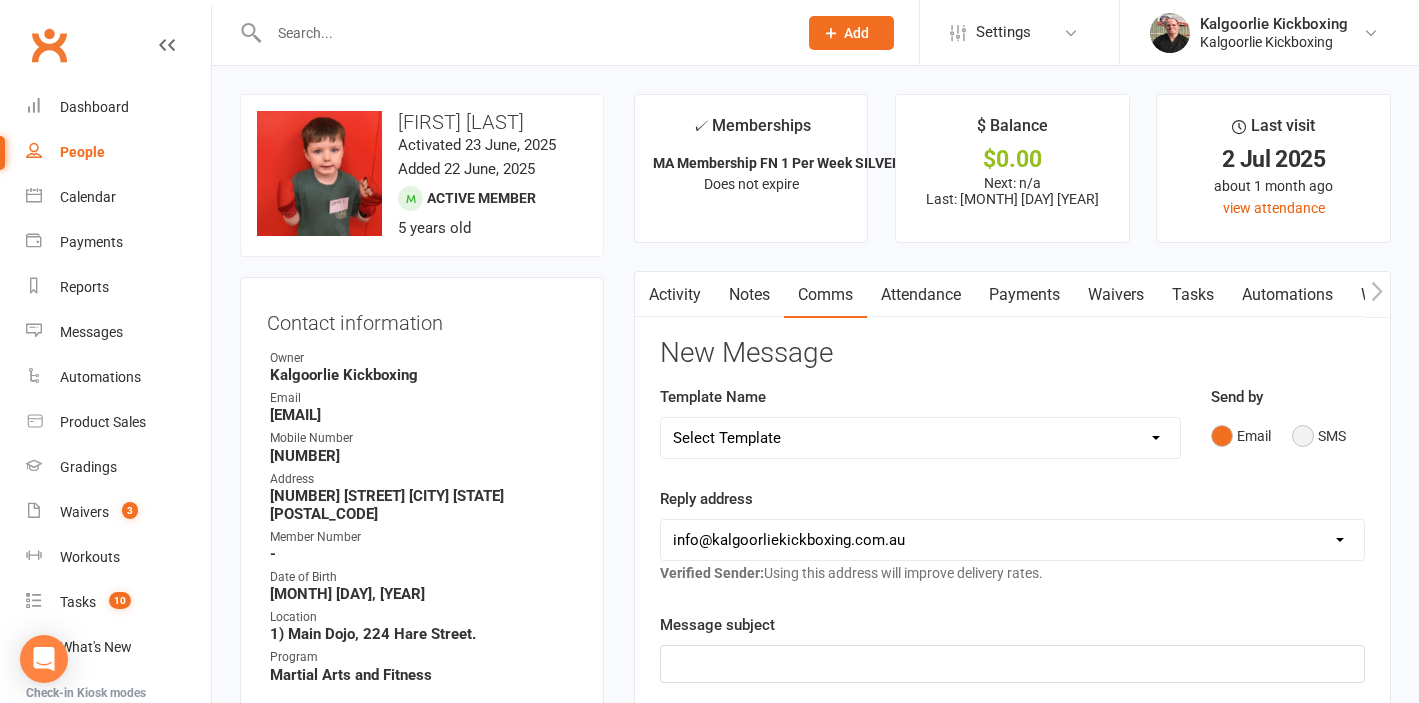 click on "SMS" at bounding box center [1319, 436] 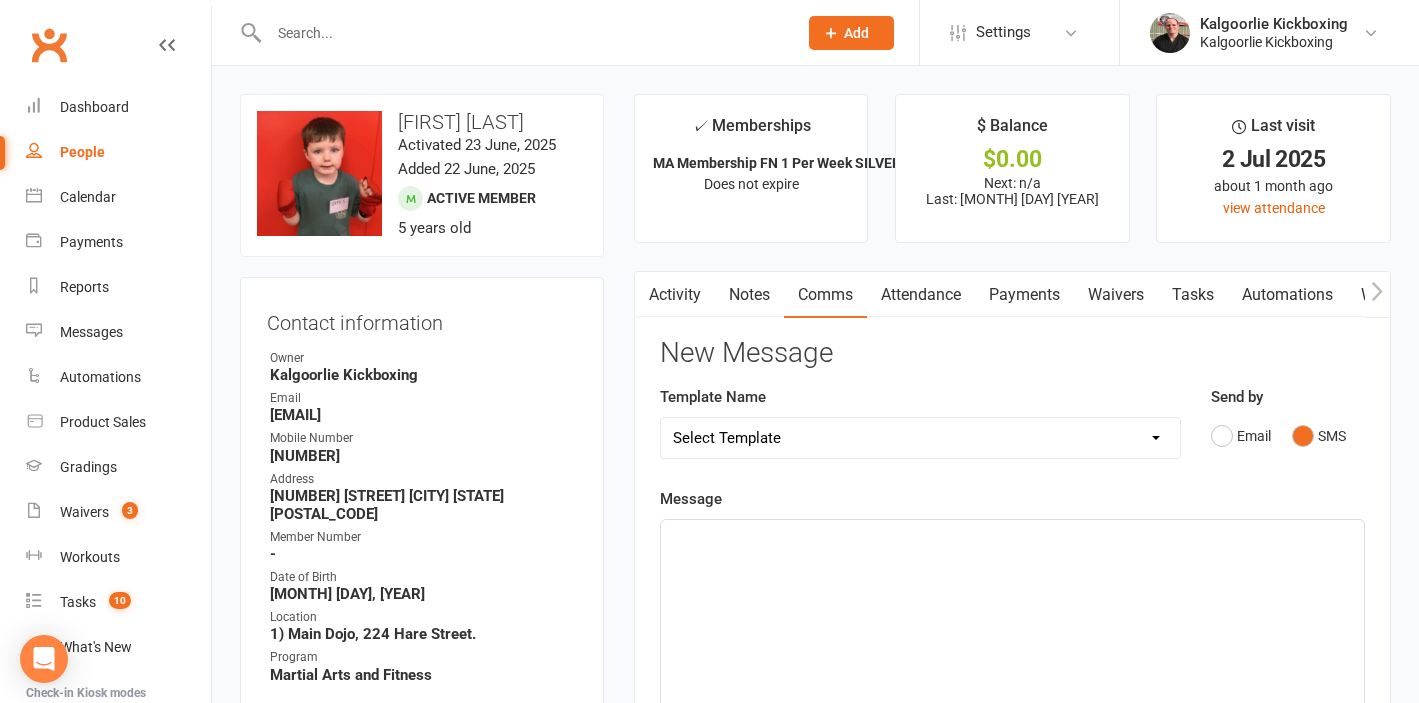 click on "Comms" at bounding box center (825, 295) 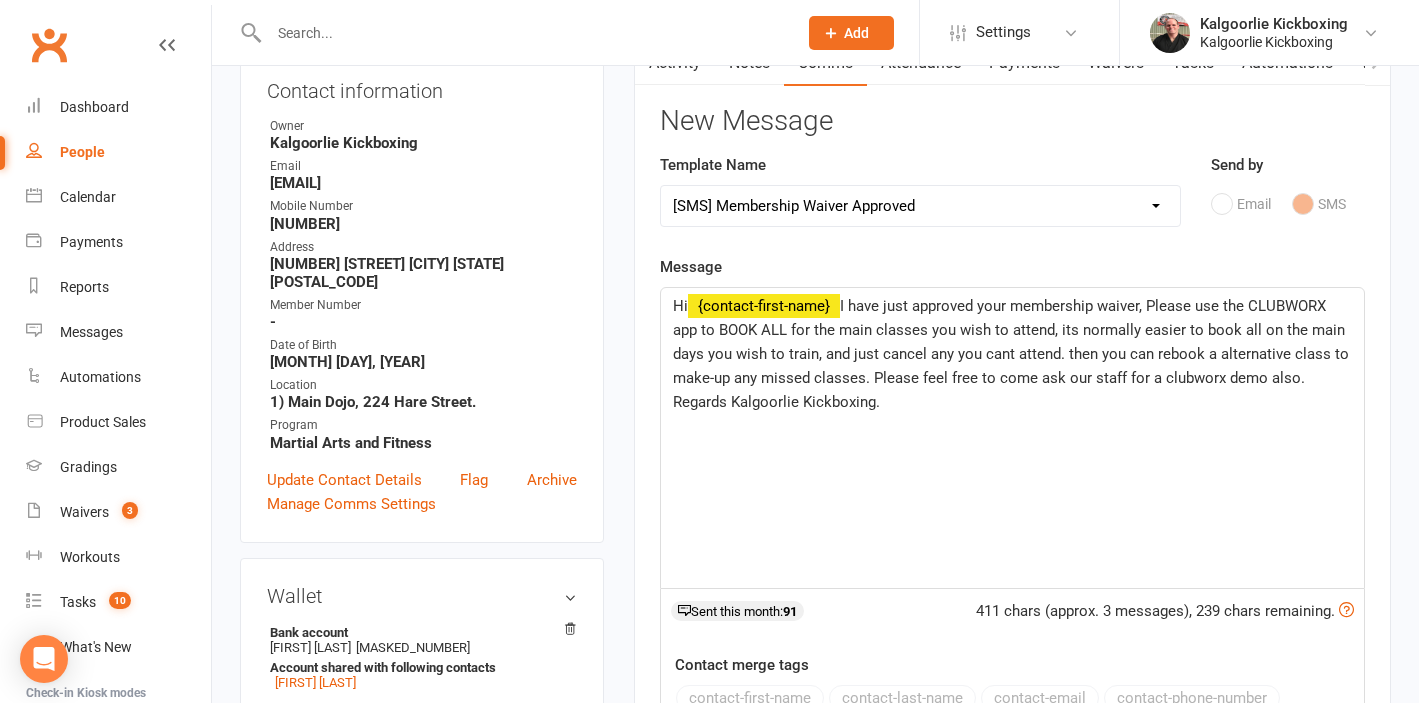 scroll, scrollTop: 230, scrollLeft: 0, axis: vertical 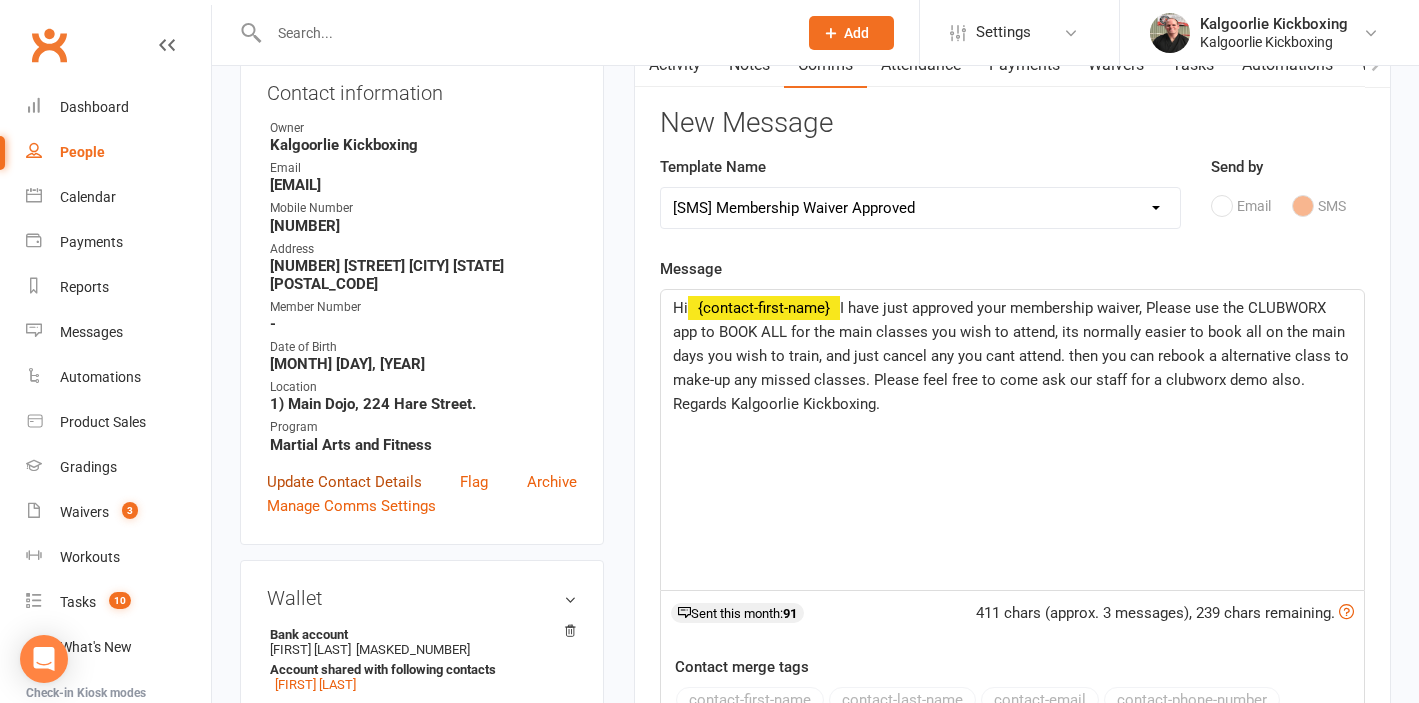 click on "Update Contact Details" at bounding box center (344, 482) 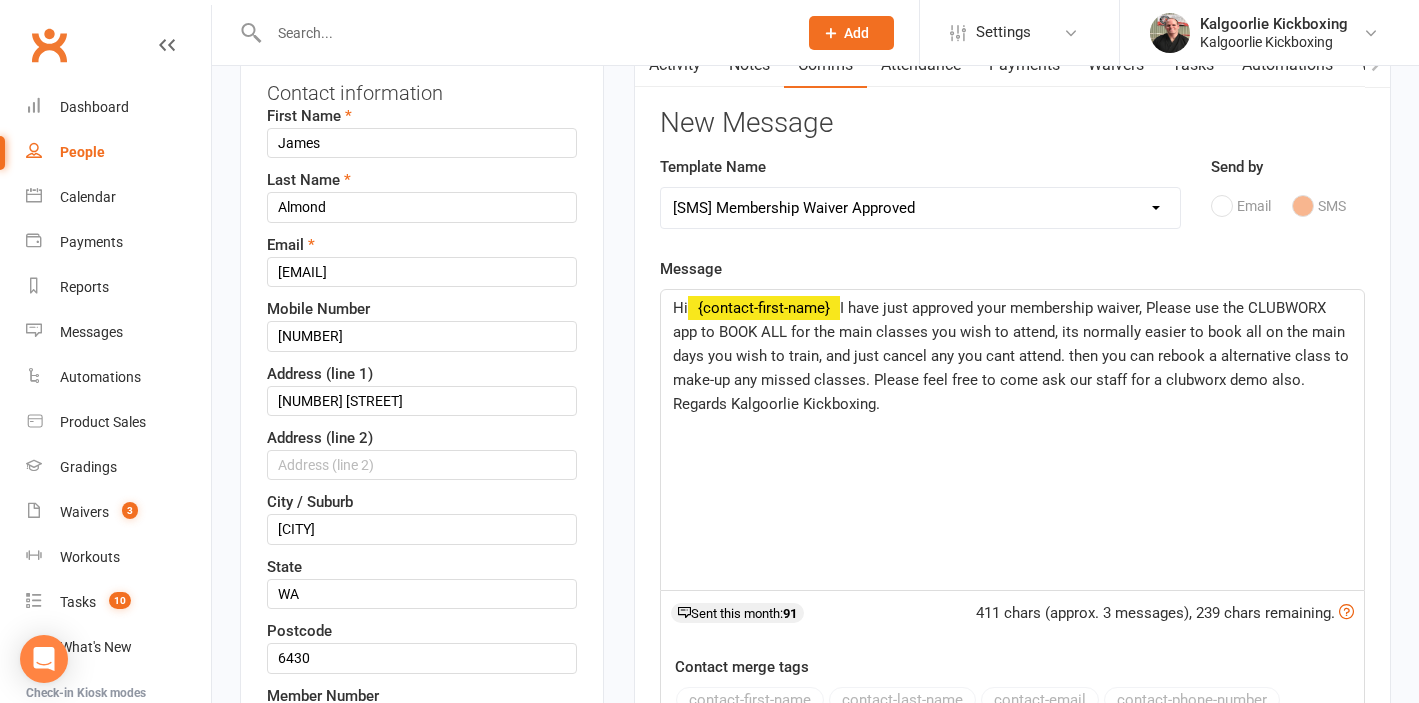 scroll, scrollTop: 94, scrollLeft: 0, axis: vertical 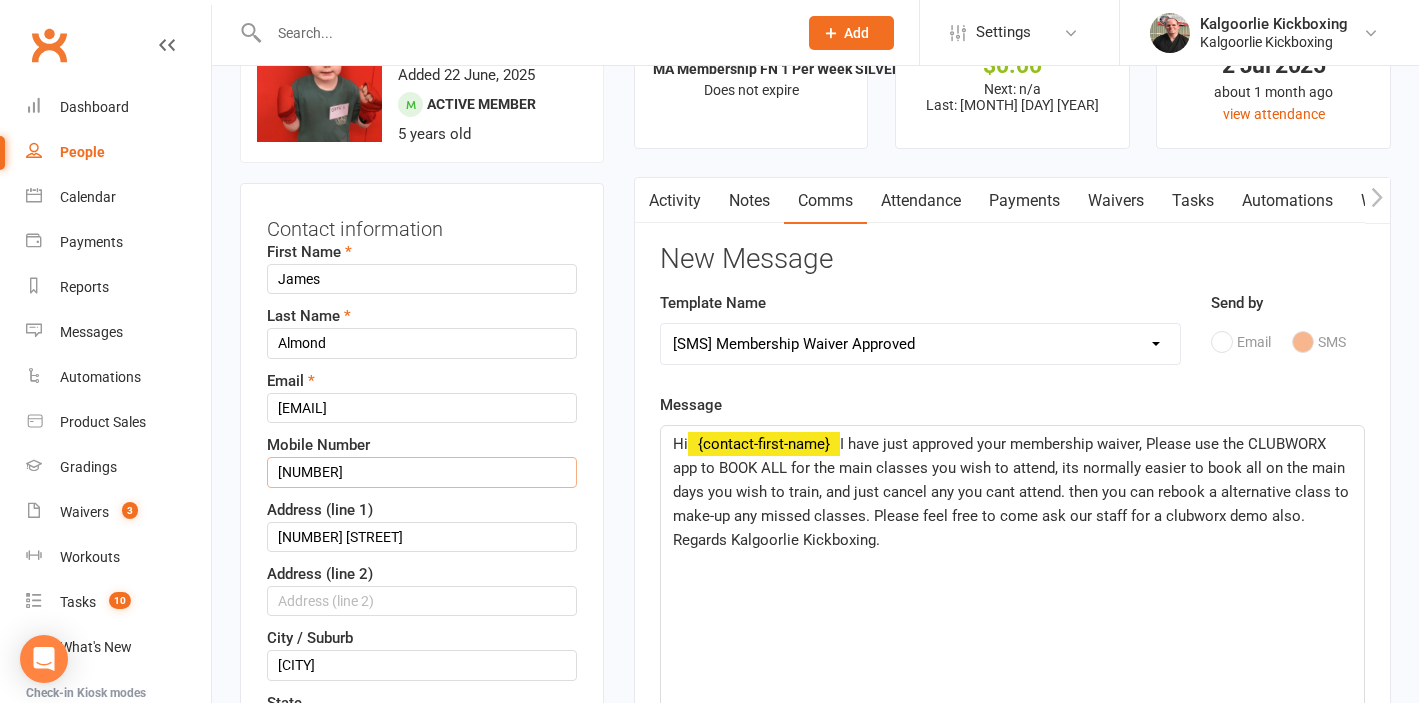 click on "[NUMBER]" at bounding box center (422, 472) 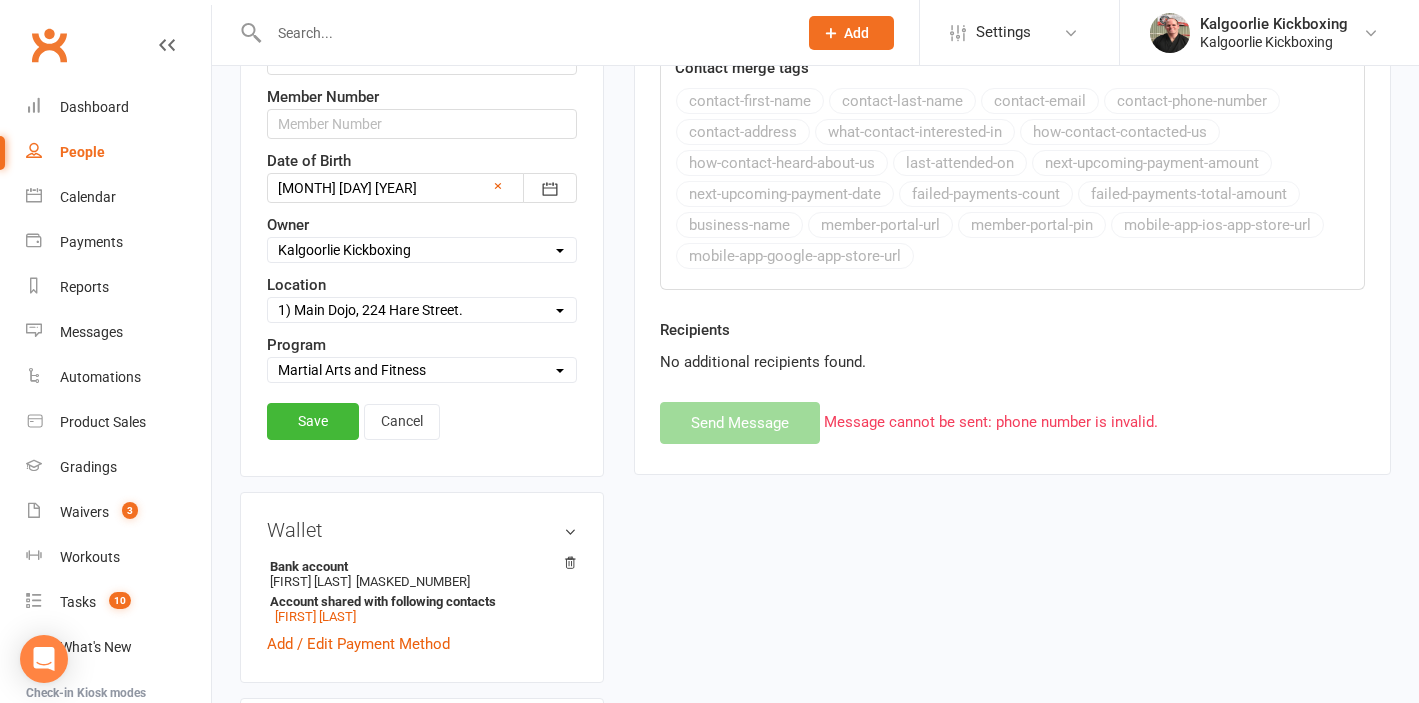scroll, scrollTop: 851, scrollLeft: 0, axis: vertical 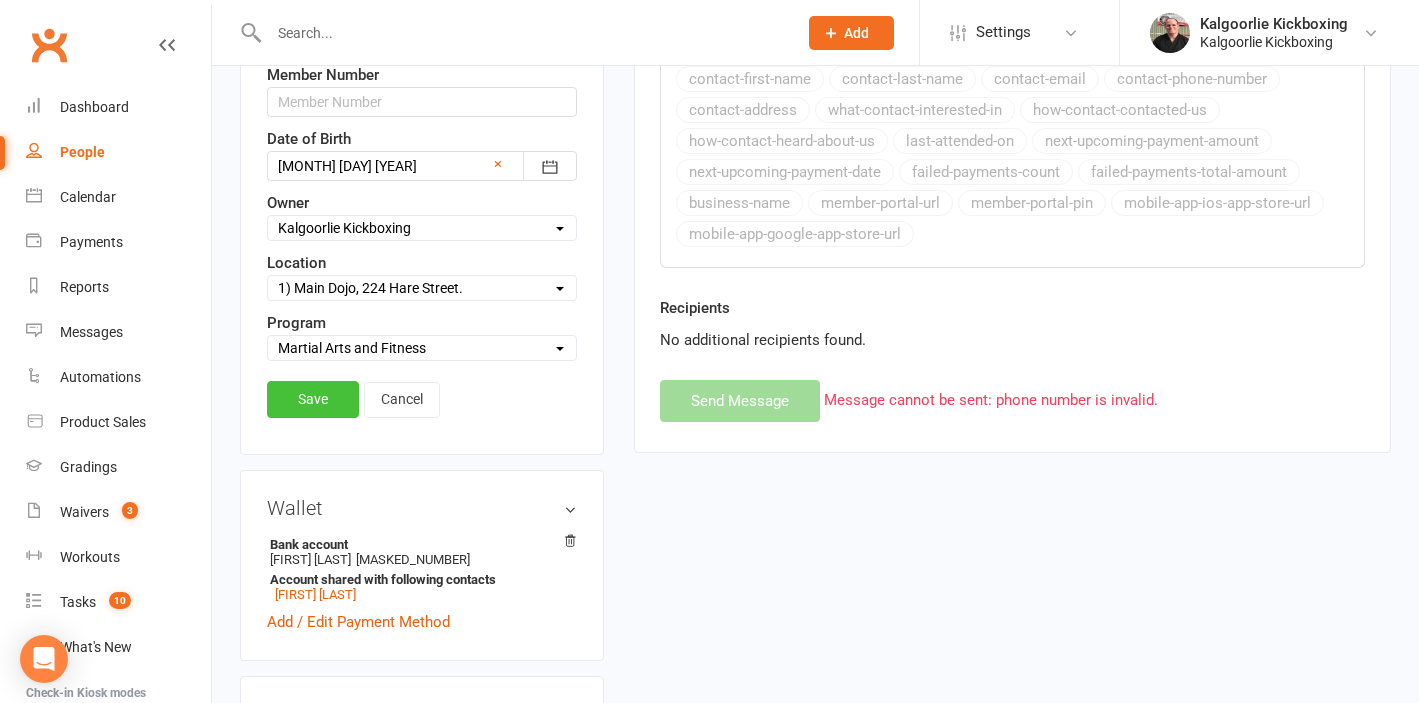 type on "[PHONE]" 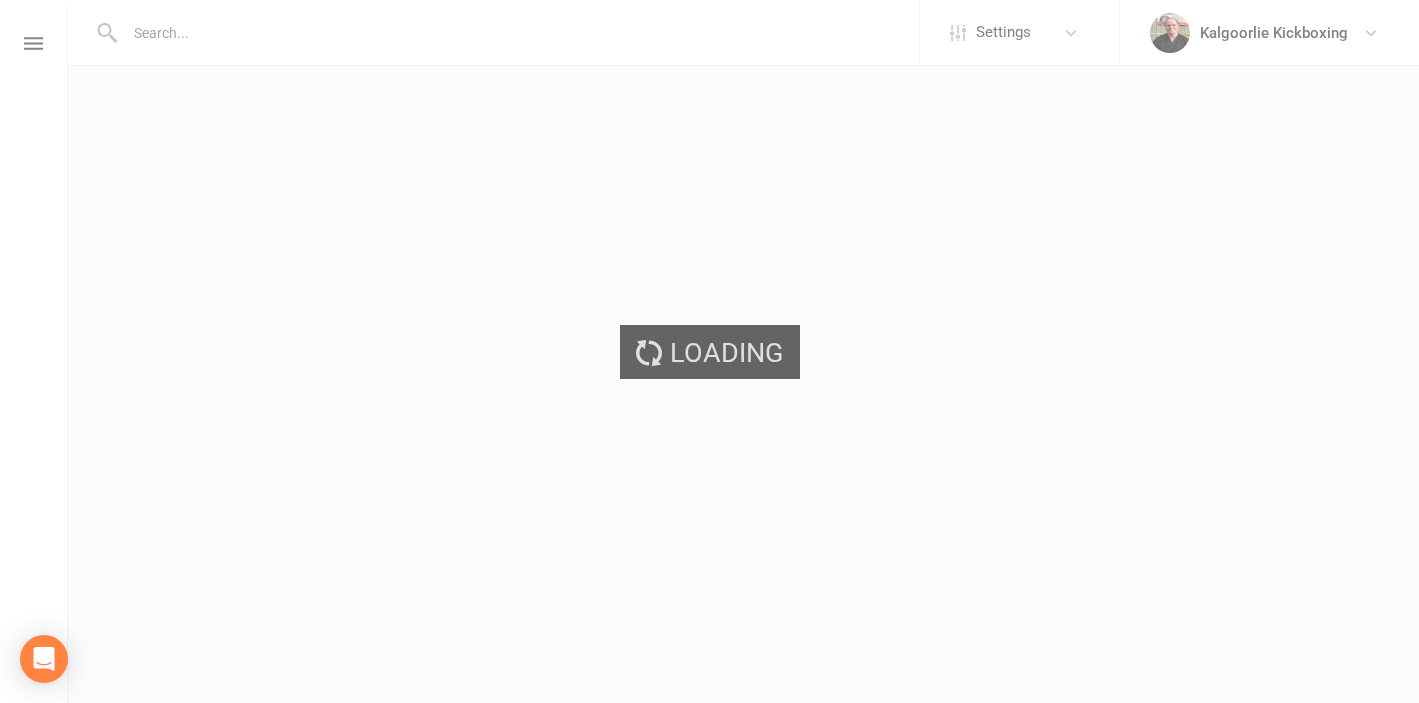 scroll, scrollTop: 0, scrollLeft: 0, axis: both 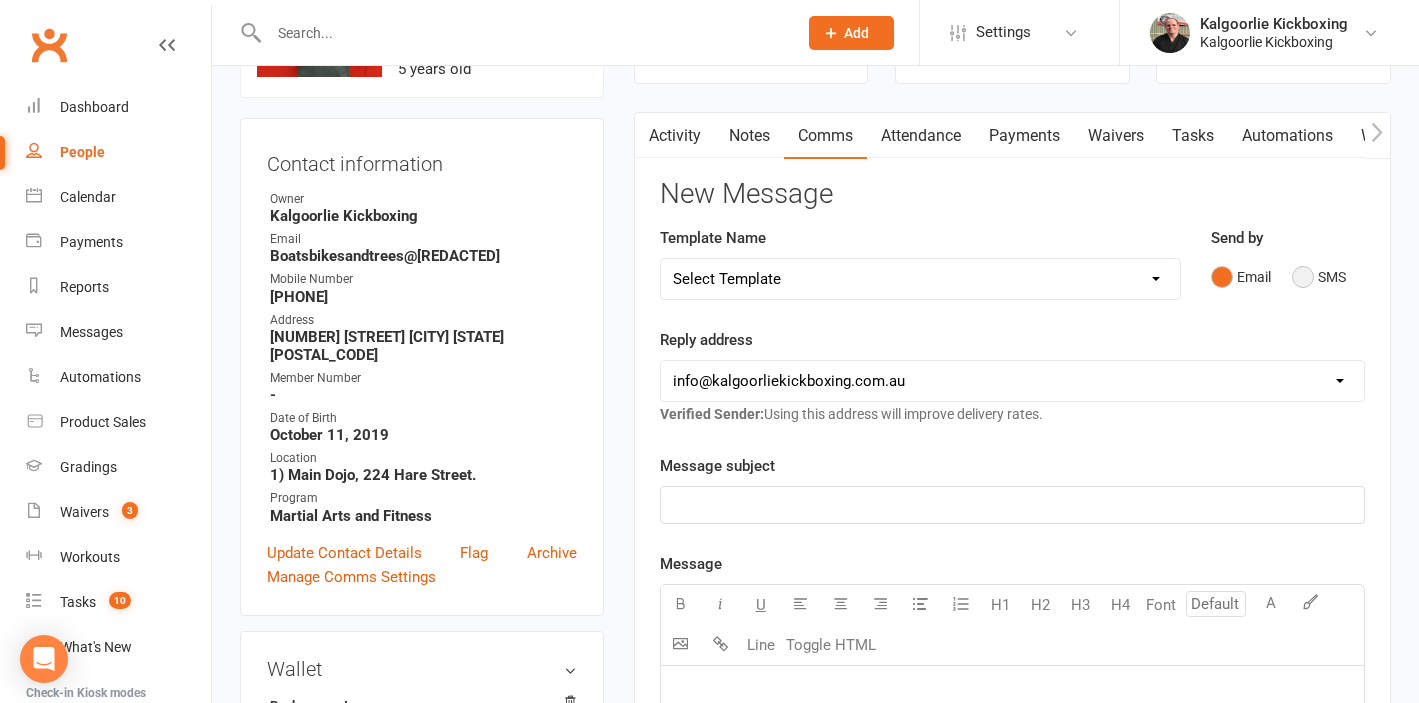 click on "SMS" at bounding box center (1319, 277) 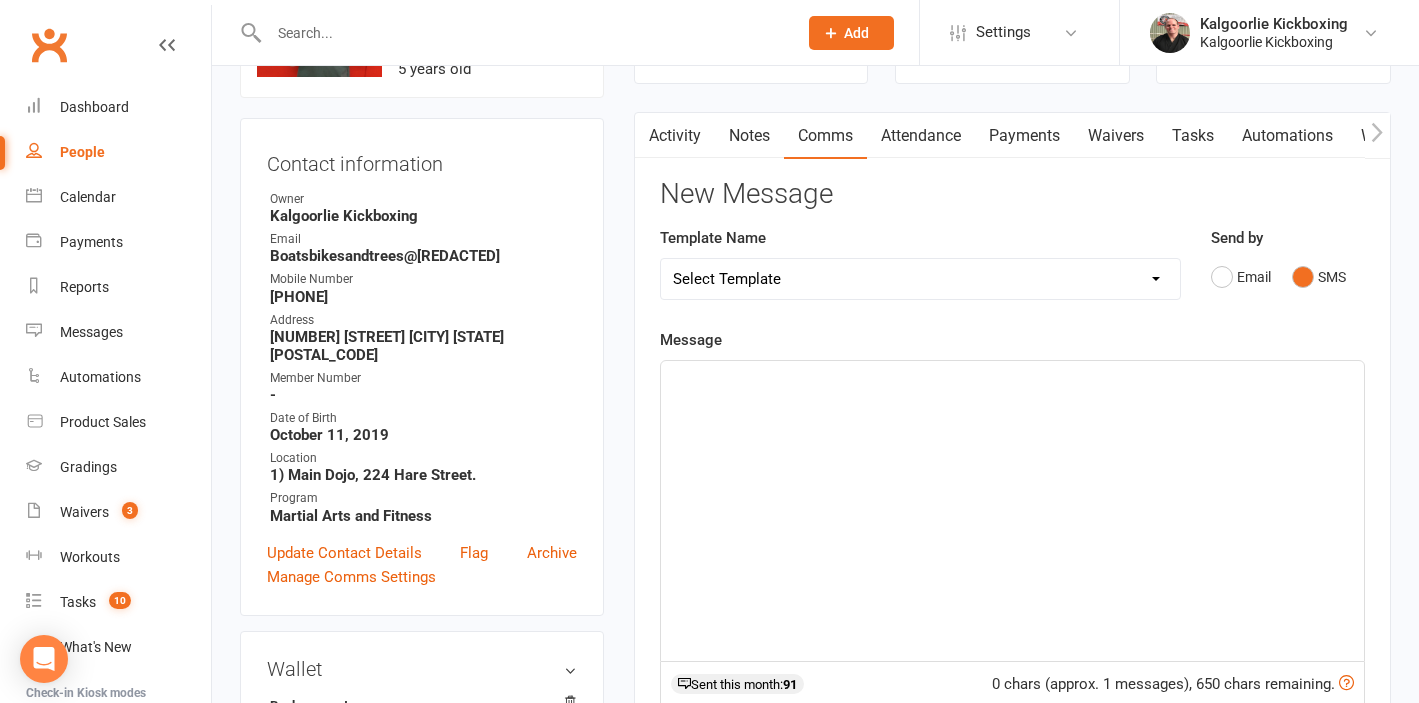 click on "Select Template [Email] Development Day Sparring & BJJ [Email] Dog Training Level 2 [SMS] Dog Training Theory SMS 1 [SMS] Dog Training Theory SMS 2 [Email] Casual Class / 10 Session Pack - Book & Pay [Email] Membership Cancellation Processed [Email] Membership Cancellation Request [Email] Membership Change Processed [Email] Membership Price Increase [Email] Membership Suspension Processed [Email] Membership Suspension Request [SMS] Membership Waiver Approved [Email] Awesome News!! New Advanced & Sparring [Email] Christmas Party & Christmas Closure [Email] Email - Absent 30+ Days [SMS] SMS - Call Into Centre Meeting [SMS] SMS - Drop In With Kids [SMS] SMS - Left gear at club (Adult) [SMS] SMS - Left gear at club (Child) [Email] Socials, Facebook Member Groups & Contact Numbers [Email] Some exciting news!! [Email] Special Event - Christmas party Invite [SMS] Waiver Membership Email Invite Sent [Email] Welcome Back Party [Email] Mobile App Booking Reminder for classes [SMS] SMS Payment Waiver Update" at bounding box center [920, 279] 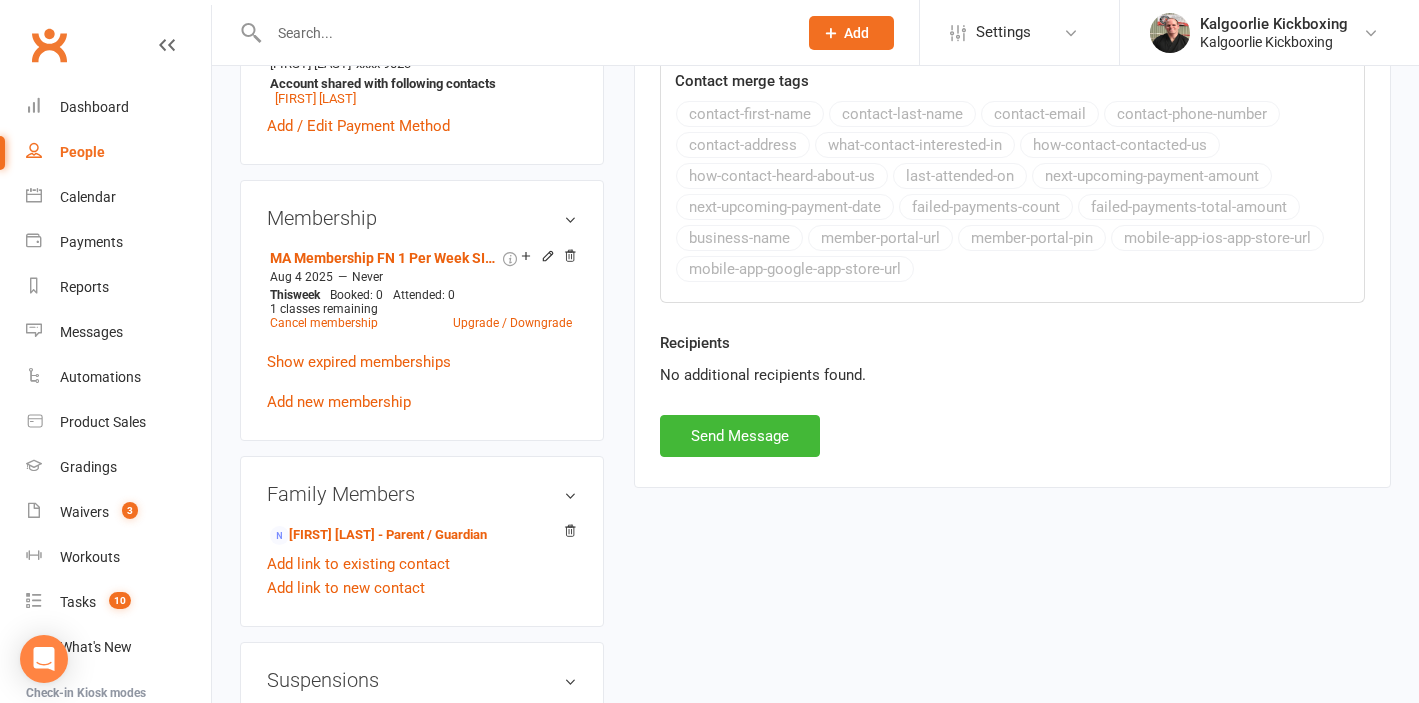 scroll, scrollTop: 817, scrollLeft: 0, axis: vertical 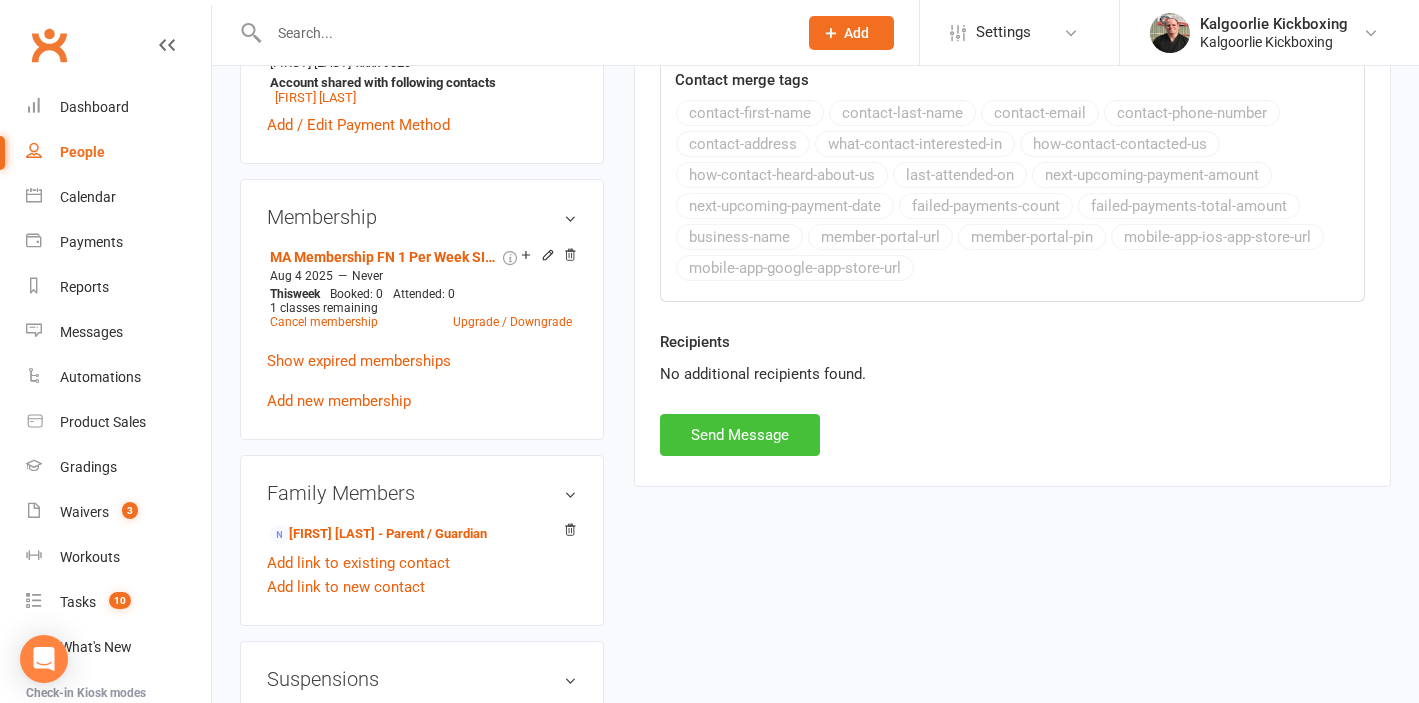 click on "Send Message" at bounding box center (740, 435) 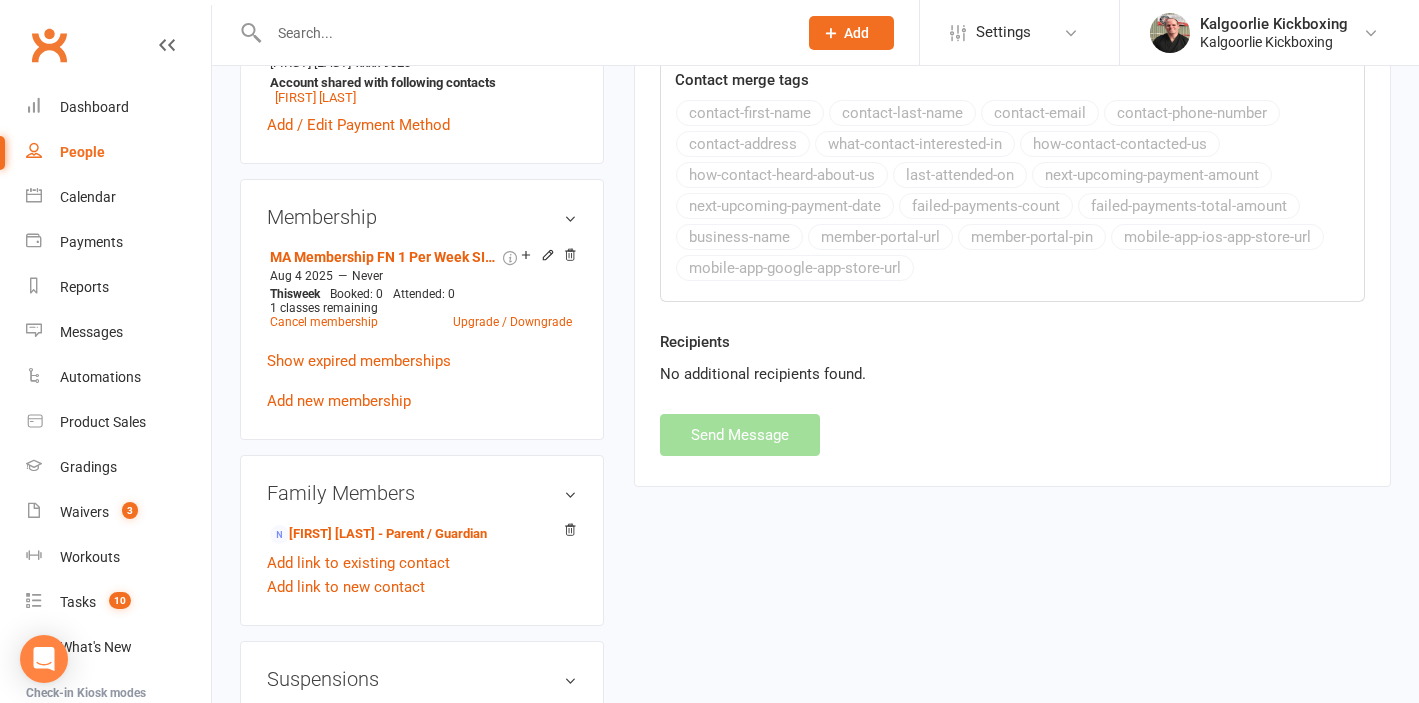 select 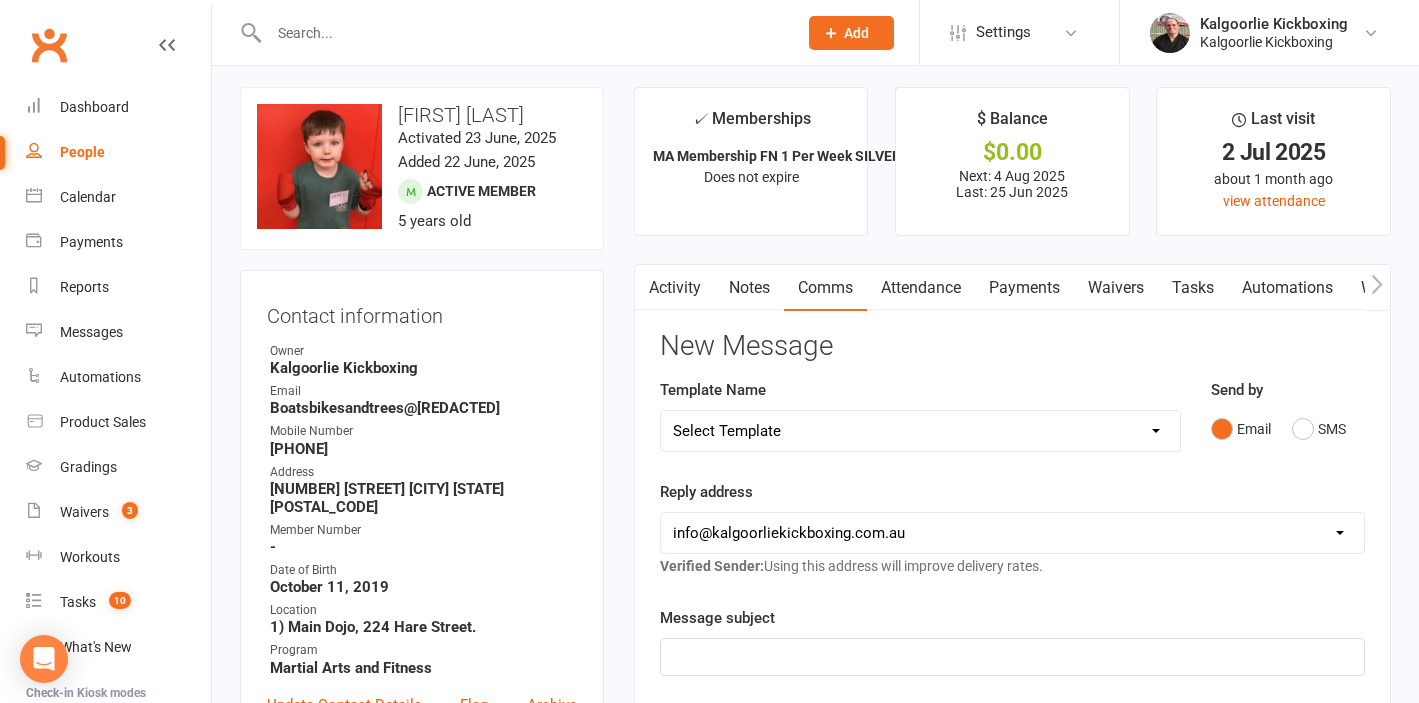 scroll, scrollTop: 6, scrollLeft: 0, axis: vertical 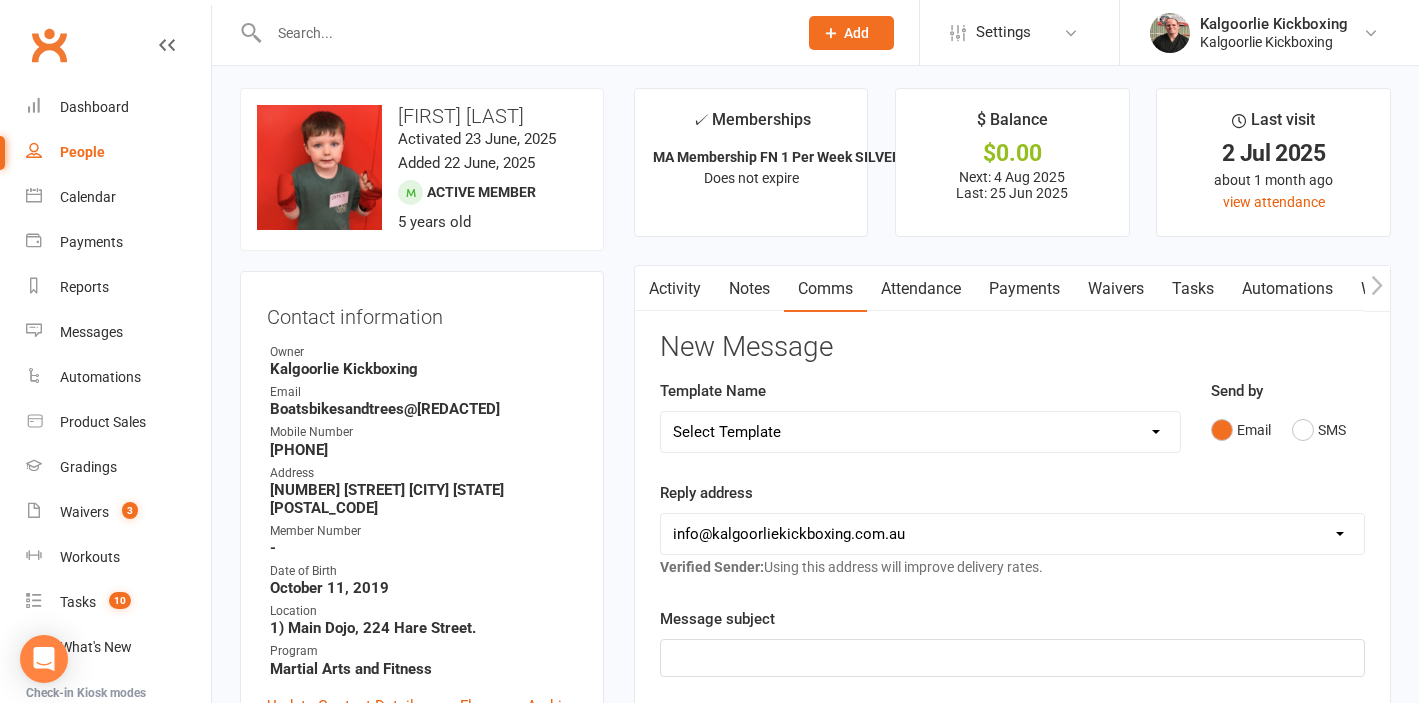 click on "Payments" at bounding box center [1024, 289] 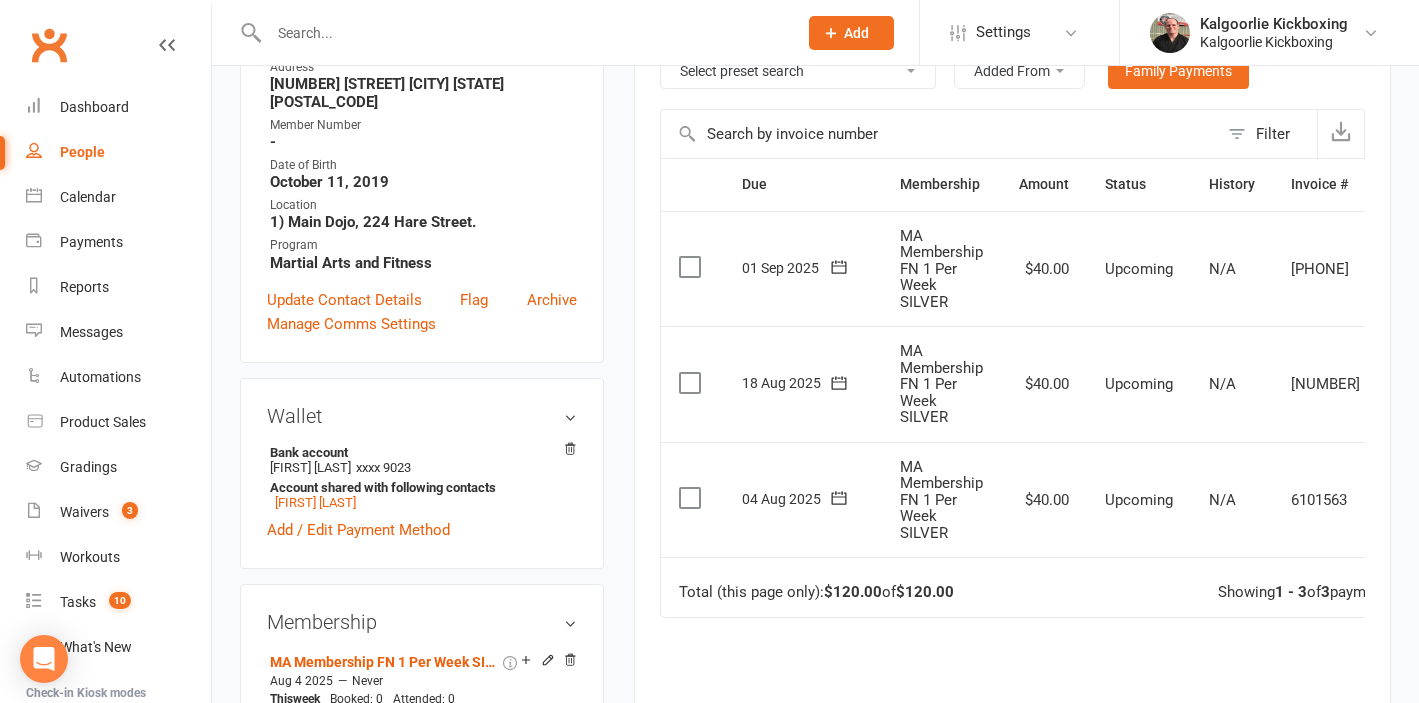 scroll, scrollTop: 407, scrollLeft: 0, axis: vertical 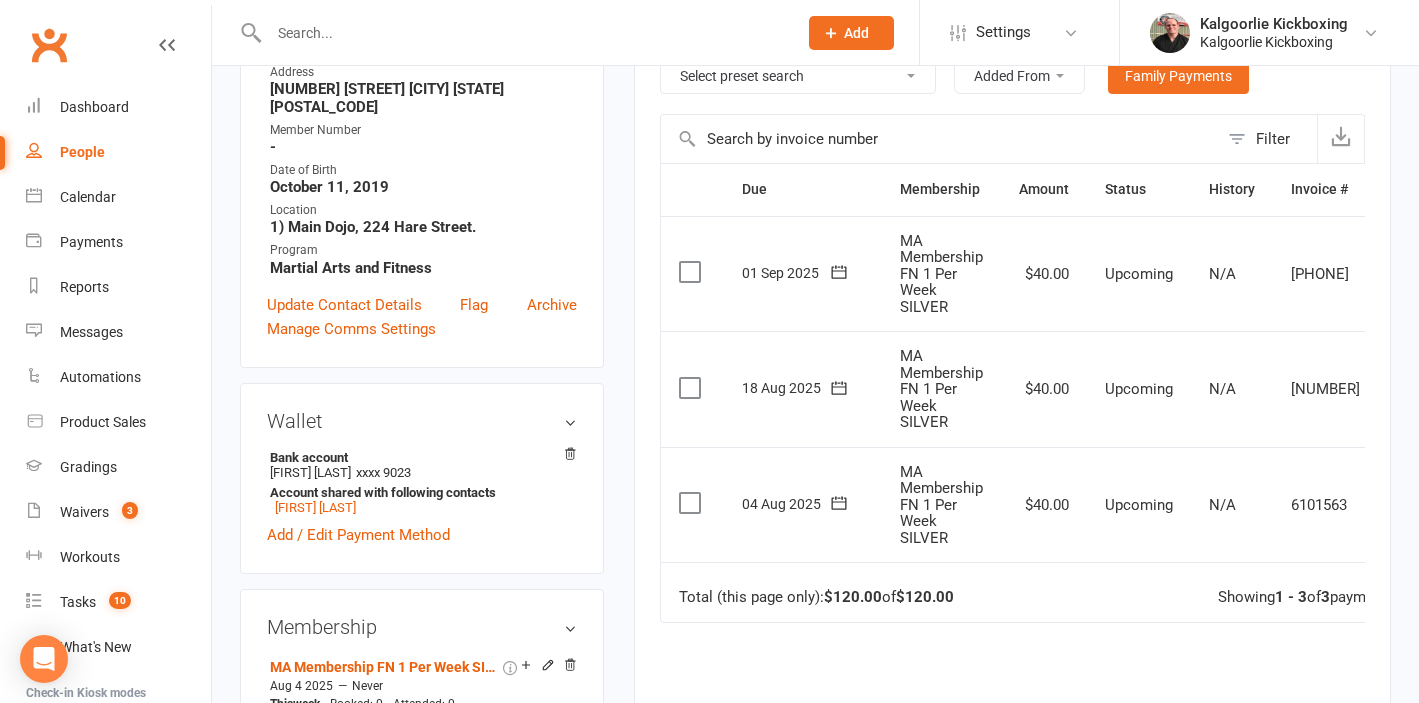 click at bounding box center [523, 33] 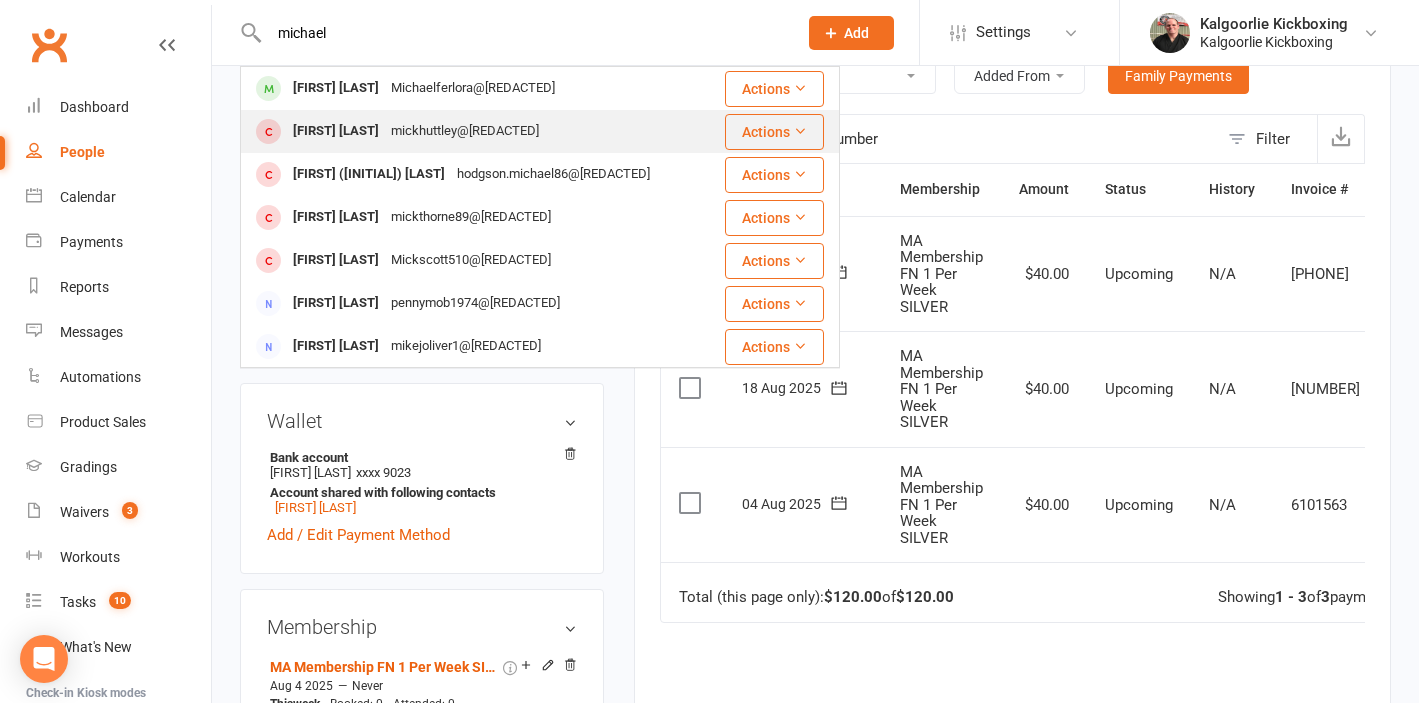 type on "michael" 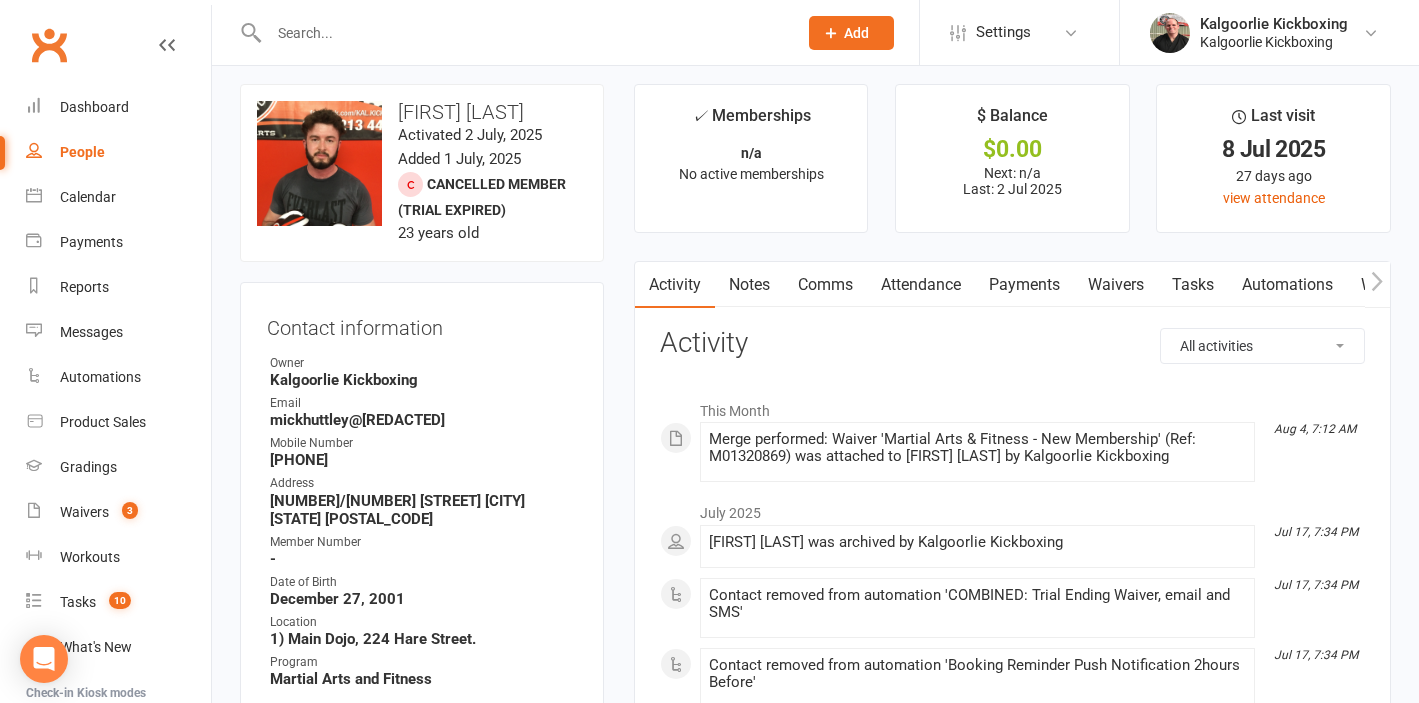 scroll, scrollTop: 0, scrollLeft: 0, axis: both 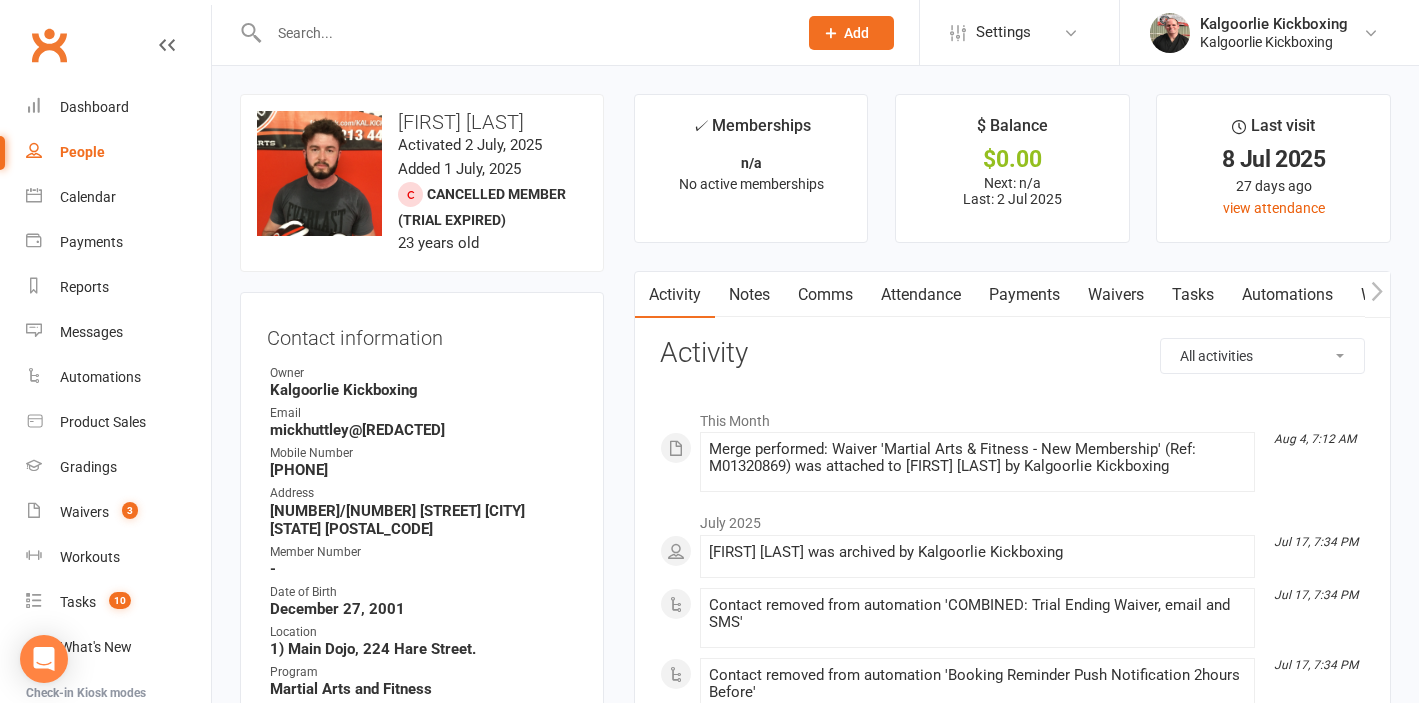 click on "Attendance" at bounding box center [921, 295] 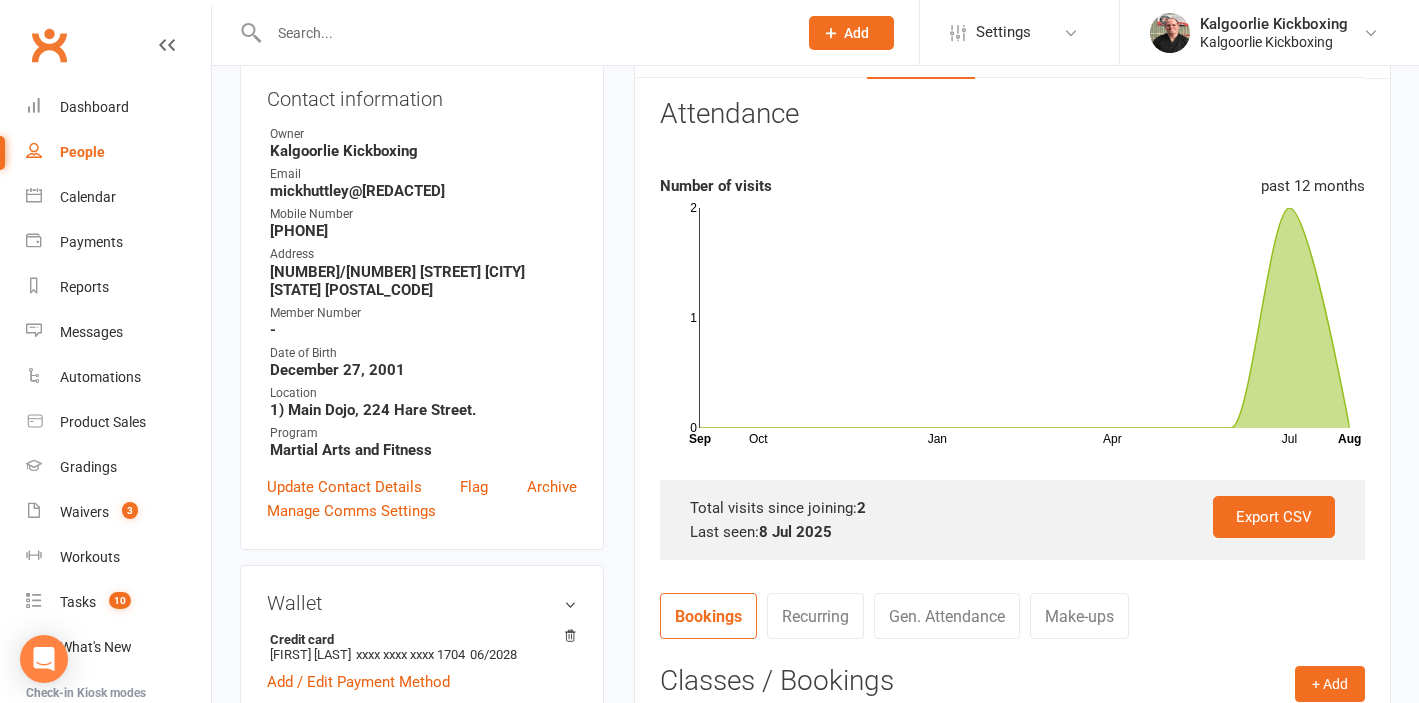 scroll, scrollTop: 241, scrollLeft: 0, axis: vertical 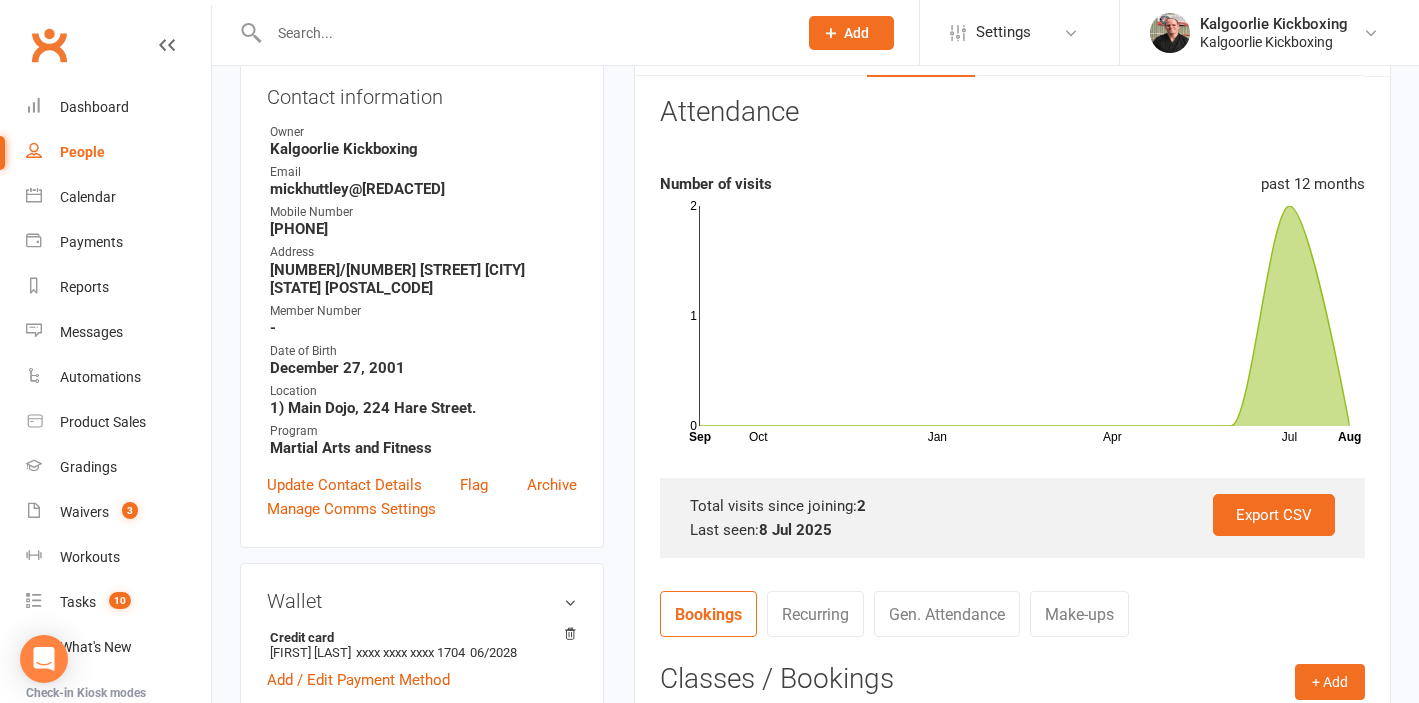 click at bounding box center [523, 33] 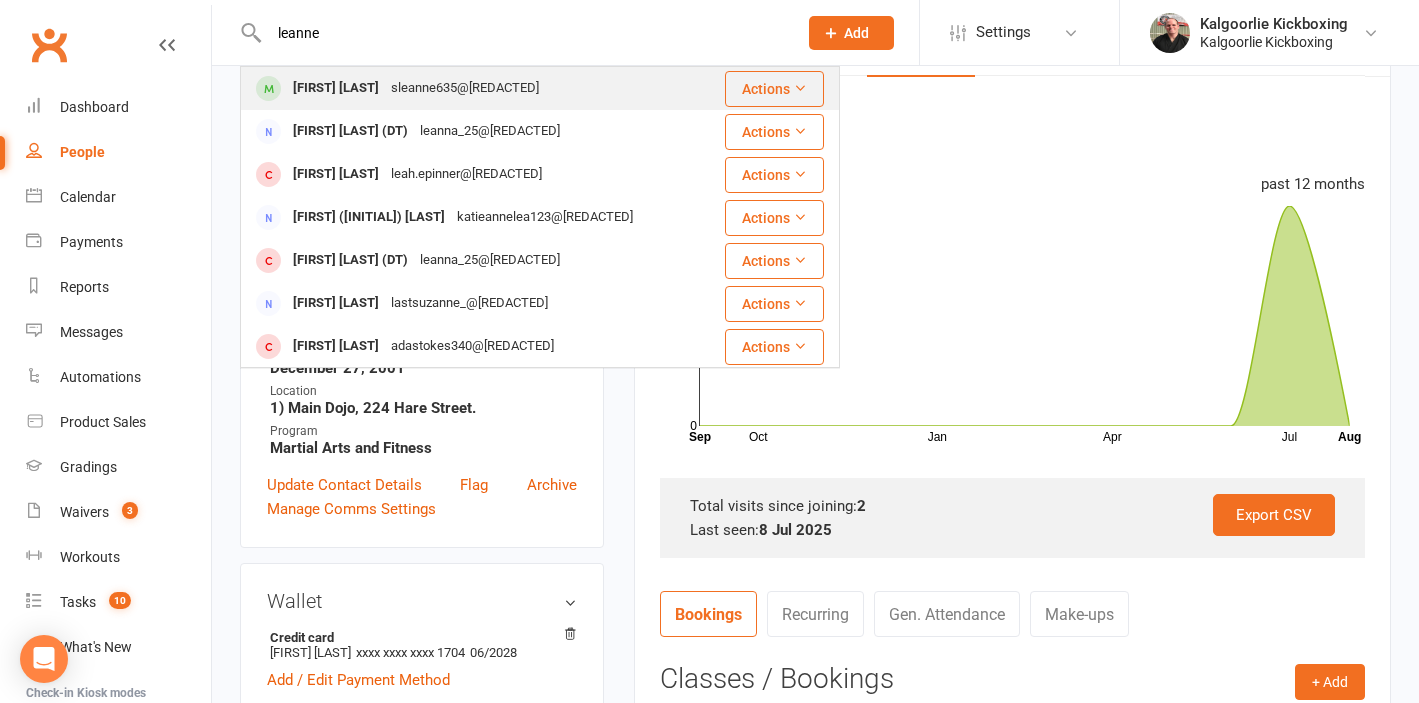type on "leanne" 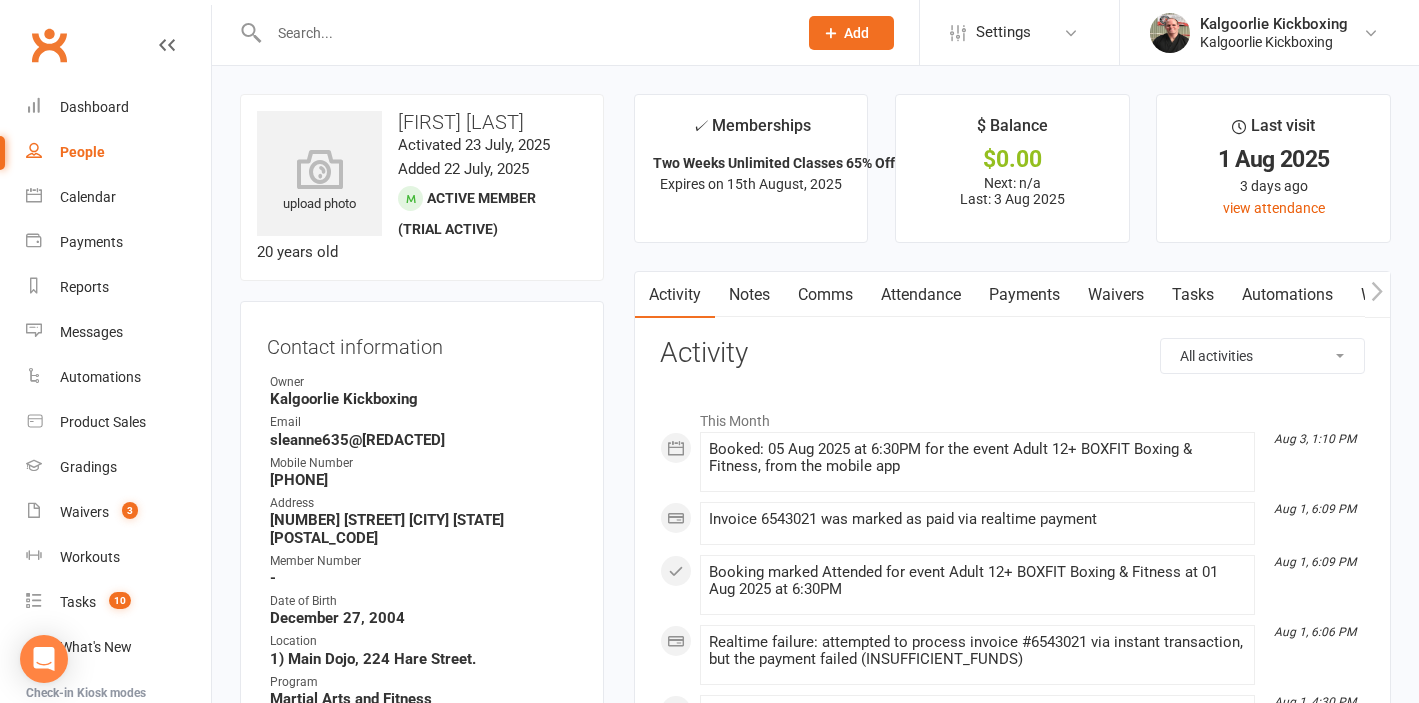 scroll, scrollTop: 40, scrollLeft: 0, axis: vertical 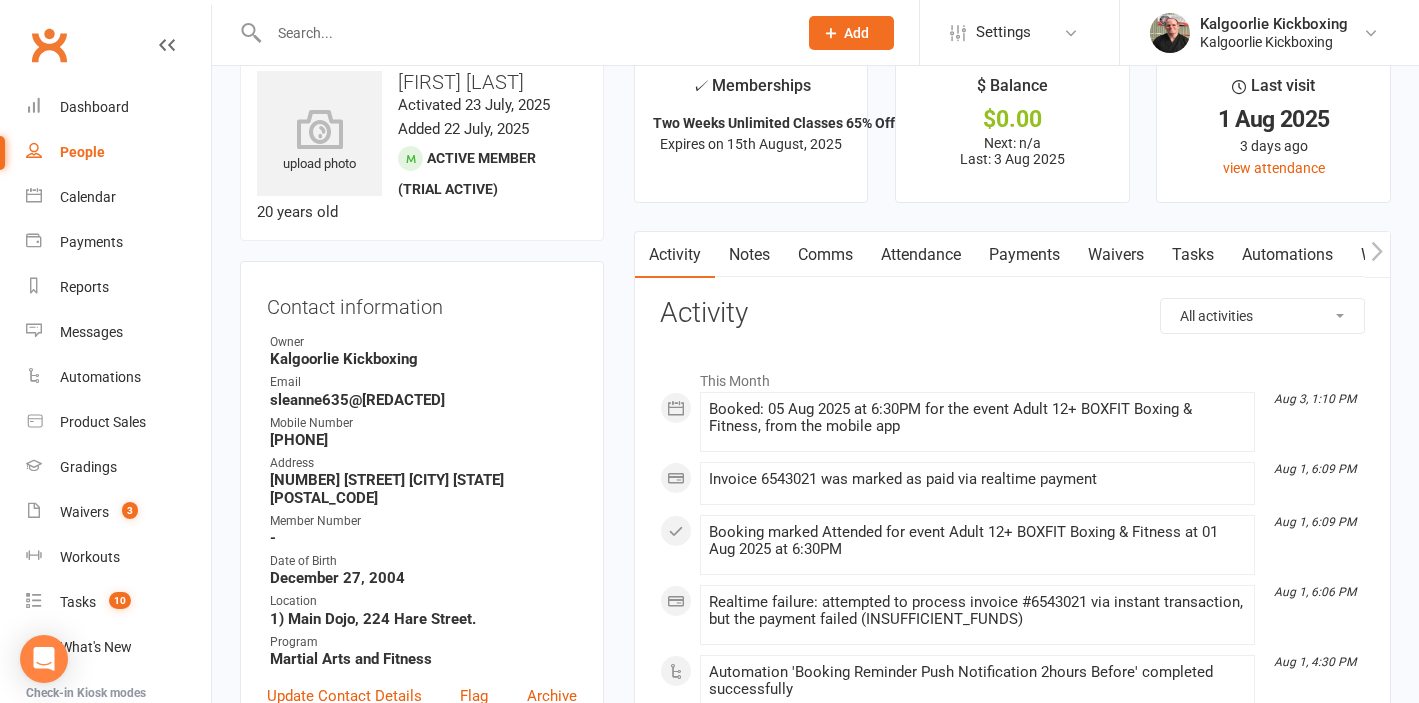 click on "Attendance" at bounding box center (921, 255) 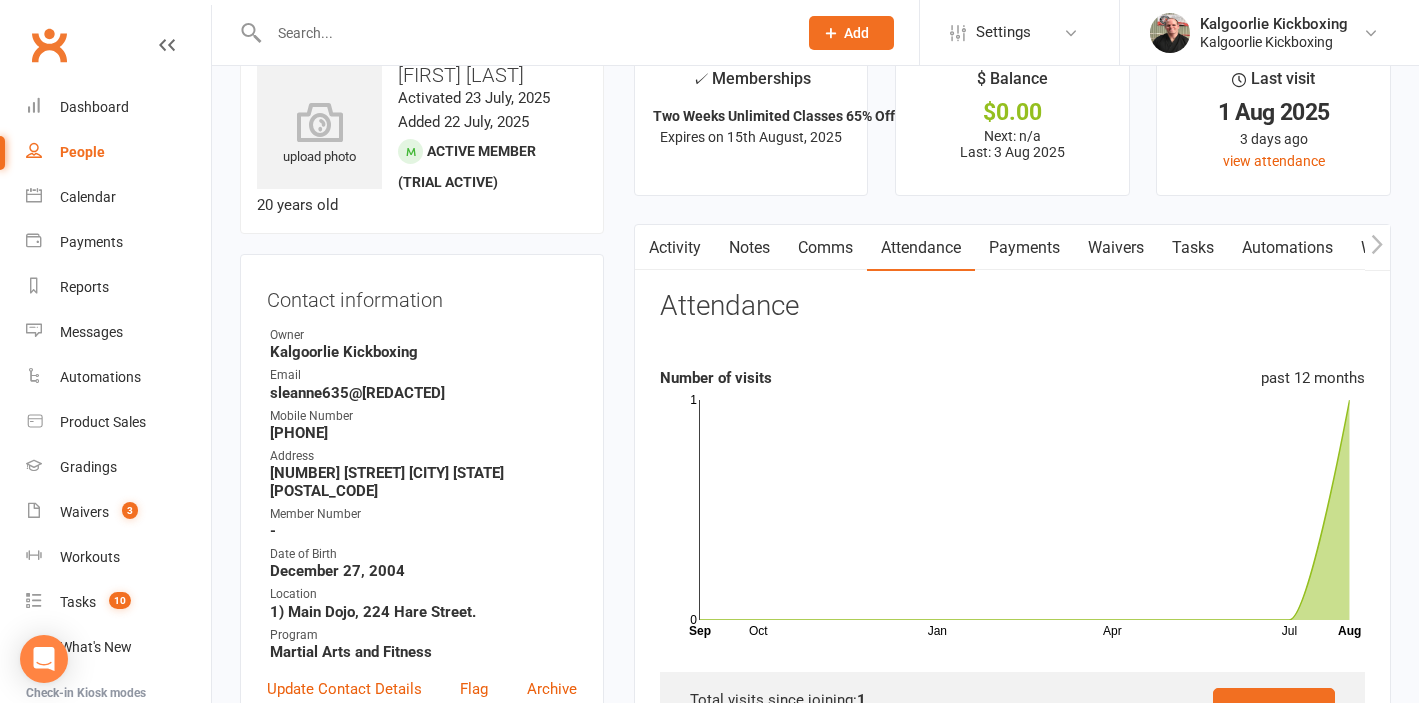 scroll, scrollTop: 0, scrollLeft: 0, axis: both 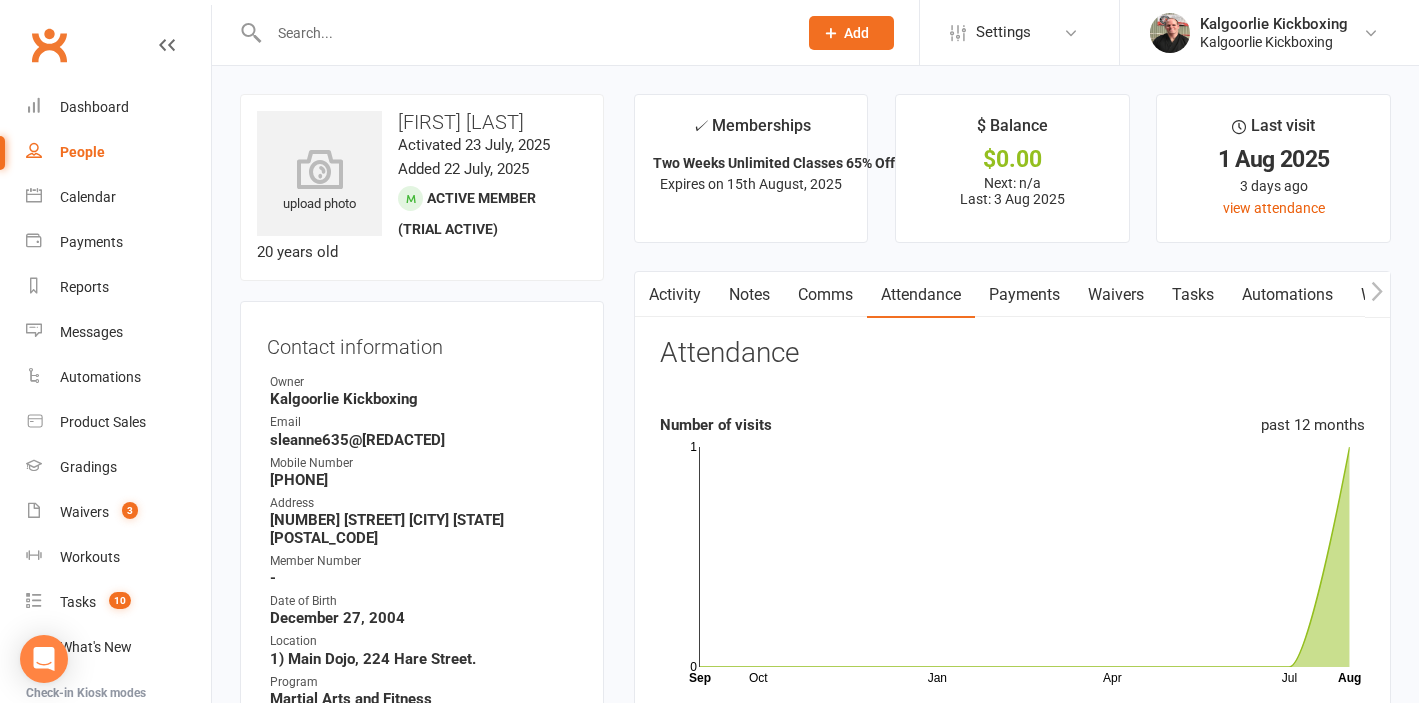 click at bounding box center (523, 33) 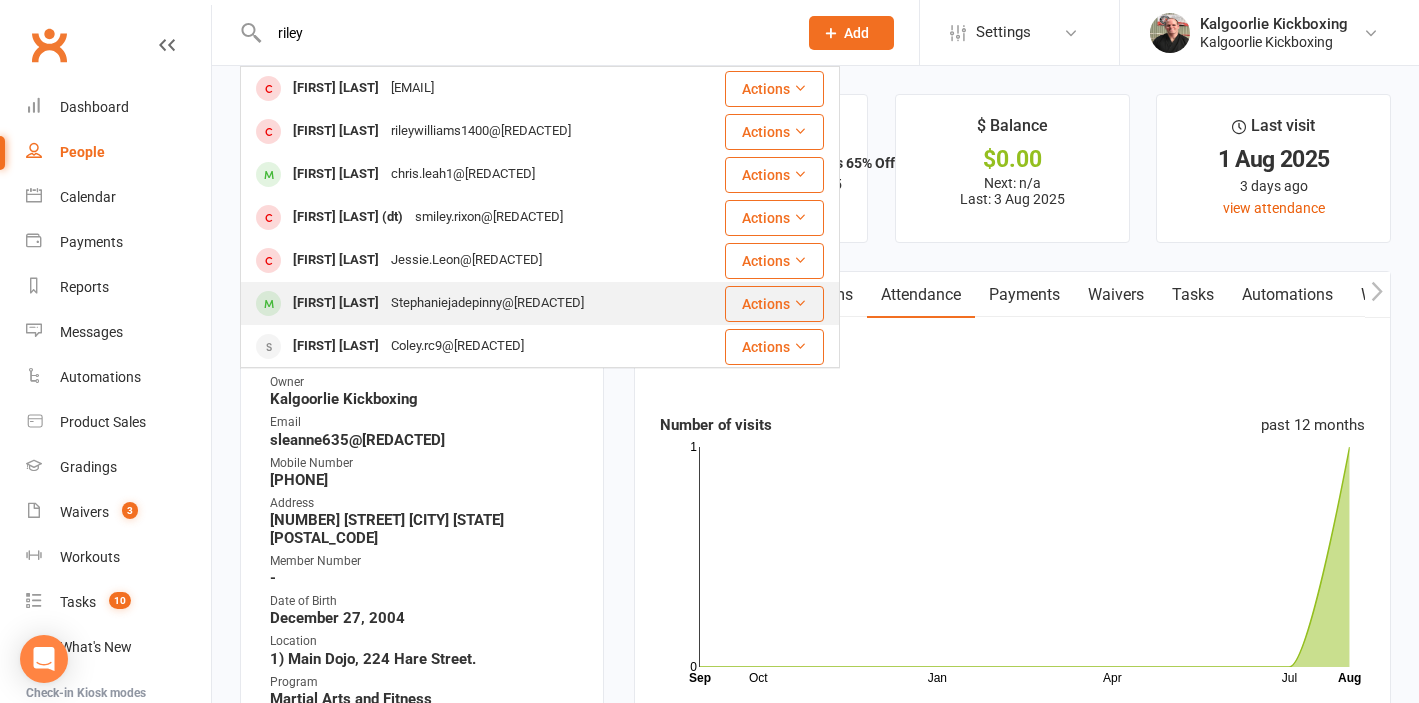 type on "riley" 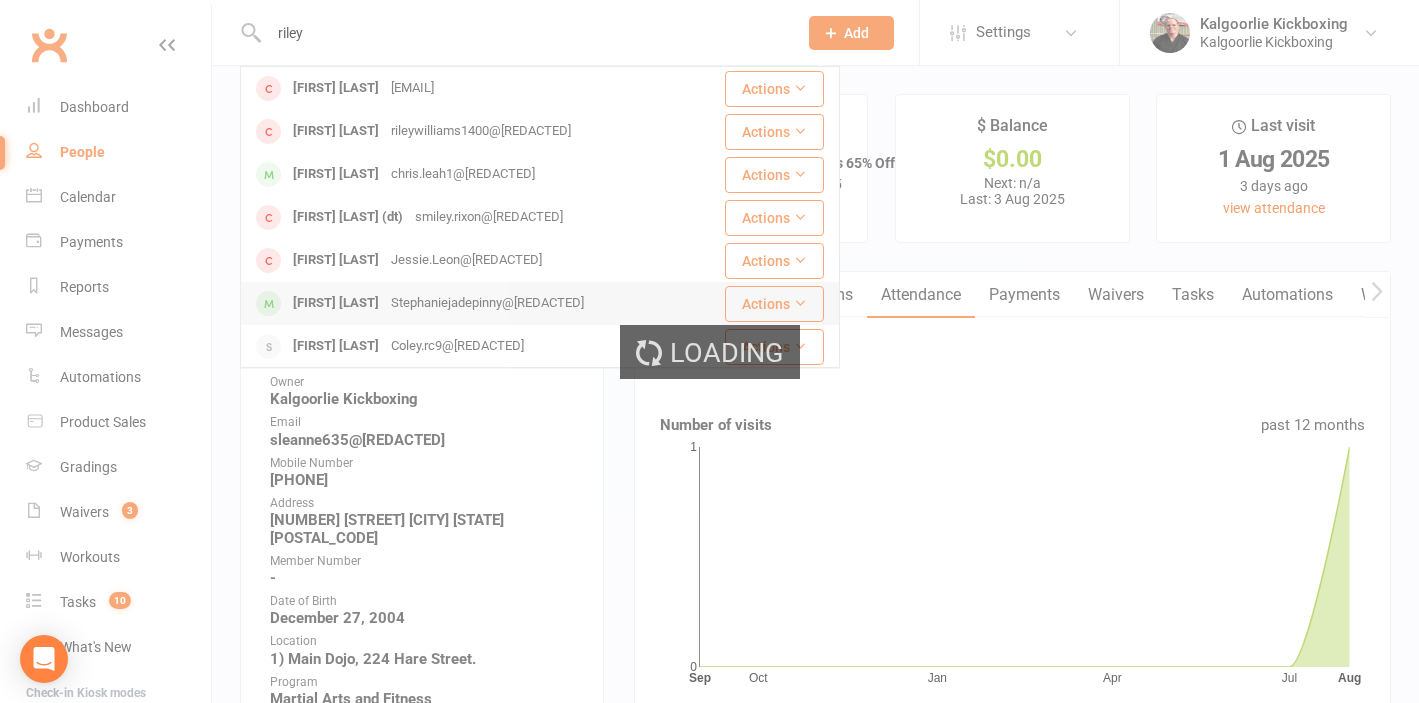 type 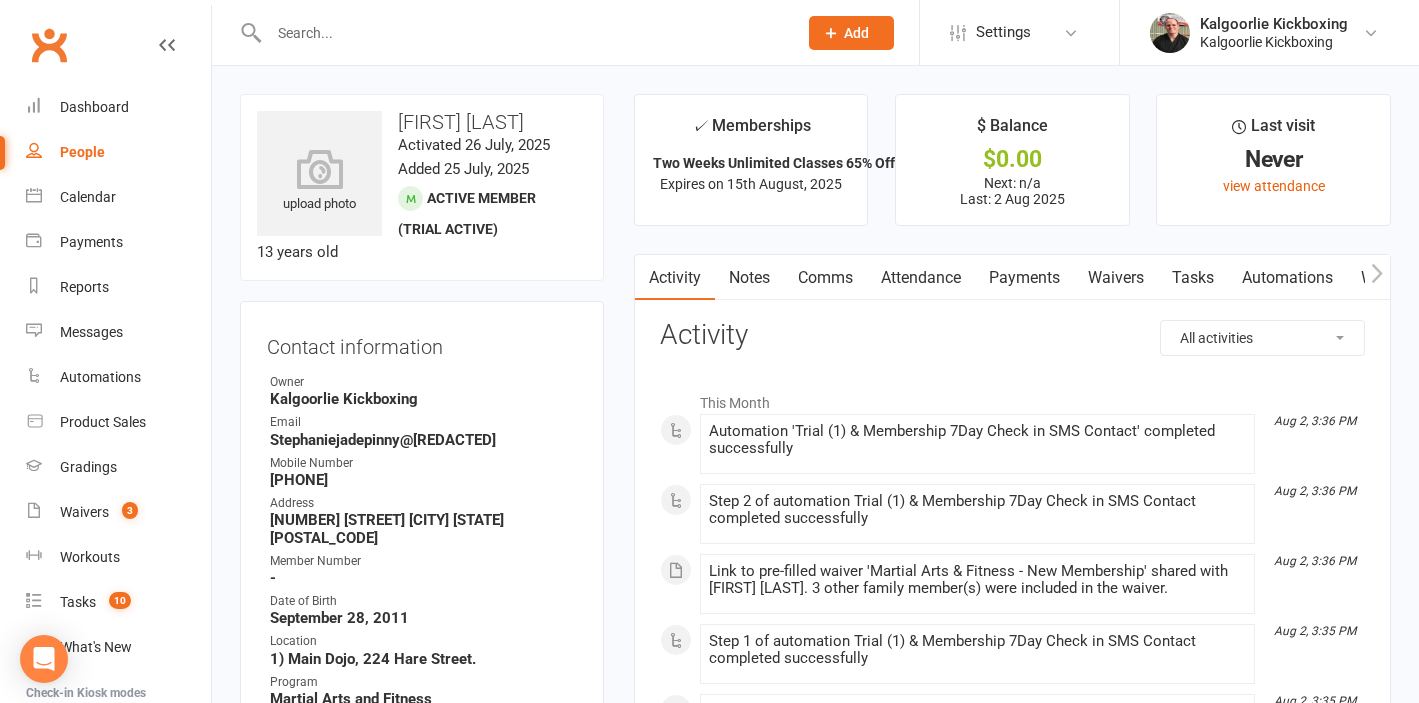 click on "Attendance" at bounding box center (921, 278) 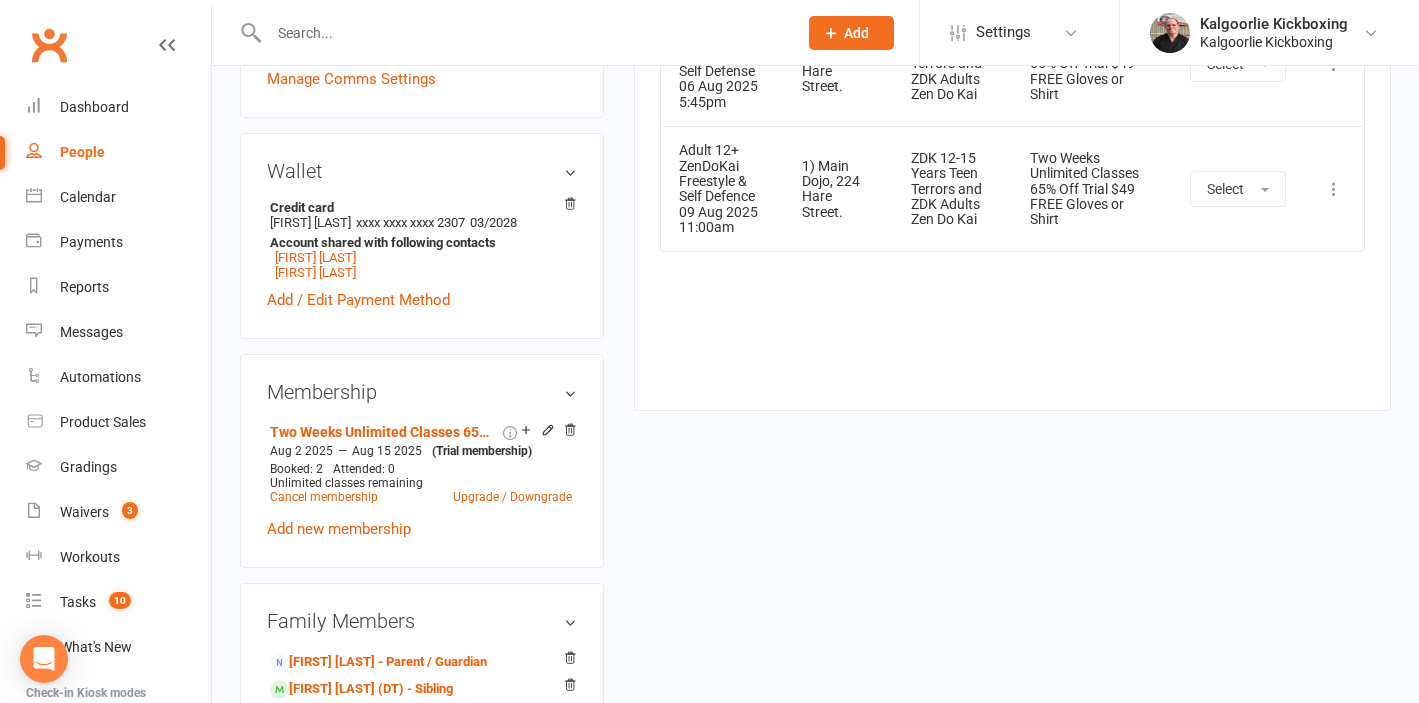scroll, scrollTop: 754, scrollLeft: 0, axis: vertical 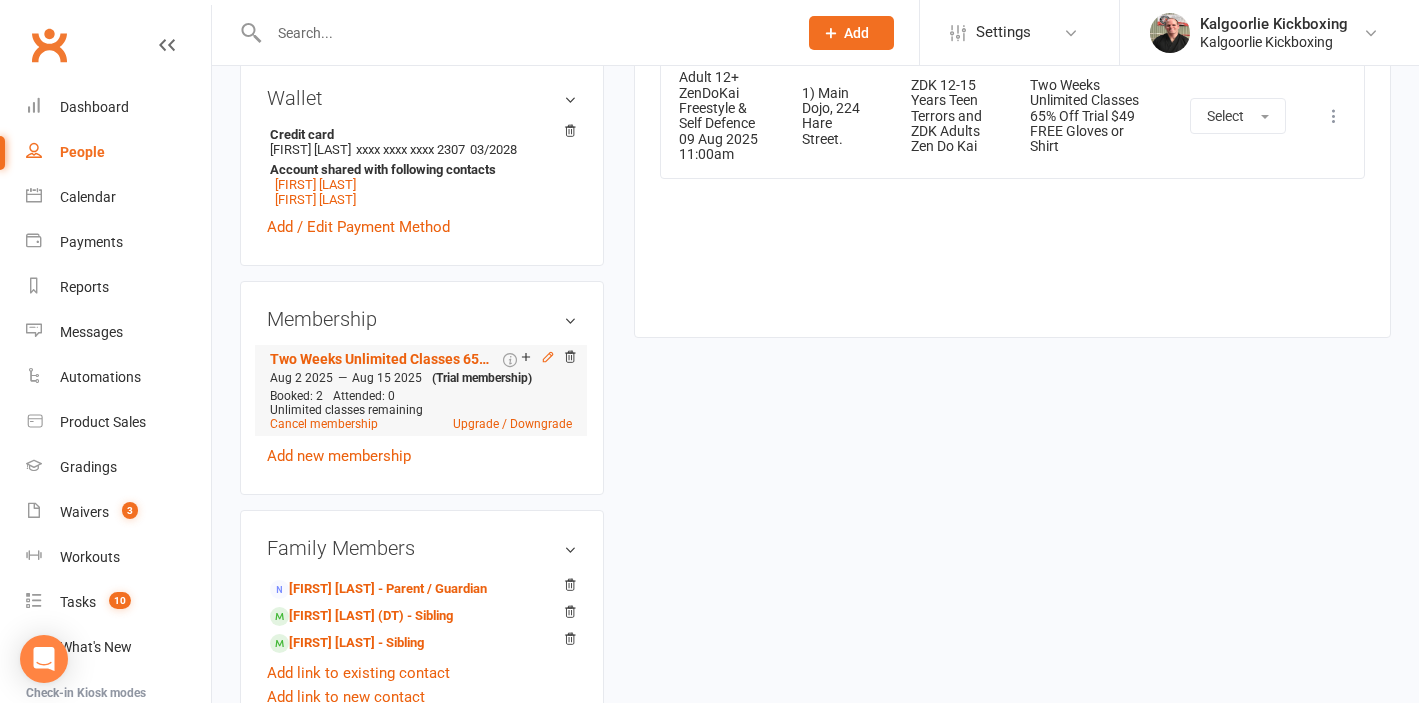 click 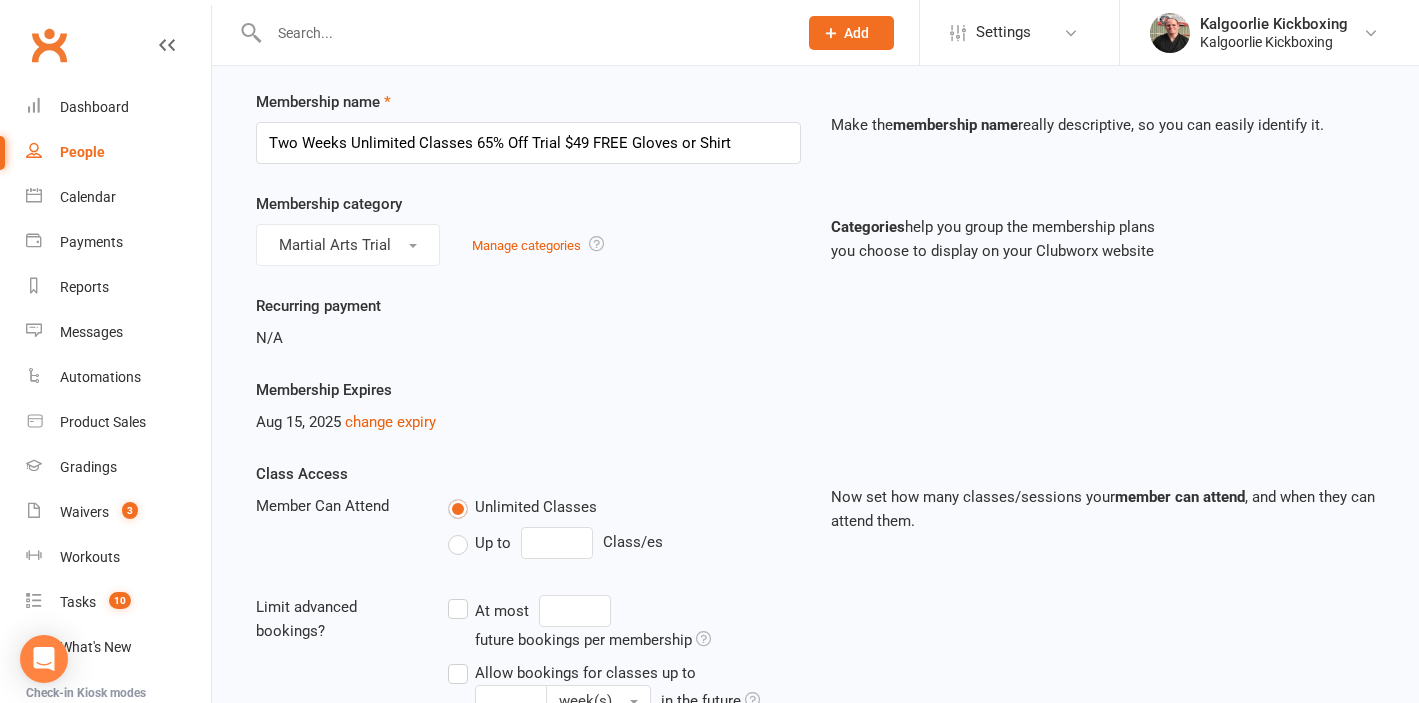 scroll, scrollTop: 81, scrollLeft: 0, axis: vertical 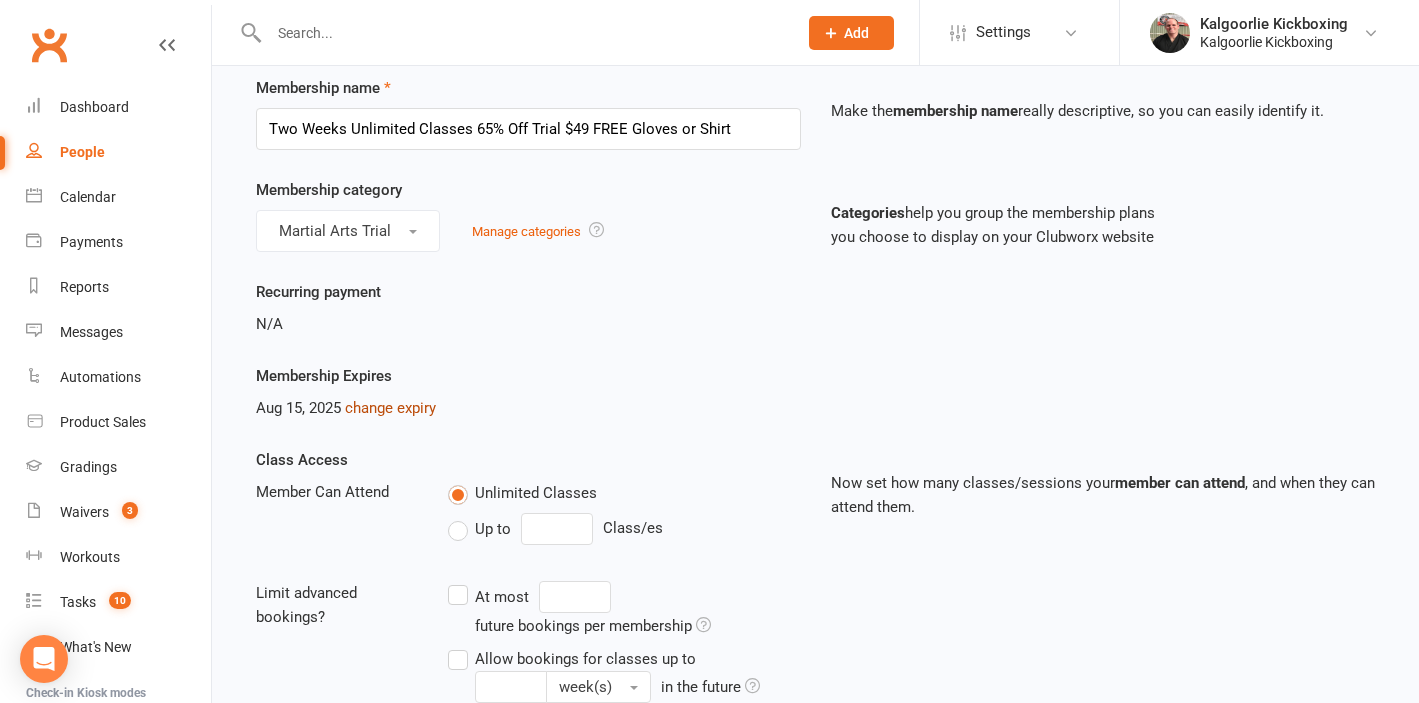 click on "change expiry" at bounding box center (390, 408) 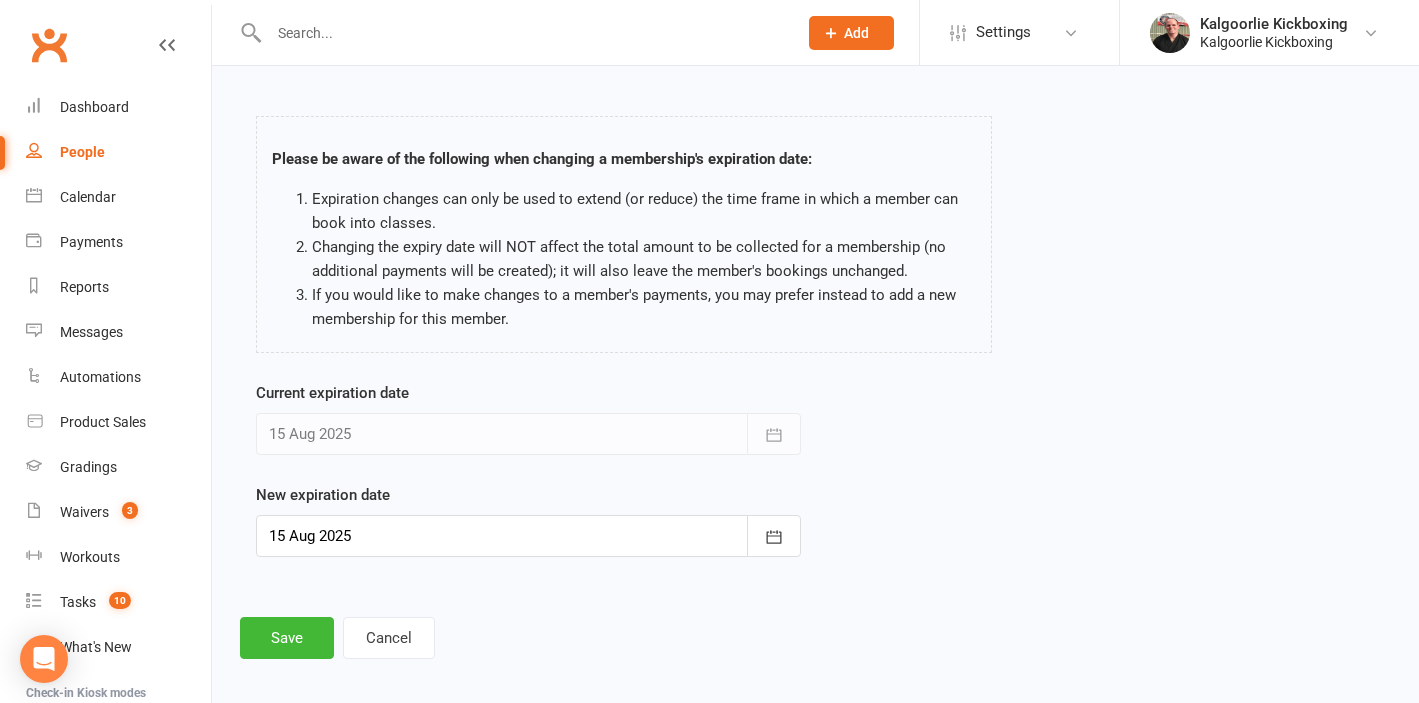 scroll, scrollTop: 74, scrollLeft: 0, axis: vertical 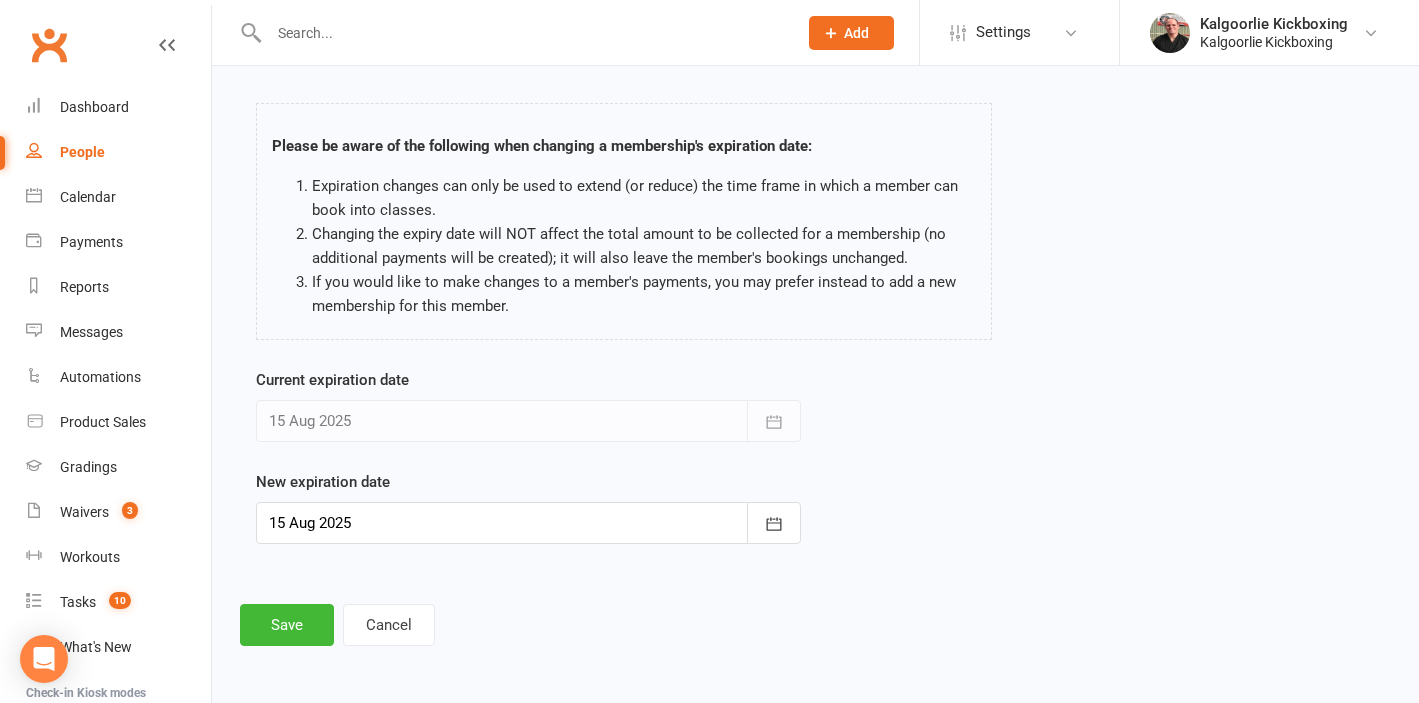 click at bounding box center (528, 523) 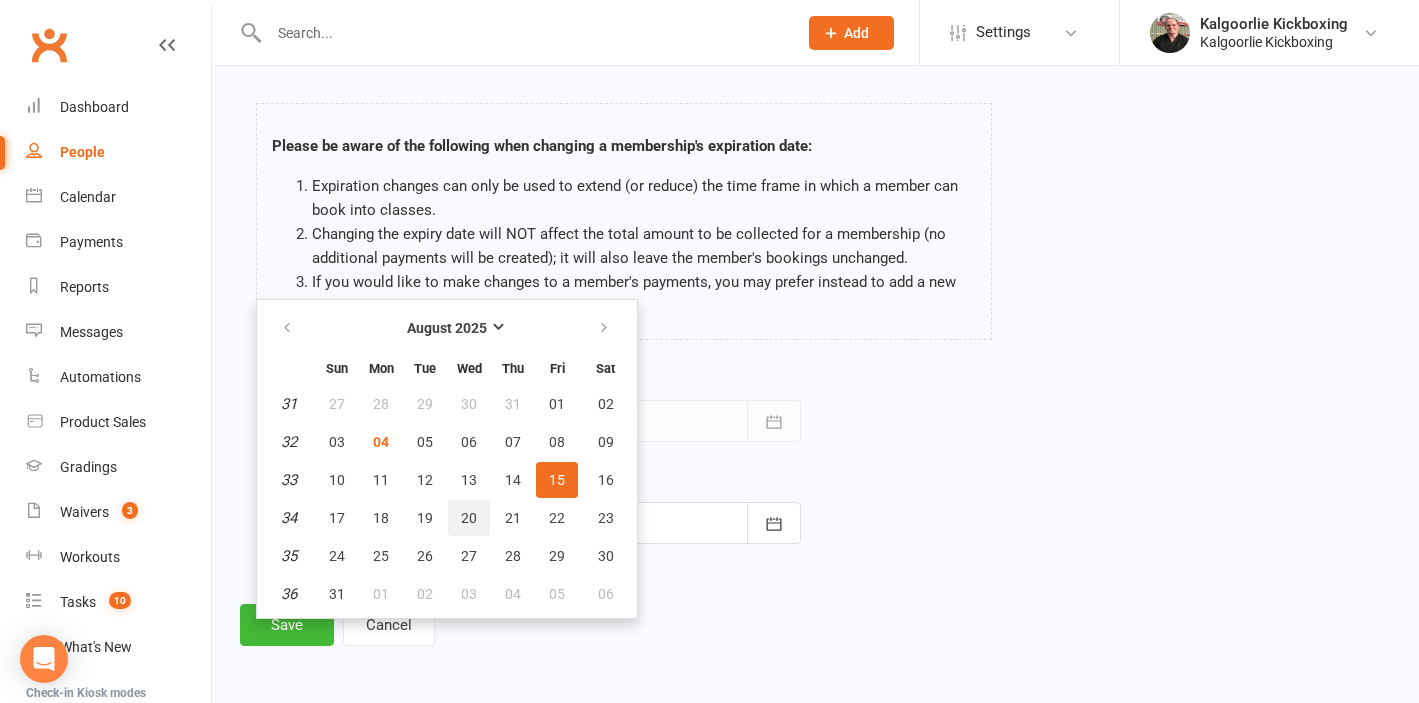 click on "20" at bounding box center (469, 518) 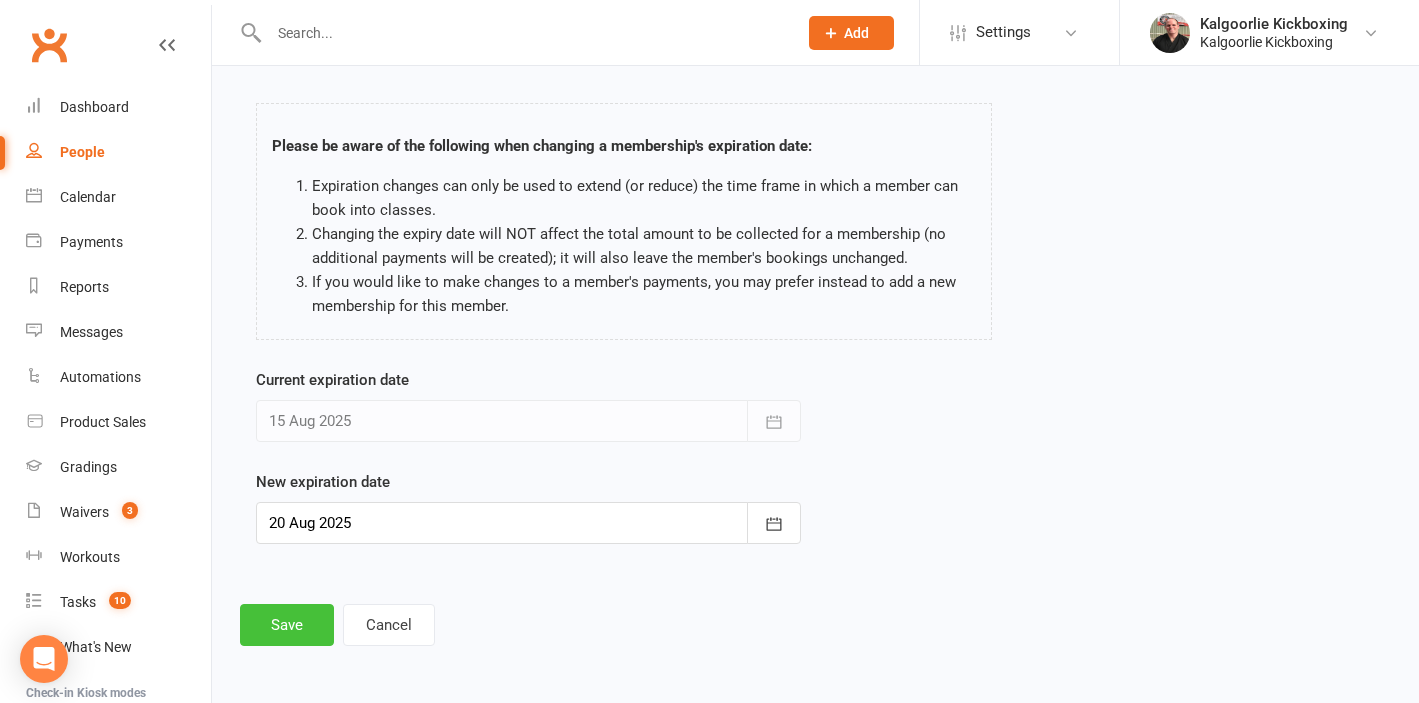 click on "Save" at bounding box center (287, 625) 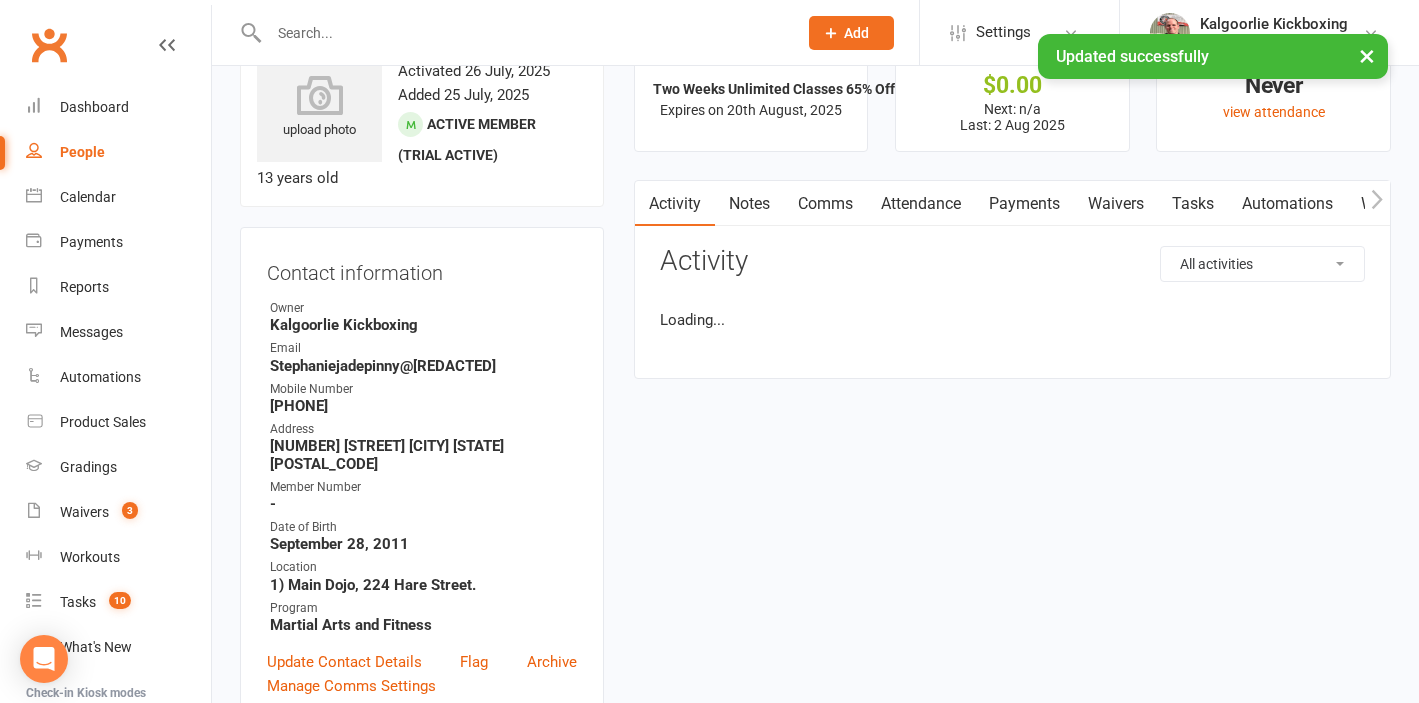 scroll, scrollTop: 0, scrollLeft: 0, axis: both 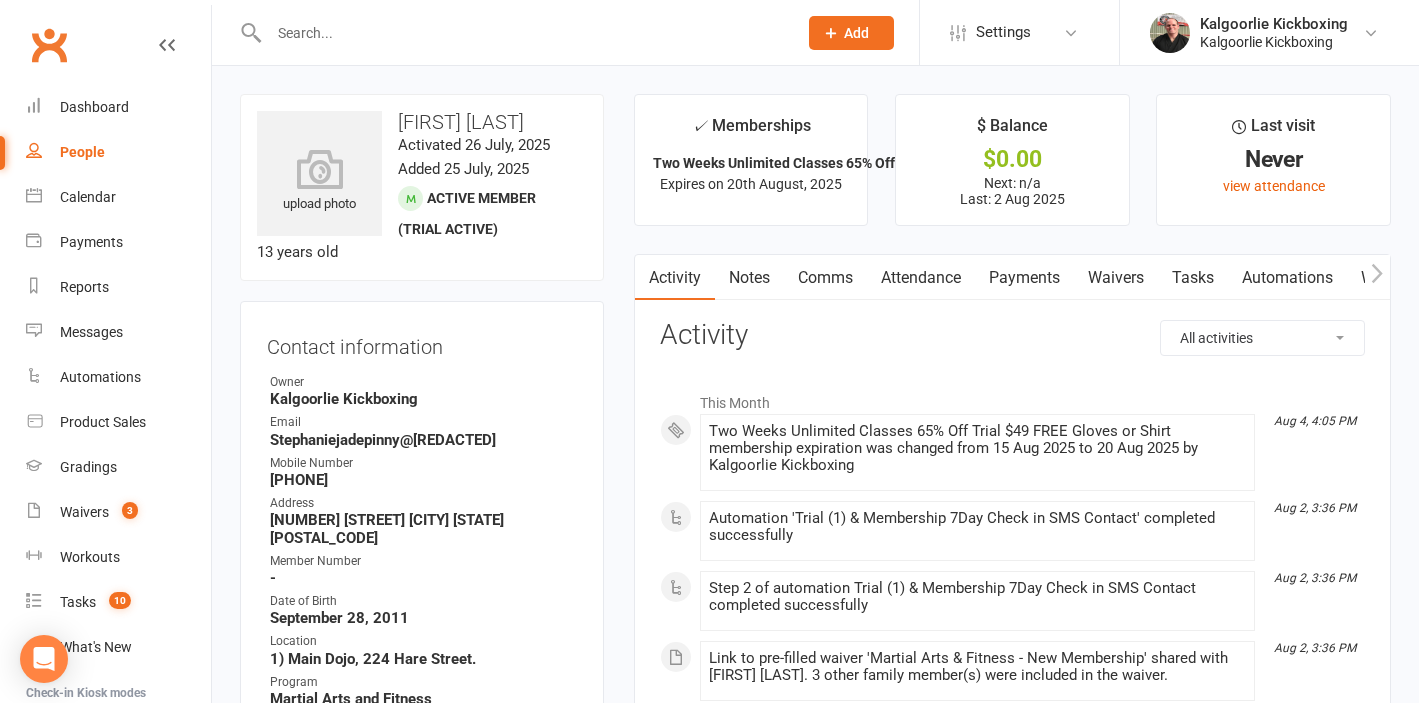 click on "Payments" at bounding box center [1024, 278] 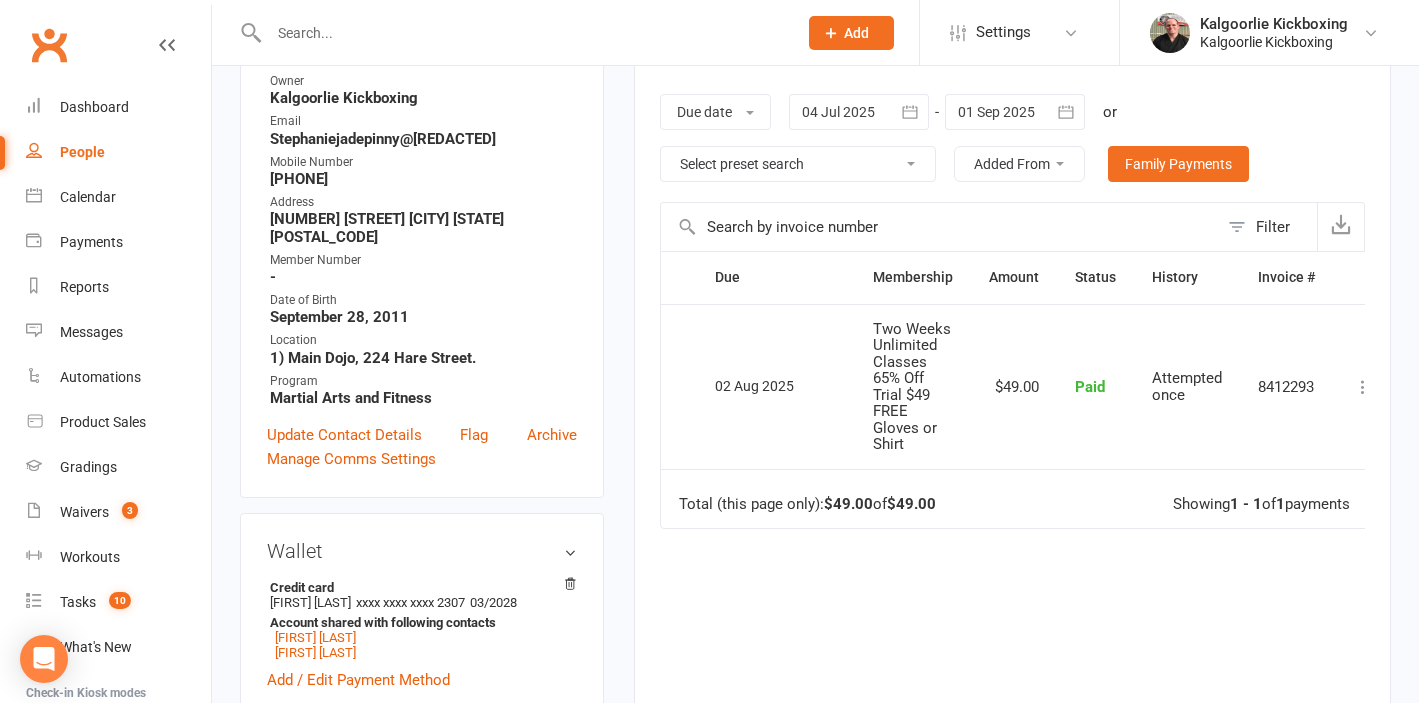 scroll, scrollTop: 0, scrollLeft: 0, axis: both 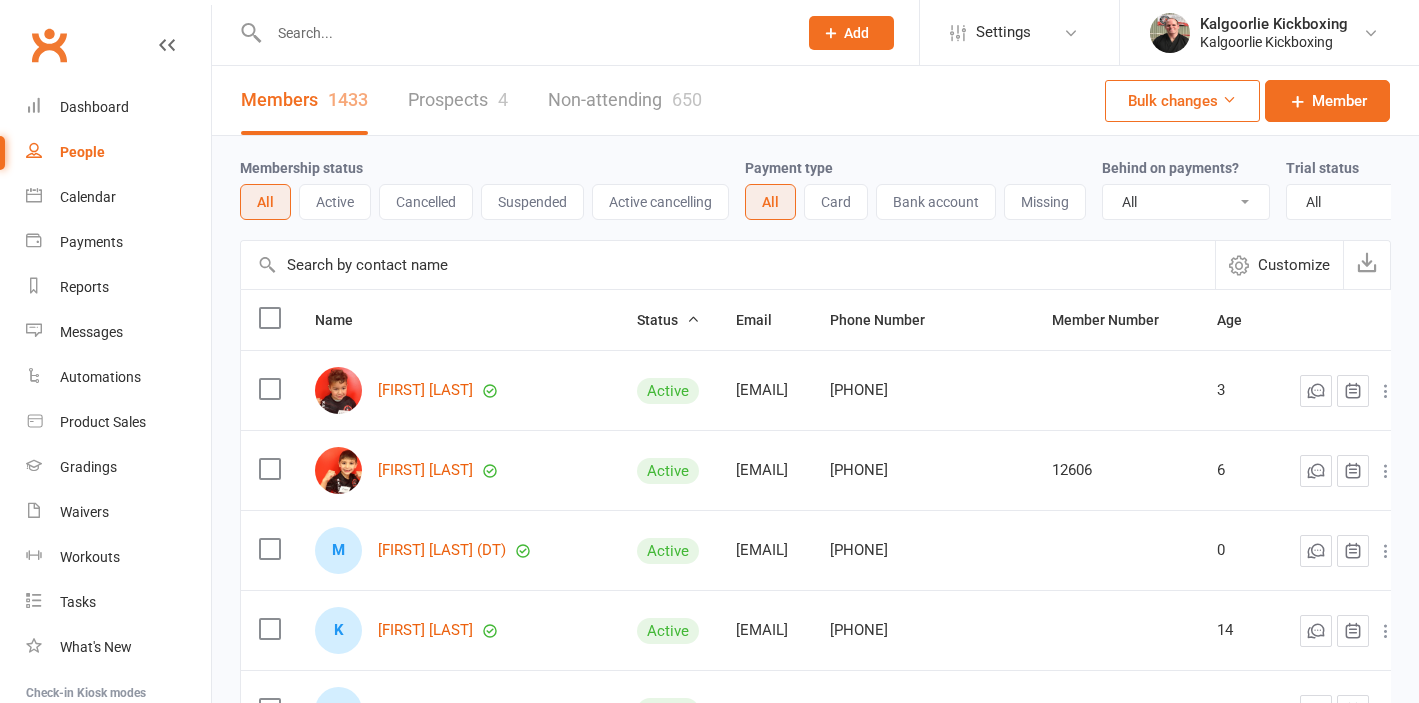 select on "100" 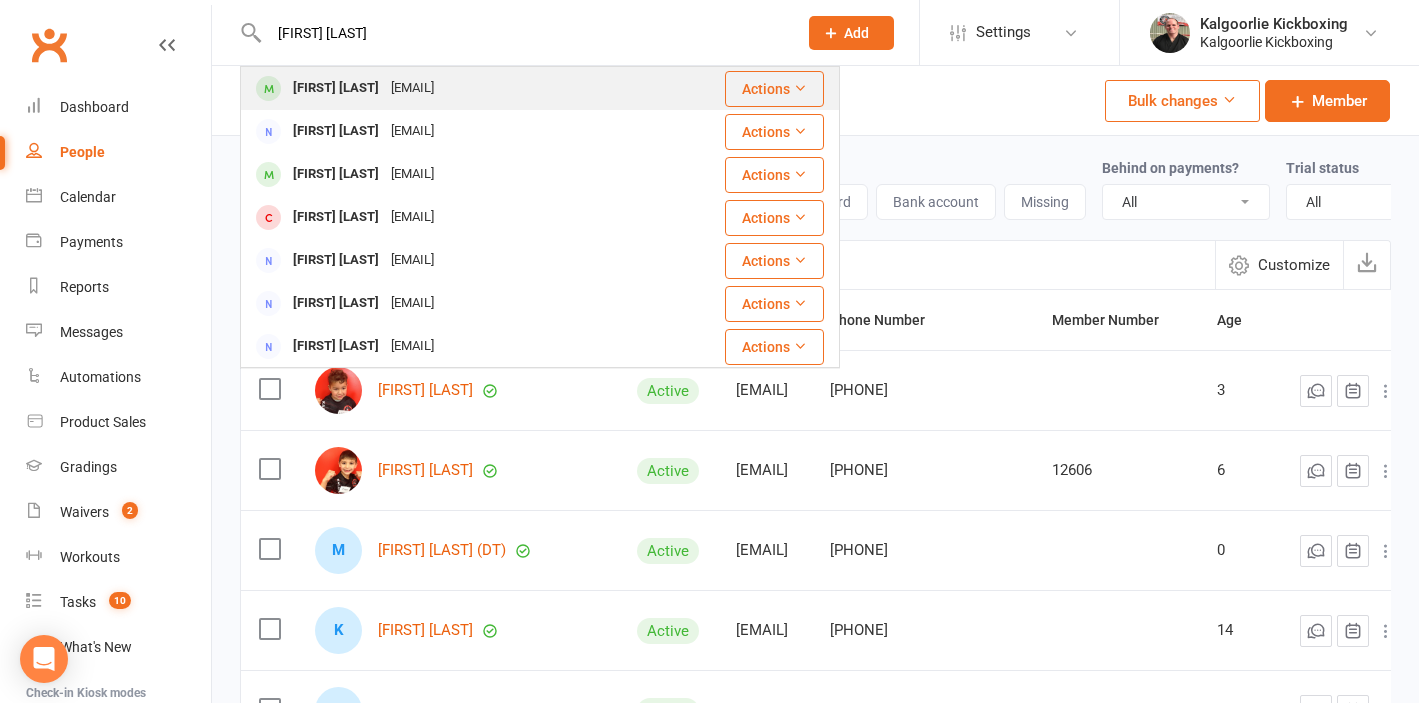 type on "[FIRST] [LAST]" 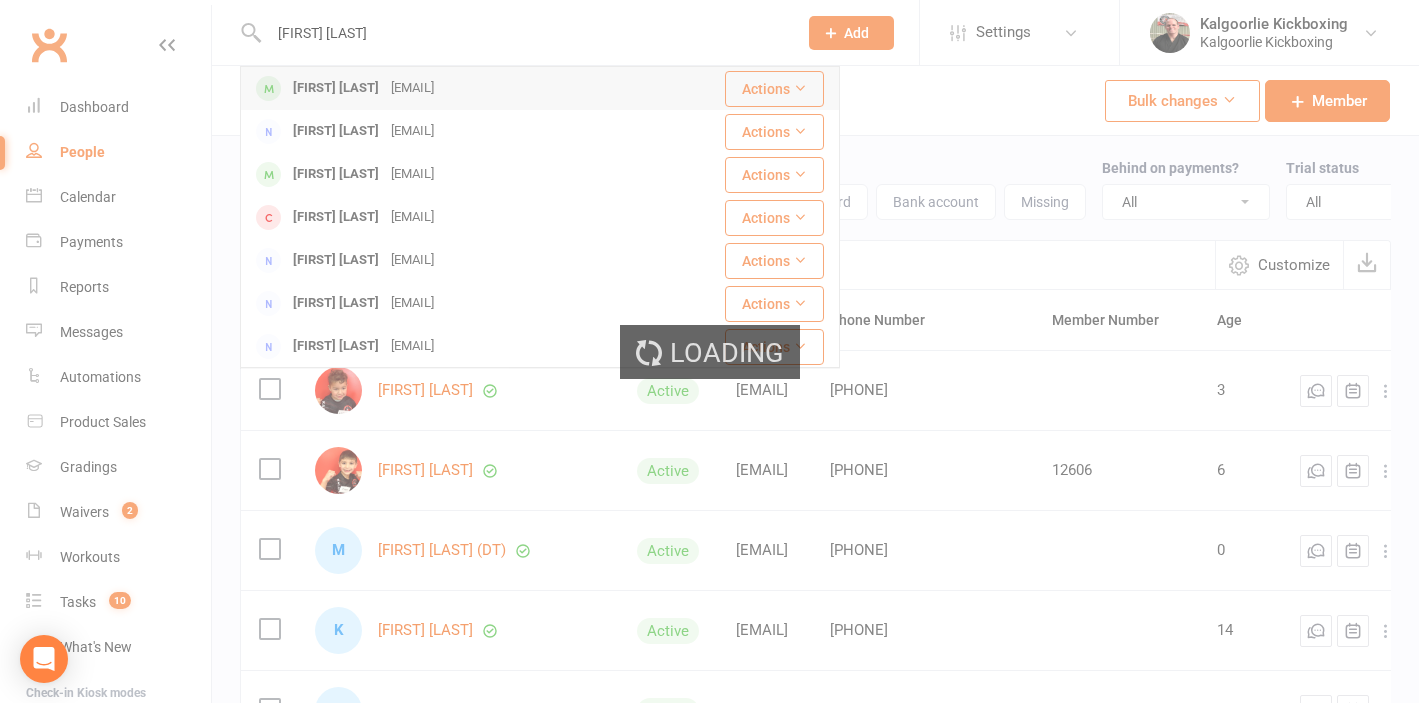 type 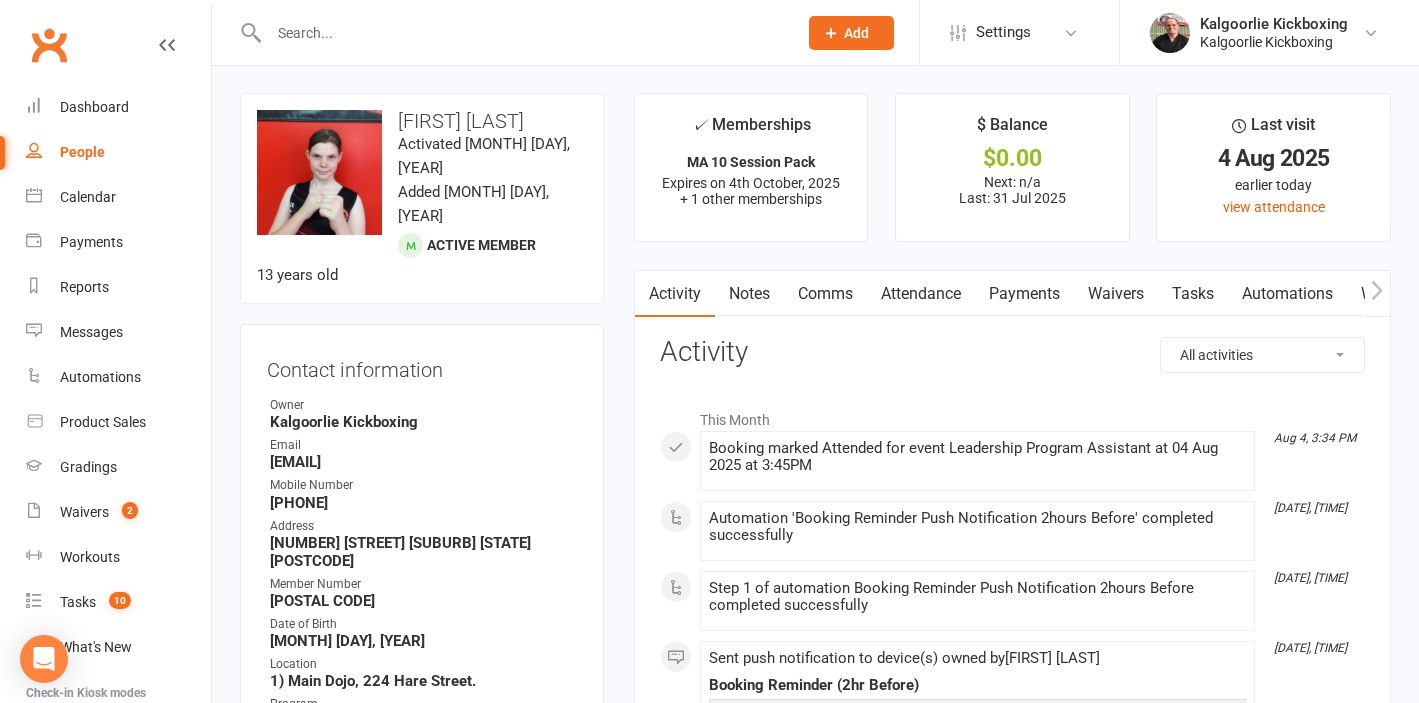 scroll, scrollTop: 0, scrollLeft: 0, axis: both 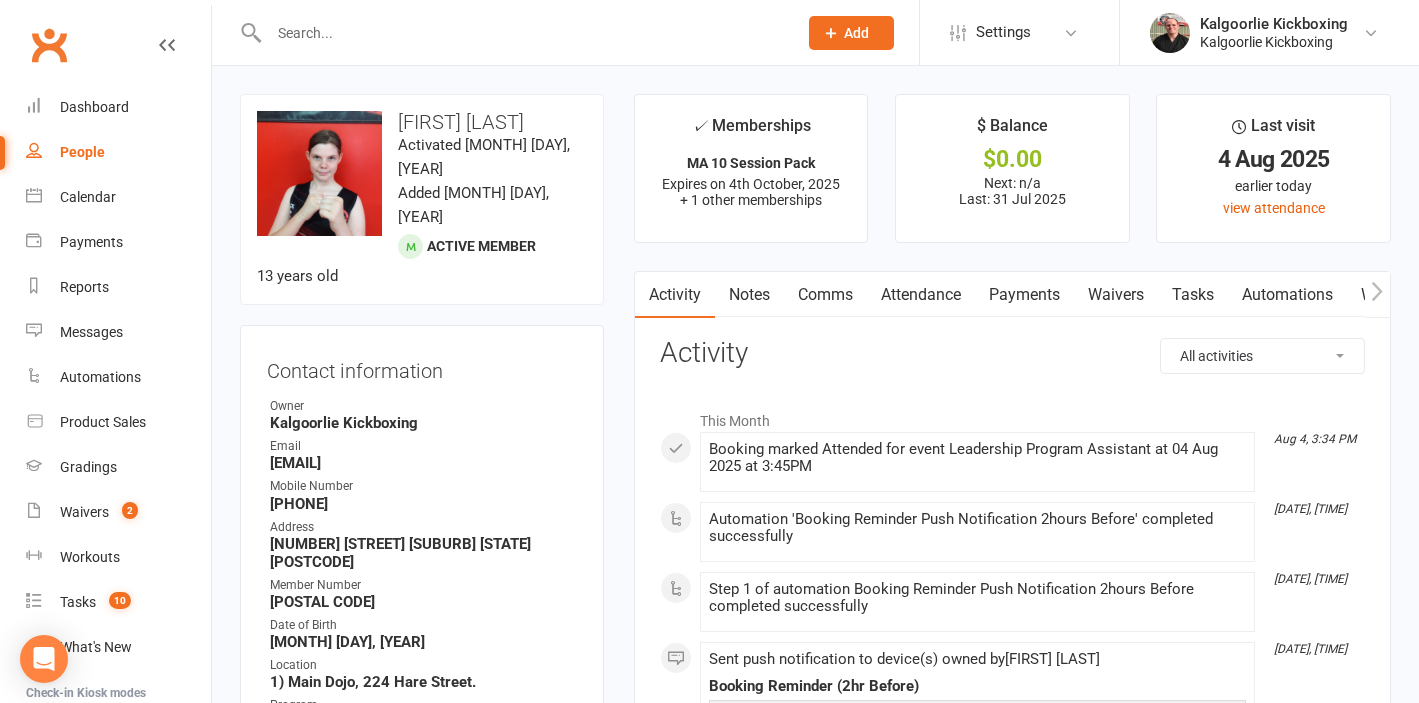 click on "Attendance" at bounding box center [921, 295] 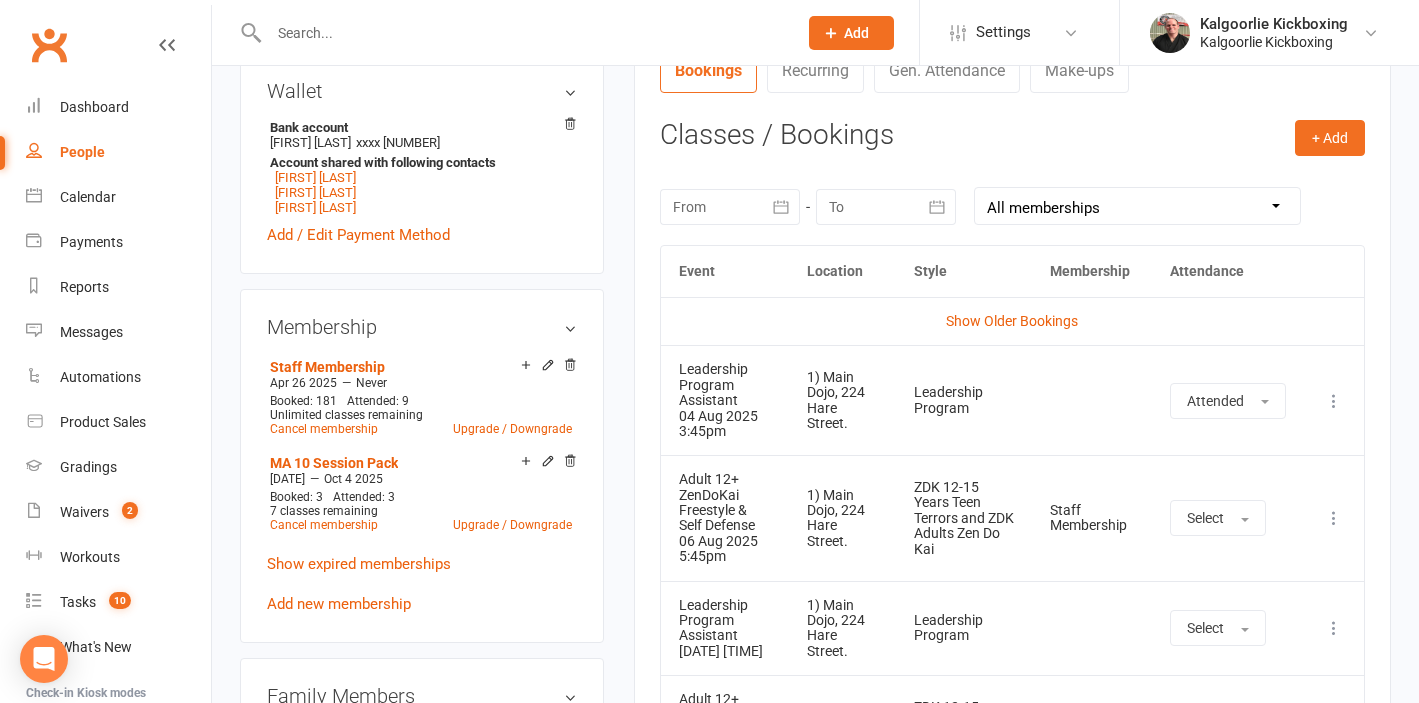 scroll, scrollTop: 782, scrollLeft: 0, axis: vertical 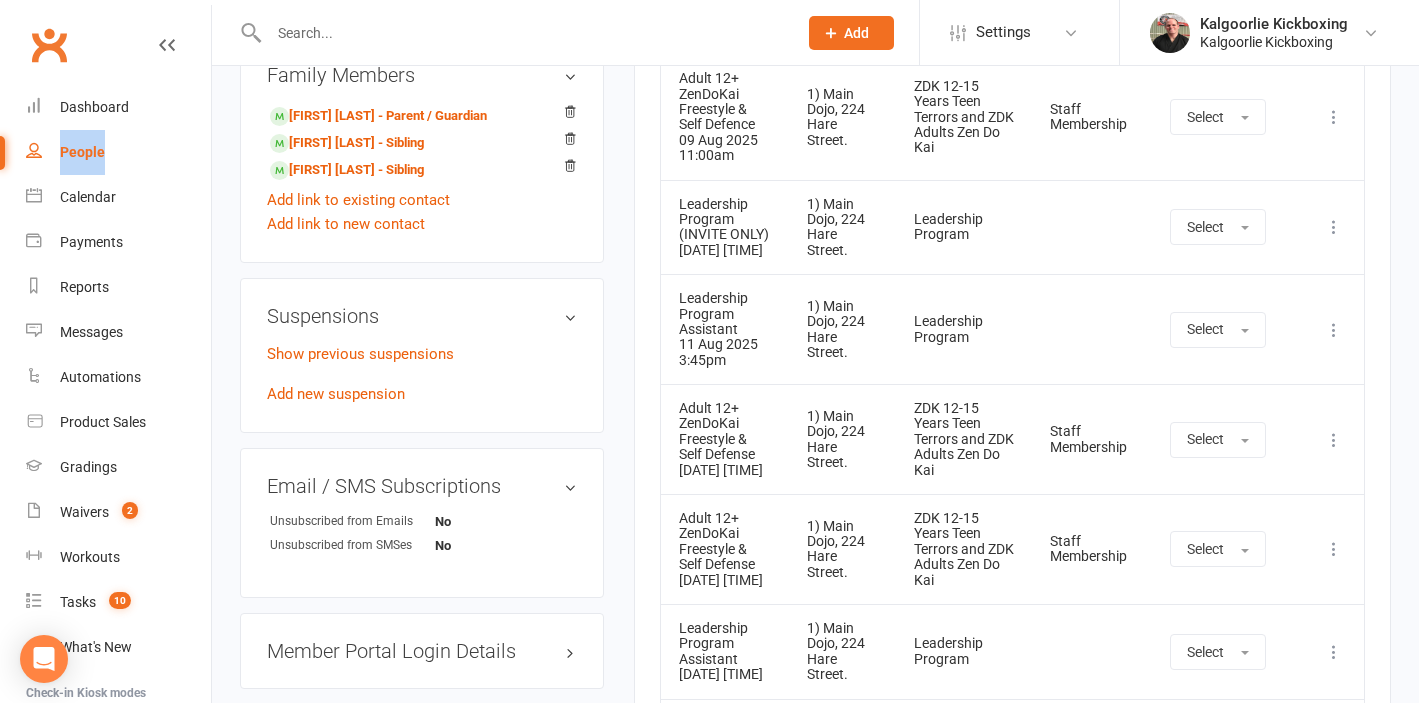 click at bounding box center [1334, 440] 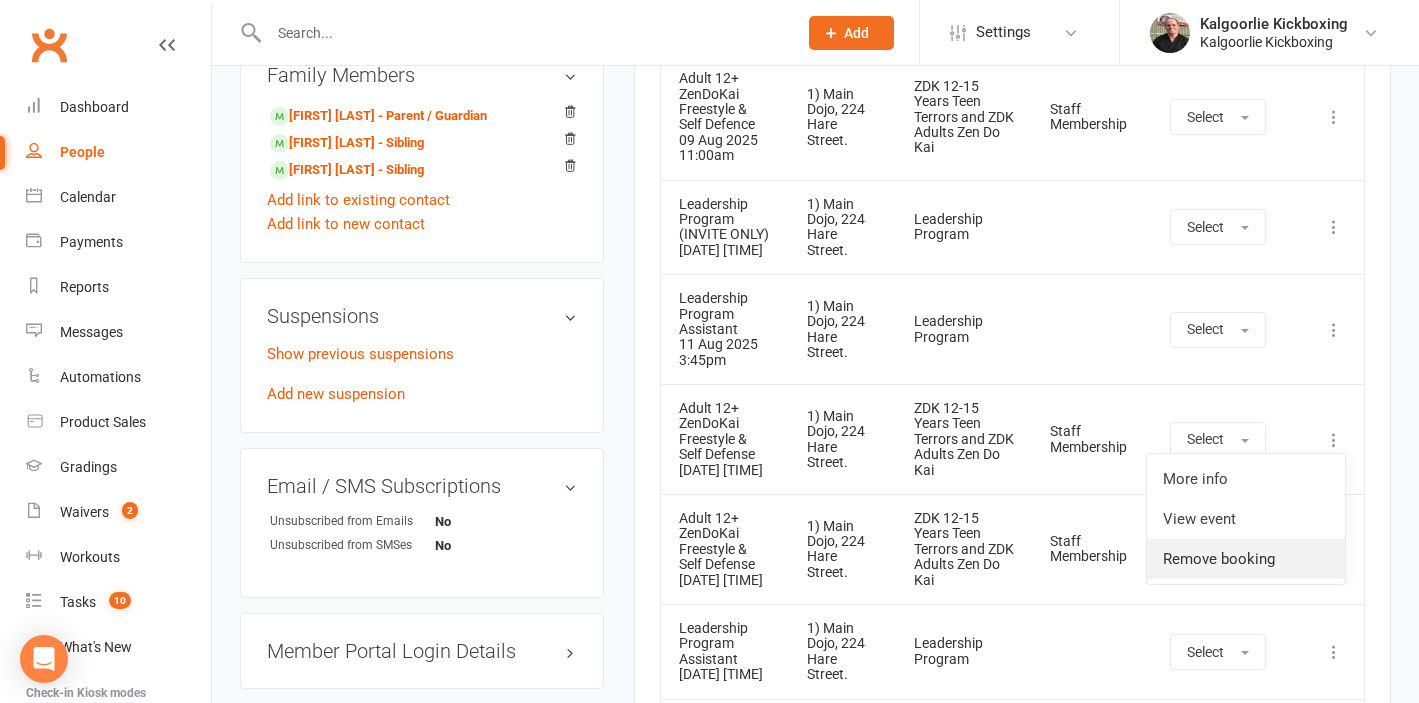click on "Remove booking" at bounding box center [1246, 559] 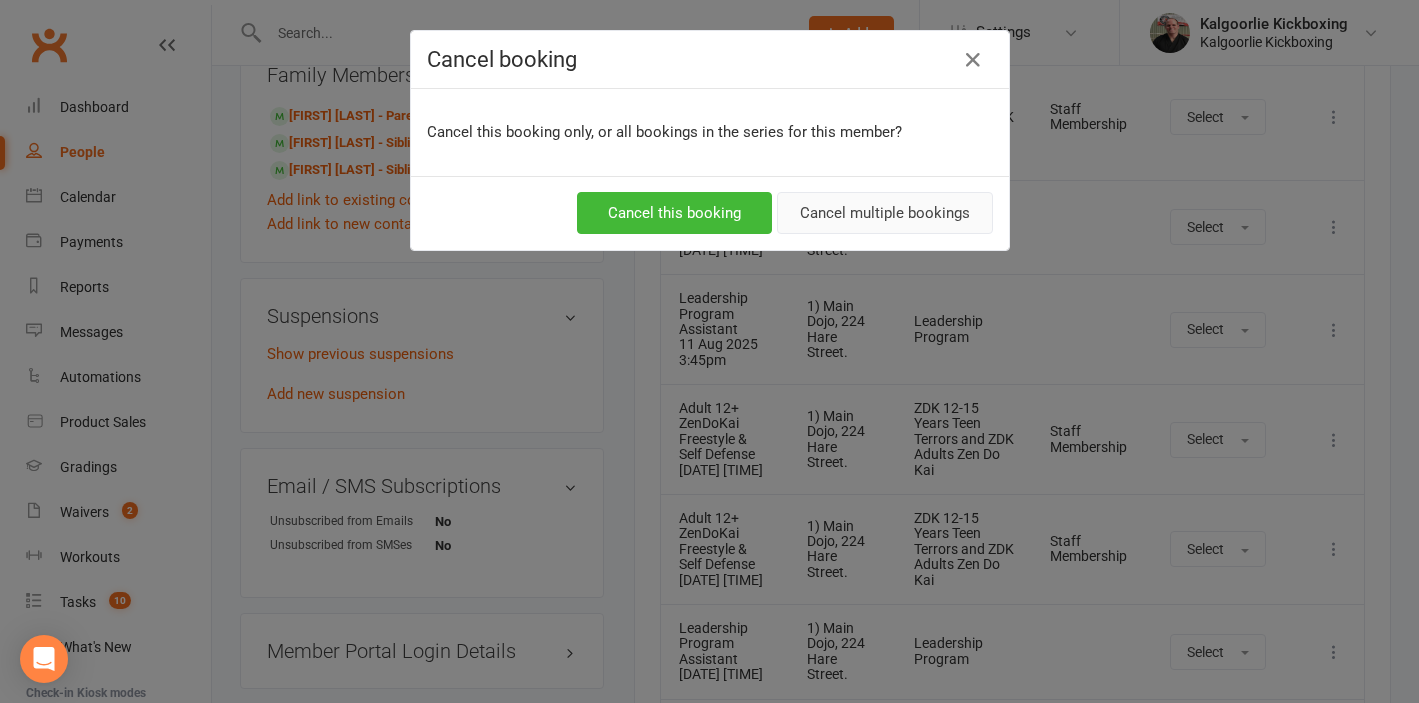 click on "Cancel multiple bookings" at bounding box center (885, 213) 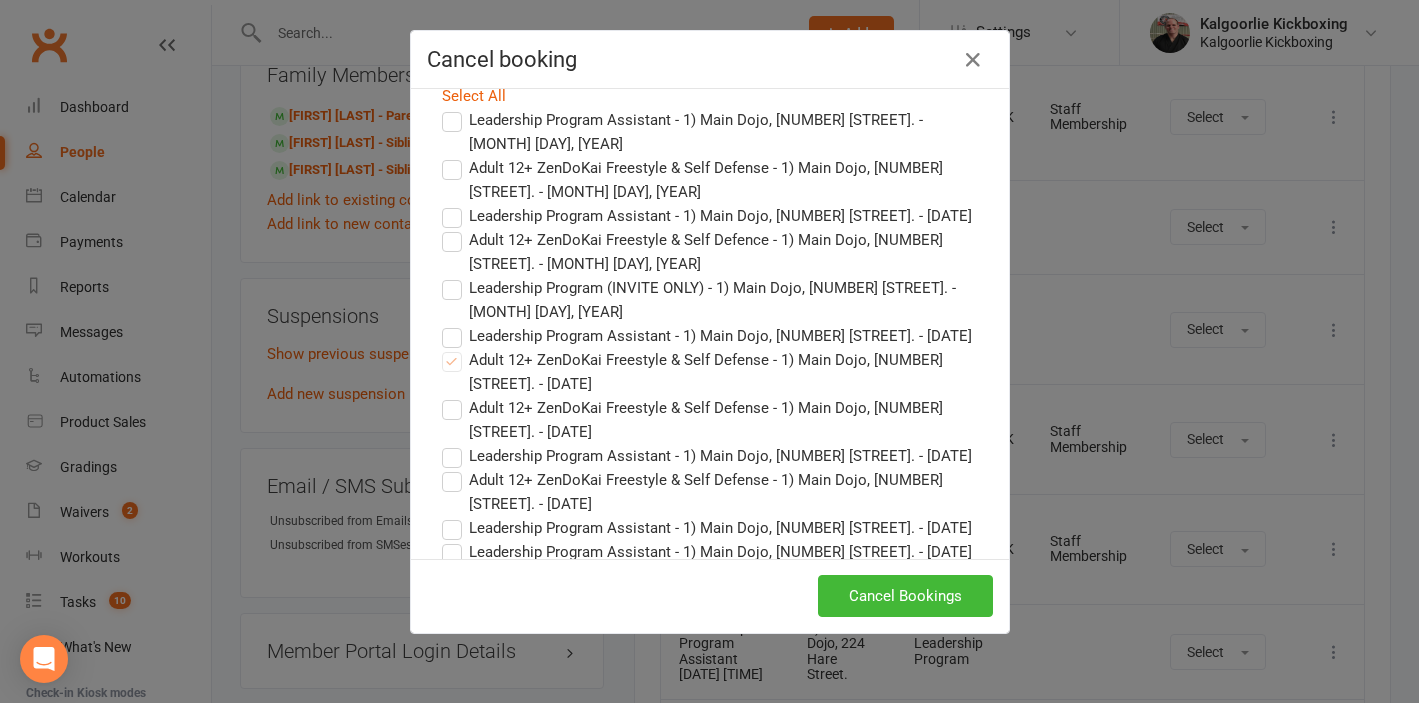 scroll, scrollTop: 51, scrollLeft: 0, axis: vertical 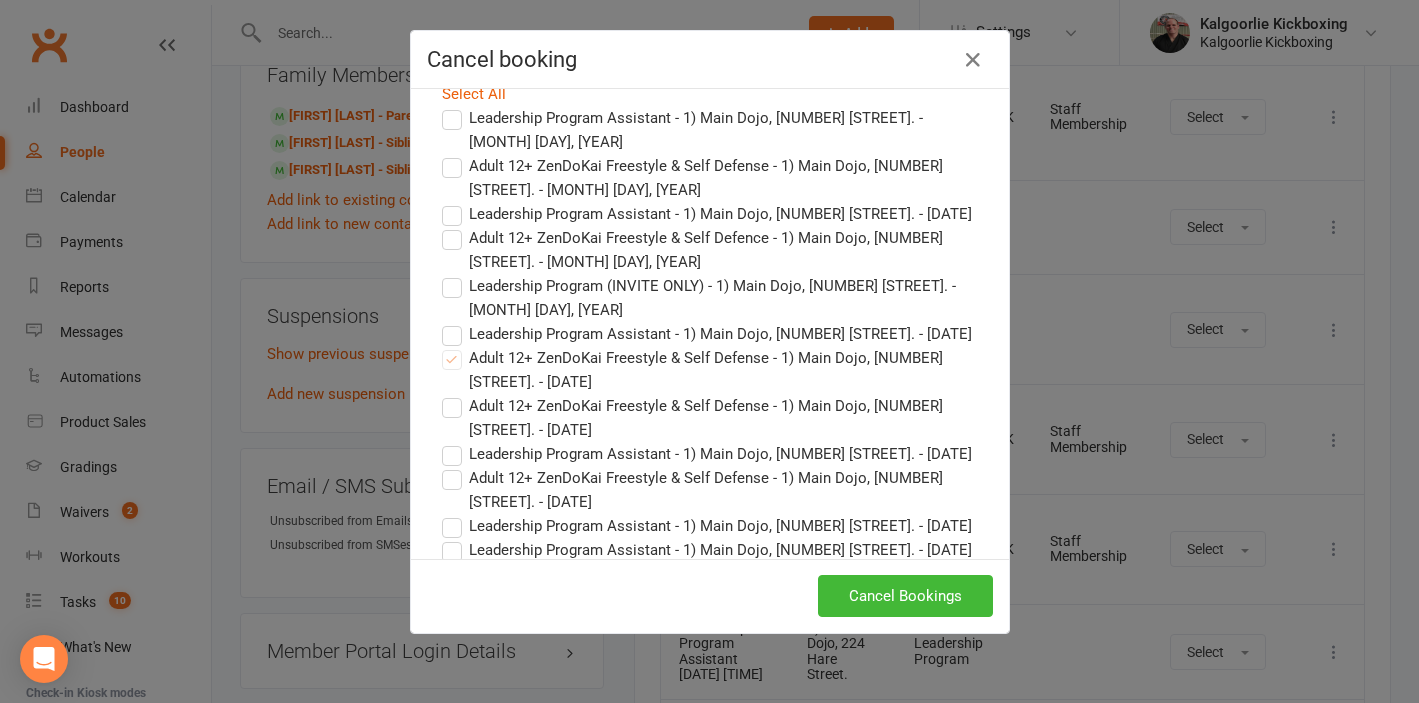 click on "Adult 12+ ZenDoKai Freestyle & Self Defense - 1) Main Dojo, 224 Hare Street. - Aug 11, 2025" at bounding box center (710, 370) 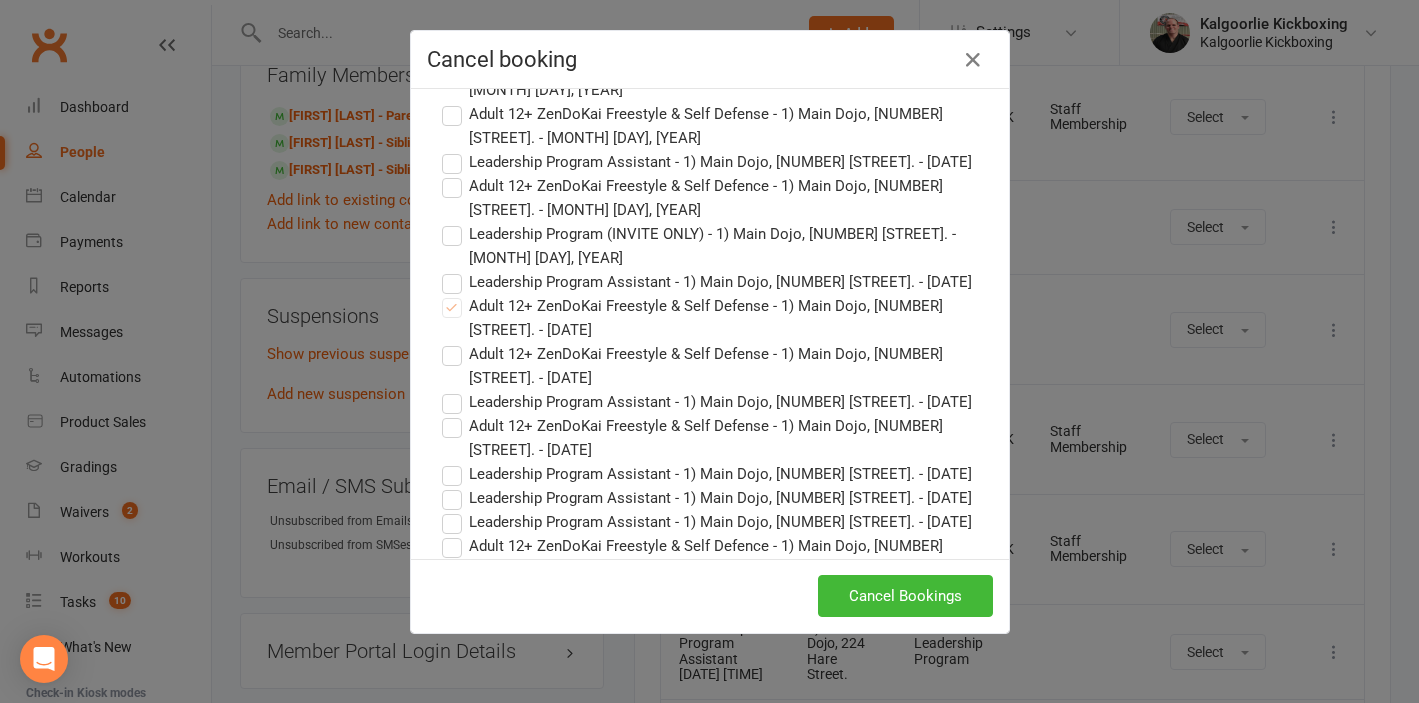 scroll, scrollTop: 98, scrollLeft: 0, axis: vertical 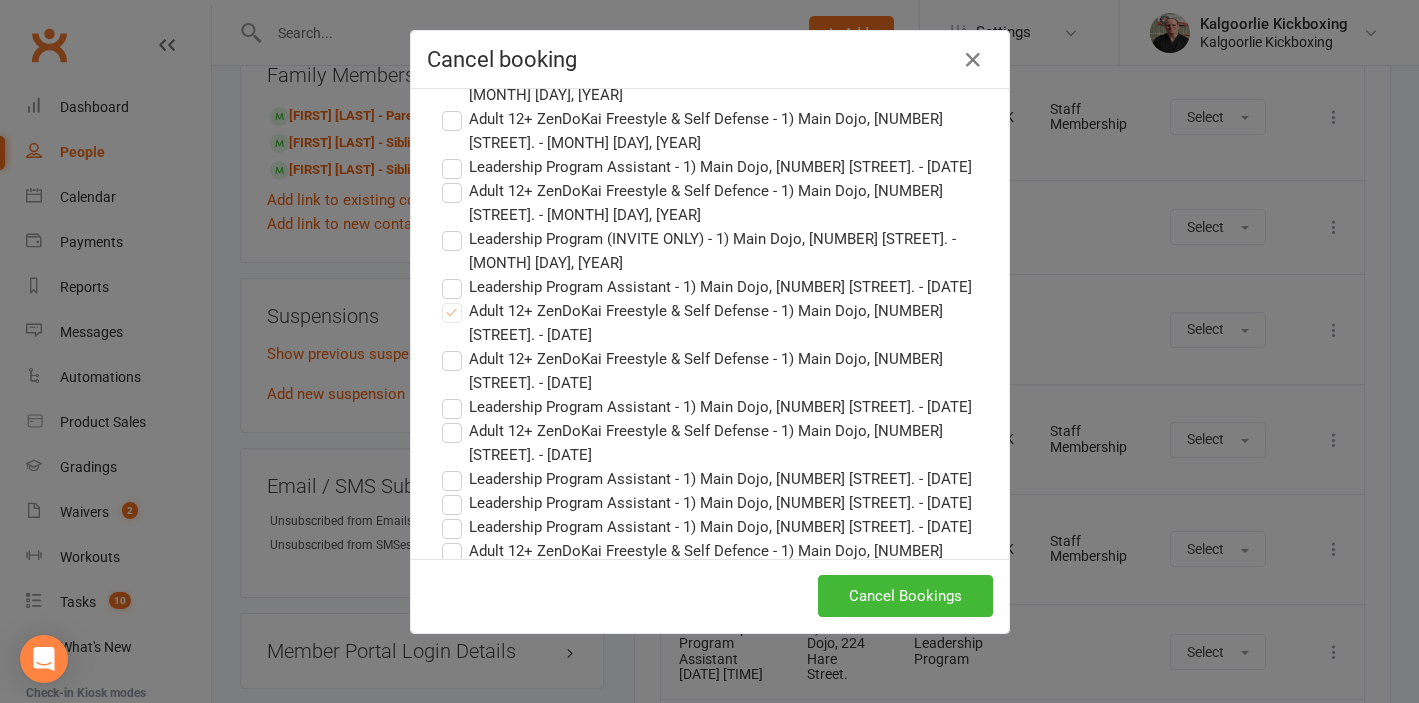 click on "Leadership Program Assistant - 1) Main Dojo, 224 Hare Street. - Aug 15, 2025" at bounding box center [707, 407] 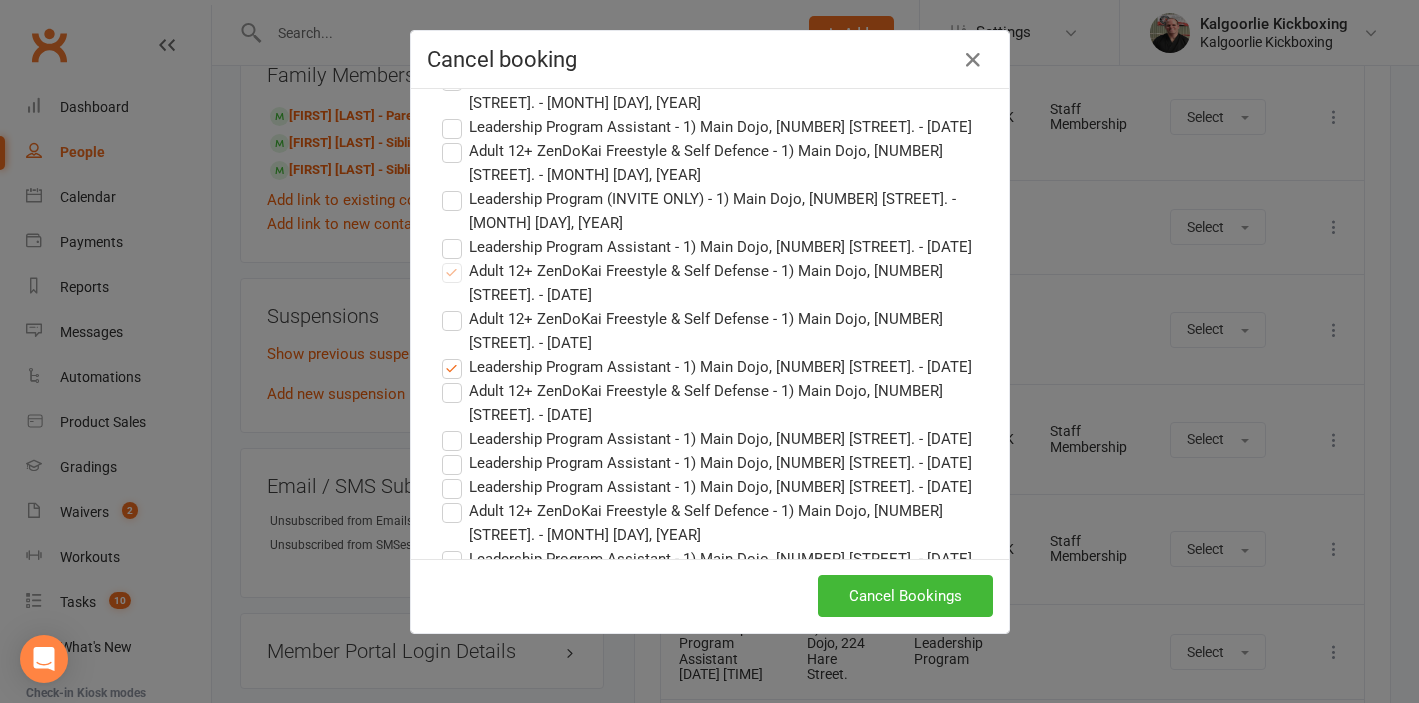 scroll, scrollTop: 136, scrollLeft: 0, axis: vertical 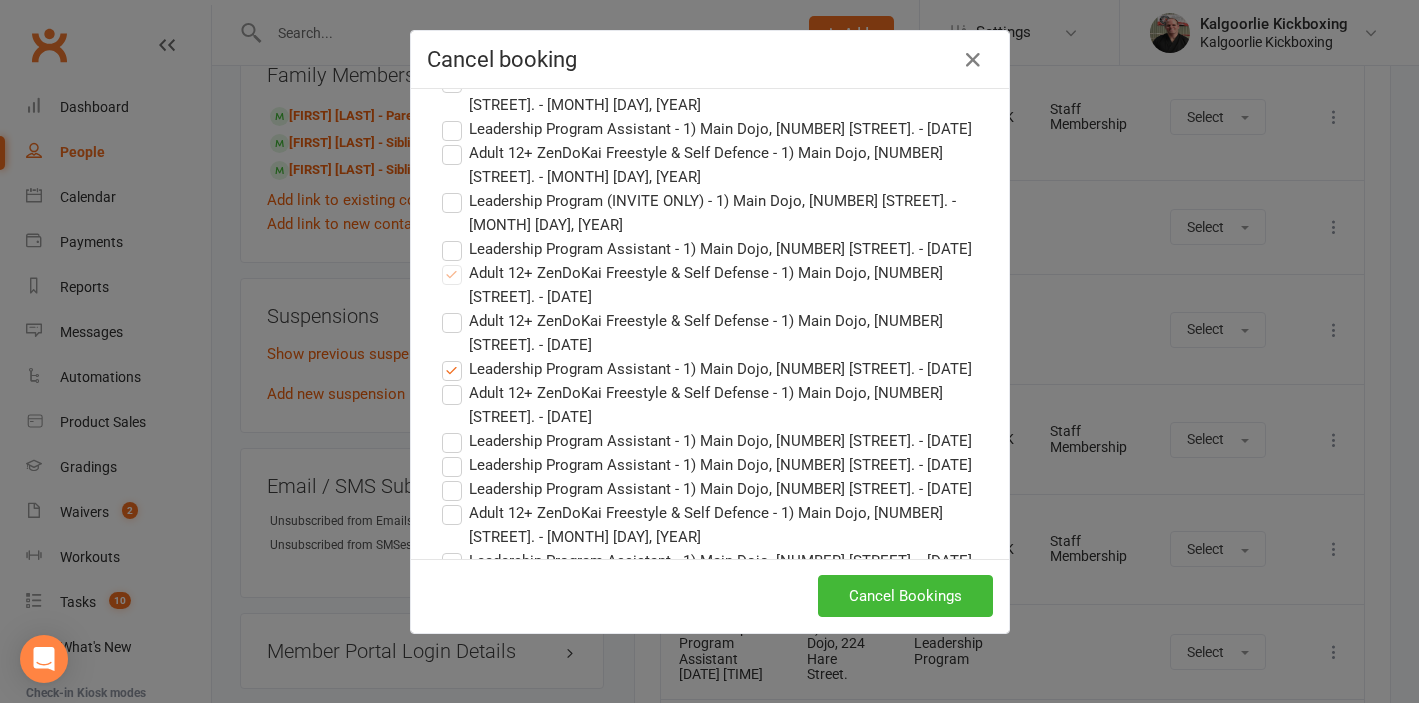 click on "Adult 12+ ZenDoKai Freestyle & Self Defense - 1) Main Dojo, 224 Hare Street. - Aug 15, 2025" at bounding box center (710, 405) 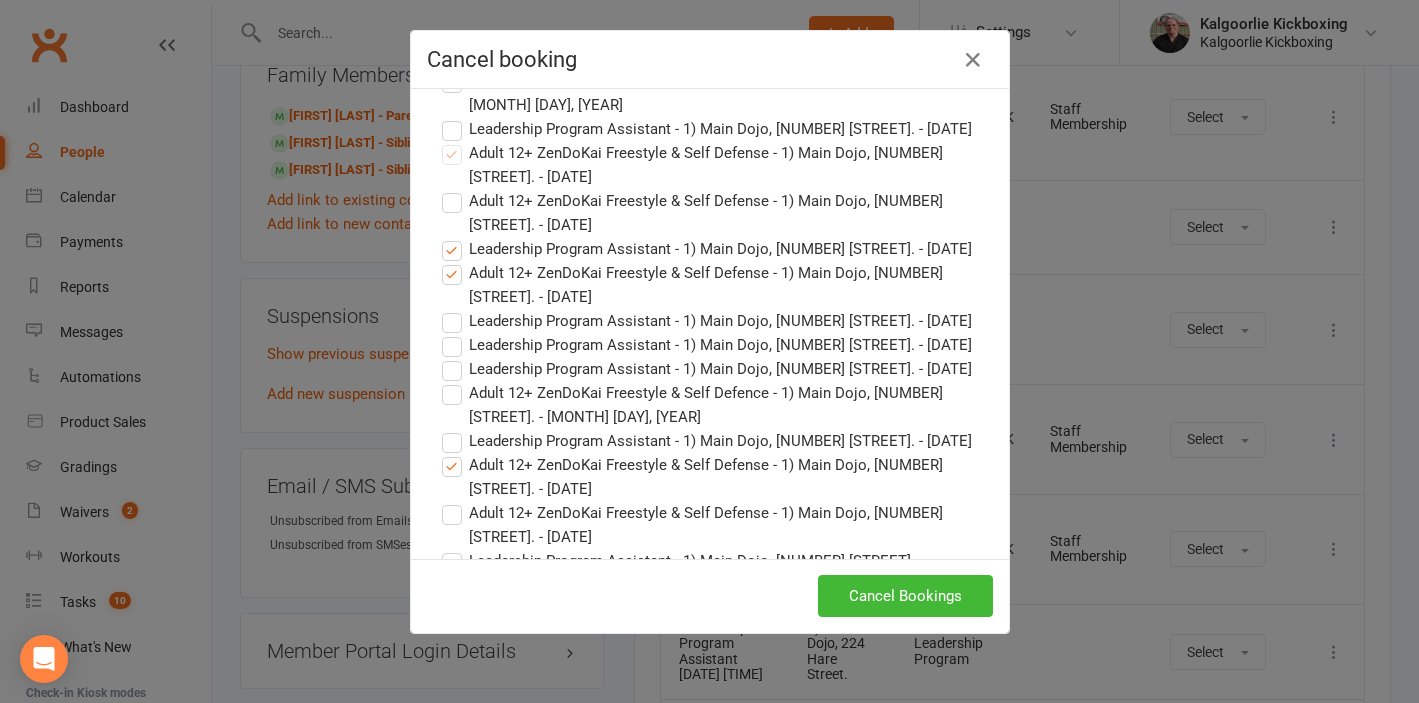 scroll, scrollTop: 255, scrollLeft: 0, axis: vertical 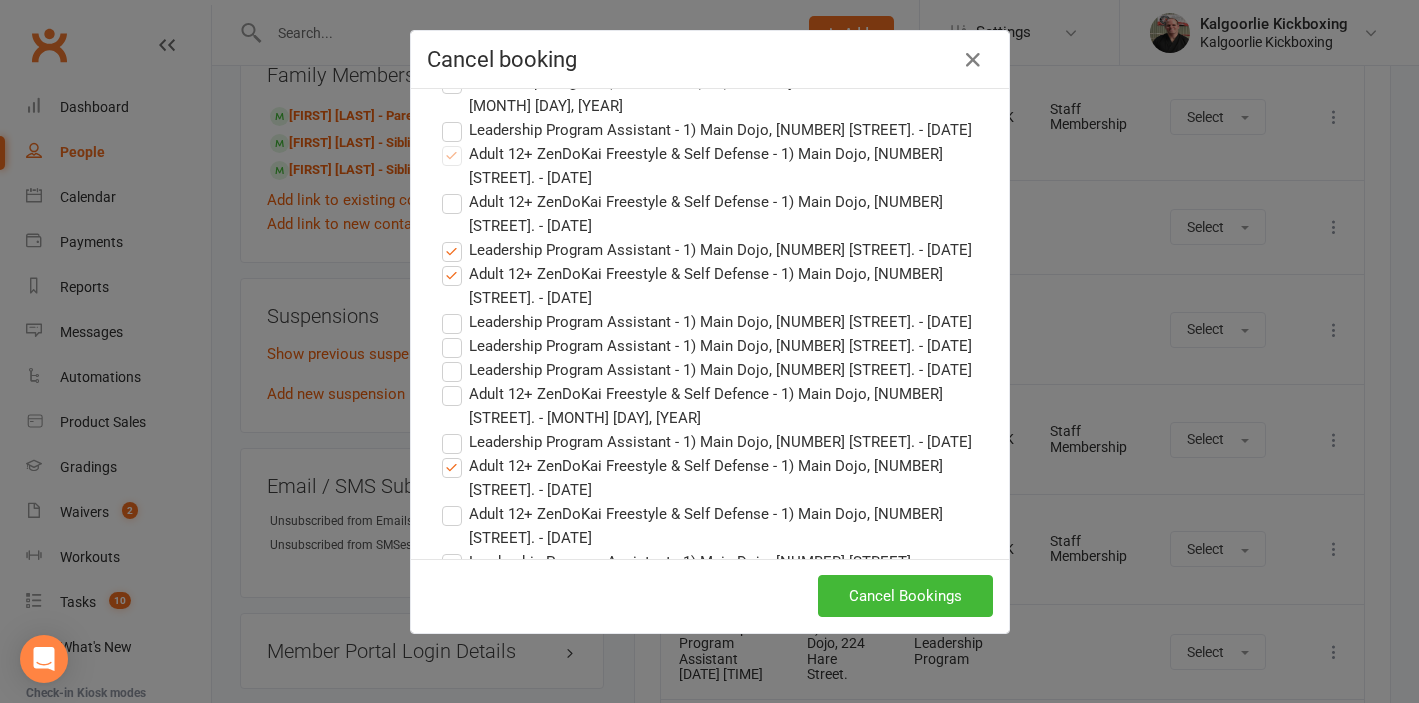 click on "Leadership Program Assistant - 1) Main Dojo, 224 Hare Street. - Aug 16, 2025" at bounding box center [707, 346] 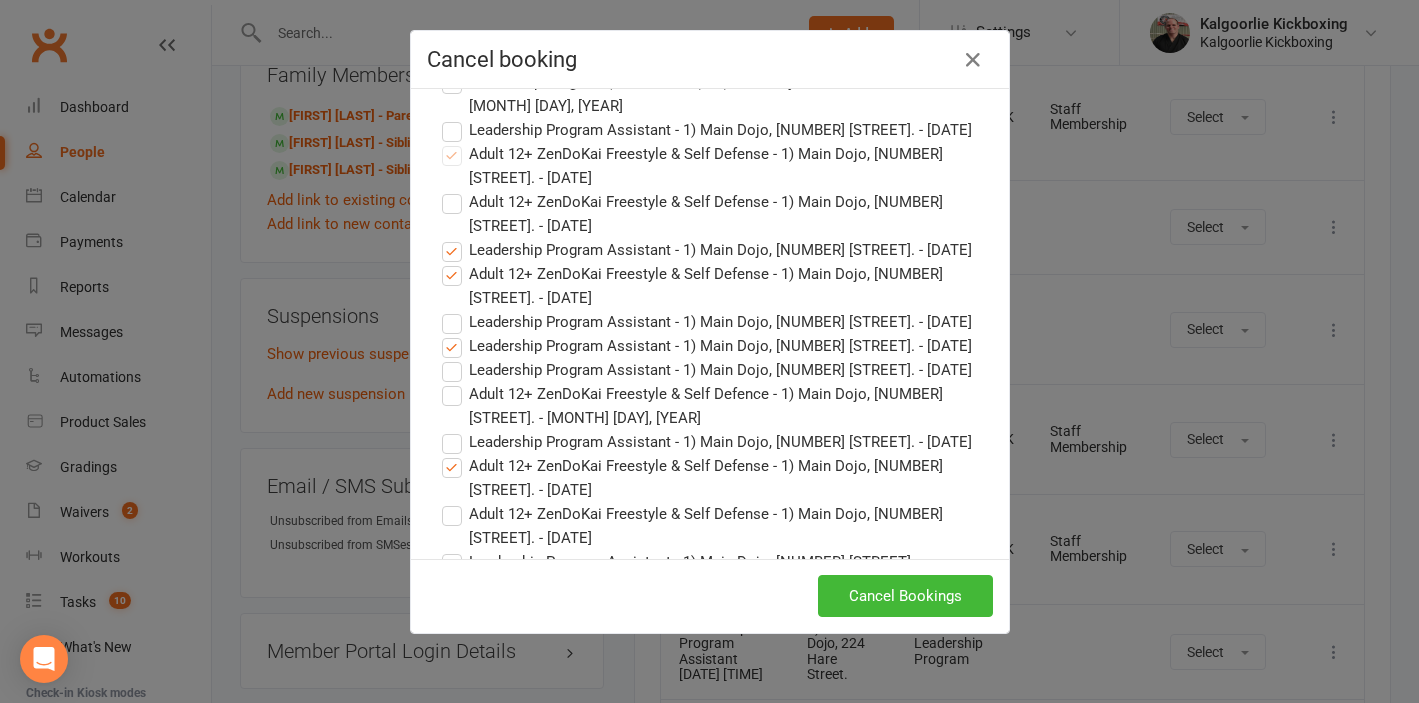 click on "Leadership Program Assistant - 1) Main Dojo, 224 Hare Street. - Aug 16, 2025" at bounding box center (707, 370) 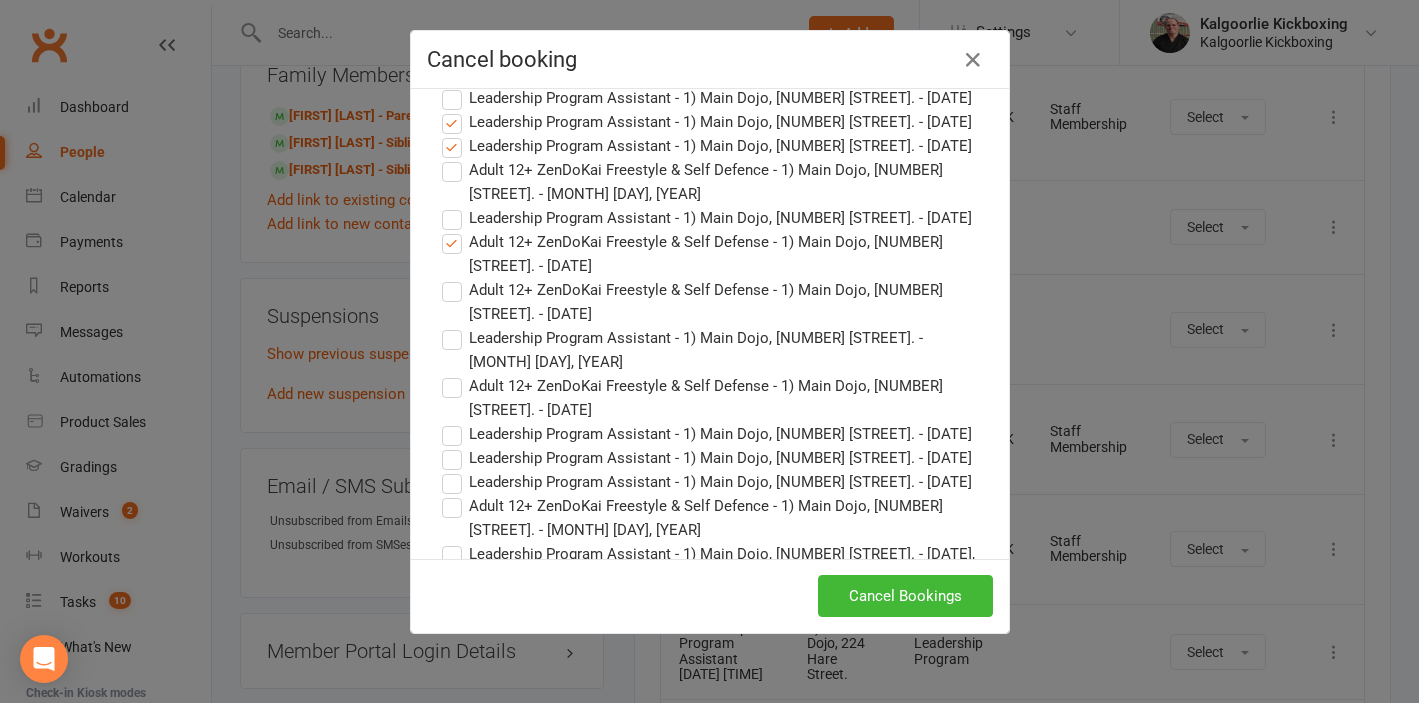 scroll, scrollTop: 480, scrollLeft: 0, axis: vertical 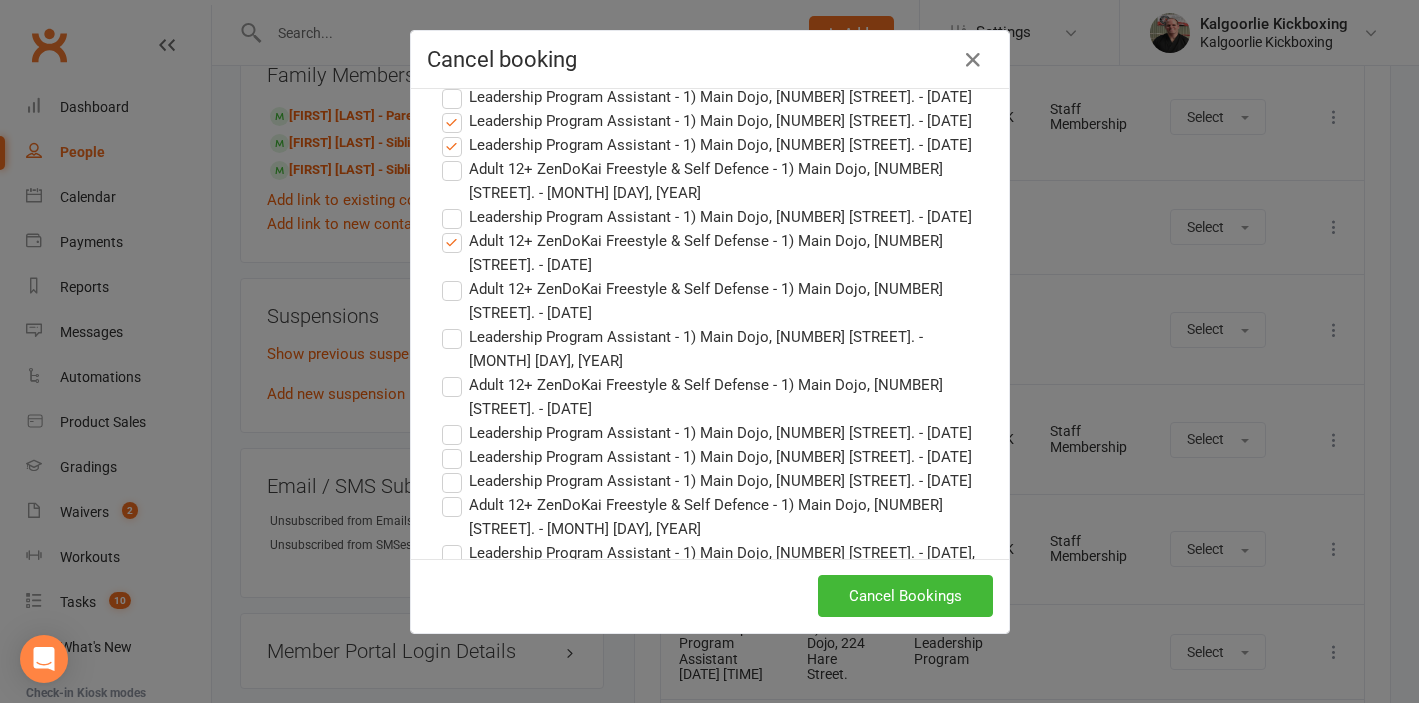 click on "Leadership Program Assistant - 1) Main Dojo, 224 Hare Street. - Aug 22, 2025" at bounding box center [710, 349] 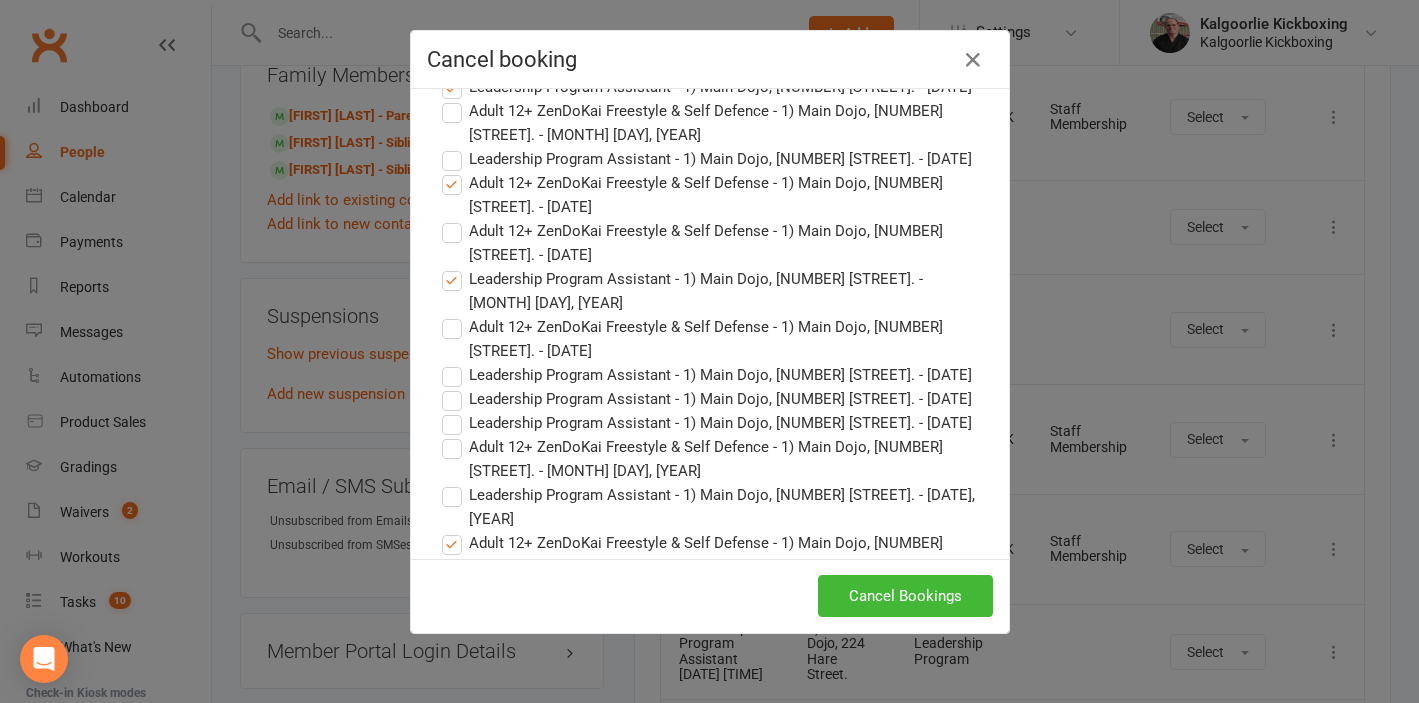 scroll, scrollTop: 536, scrollLeft: 0, axis: vertical 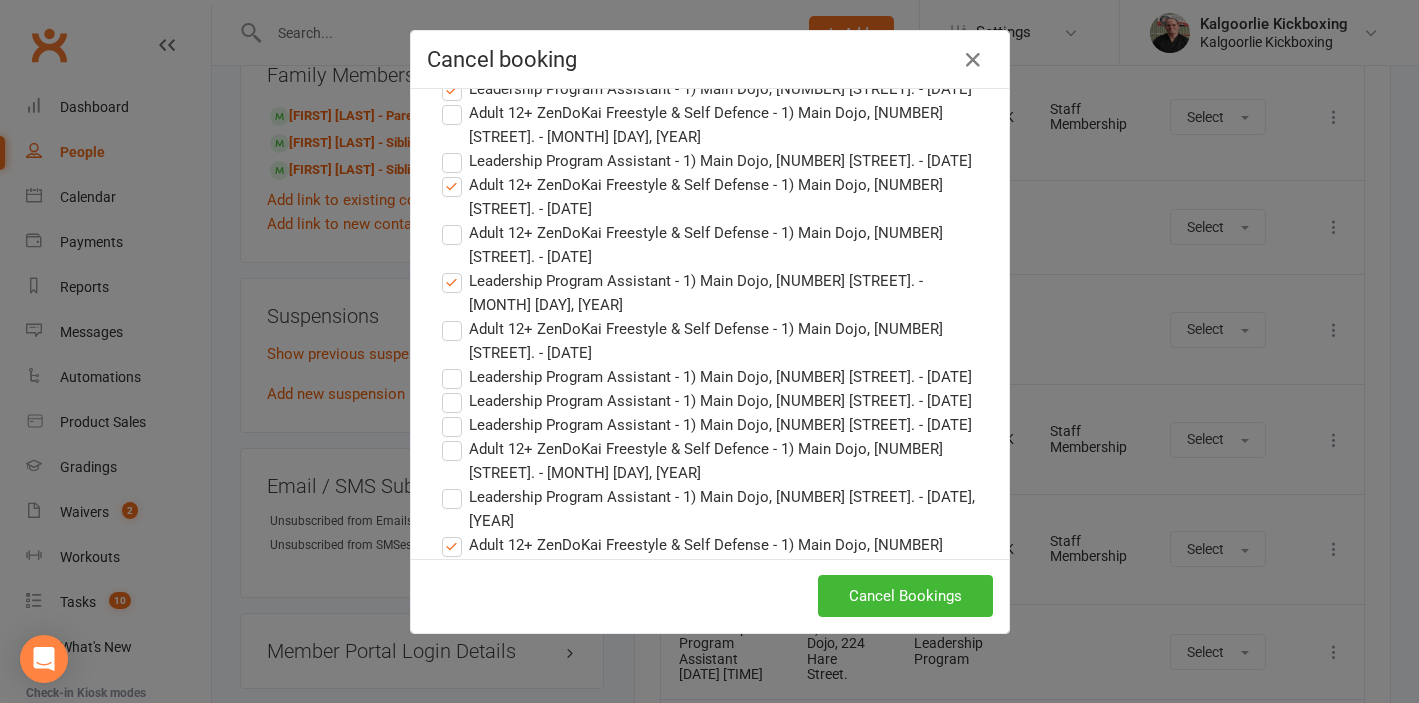 click on "Adult 12+ ZenDoKai Freestyle & Self Defense - 1) Main Dojo, 224 Hare Street. - Aug 22, 2025" at bounding box center (710, 341) 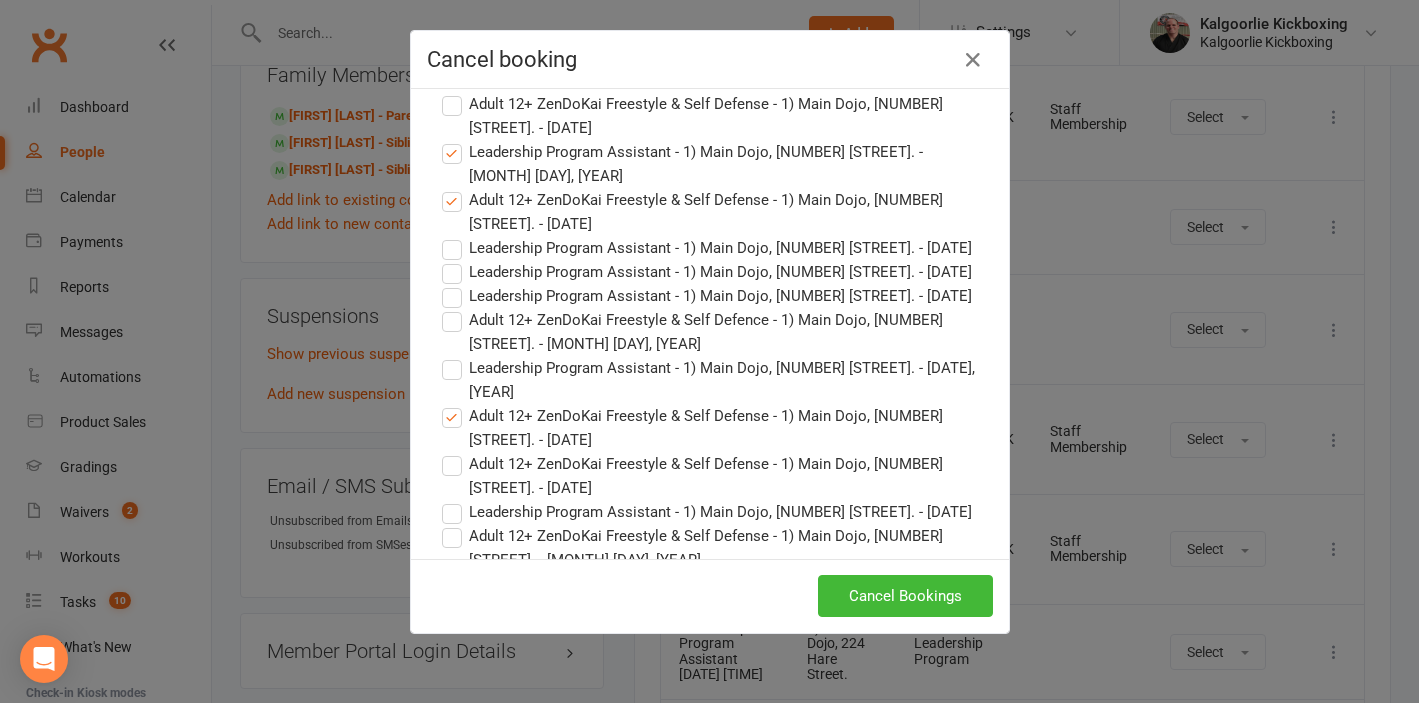 scroll, scrollTop: 669, scrollLeft: 0, axis: vertical 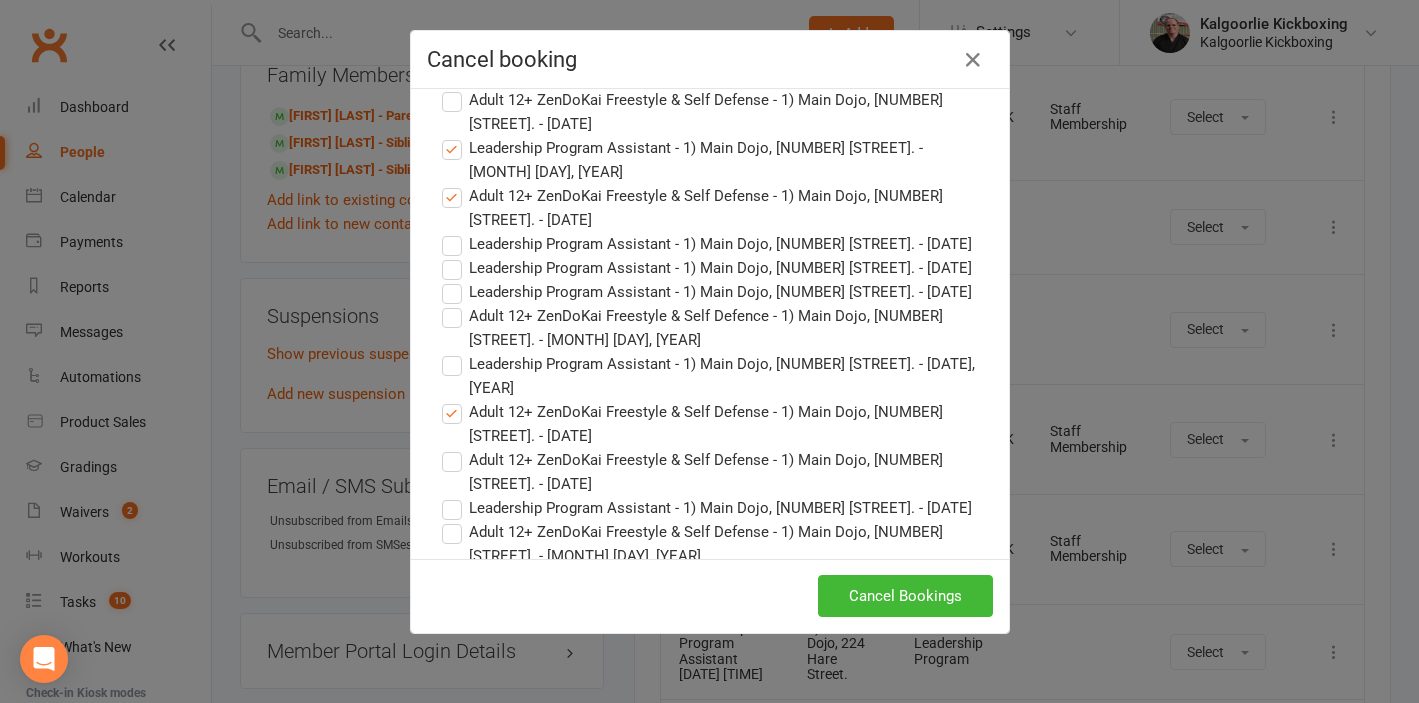 click on "Leadership Program Assistant - 1) Main Dojo, 224 Hare Street. - Aug 23, 2025" at bounding box center (707, 268) 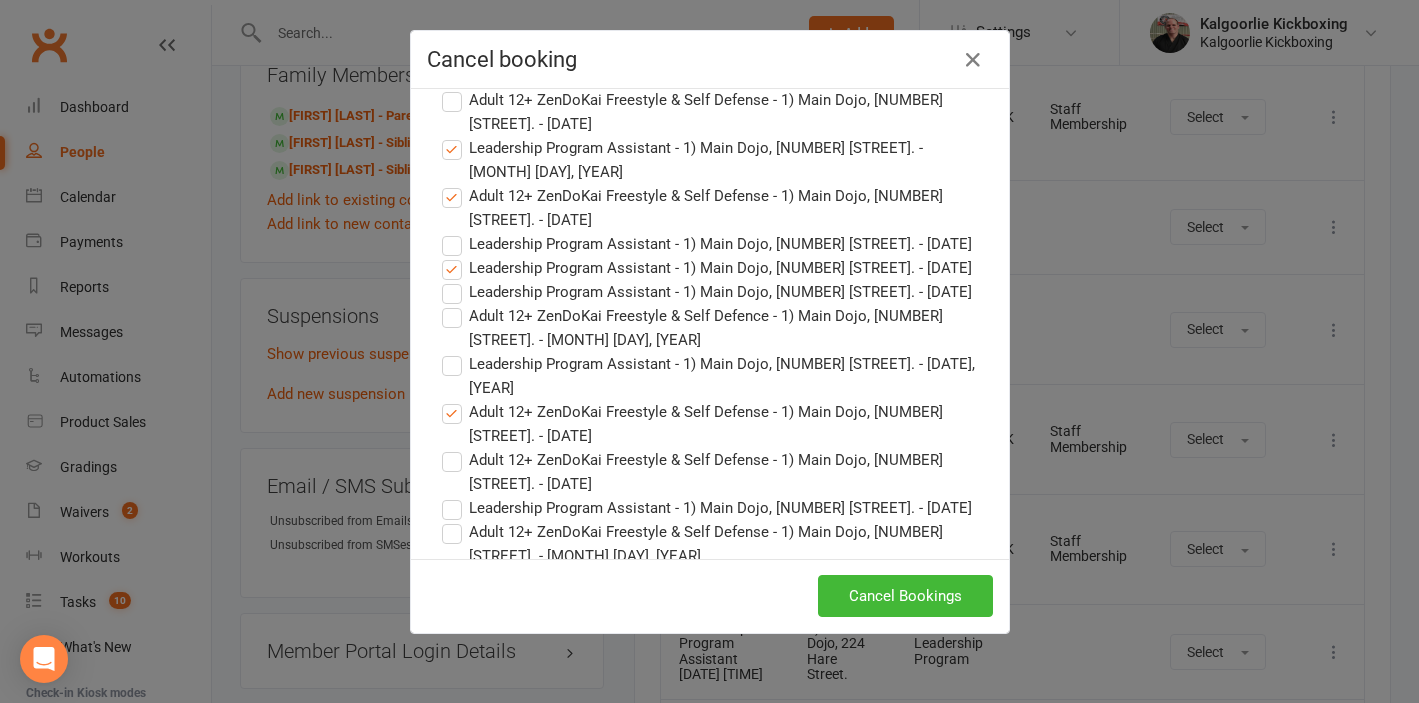 click on "Leadership Program Assistant - 1) Main Dojo, 224 Hare Street. - Aug 23, 2025" at bounding box center (707, 292) 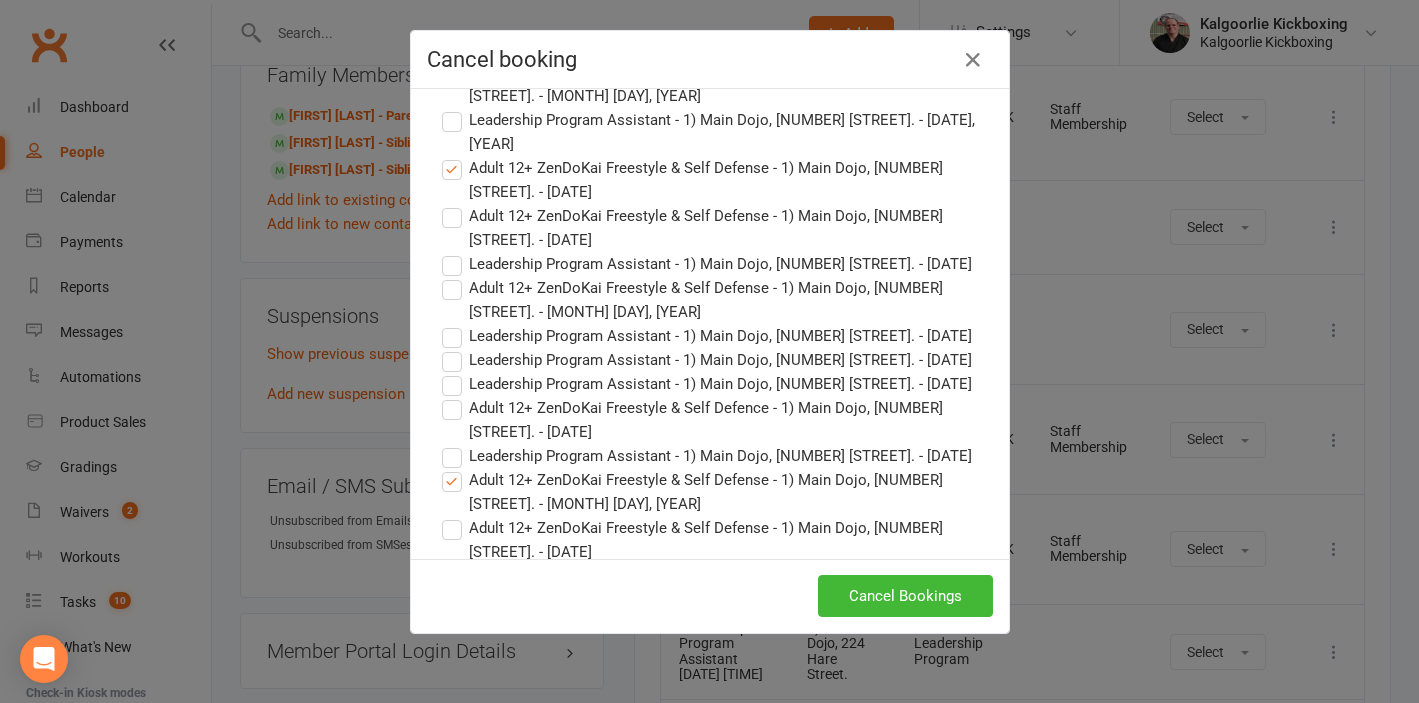 scroll, scrollTop: 906, scrollLeft: 0, axis: vertical 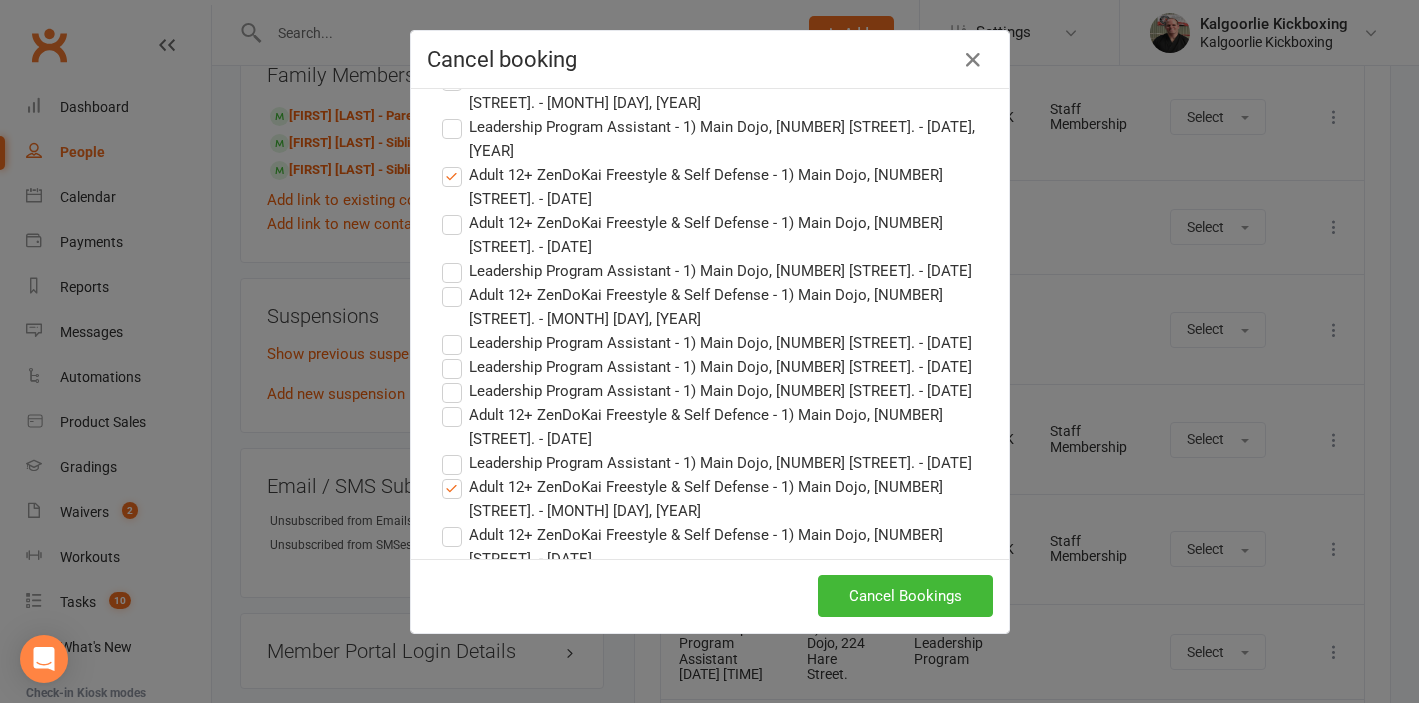 click on "Leadership Program Assistant - 1) Main Dojo, 224 Hare Street. - Aug 29, 2025" at bounding box center (707, 271) 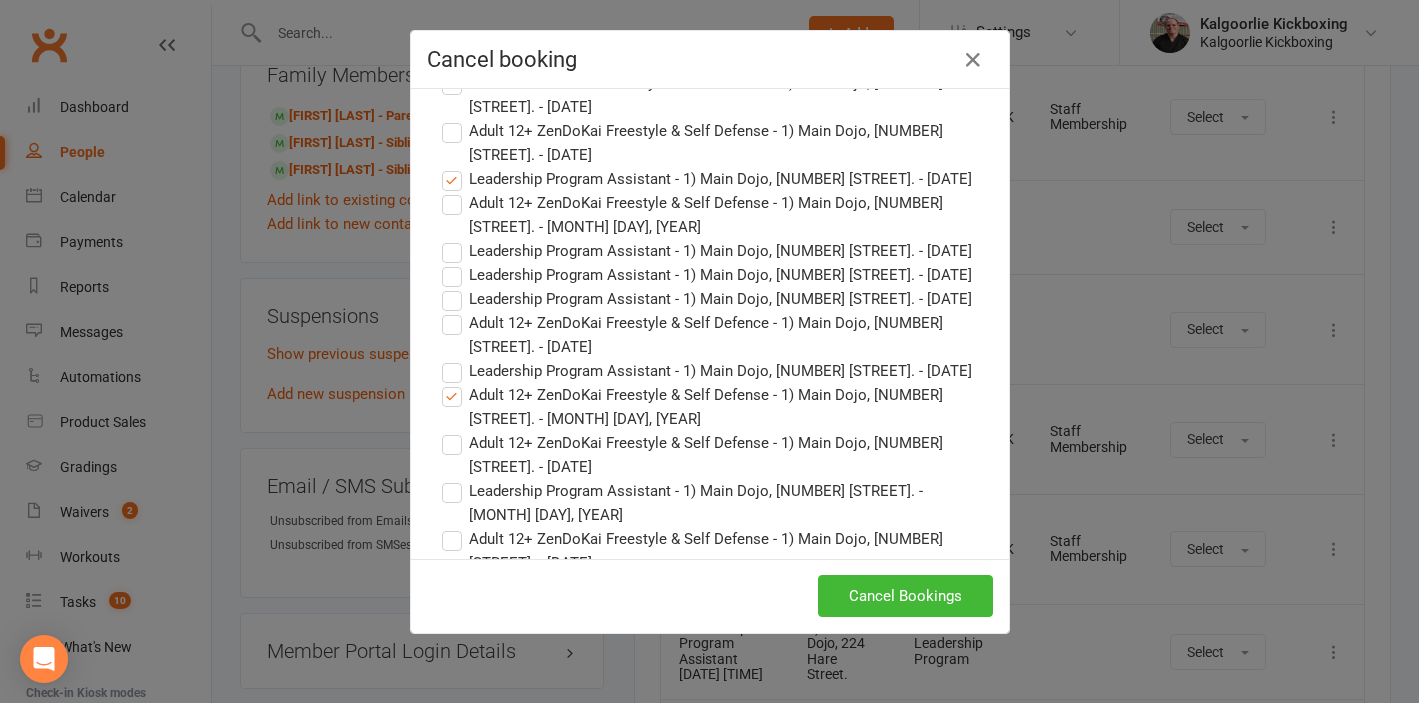 scroll, scrollTop: 997, scrollLeft: 0, axis: vertical 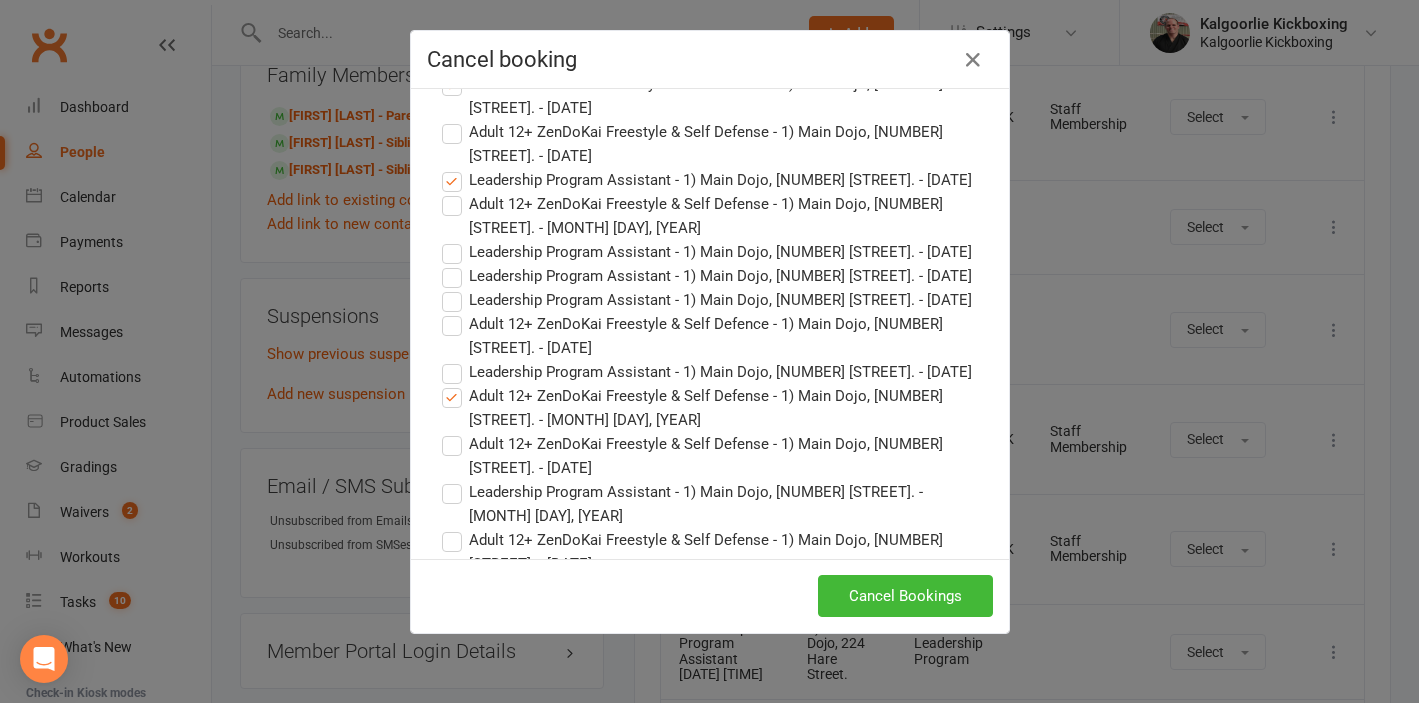 click on "Adult 12+ ZenDoKai Freestyle & Self Defense - 1) Main Dojo, 224 Hare Street. - Aug 29, 2025" at bounding box center (710, 216) 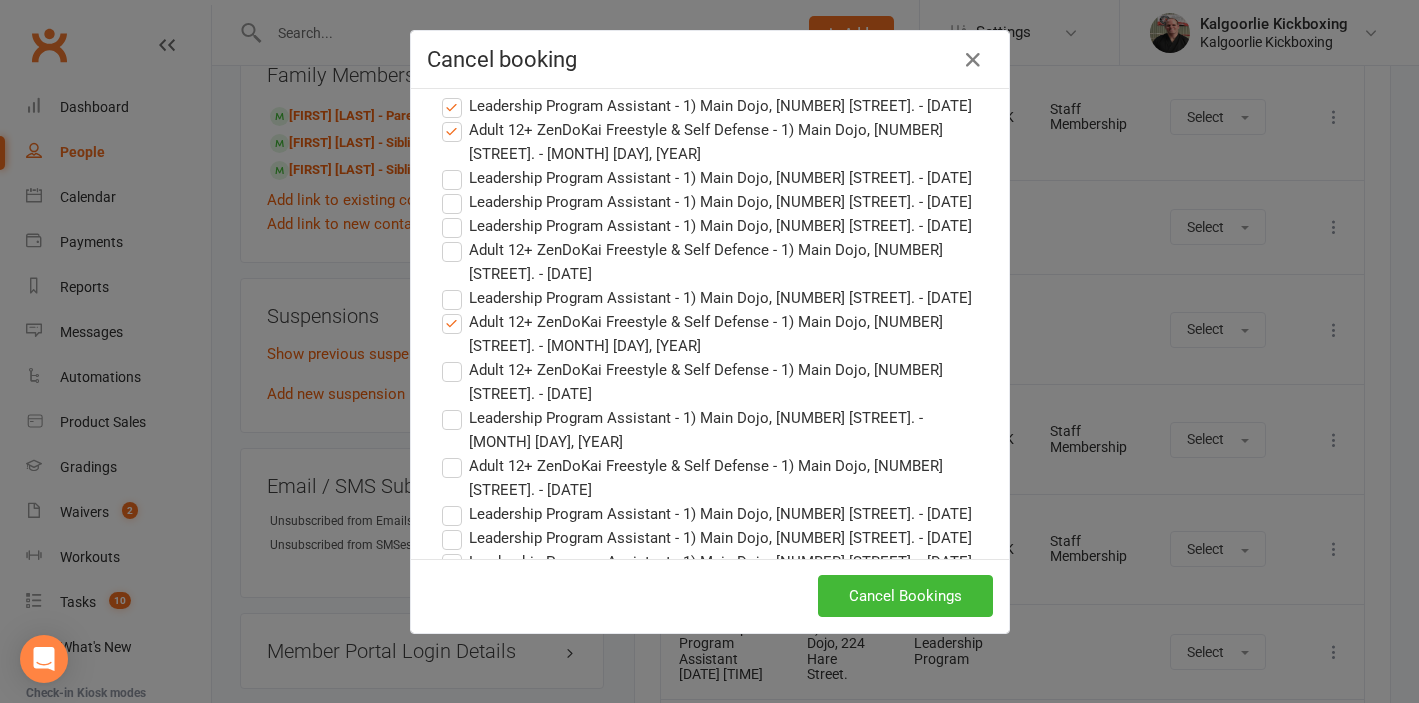 scroll, scrollTop: 1072, scrollLeft: 0, axis: vertical 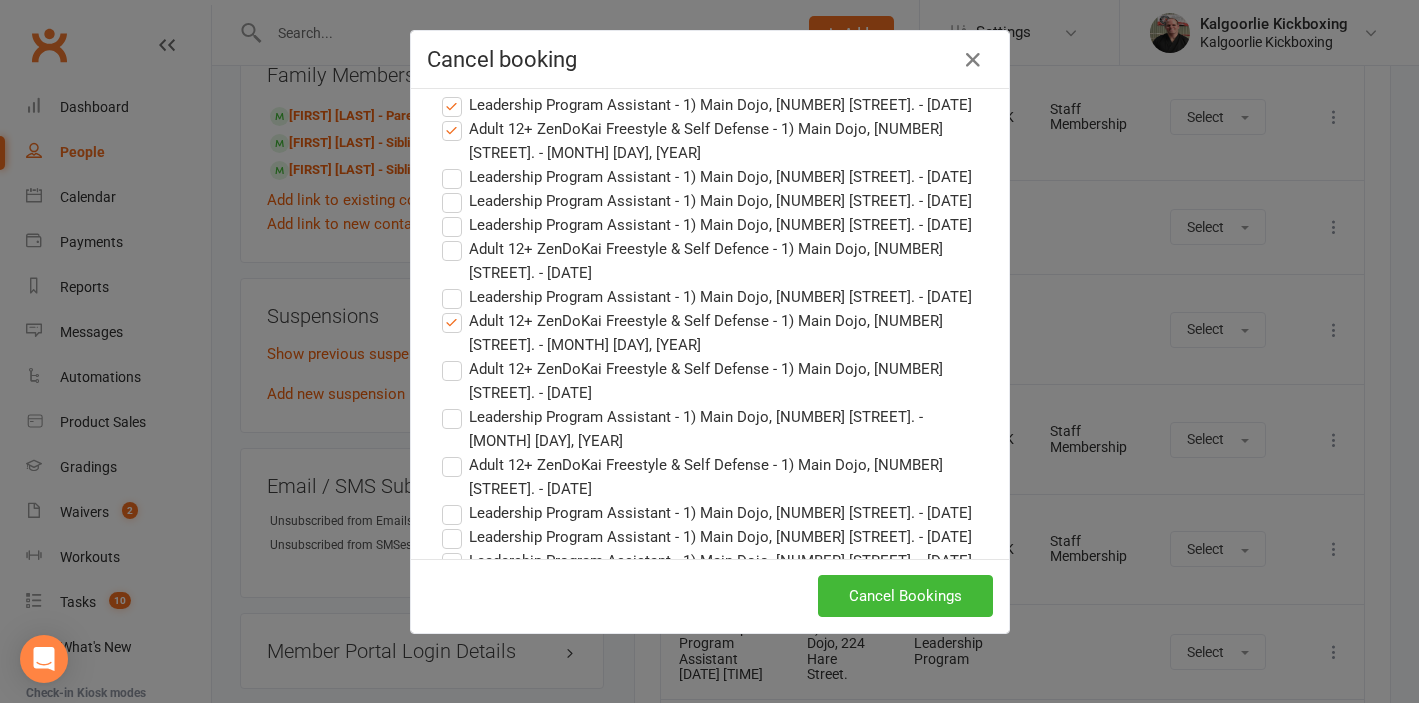 click on "Leadership Program Assistant - 1) Main Dojo, 224 Hare Street. - Aug 30, 2025" at bounding box center (707, 201) 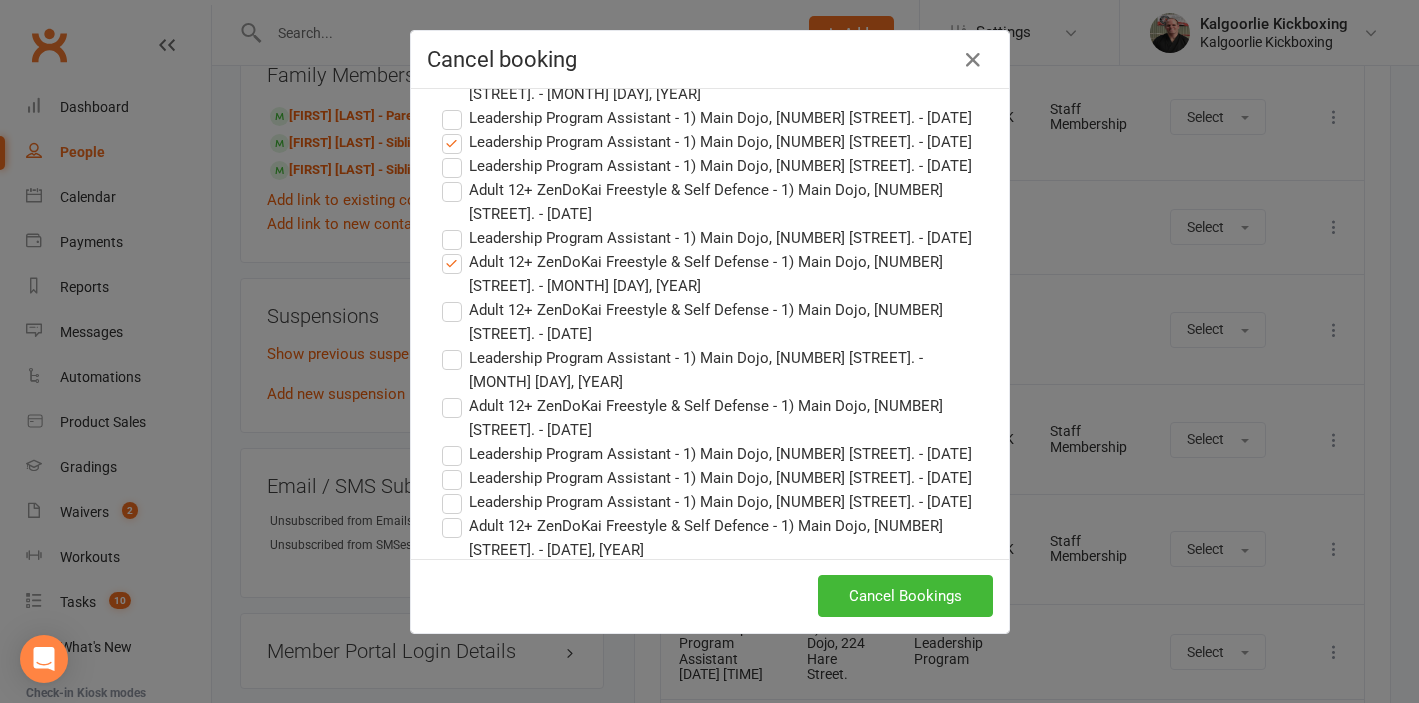 scroll, scrollTop: 1132, scrollLeft: 0, axis: vertical 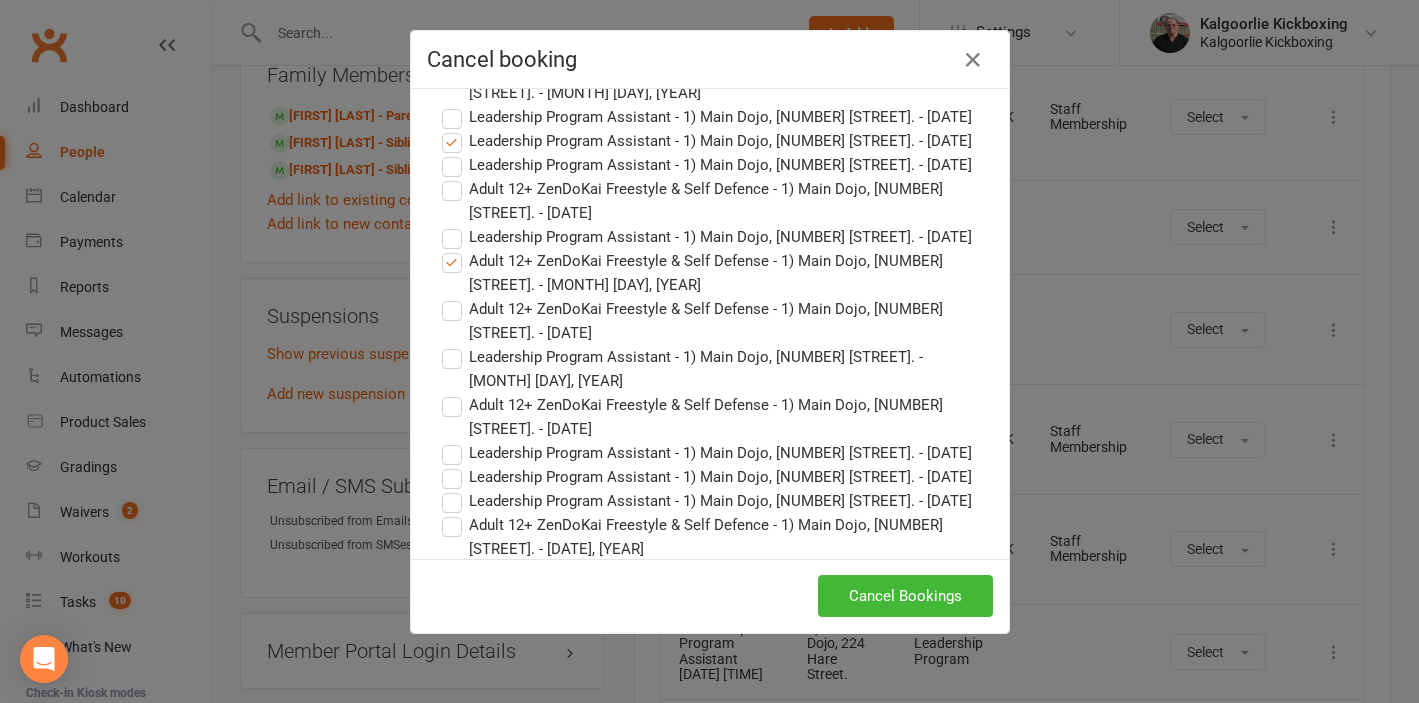 click on "Leadership Program Assistant - 1) Main Dojo, 224 Hare Street. - Aug 30, 2025" at bounding box center (707, 165) 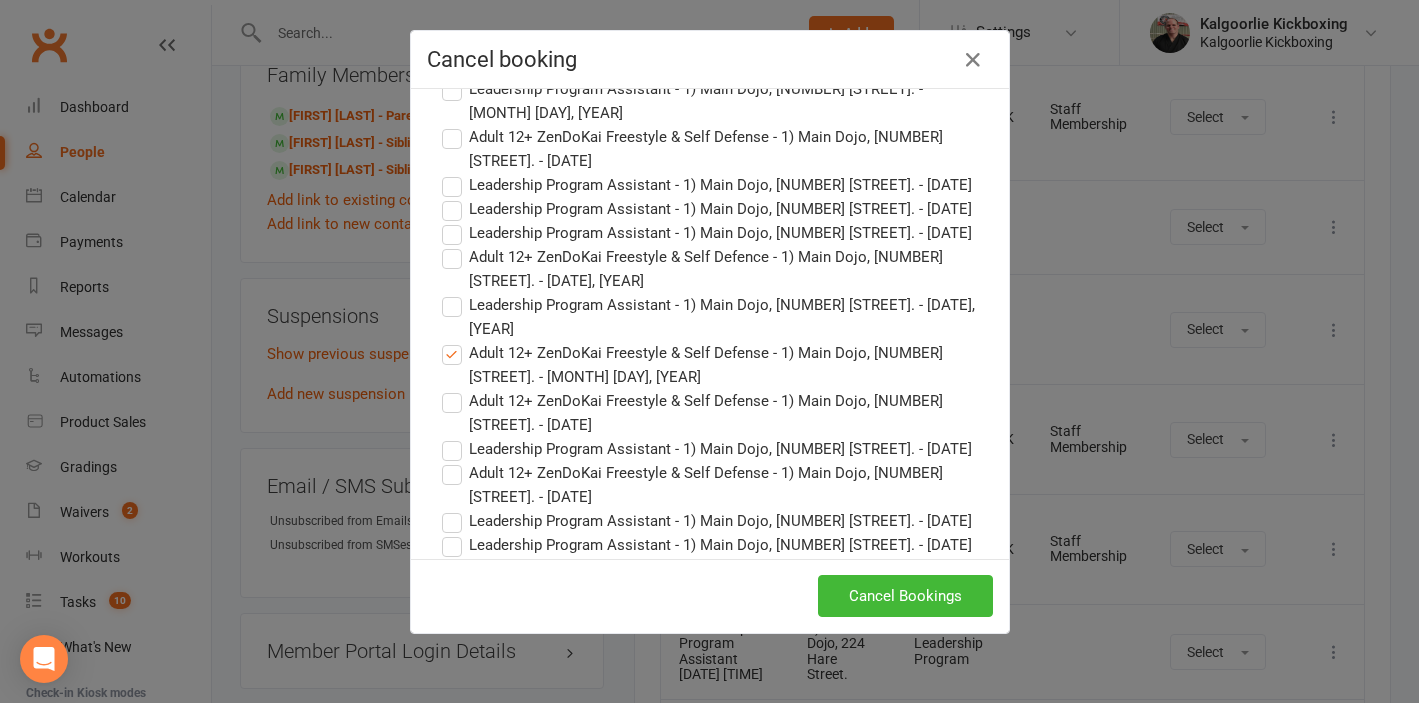 scroll, scrollTop: 1398, scrollLeft: 0, axis: vertical 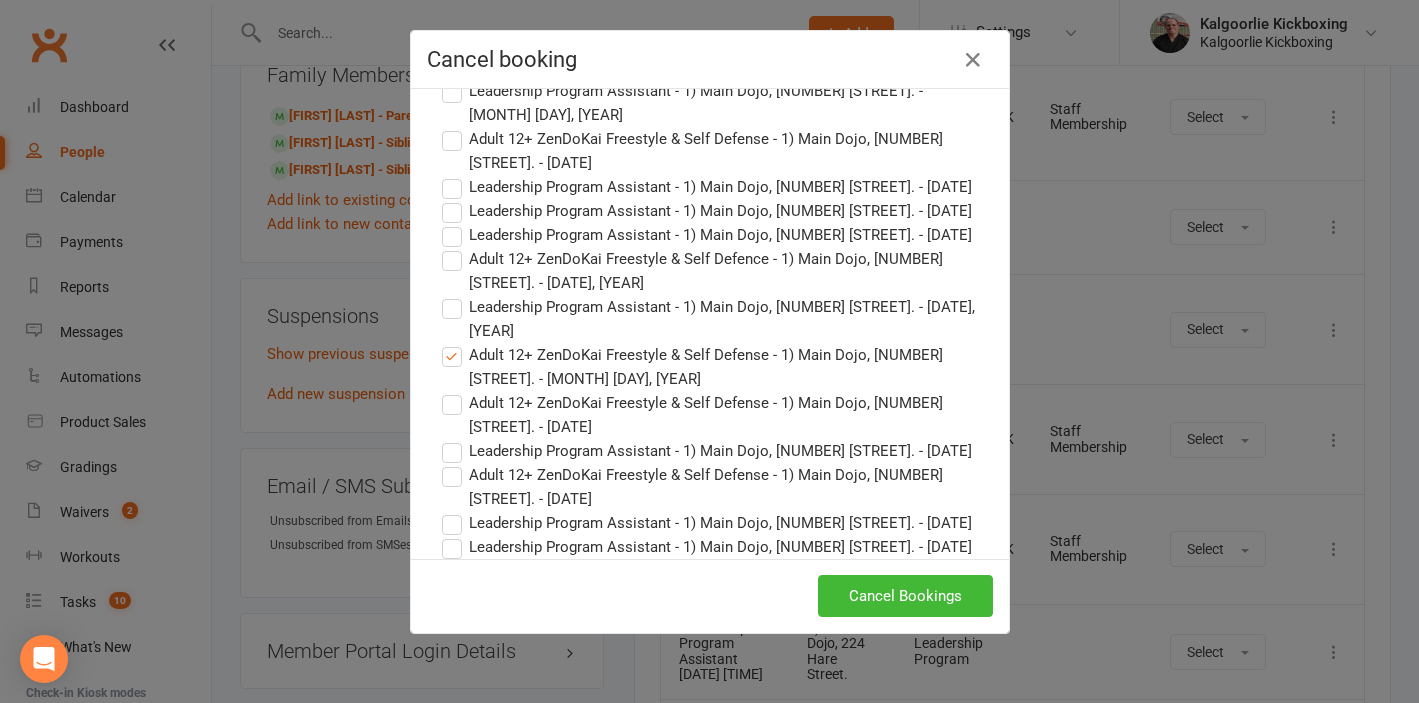 click on "Leadership Program Assistant - 1) Main Dojo, 224 Hare Street. - Sep 05, 2025" at bounding box center [710, 103] 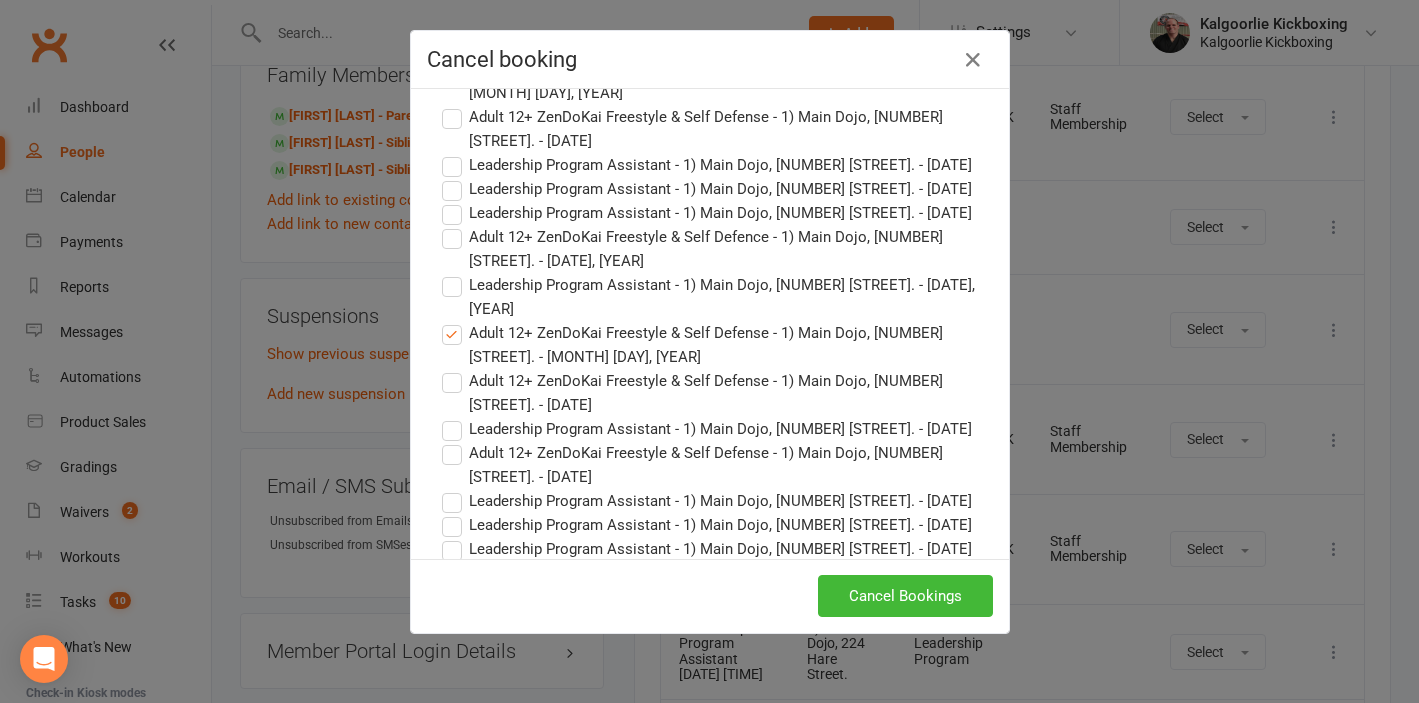 scroll, scrollTop: 1433, scrollLeft: 0, axis: vertical 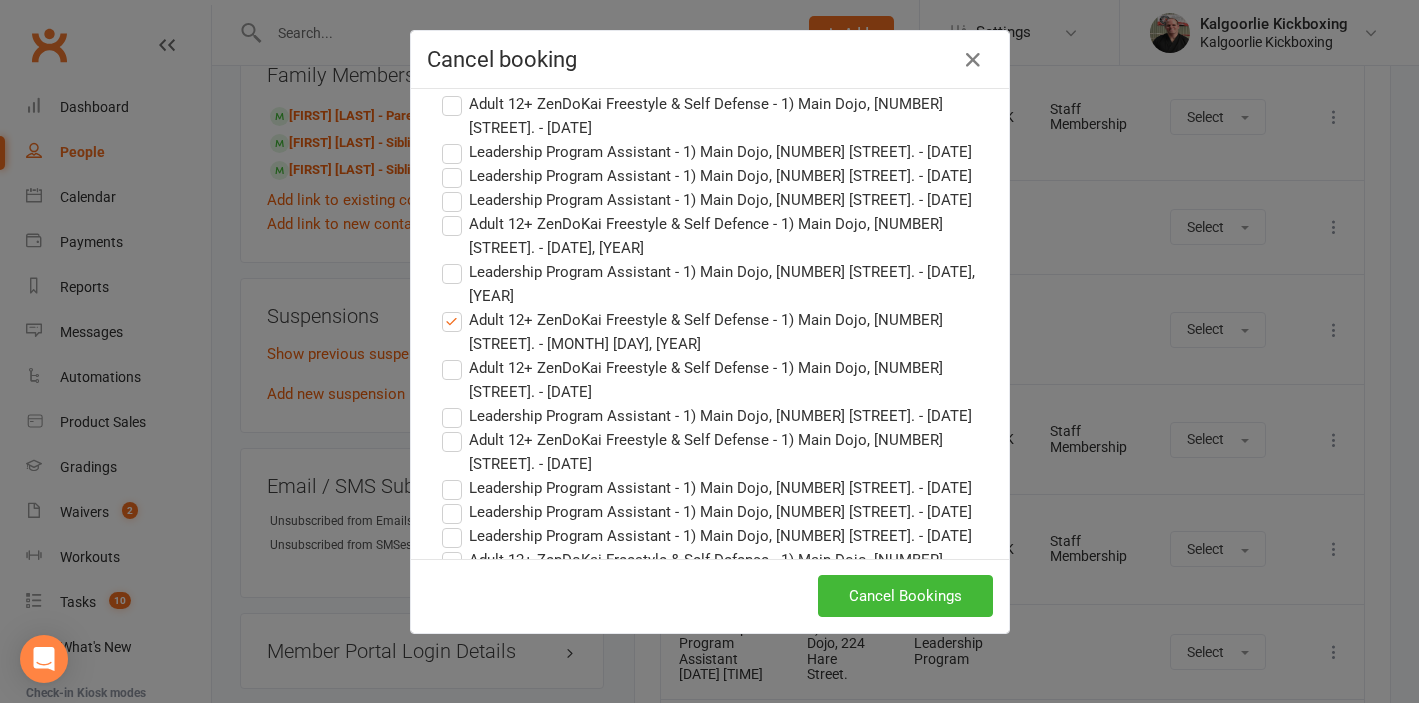 click on "Adult 12+ ZenDoKai Freestyle & Self Defense - 1) Main Dojo, 224 Hare Street. - Sep 05, 2025" at bounding box center [710, 116] 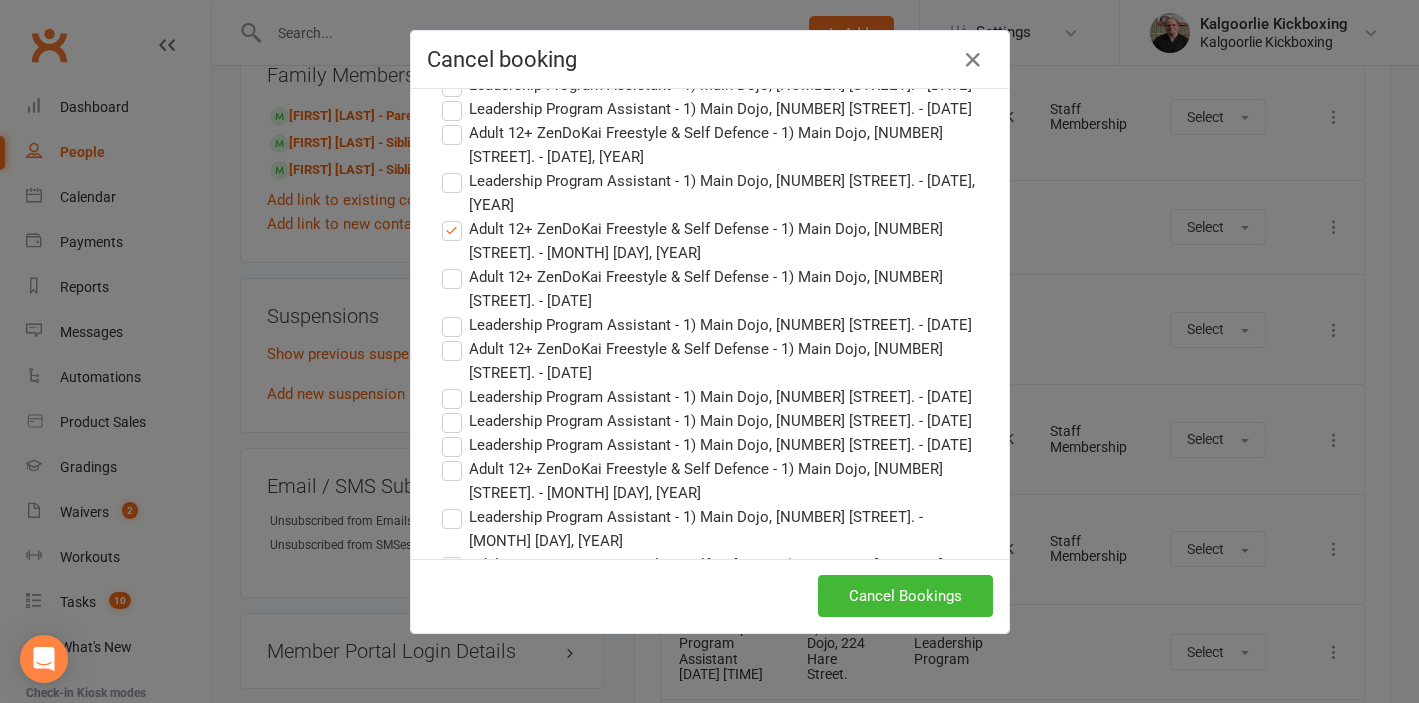 scroll, scrollTop: 1523, scrollLeft: 0, axis: vertical 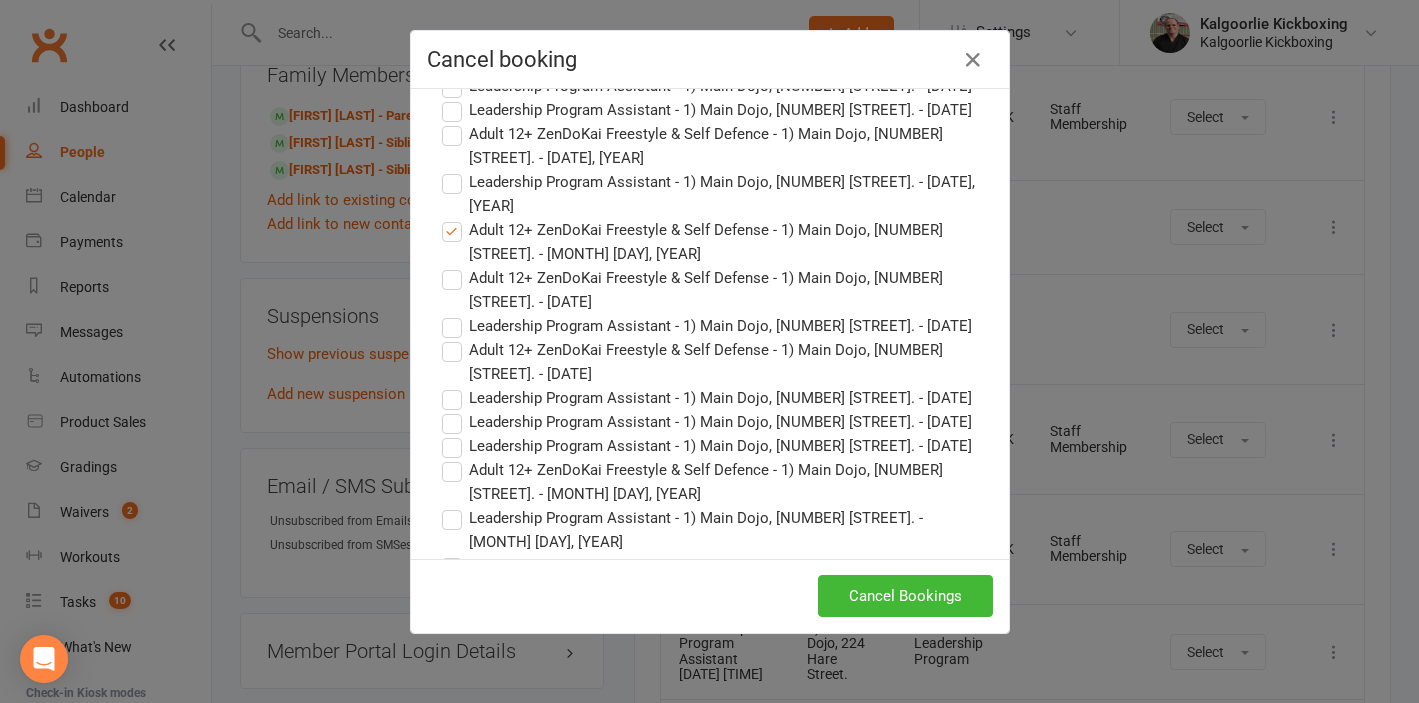 click on "Leadership Program Assistant - 1) Main Dojo, 224 Hare Street. - Sep 06, 2025" at bounding box center (707, 86) 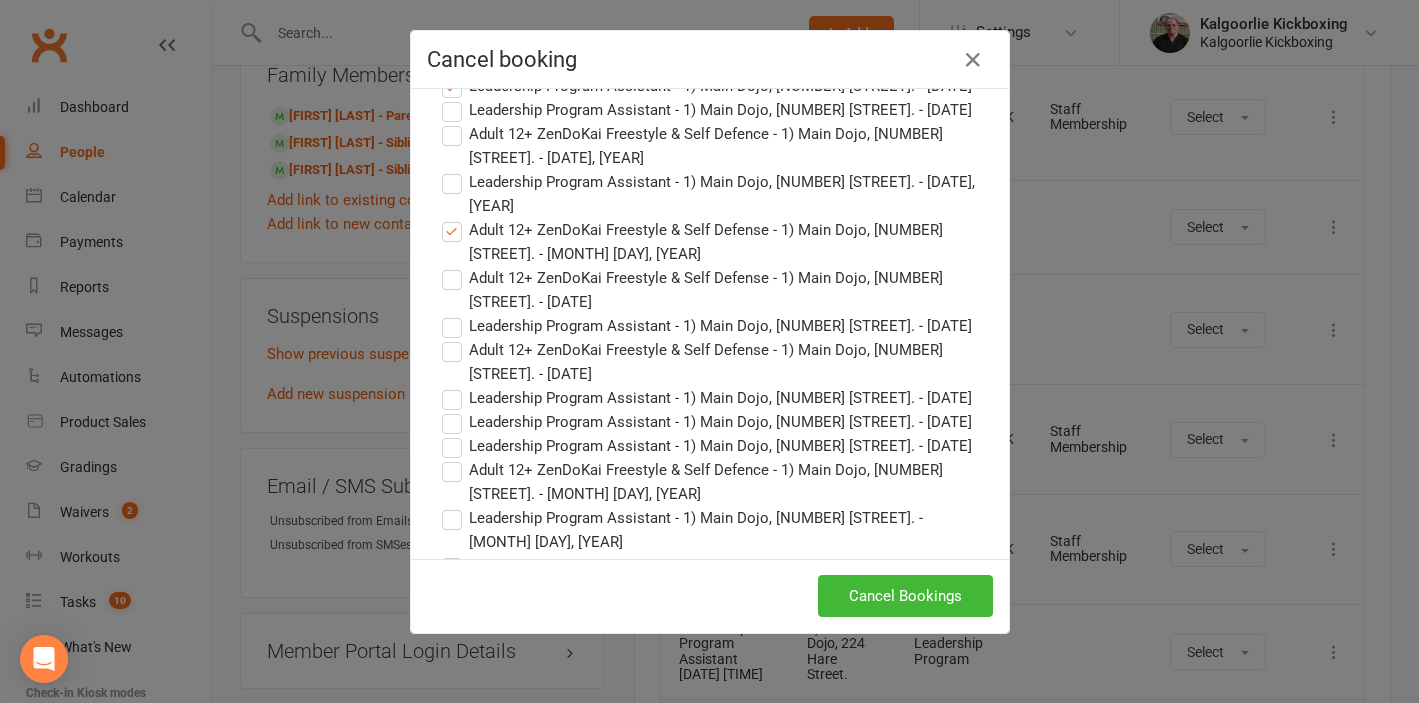 click on "Leadership Program Assistant - 1) Main Dojo, 224 Hare Street. - Sep 06, 2025" at bounding box center [707, 110] 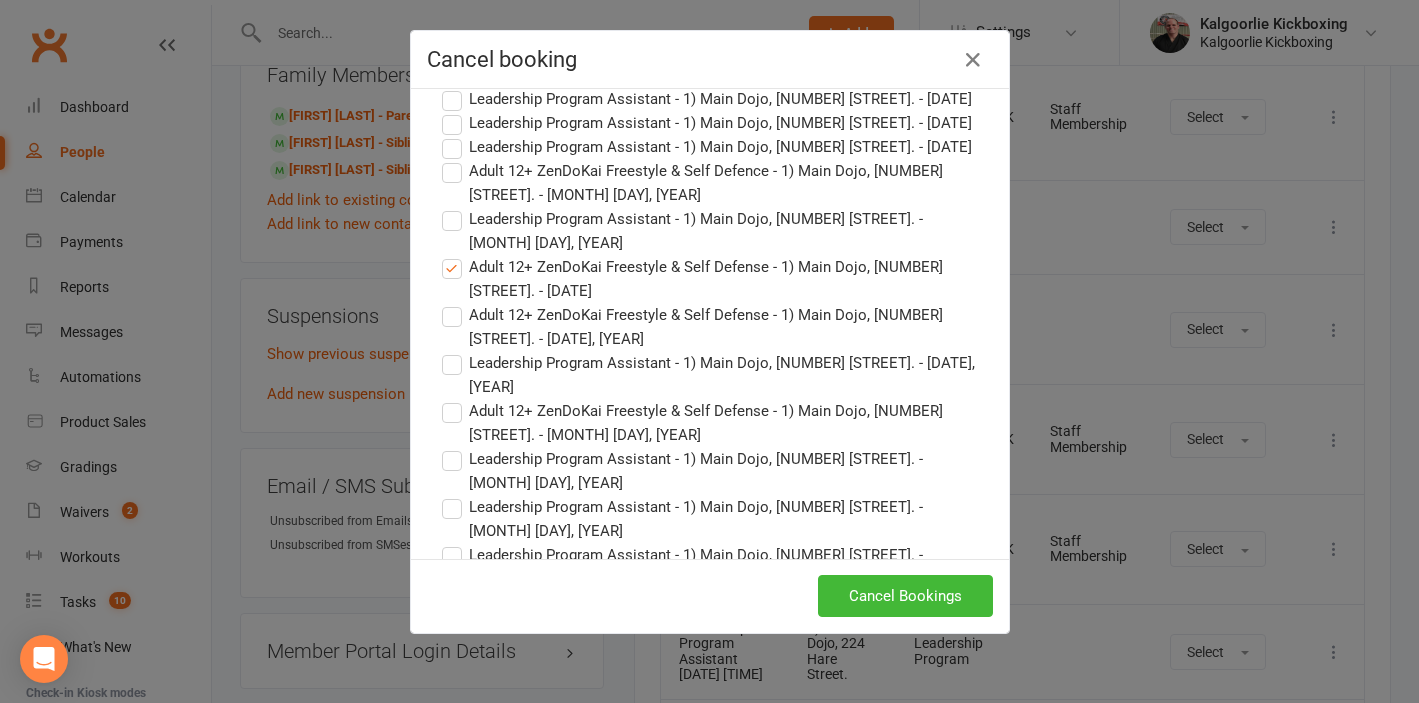 scroll, scrollTop: 1820, scrollLeft: 0, axis: vertical 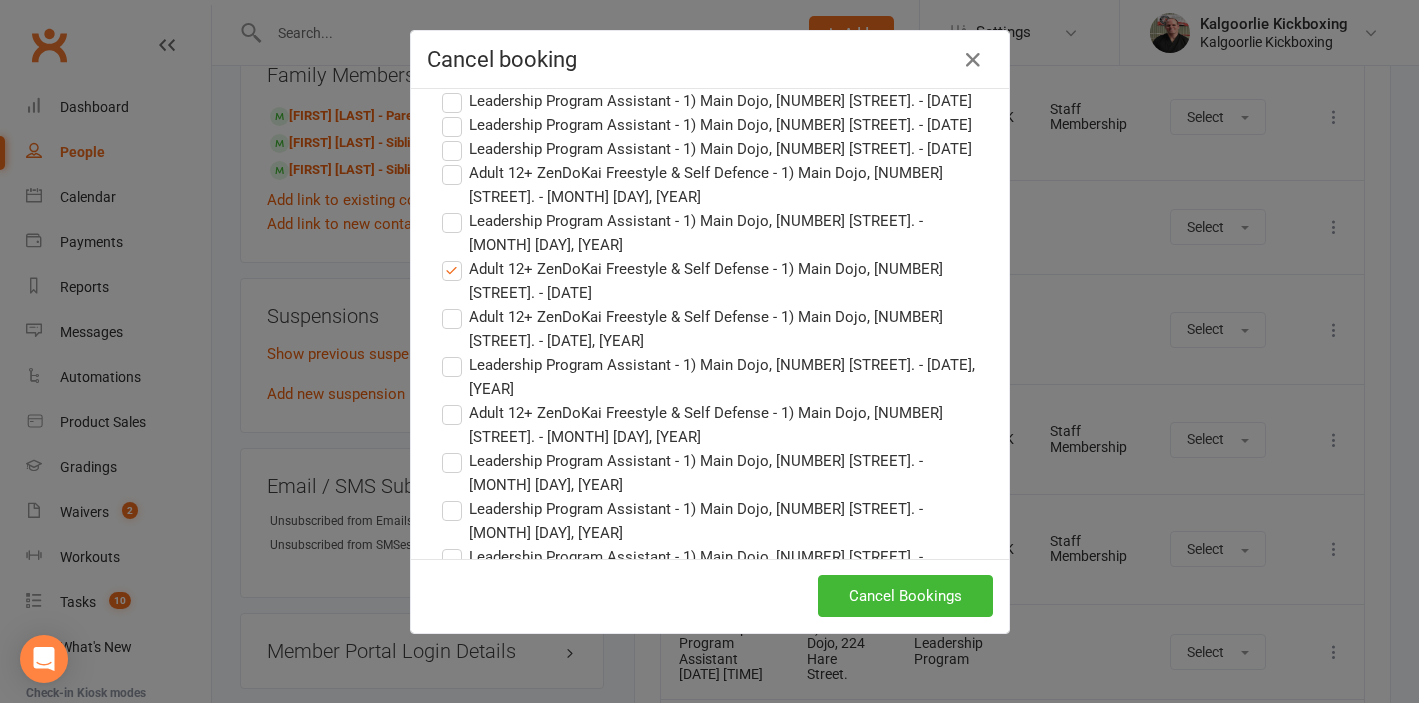 click on "Leadership Program Assistant - 1) Main Dojo, 224 Hare Street. - Sep 12, 2025" at bounding box center [707, 29] 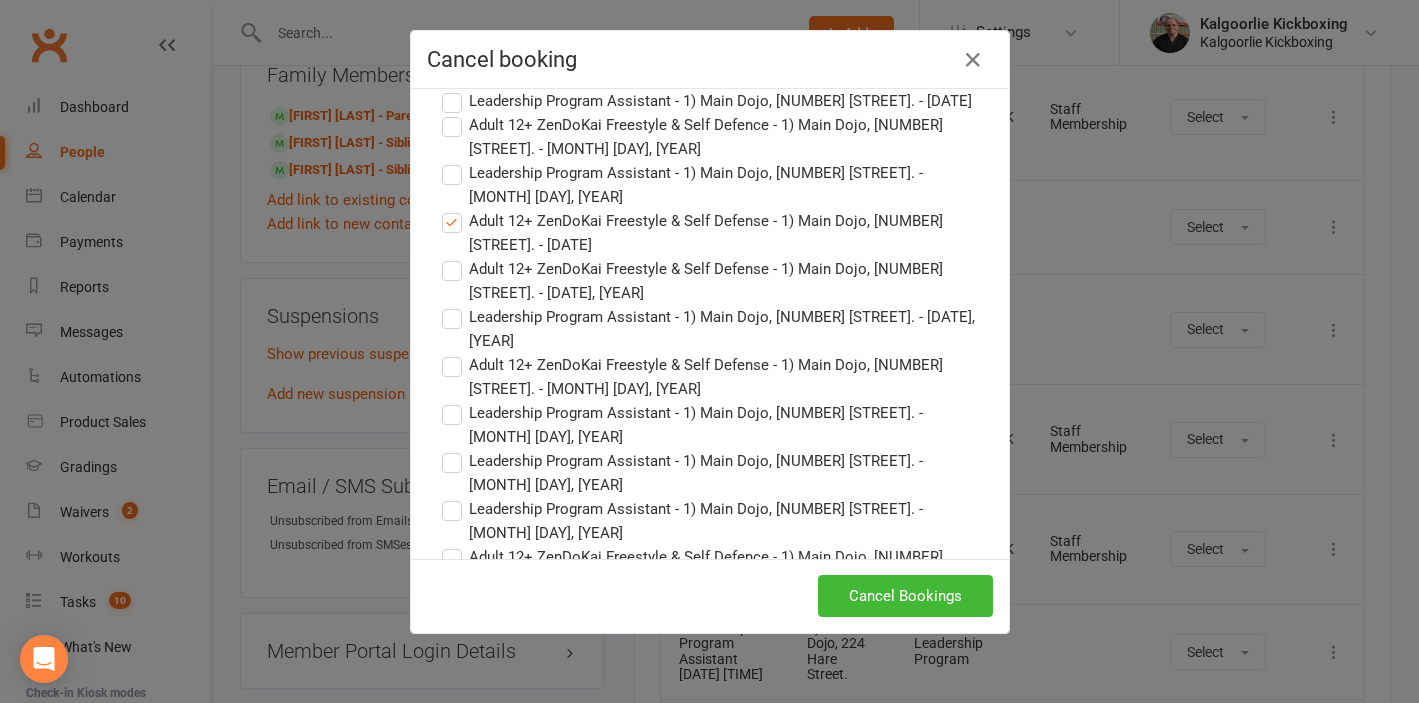 scroll, scrollTop: 1874, scrollLeft: 0, axis: vertical 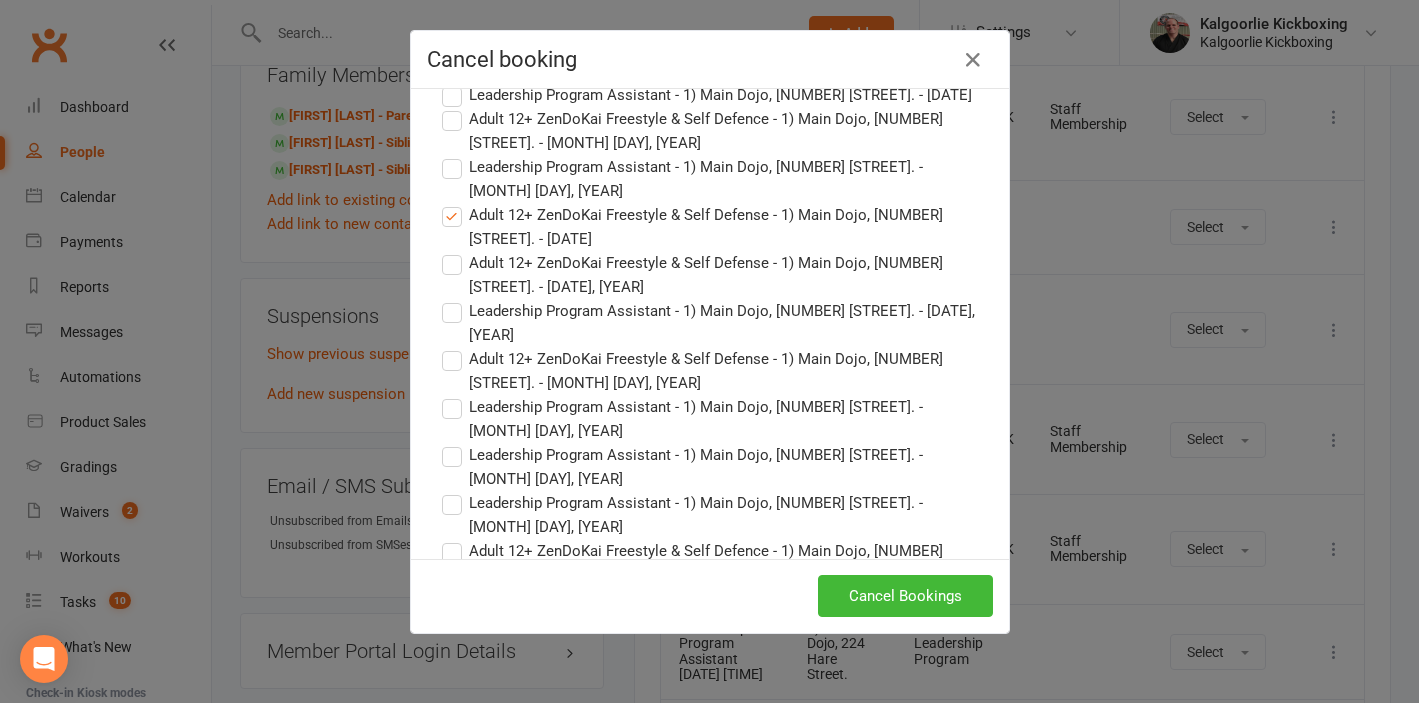 click on "Adult 12+ ZenDoKai Freestyle & Self Defense - 1) Main Dojo, 224 Hare Street. - Sep 12, 2025" at bounding box center (710, 11) 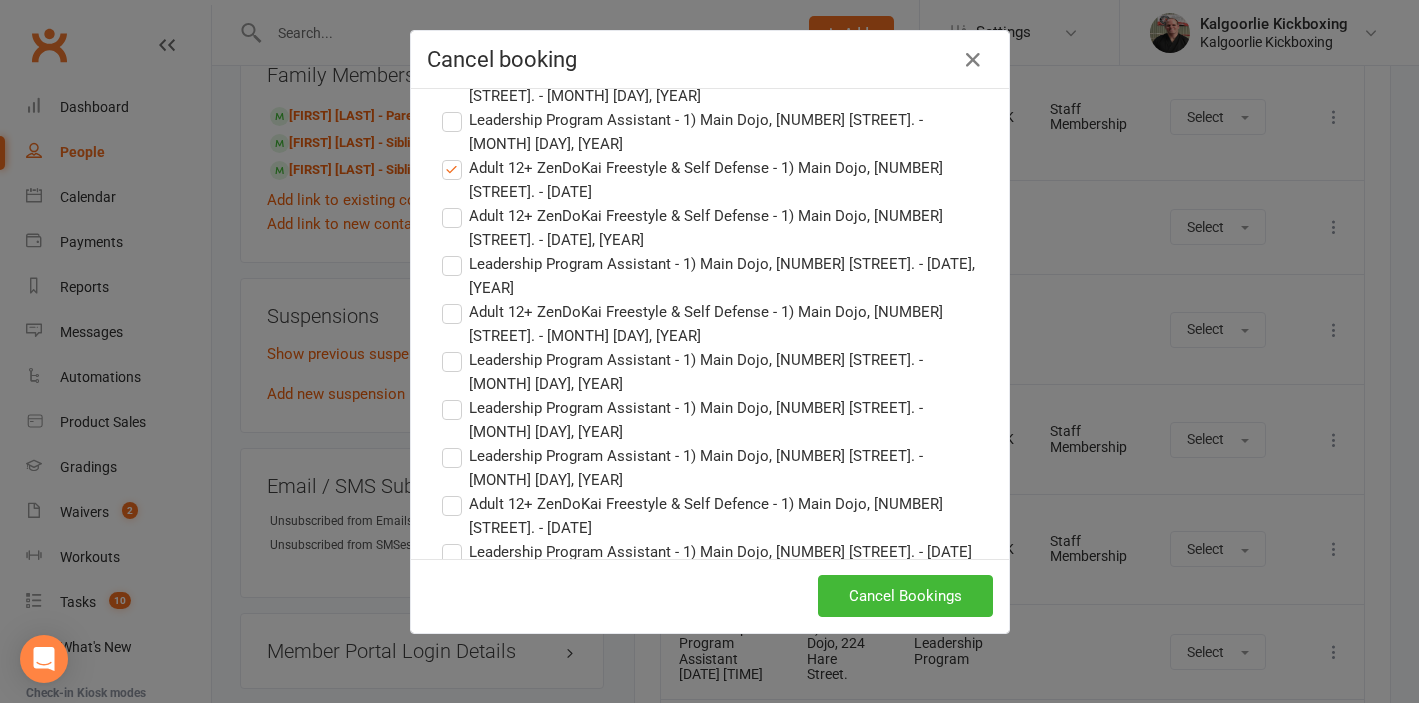 scroll, scrollTop: 1919, scrollLeft: 0, axis: vertical 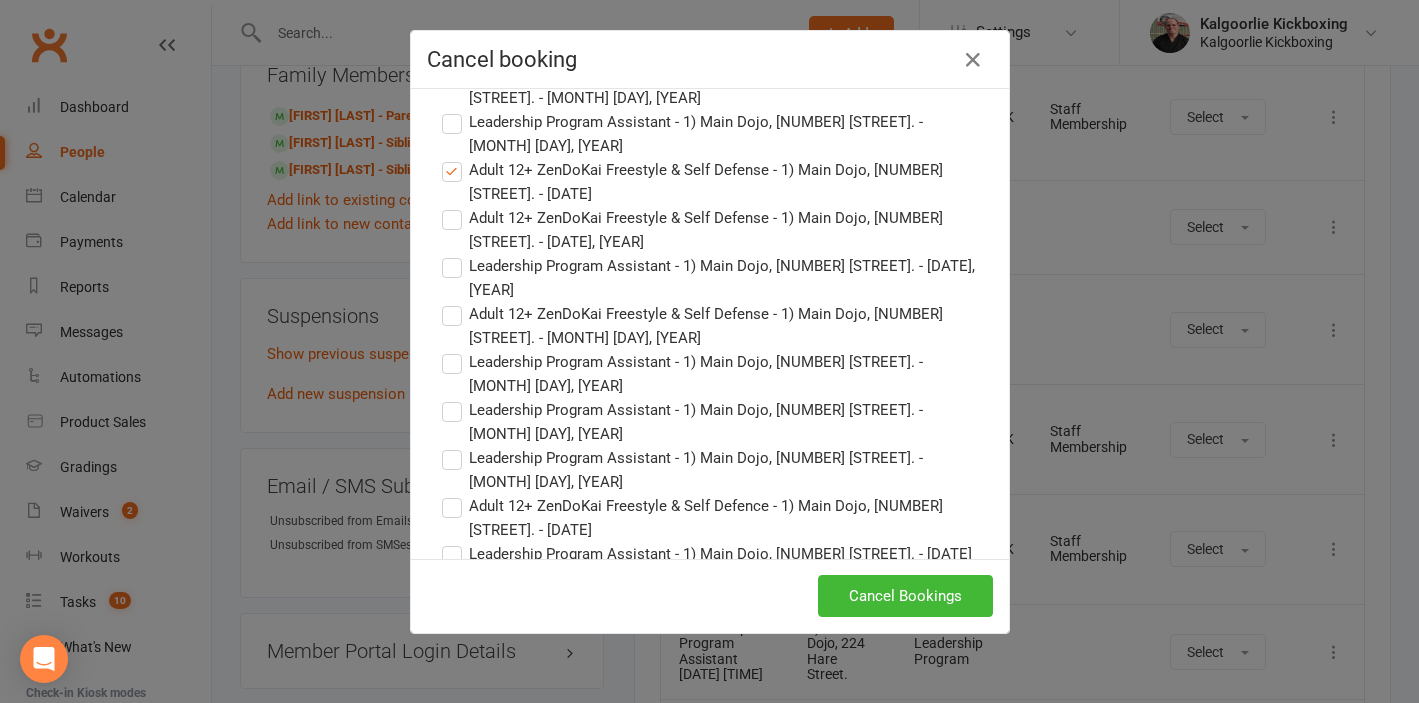click on "Leadership Program Assistant - 1) Main Dojo, 224 Hare Street. - Sep 13, 2025" at bounding box center (707, 26) 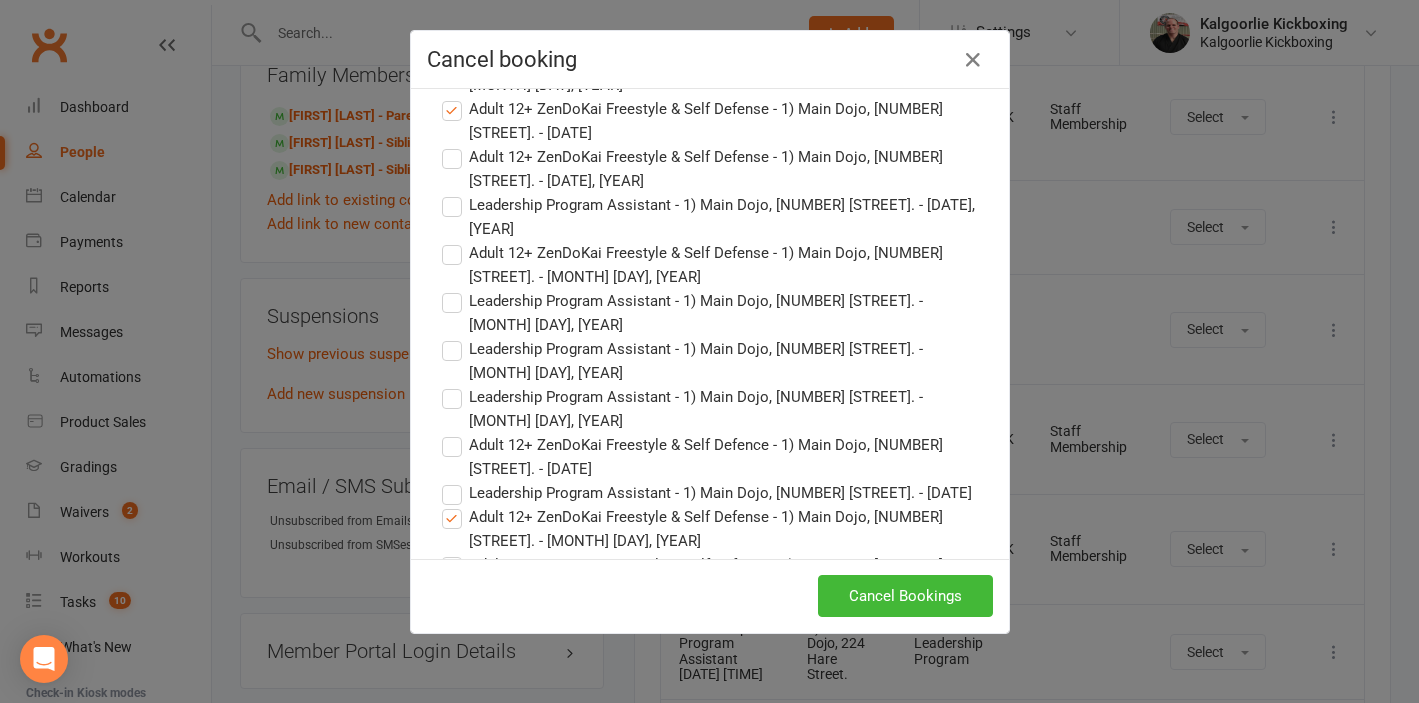 click on "Leadership Program Assistant - 1) Main Dojo, 224 Hare Street. - Sep 13, 2025" at bounding box center [707, -11] 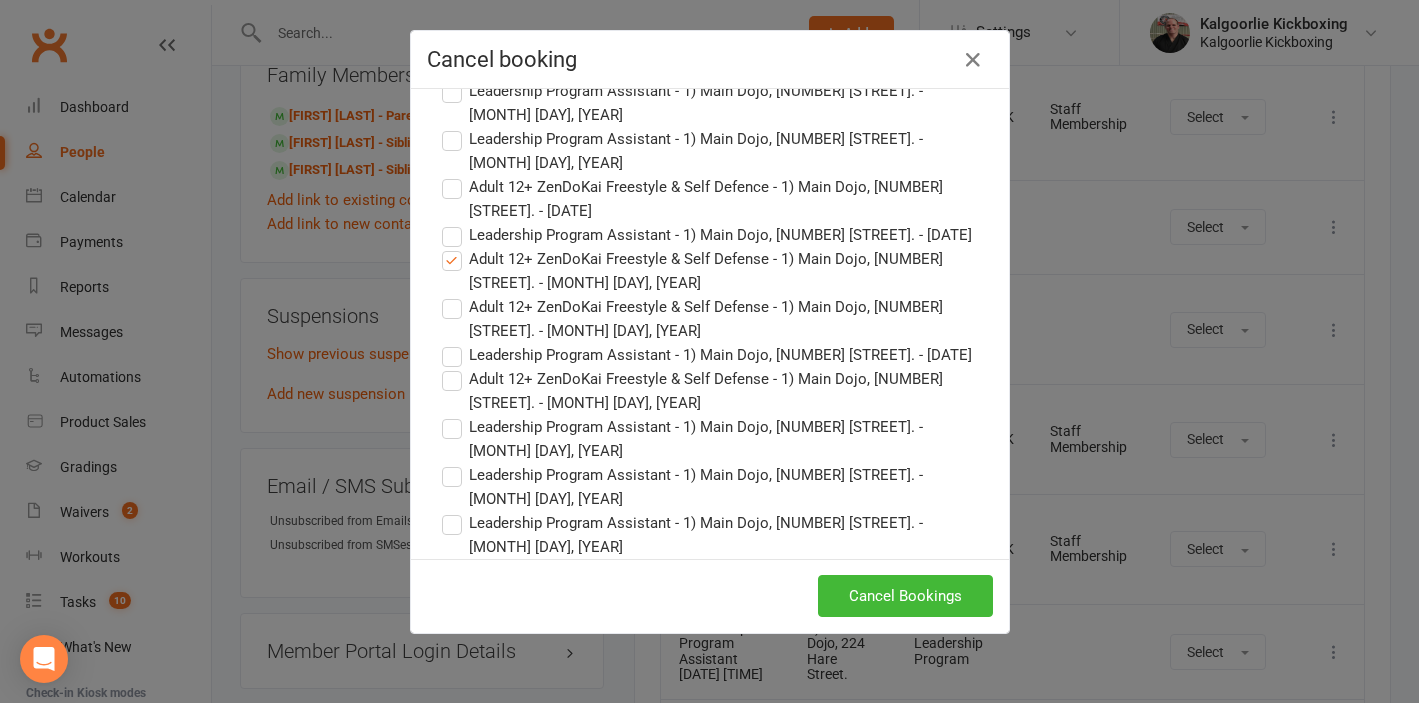 scroll, scrollTop: 2235, scrollLeft: 0, axis: vertical 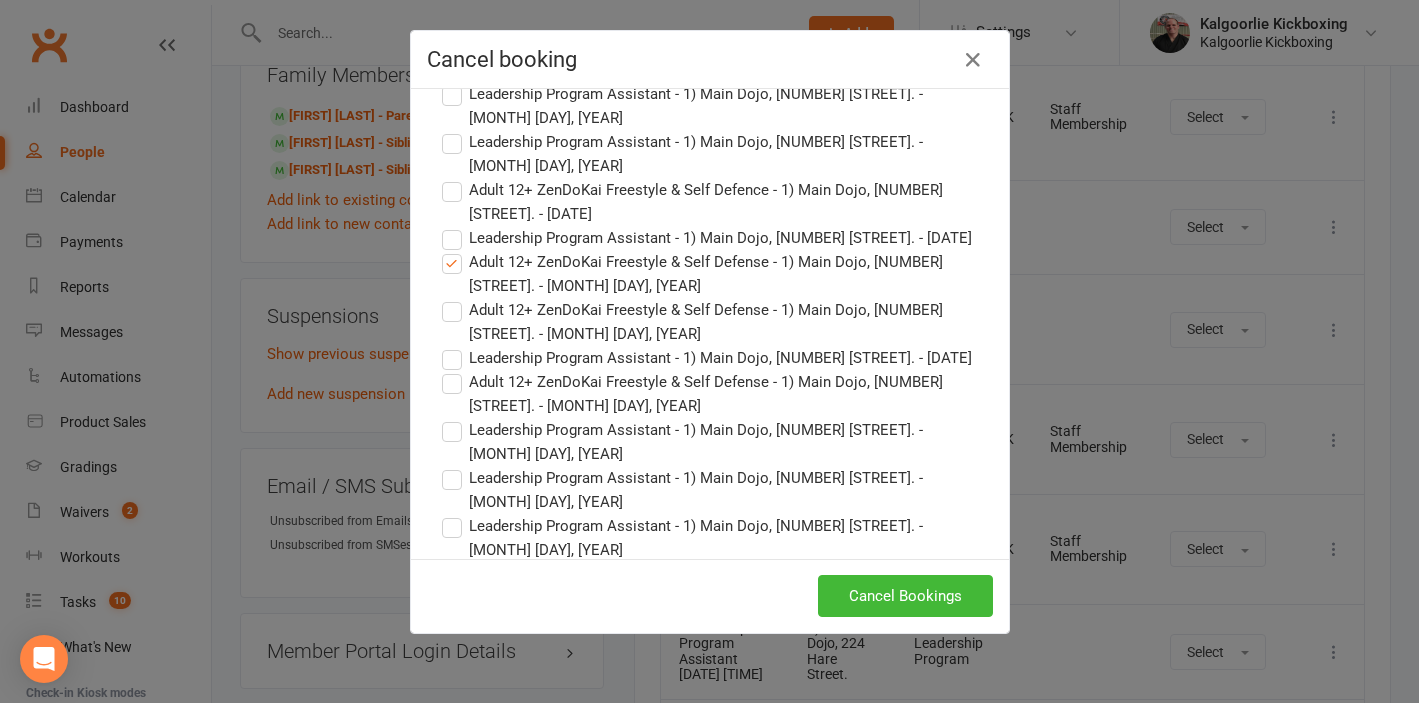 click on "Leadership Program Assistant - 1) Main Dojo, 224 Hare Street. - Sep 19, 2025" at bounding box center (710, -38) 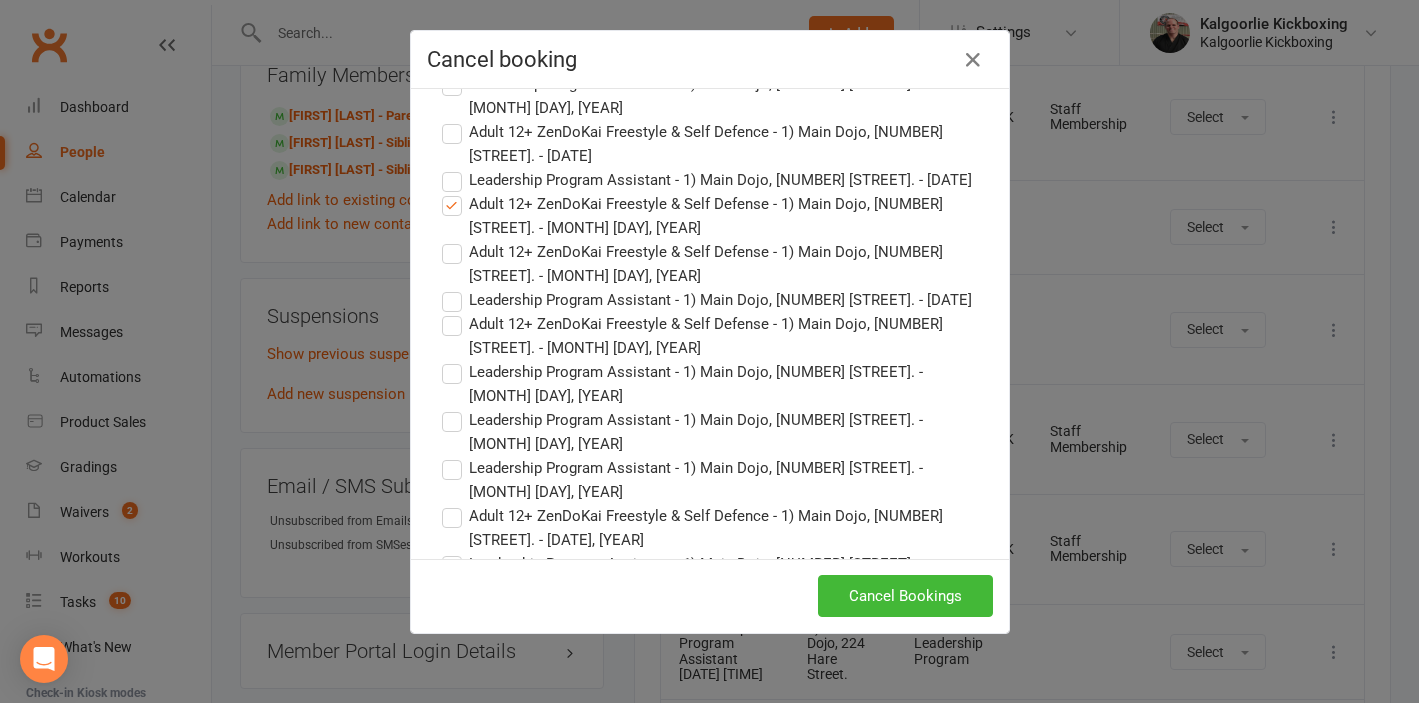 scroll, scrollTop: 2295, scrollLeft: 0, axis: vertical 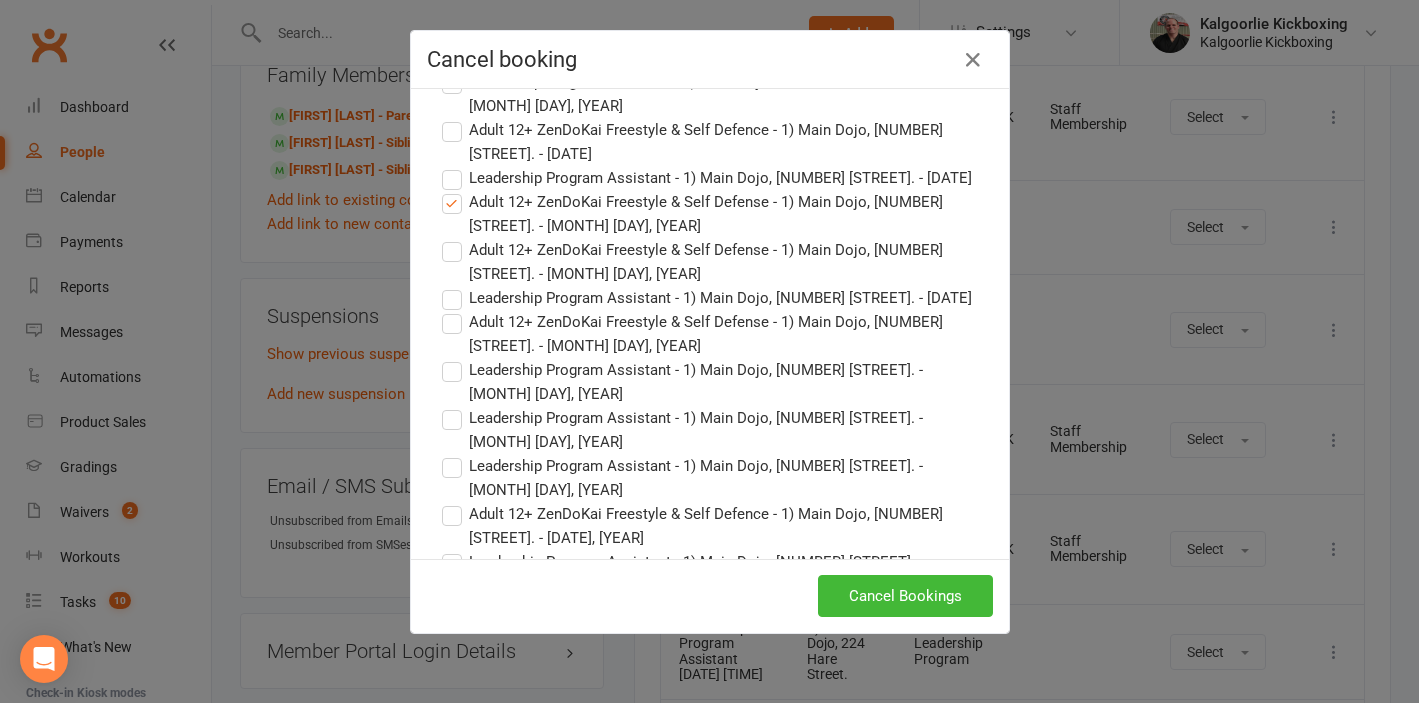 click on "Adult 12+ ZenDoKai Freestyle & Self Defense - 1) Main Dojo, 224 Hare Street. - Sep 19, 2025" at bounding box center [710, -50] 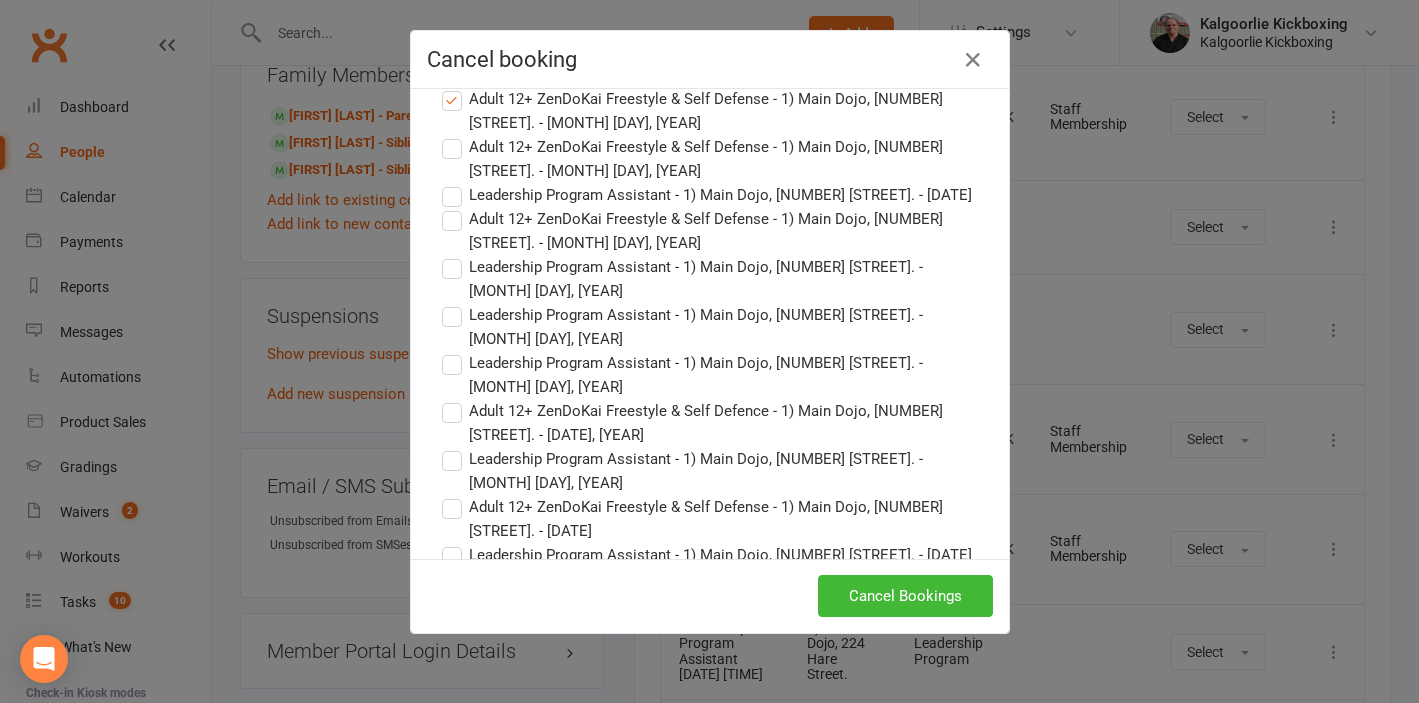 scroll, scrollTop: 2399, scrollLeft: 0, axis: vertical 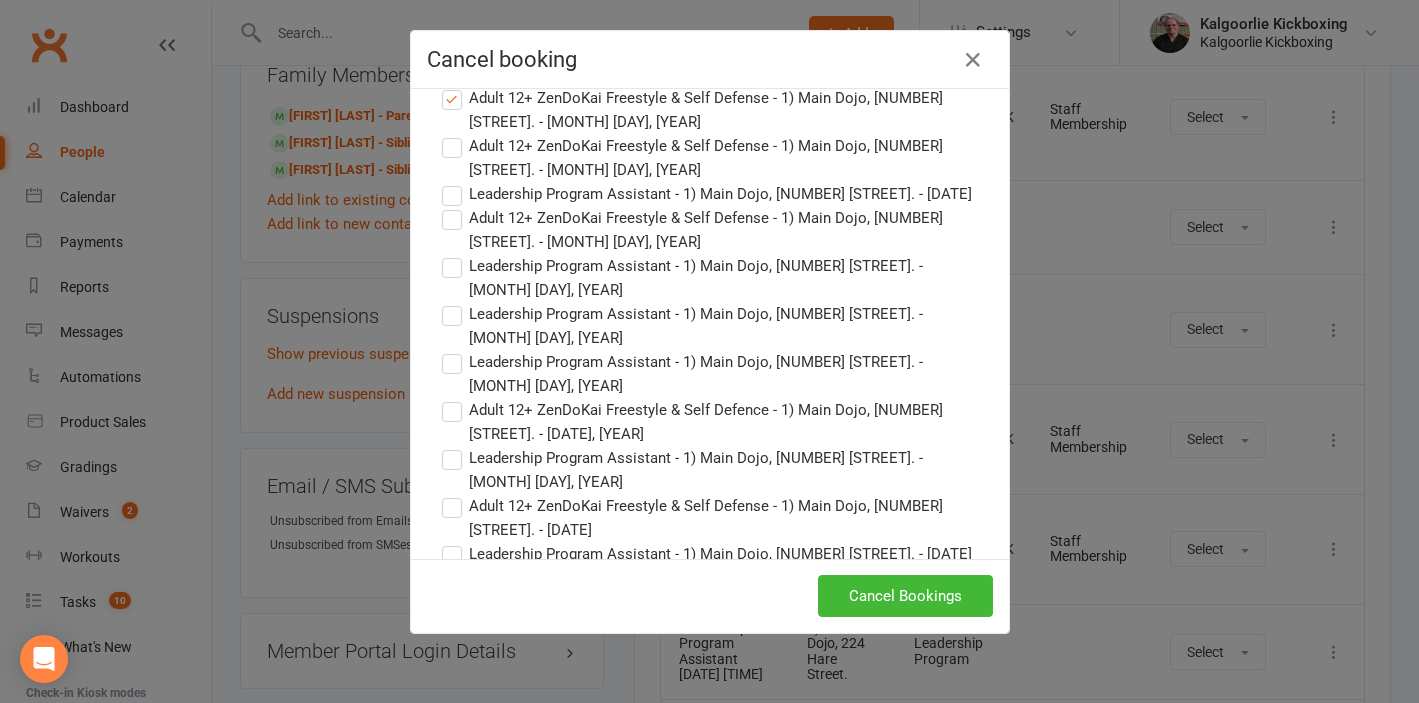 click on "Leadership Program Assistant - 1) Main Dojo, 224 Hare Street. - Sep 20, 2025" at bounding box center (710, -58) 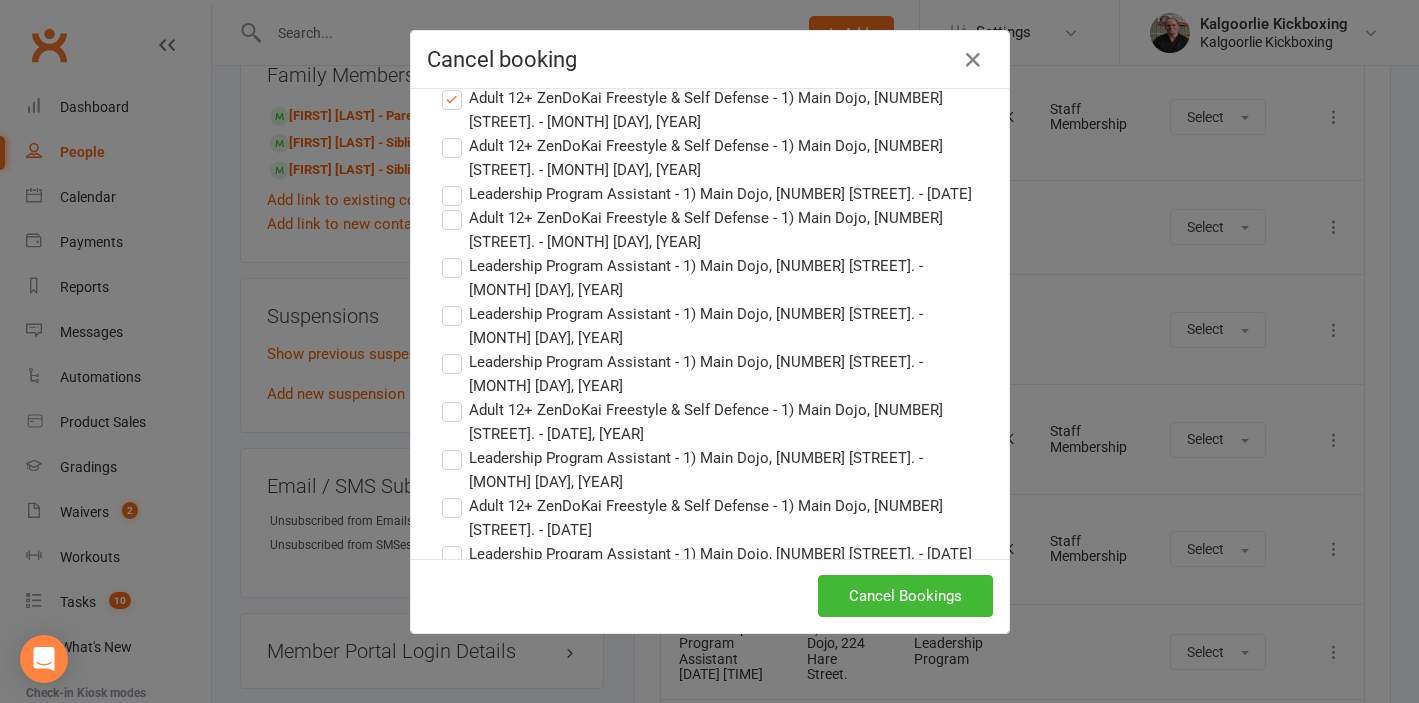 click on "Leadership Program Assistant - 1) Main Dojo, 224 Hare Street. - Sep 20, 2025" at bounding box center [710, -10] 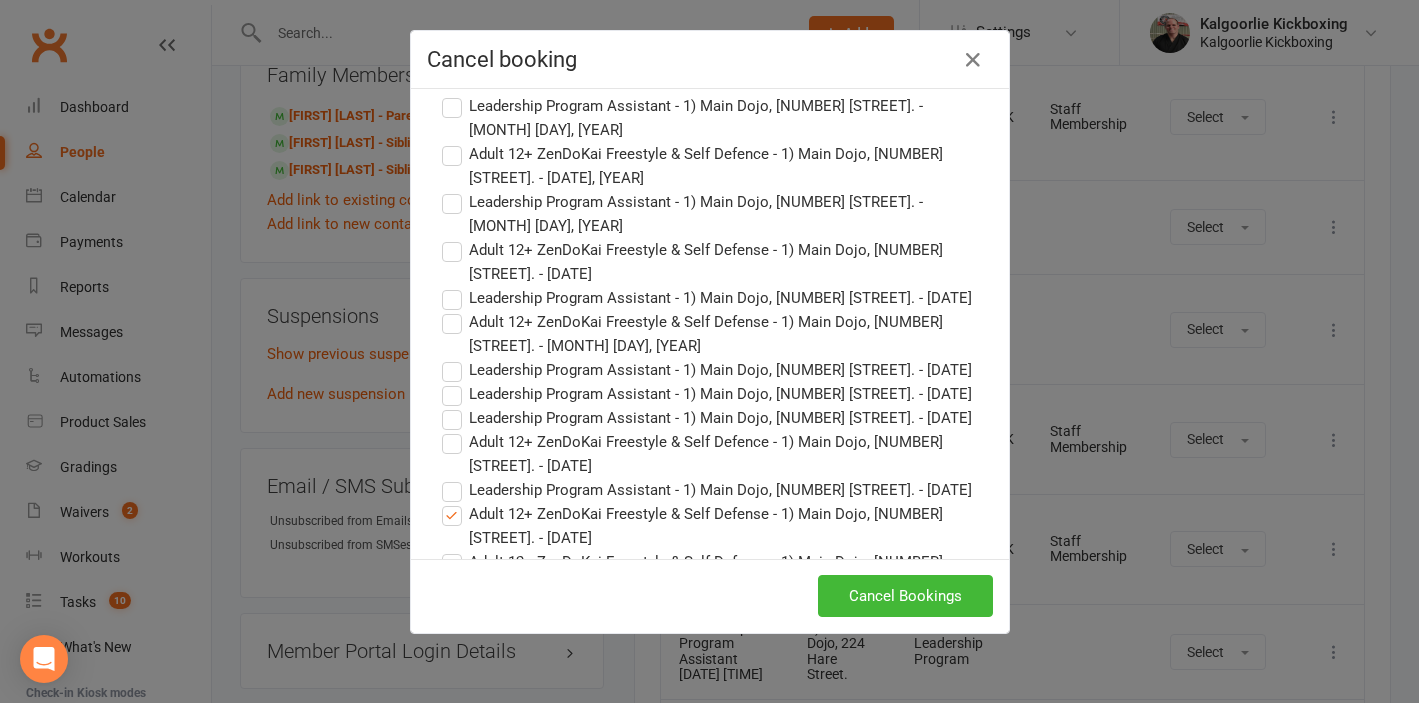 scroll, scrollTop: 2653, scrollLeft: 0, axis: vertical 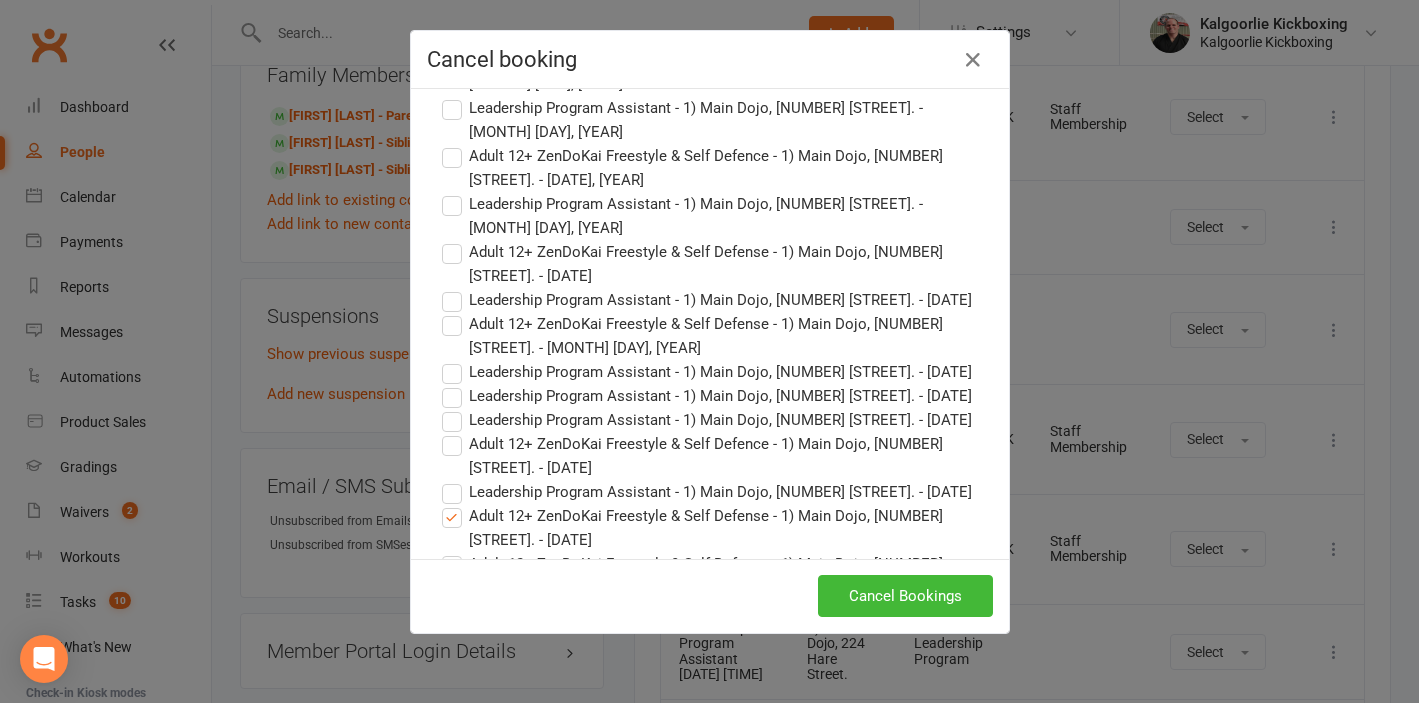 click on "Leadership Program Assistant - 1) Main Dojo, 224 Hare Street. - Sep 26, 2025" at bounding box center [707, -60] 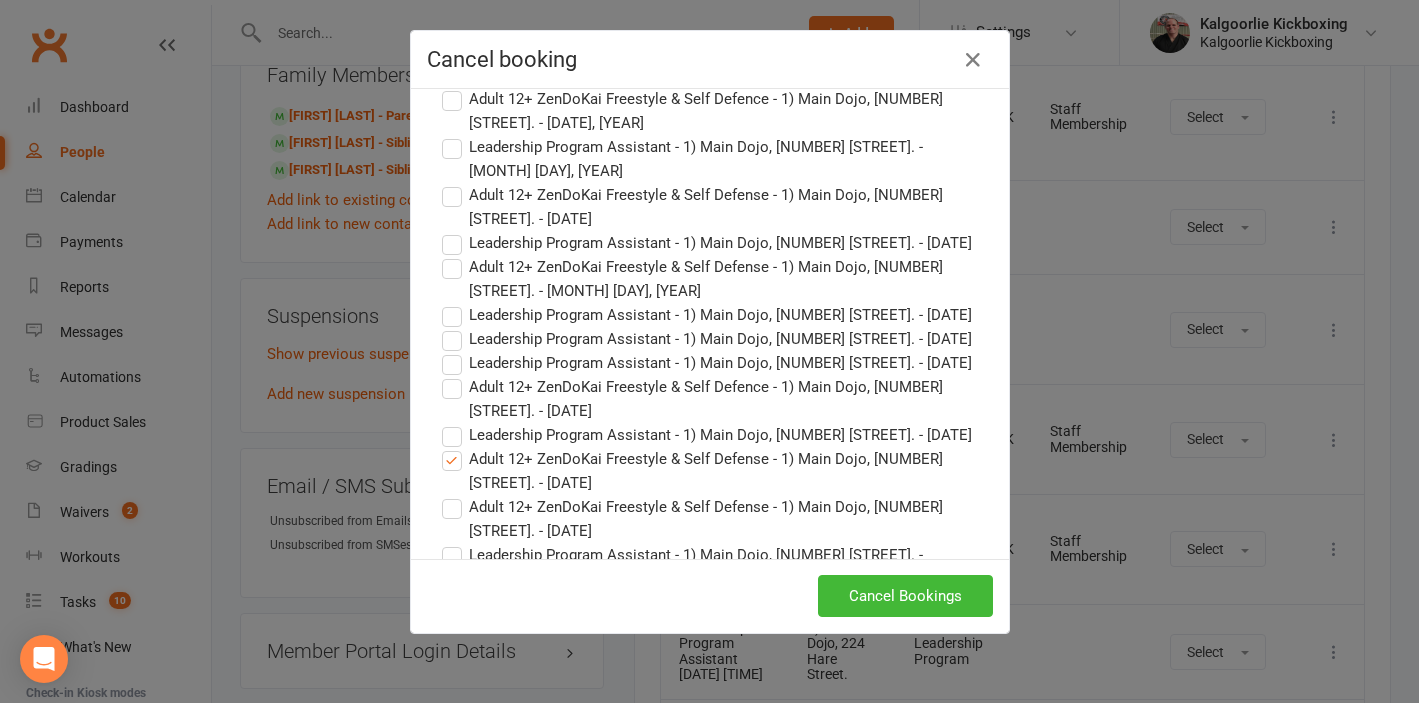 scroll, scrollTop: 2717, scrollLeft: 0, axis: vertical 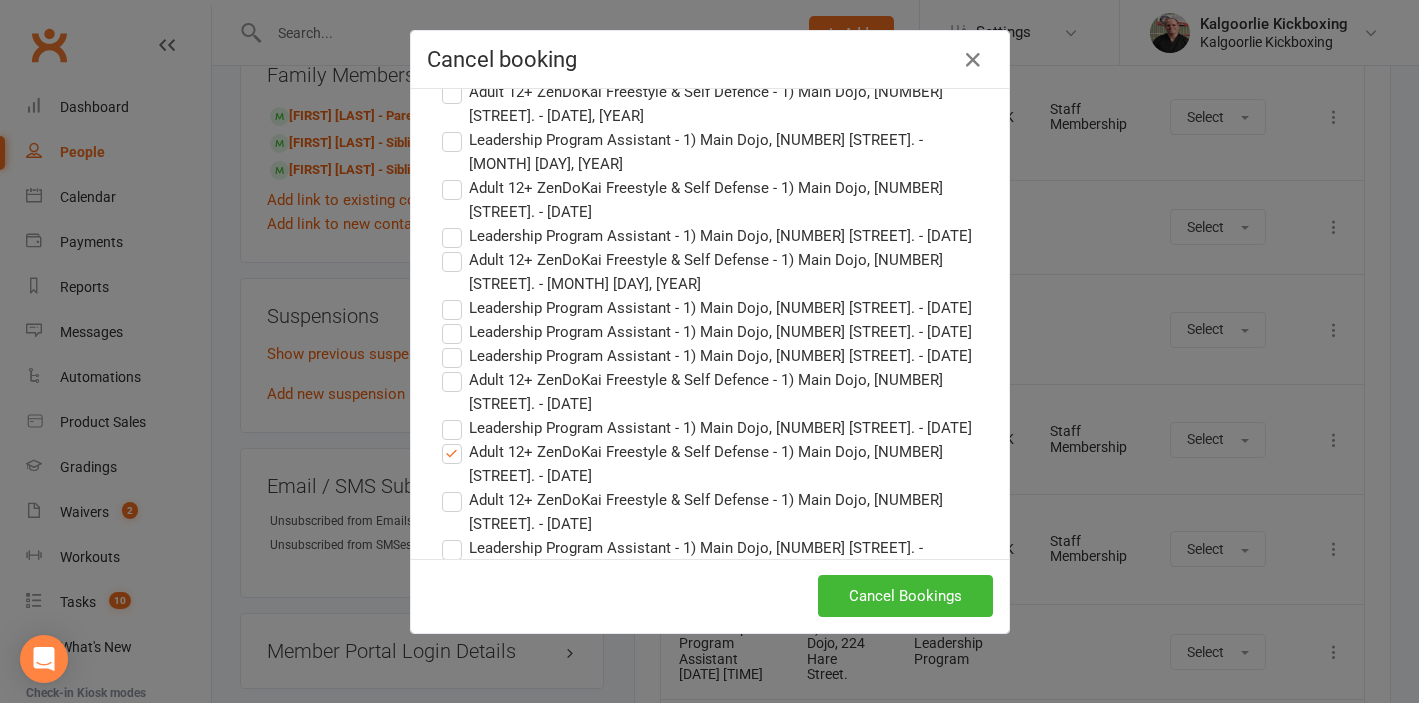 click on "Adult 12+ ZenDoKai Freestyle & Self Defense - 1) Main Dojo, 224 Hare Street. - Sep 26, 2025" at bounding box center (710, -88) 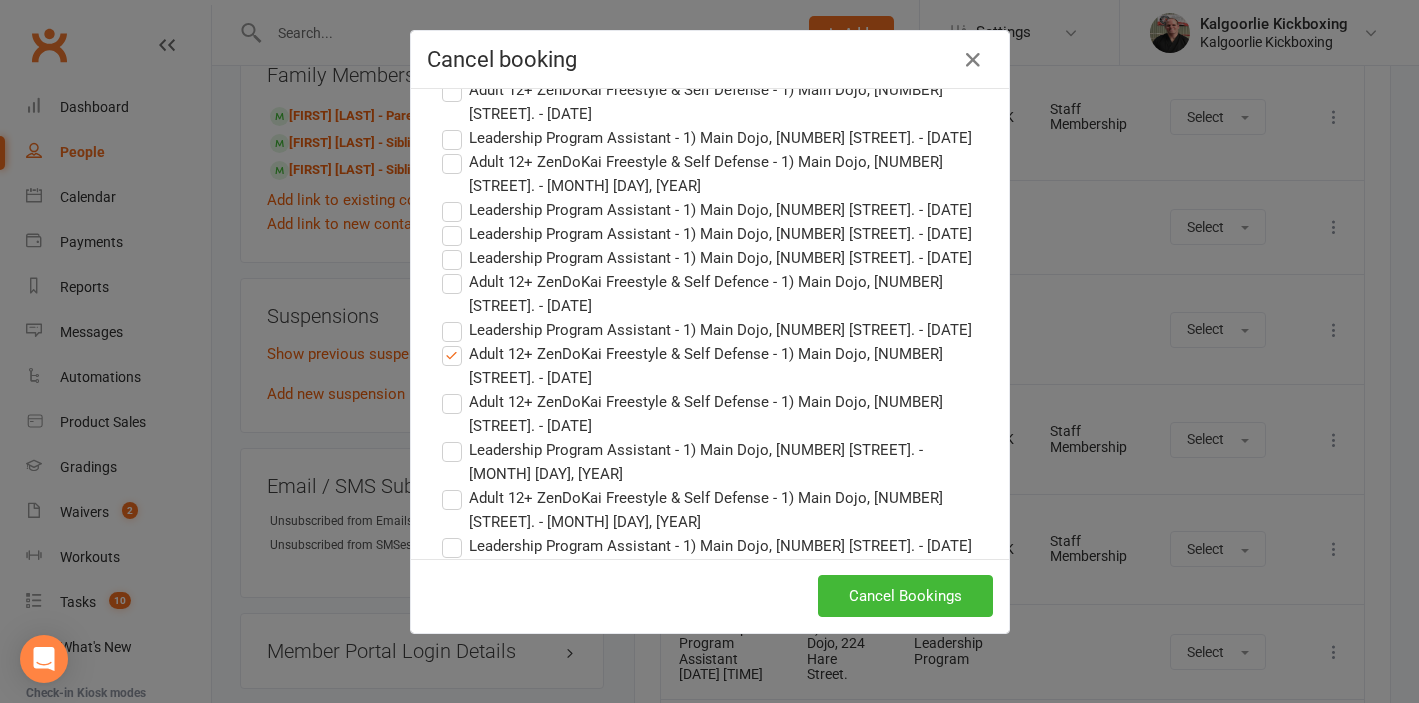 scroll, scrollTop: 2829, scrollLeft: 0, axis: vertical 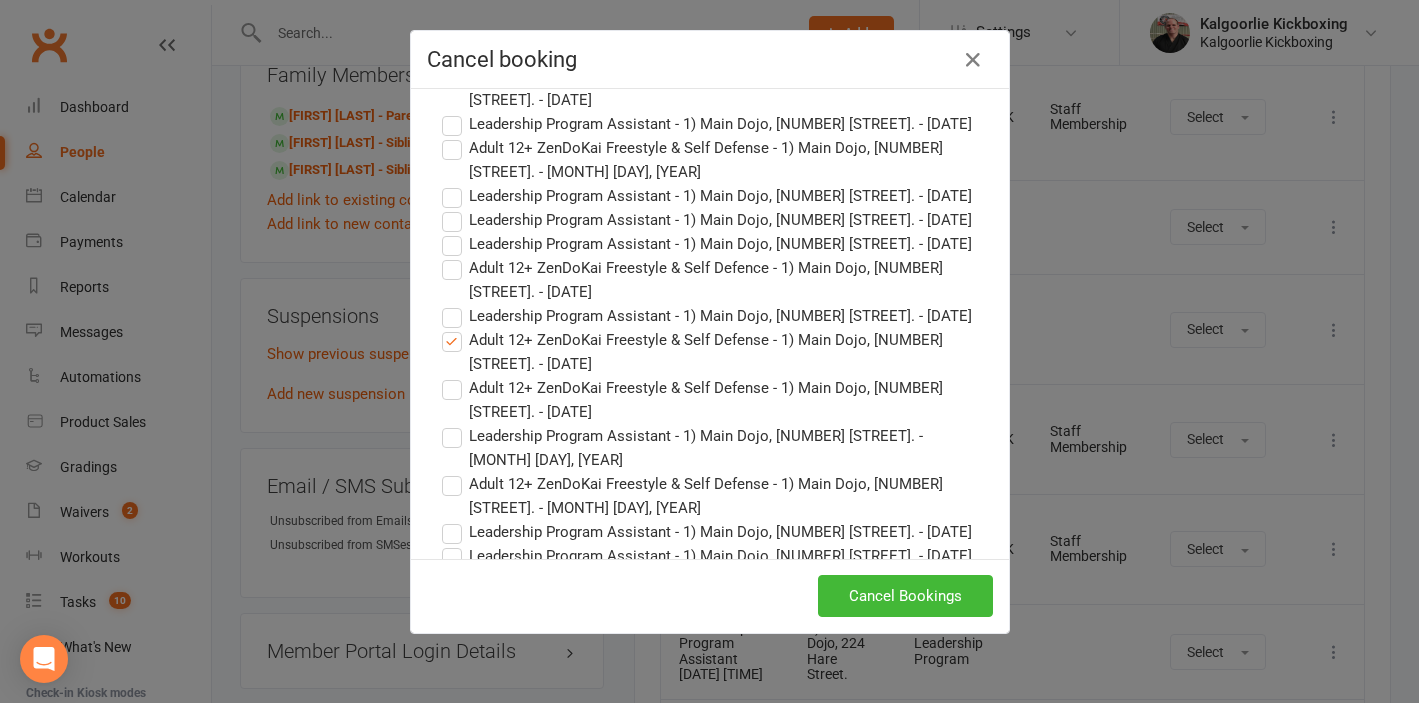 click on "Leadership Program Assistant - 1) Main Dojo, 224 Hare Street. - Sep 27, 2025" at bounding box center [710, -104] 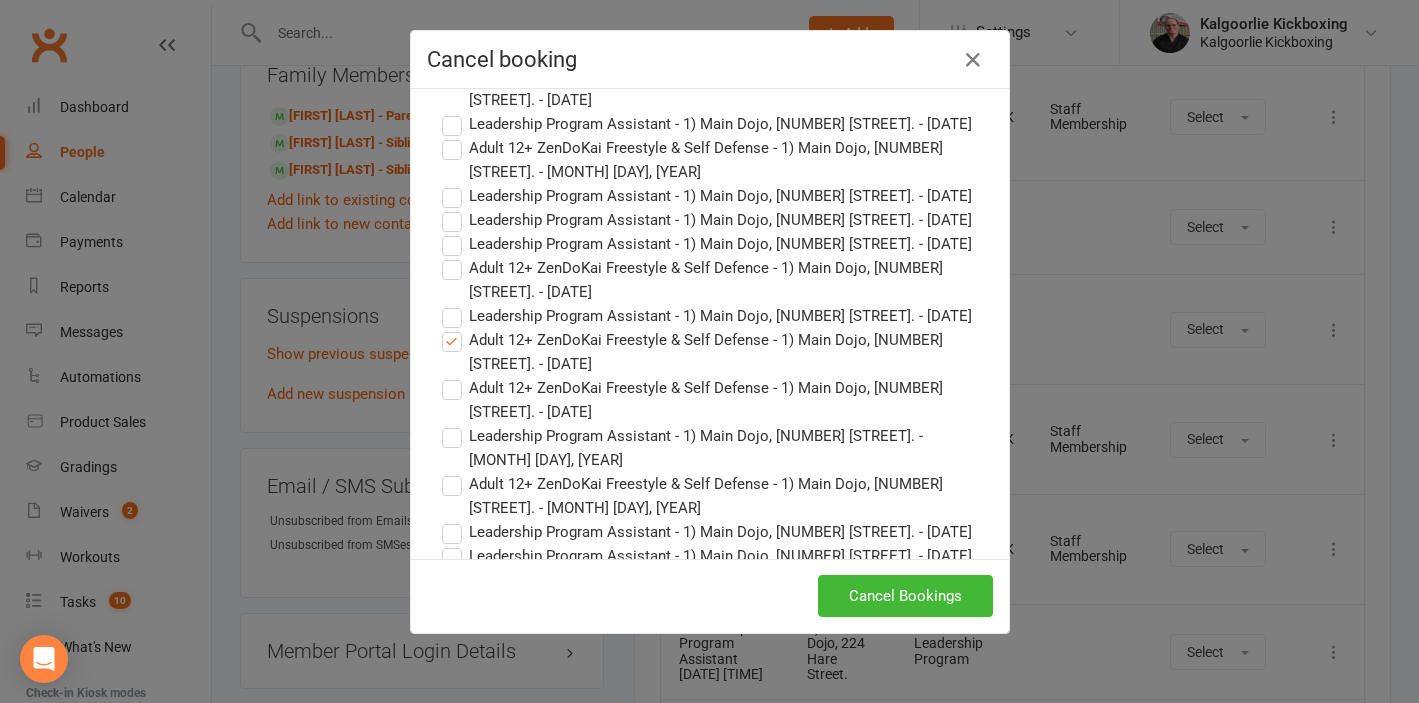 click on "Leadership Program Assistant - 1) Main Dojo, 224 Hare Street. - Sep 27, 2025" at bounding box center (710, -56) 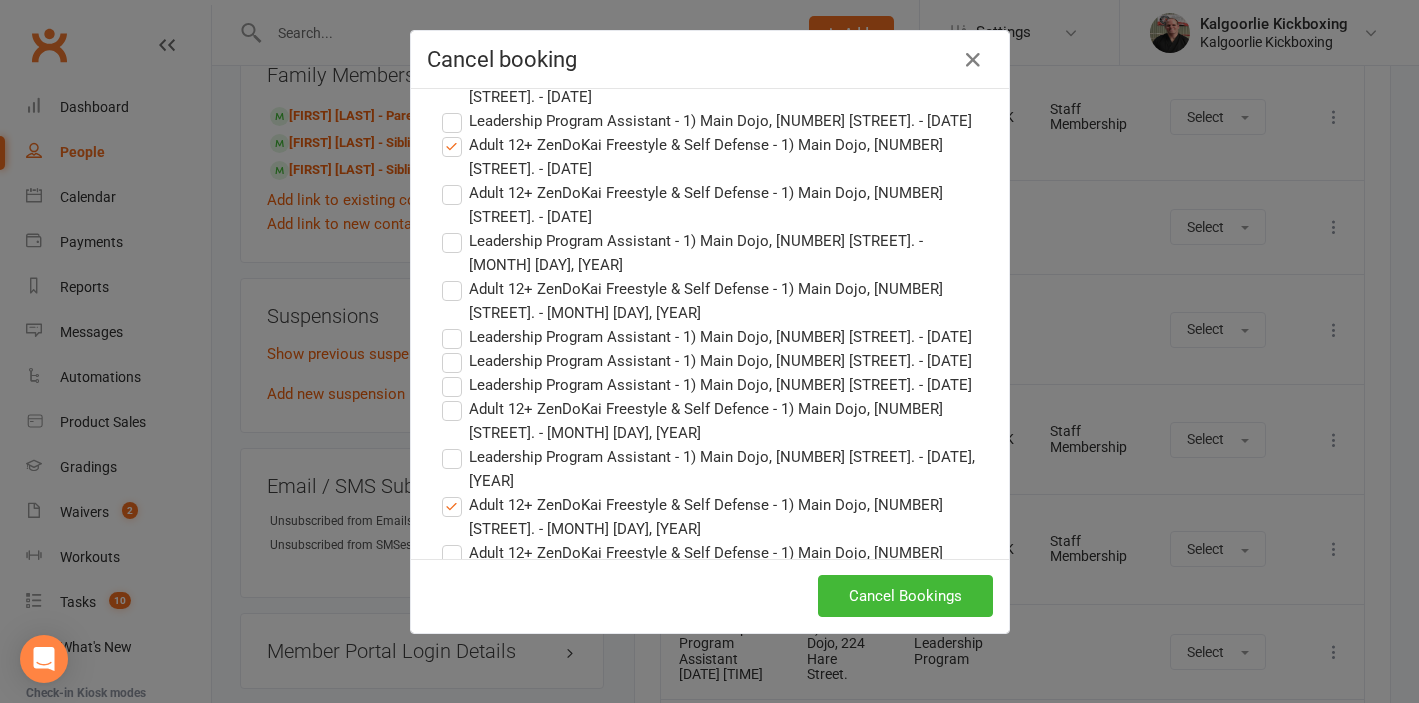 scroll, scrollTop: 3029, scrollLeft: 0, axis: vertical 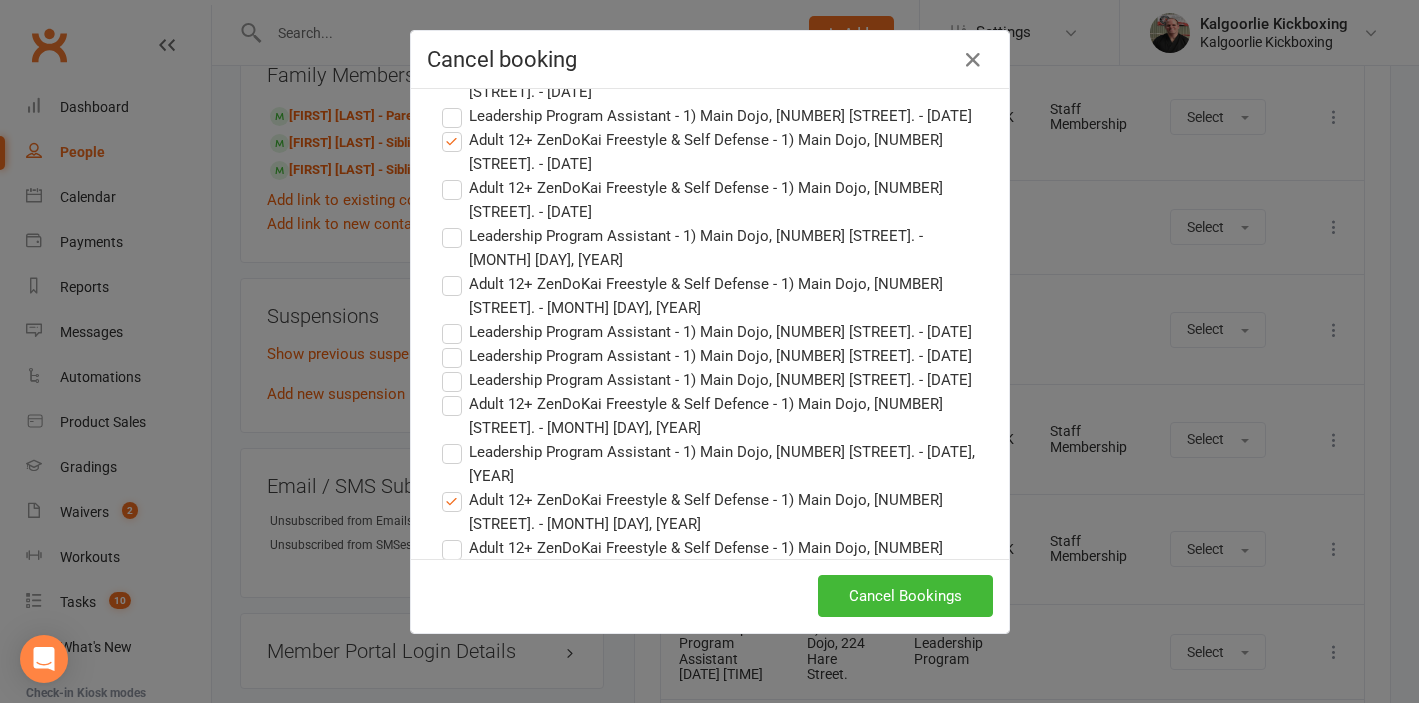 click on "Leadership Program Assistant - 1) Main Dojo, 224 Hare Street. - Oct 03, 2025" at bounding box center (707, -76) 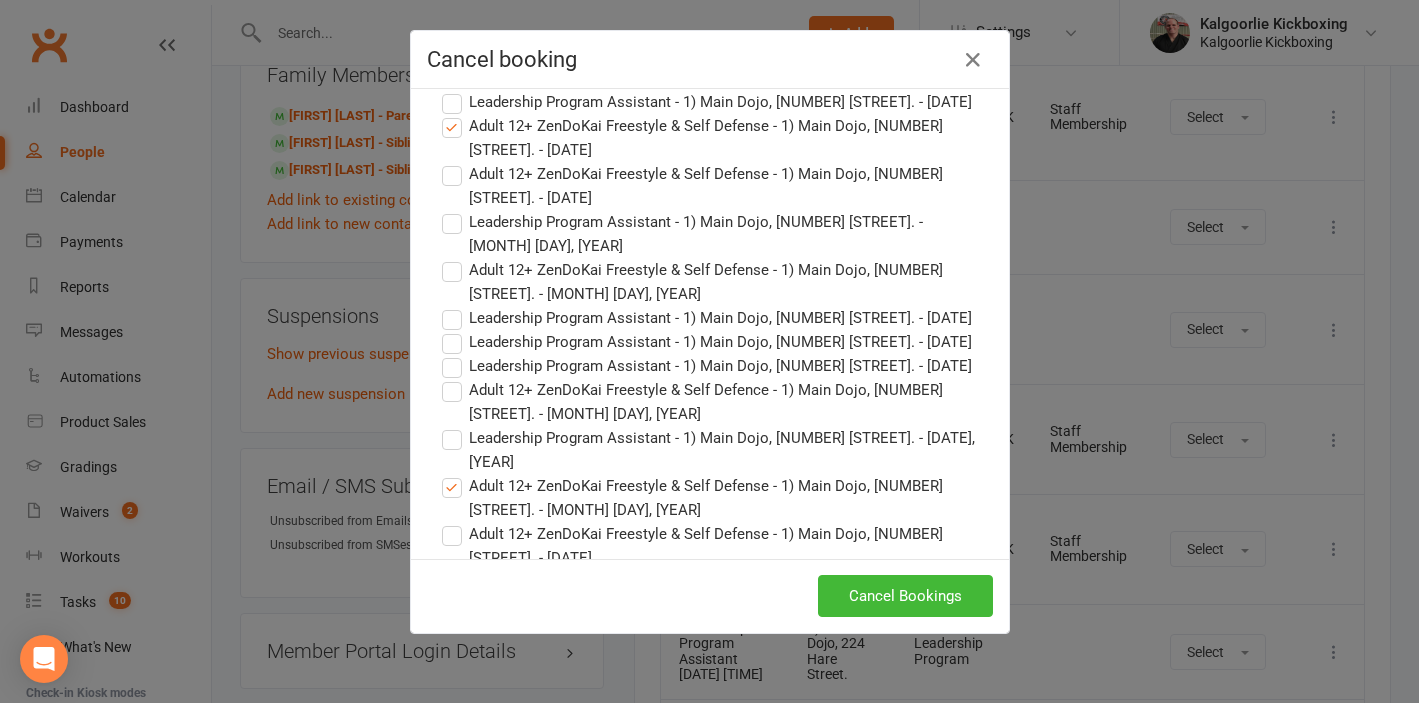 scroll, scrollTop: 3058, scrollLeft: 0, axis: vertical 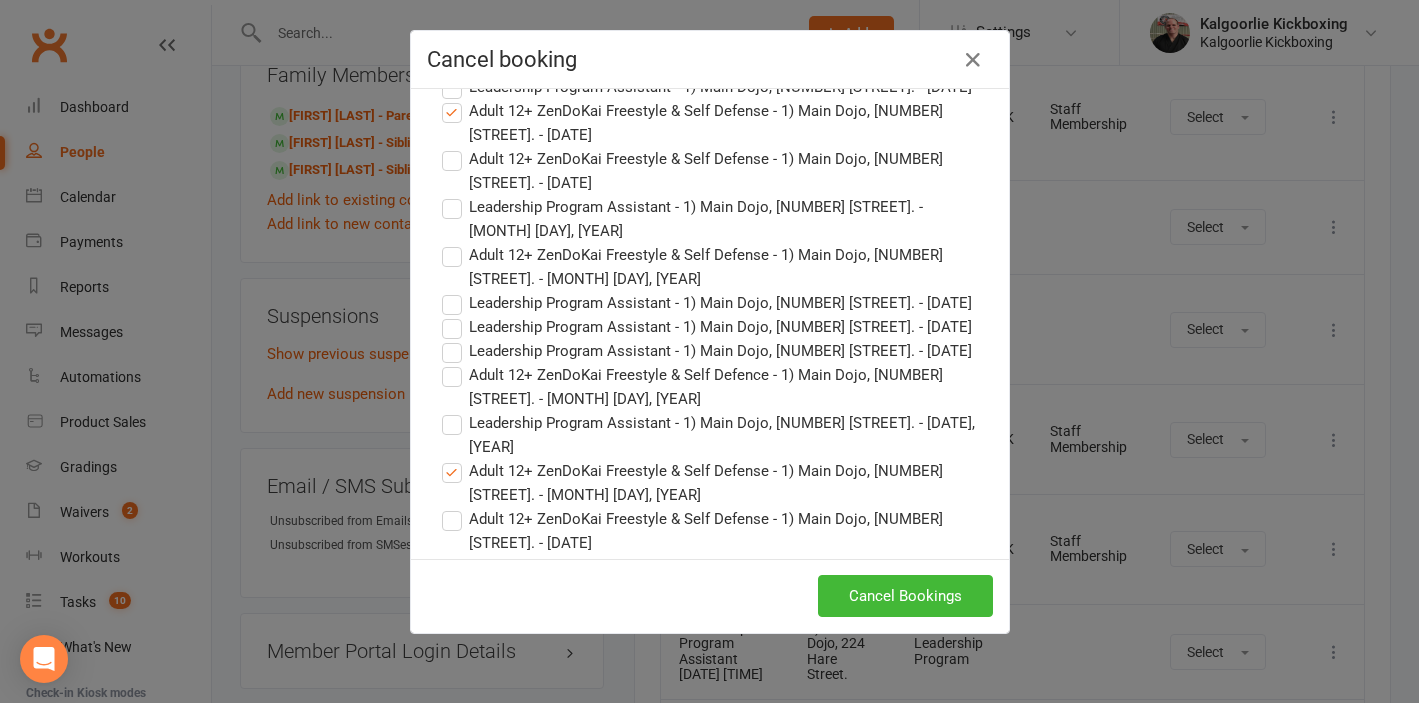 click on "Adult 12+ ZenDoKai Freestyle & Self Defense - 1) Main Dojo, 224 Hare Street. - Oct 03, 2025" at bounding box center [710, -69] 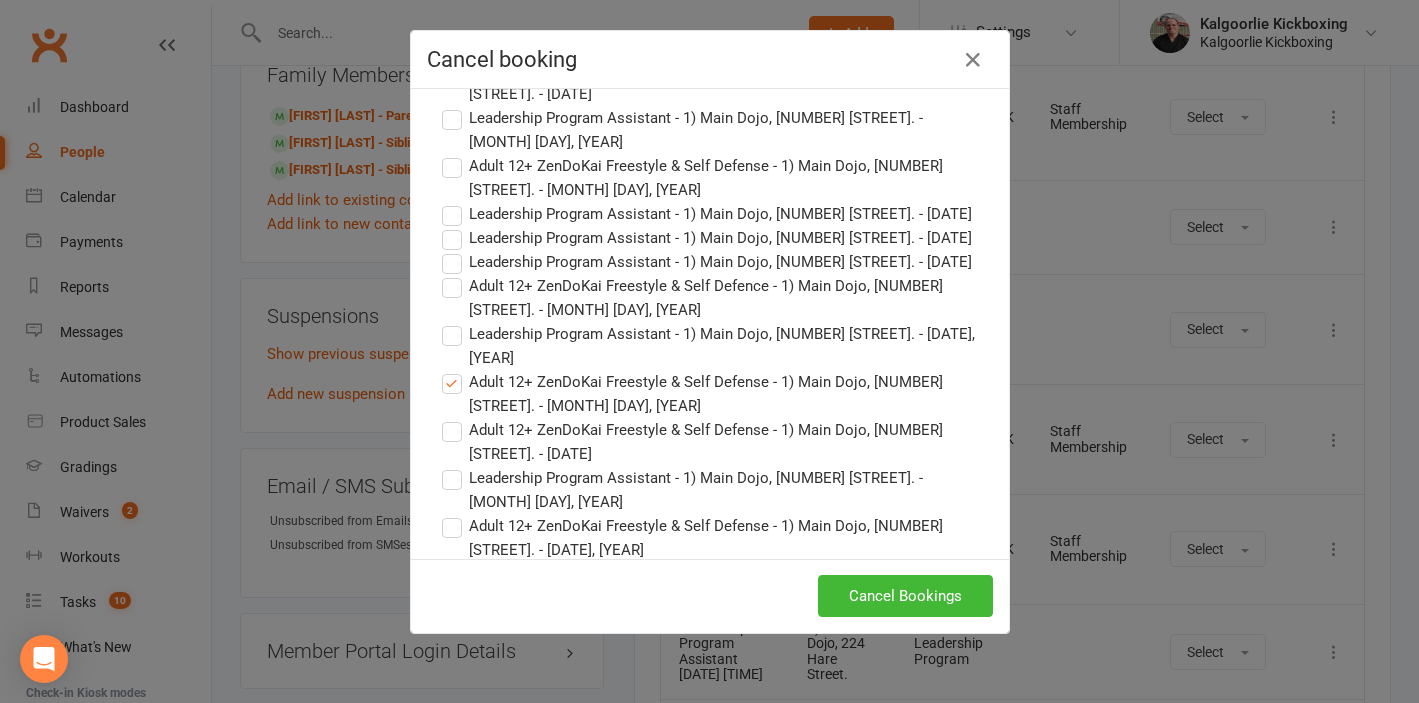 scroll, scrollTop: 3142, scrollLeft: 0, axis: vertical 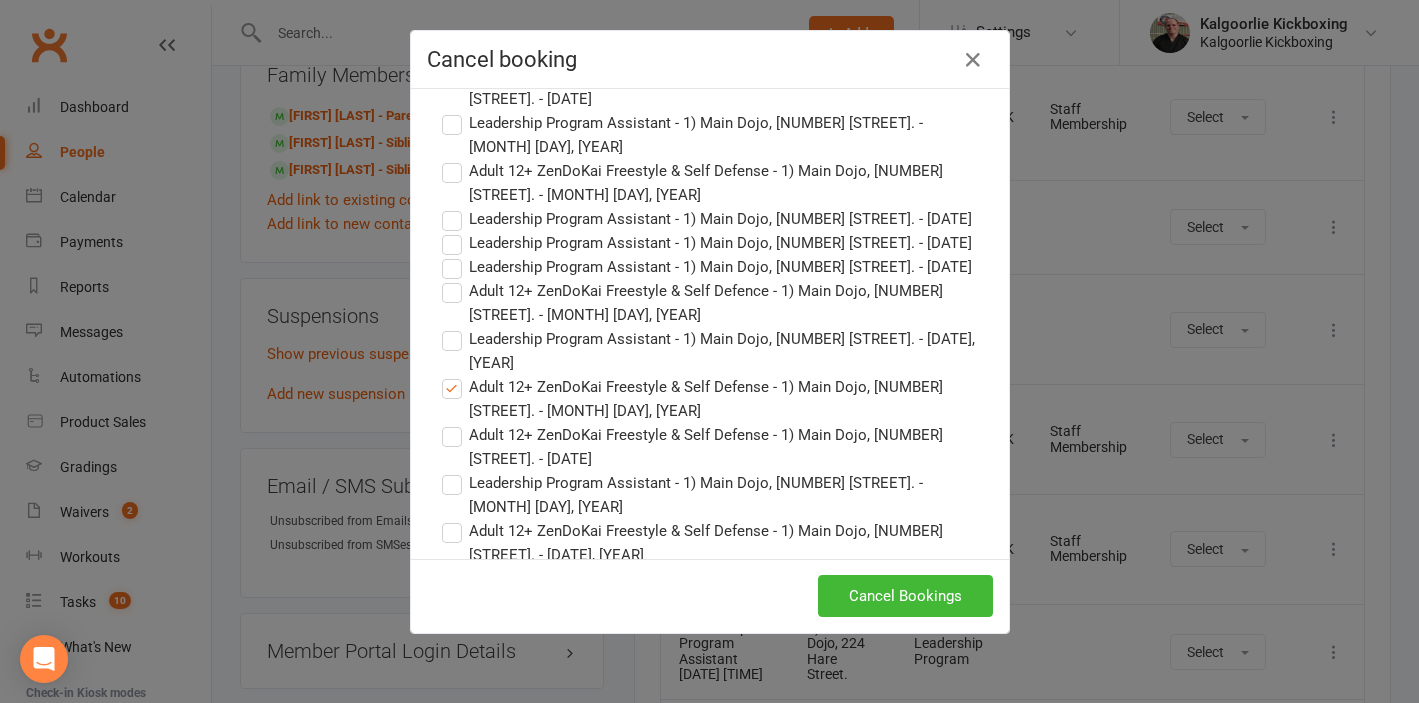 click on "Leadership Program Assistant - 1) Main Dojo, 224 Hare Street. - Oct 04, 2025" at bounding box center (707, -93) 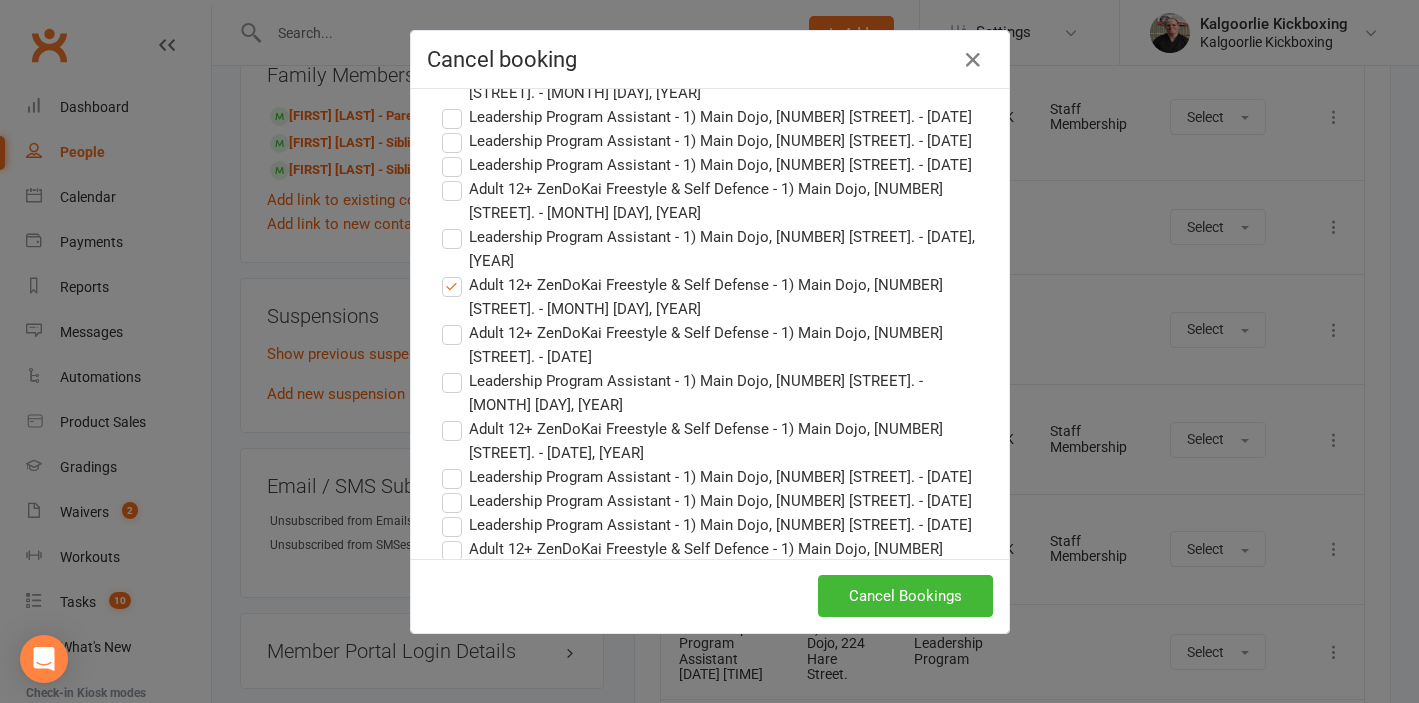 scroll, scrollTop: 3237, scrollLeft: 0, axis: vertical 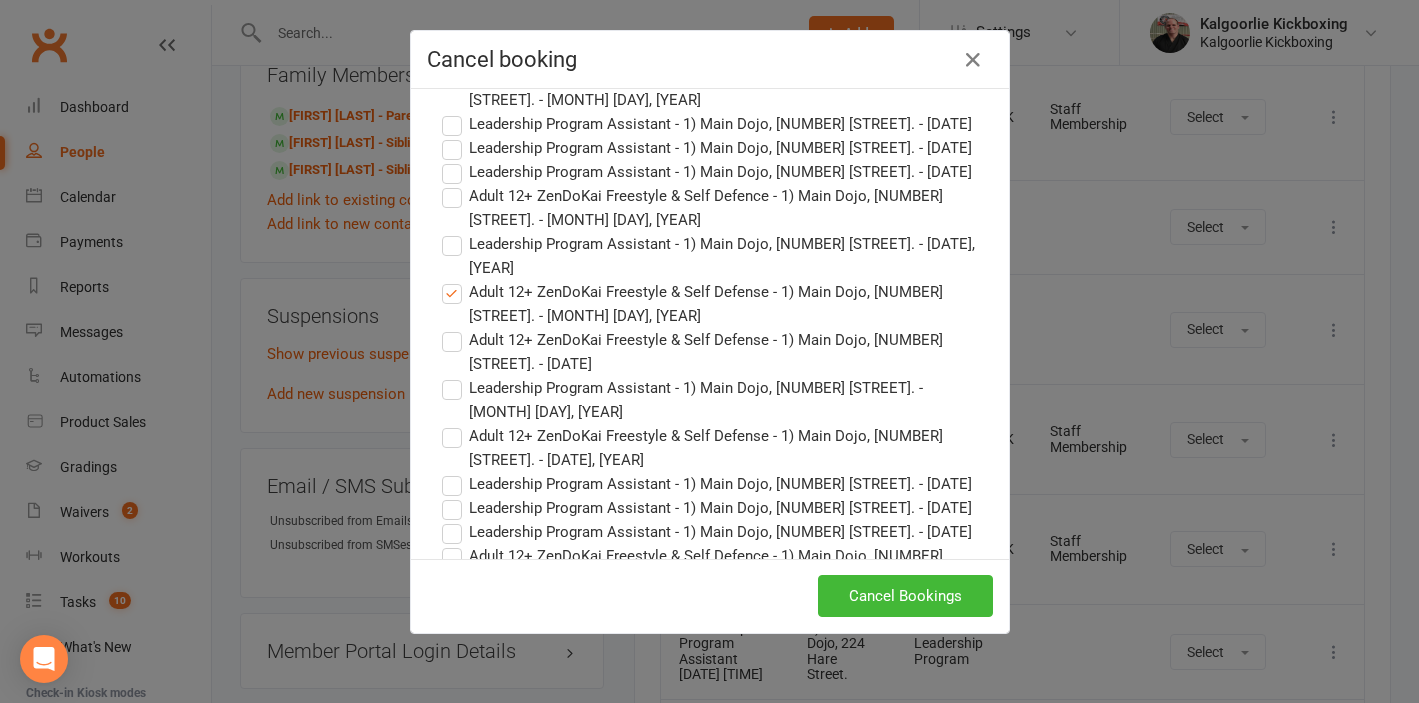 click on "Adult 12+ ZenDoKai Freestyle & Self Defense - 1) Main Dojo, 224 Hare Street. - Oct 06, 2025" at bounding box center (710, -56) 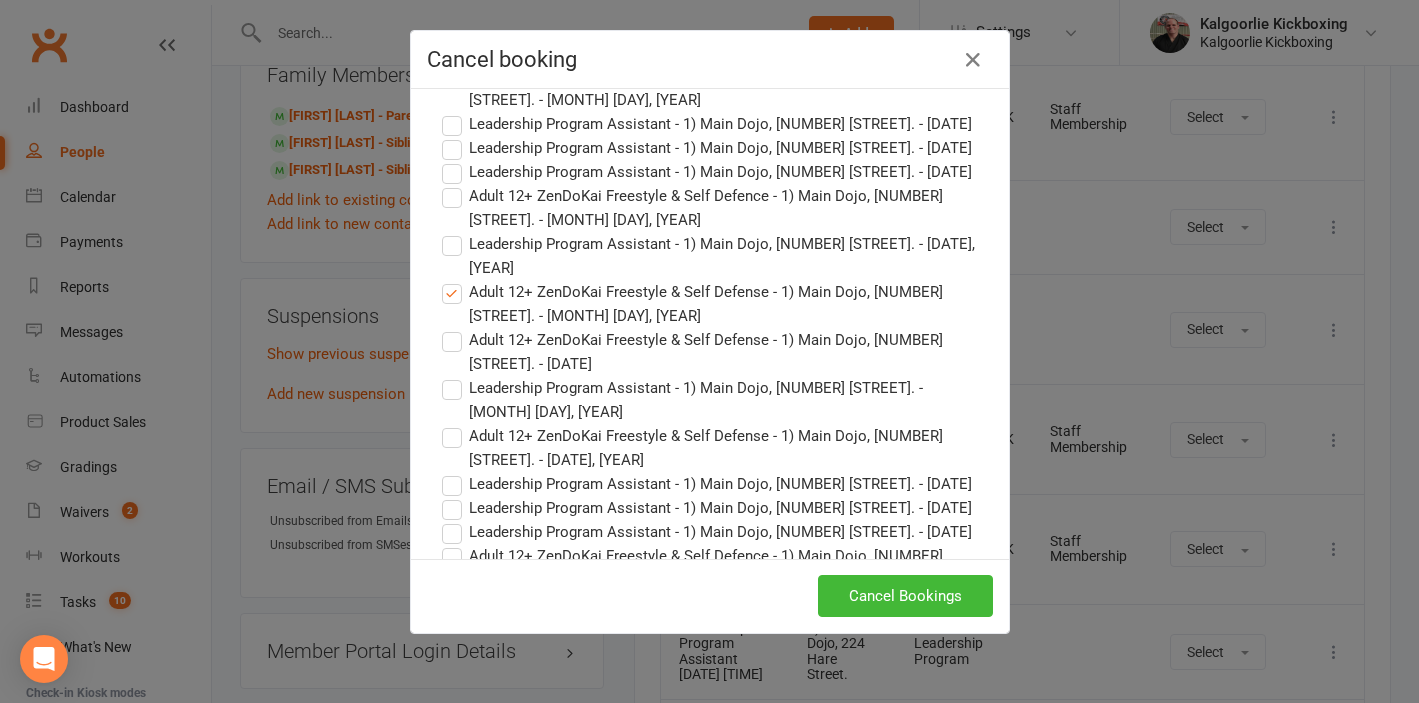 click on "Adult 12+ ZenDoKai Freestyle & Self Defense - 1) Main Dojo, 224 Hare Street. - Oct 06, 2025" at bounding box center [710, -56] 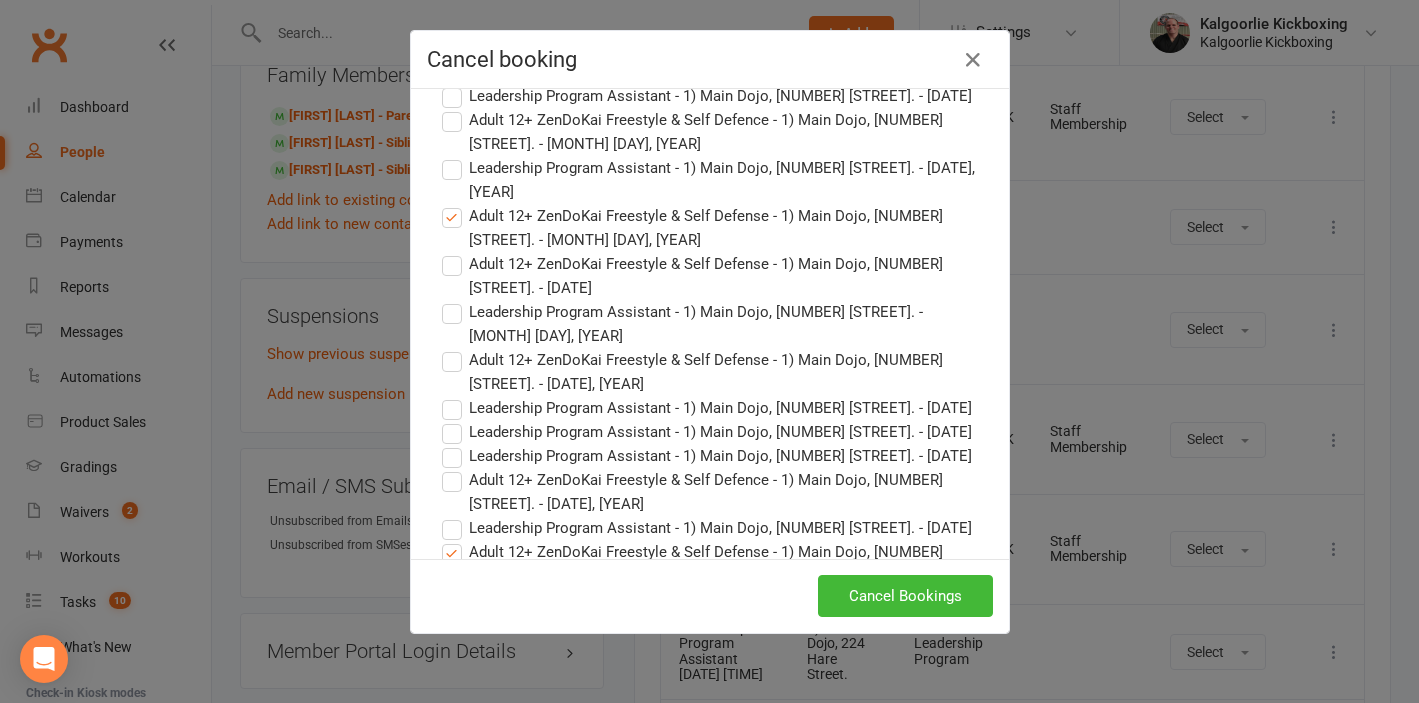 scroll, scrollTop: 3311, scrollLeft: 0, axis: vertical 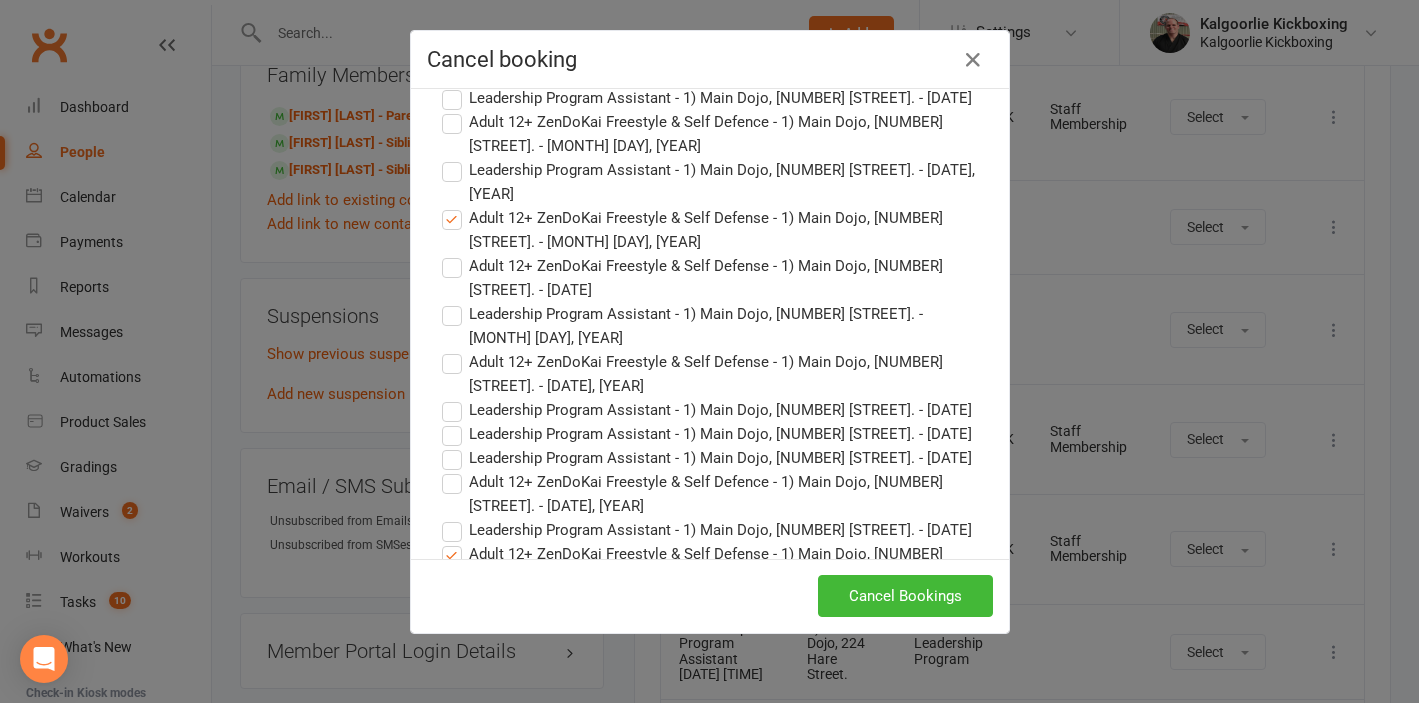 click on "Leadership Program Assistant - 1) Main Dojo, 224 Hare Street. - Oct 10, 2025" at bounding box center (710, -34) 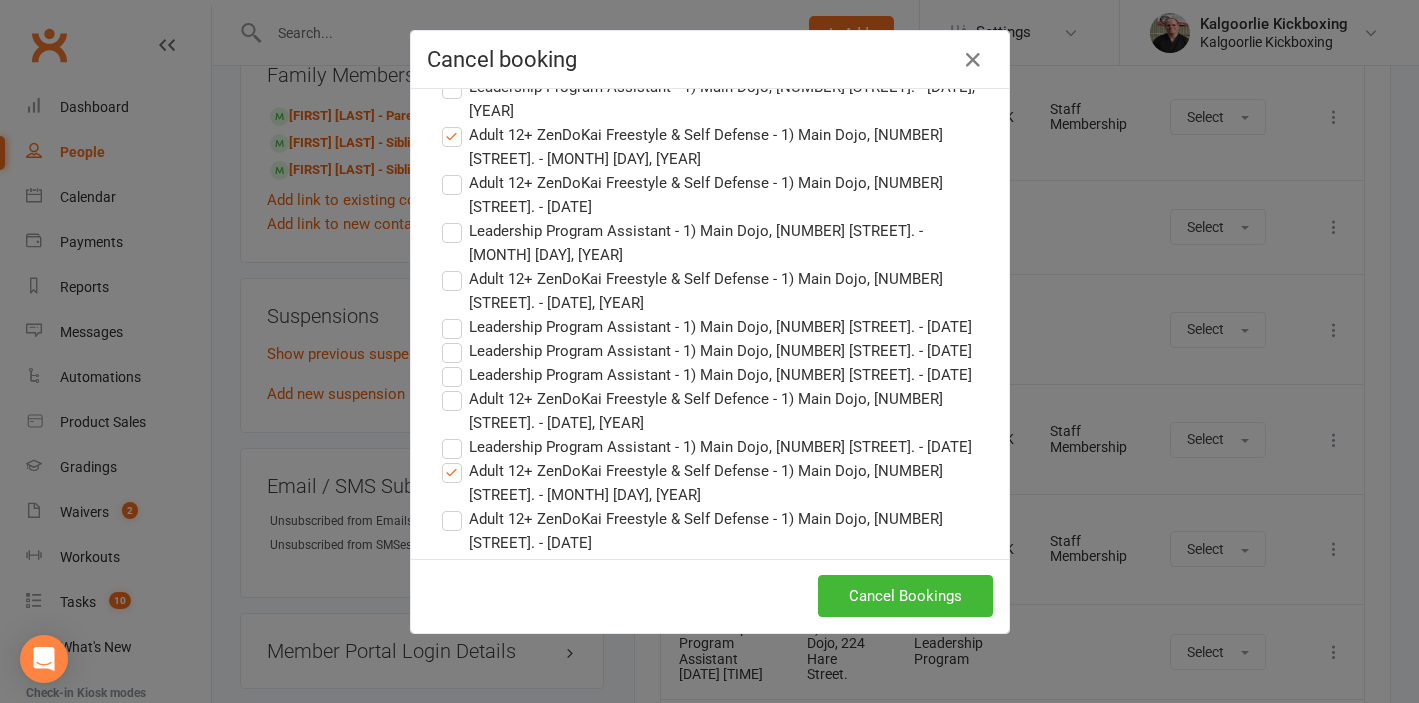 scroll, scrollTop: 3401, scrollLeft: 0, axis: vertical 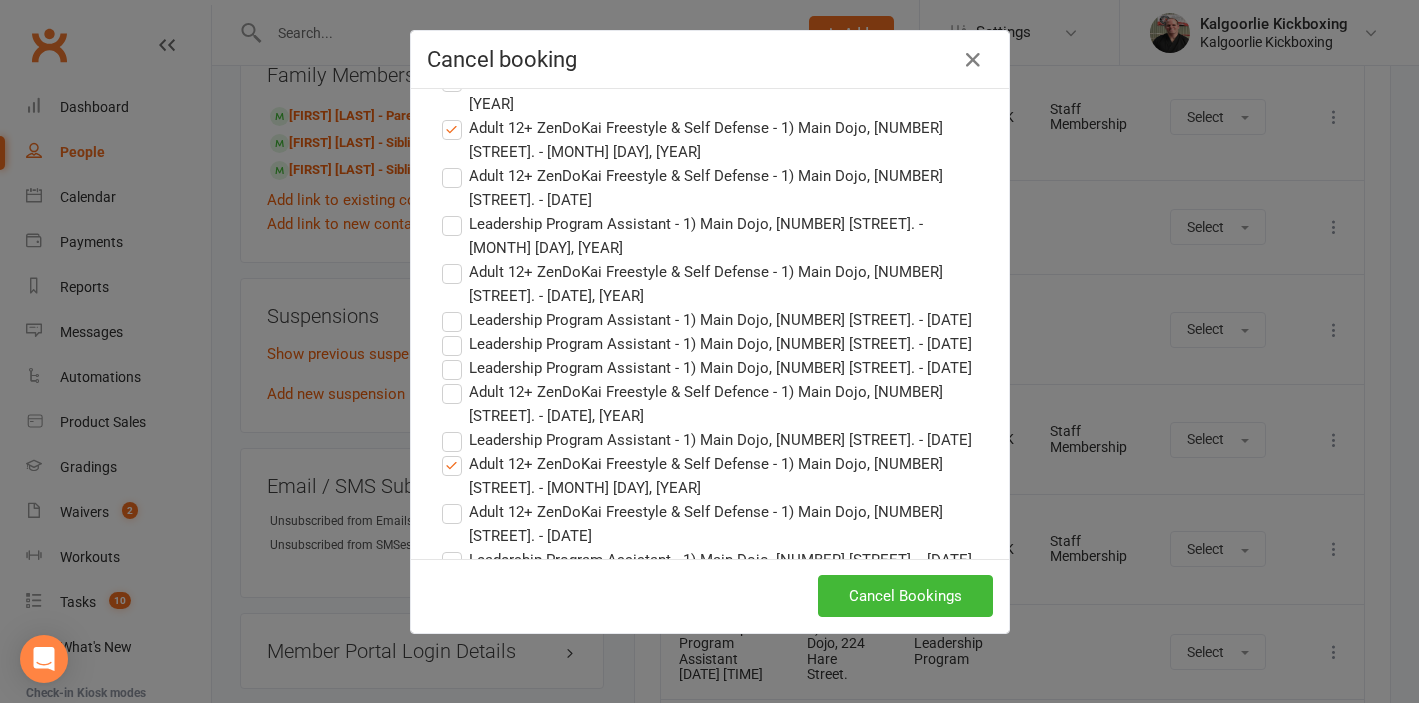 click on "Adult 12+ ZenDoKai Freestyle & Self Defense - 1) Main Dojo, 224 Hare Street. - Oct 10, 2025" at bounding box center (710, -76) 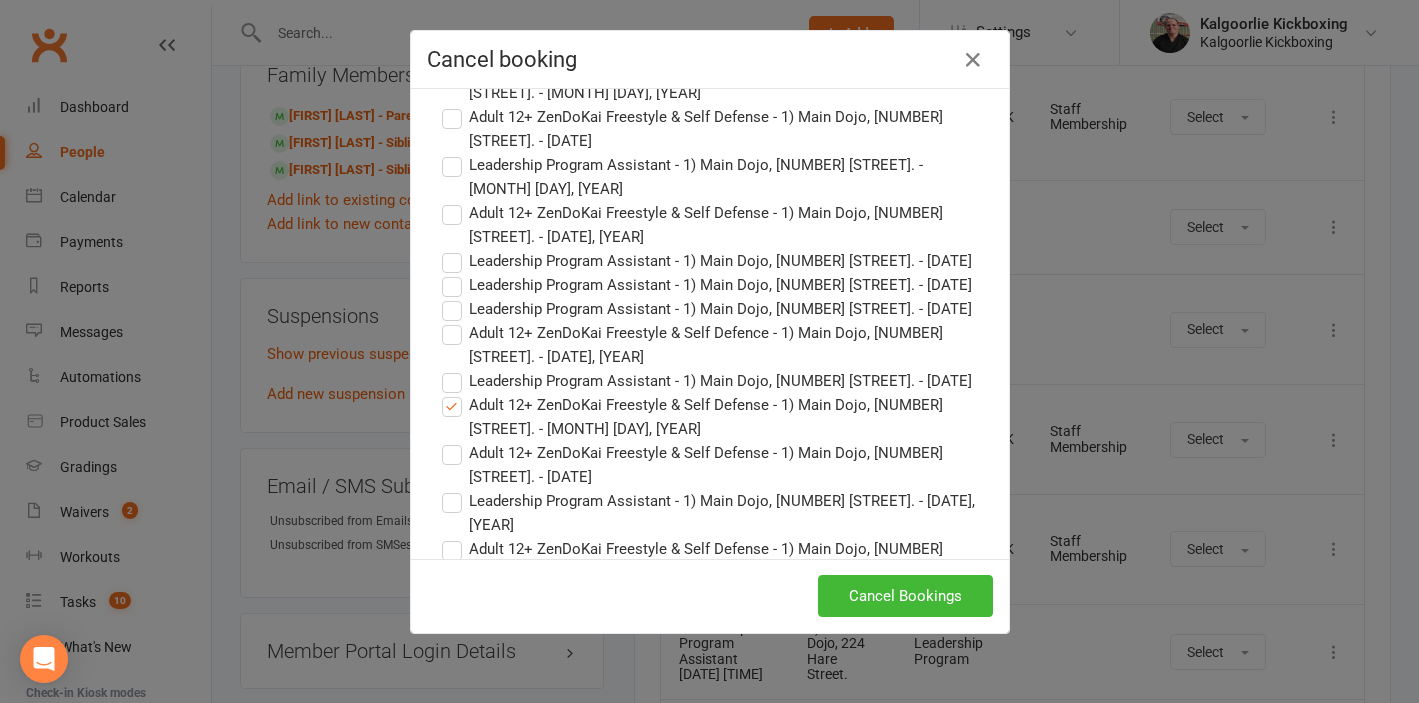 scroll, scrollTop: 3468, scrollLeft: 0, axis: vertical 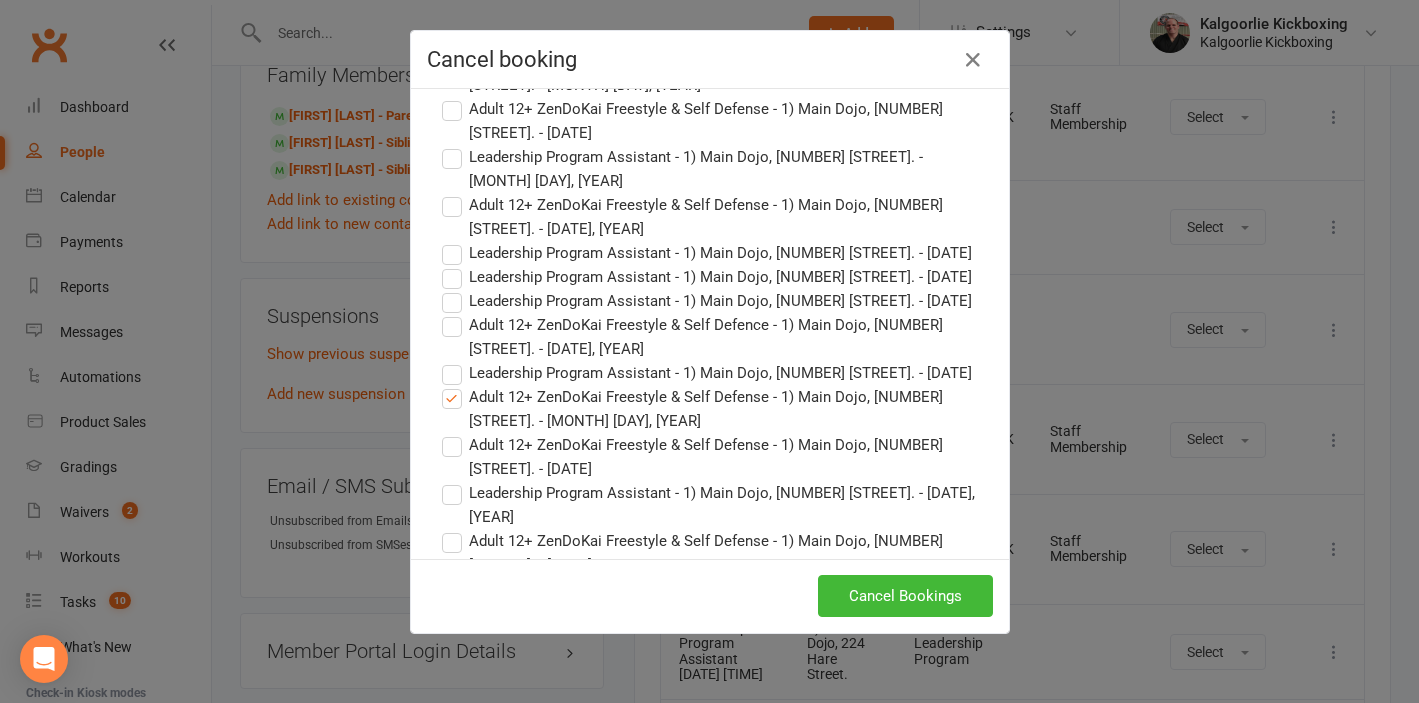 click on "Leadership Program Assistant - 1) Main Dojo, 224 Hare Street. - Oct 11, 2025" at bounding box center [707, -83] 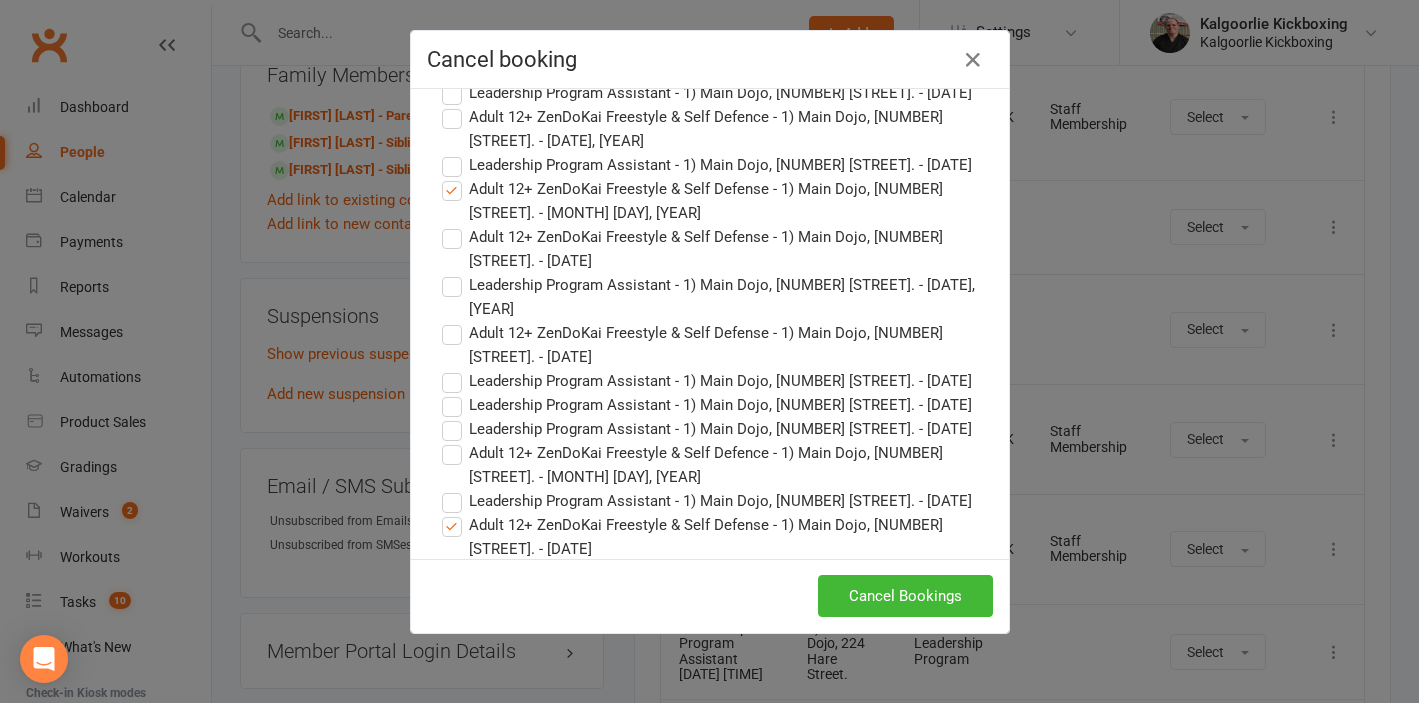 scroll, scrollTop: 3690, scrollLeft: 0, axis: vertical 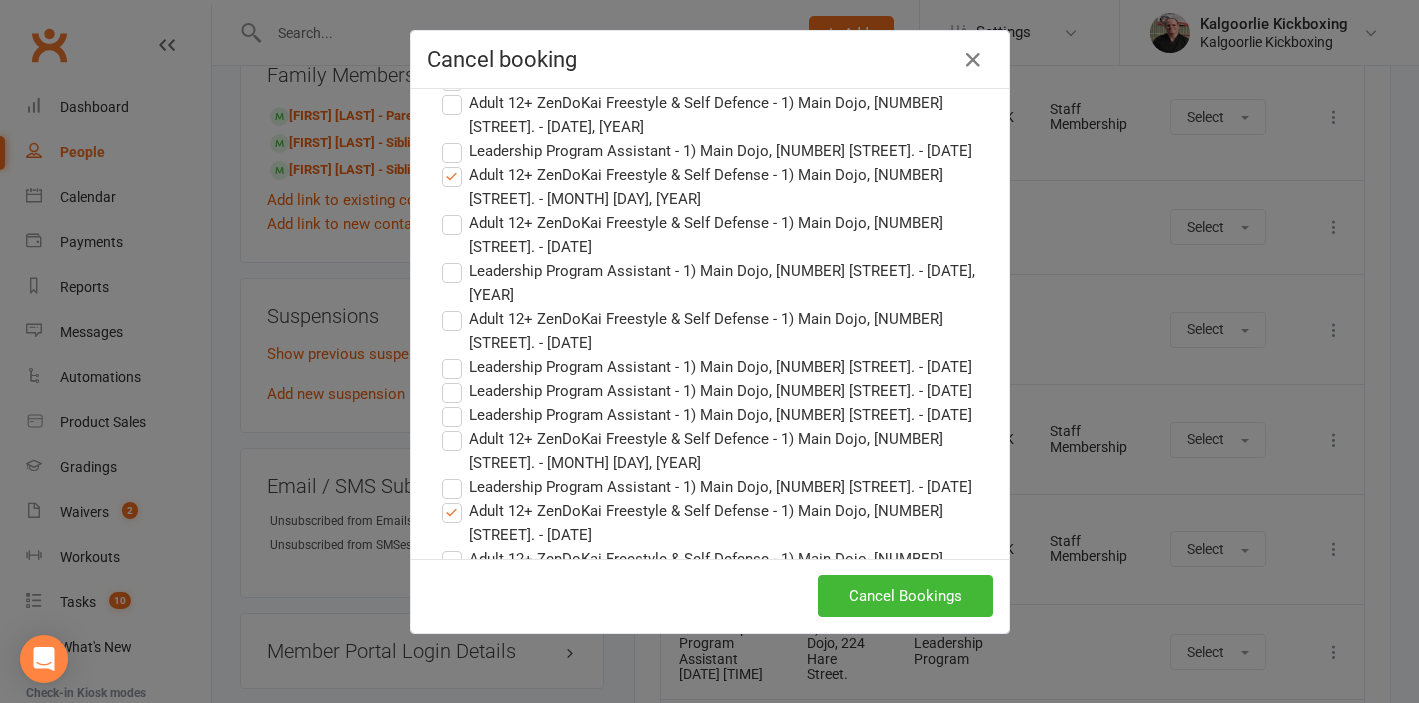 click on "Leadership Program Assistant - 1) Main Dojo, 224 Hare Street. - Oct 17, 2025" at bounding box center (710, -53) 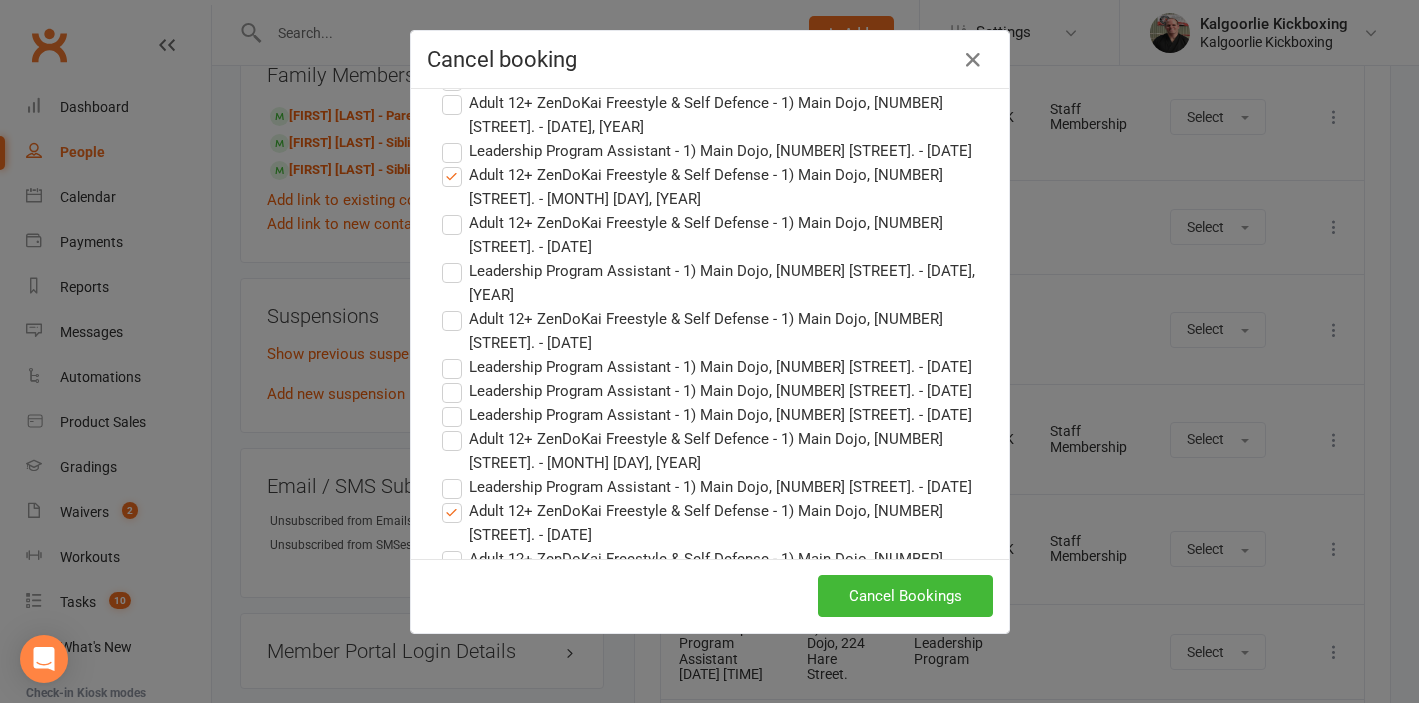 click on "Adult 12+ ZenDoKai Freestyle & Self Defense - 1) Main Dojo, 224 Hare Street. - Oct 17, 2025" at bounding box center (710, -5) 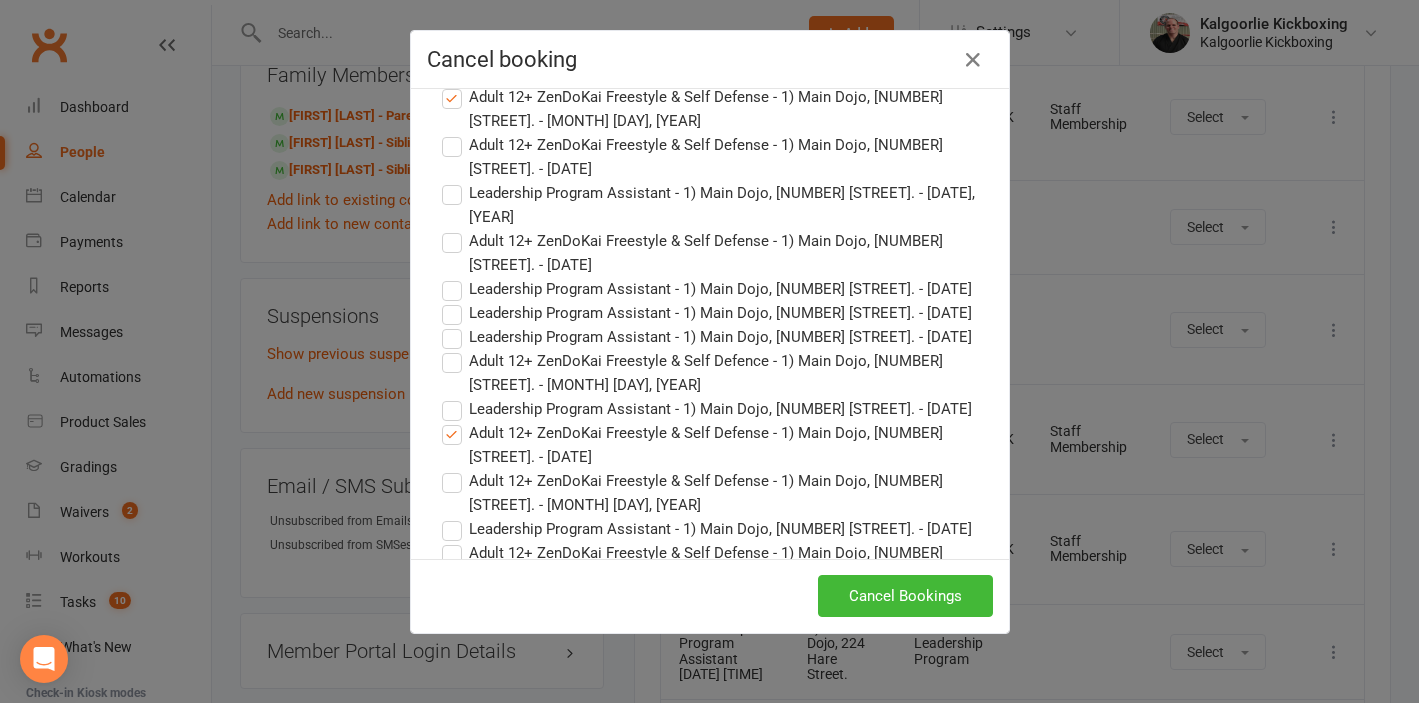 scroll, scrollTop: 3765, scrollLeft: 0, axis: vertical 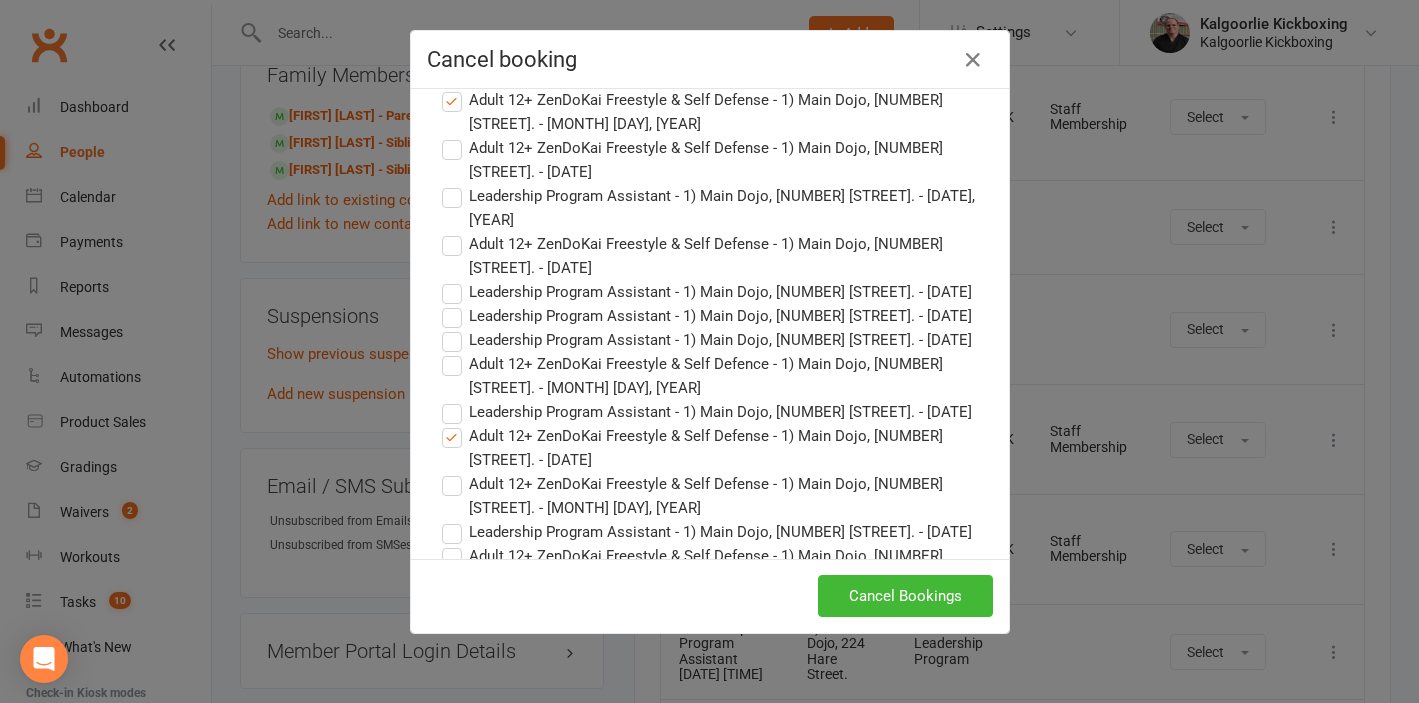 click on "Leadership Program Assistant - 1) Main Dojo, 224 Hare Street. - Oct 18, 2025" at bounding box center [707, -20] 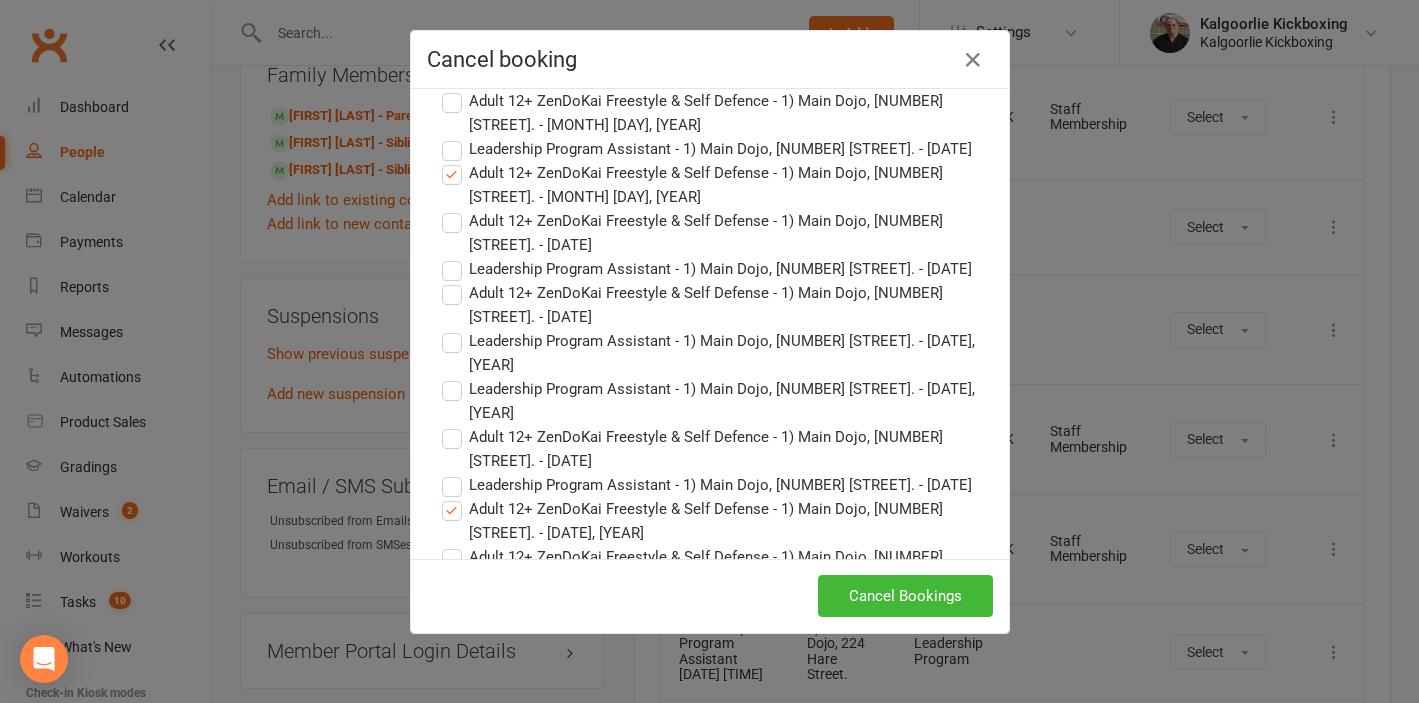 scroll, scrollTop: 5442, scrollLeft: 0, axis: vertical 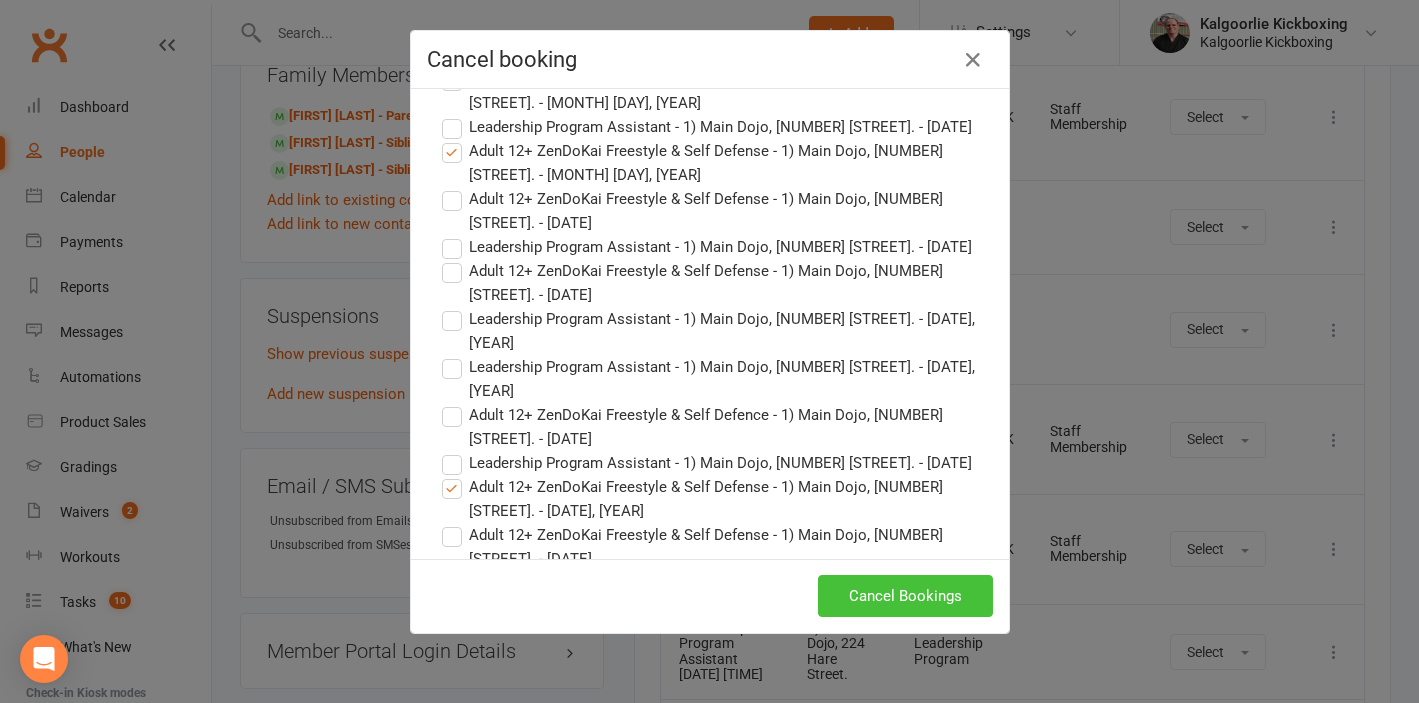 click on "Cancel Bookings" at bounding box center [905, 596] 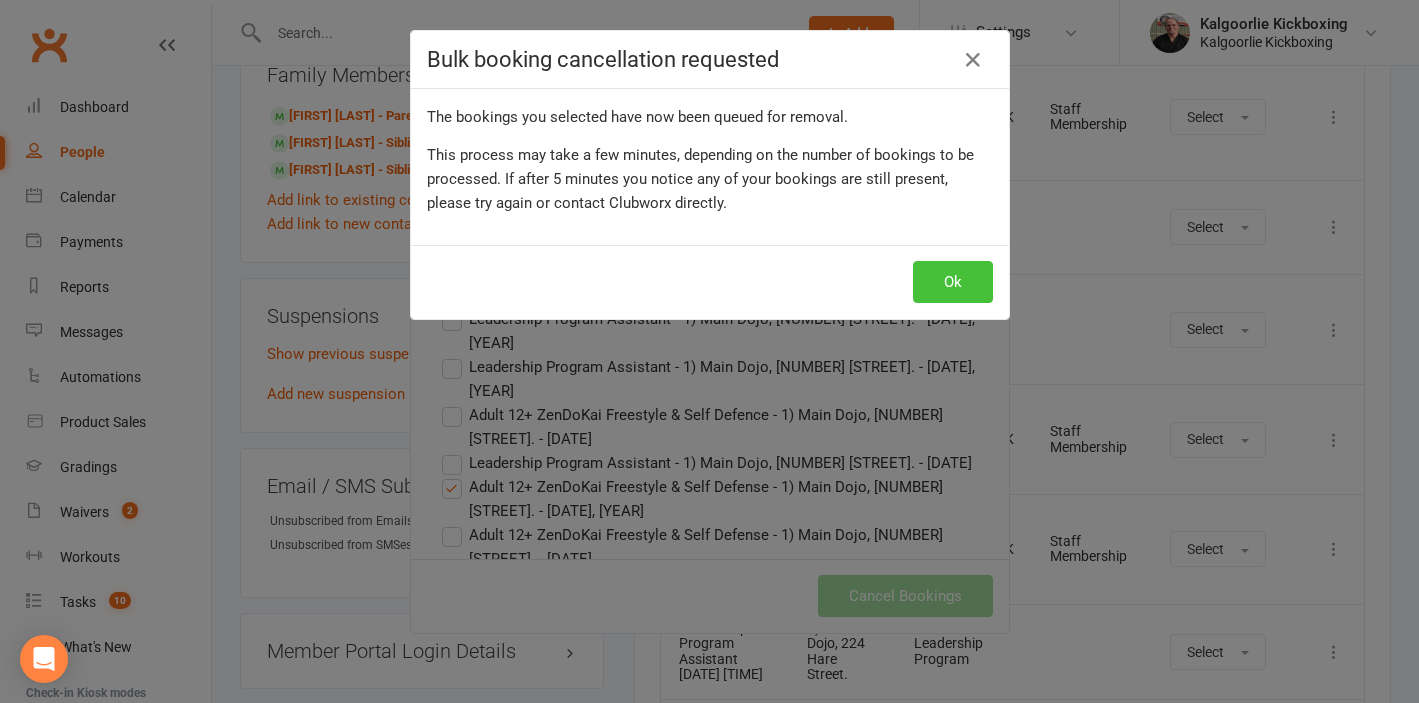 click on "Ok" at bounding box center (953, 282) 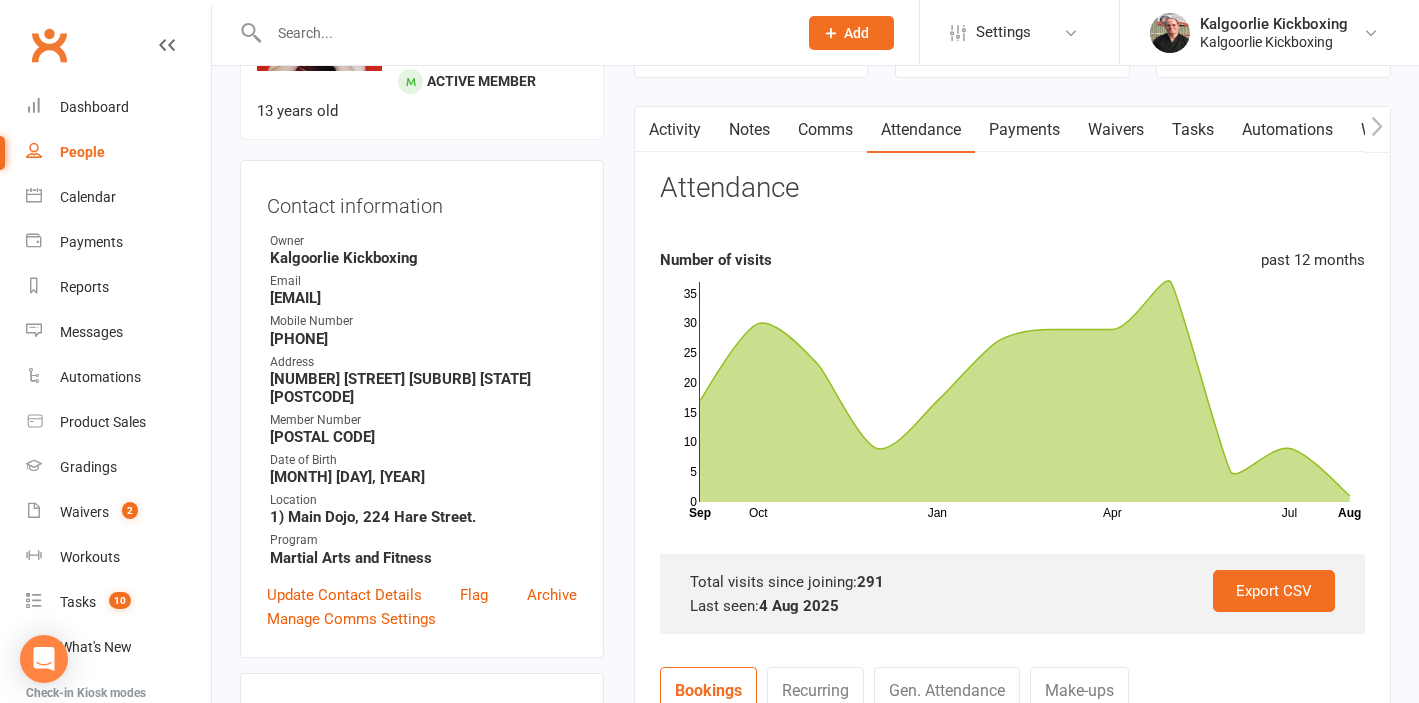 scroll, scrollTop: 0, scrollLeft: 0, axis: both 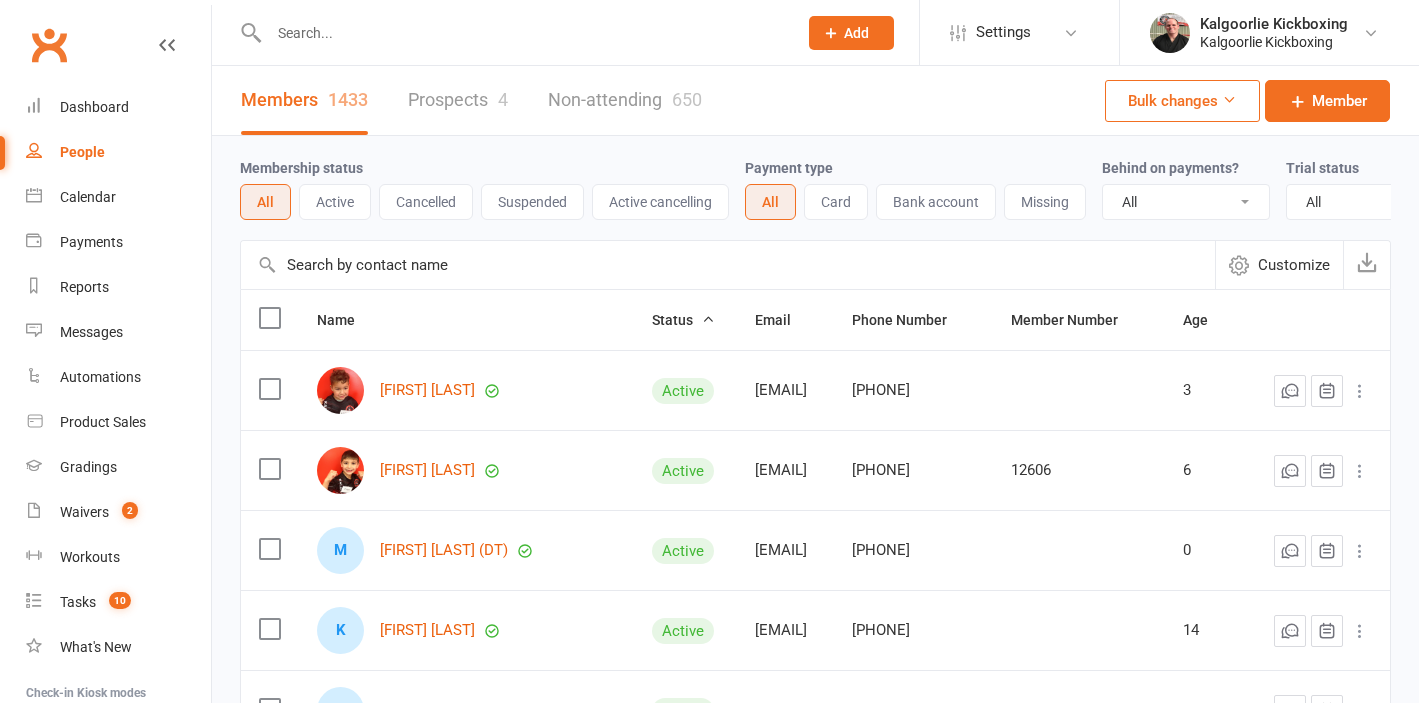 select on "100" 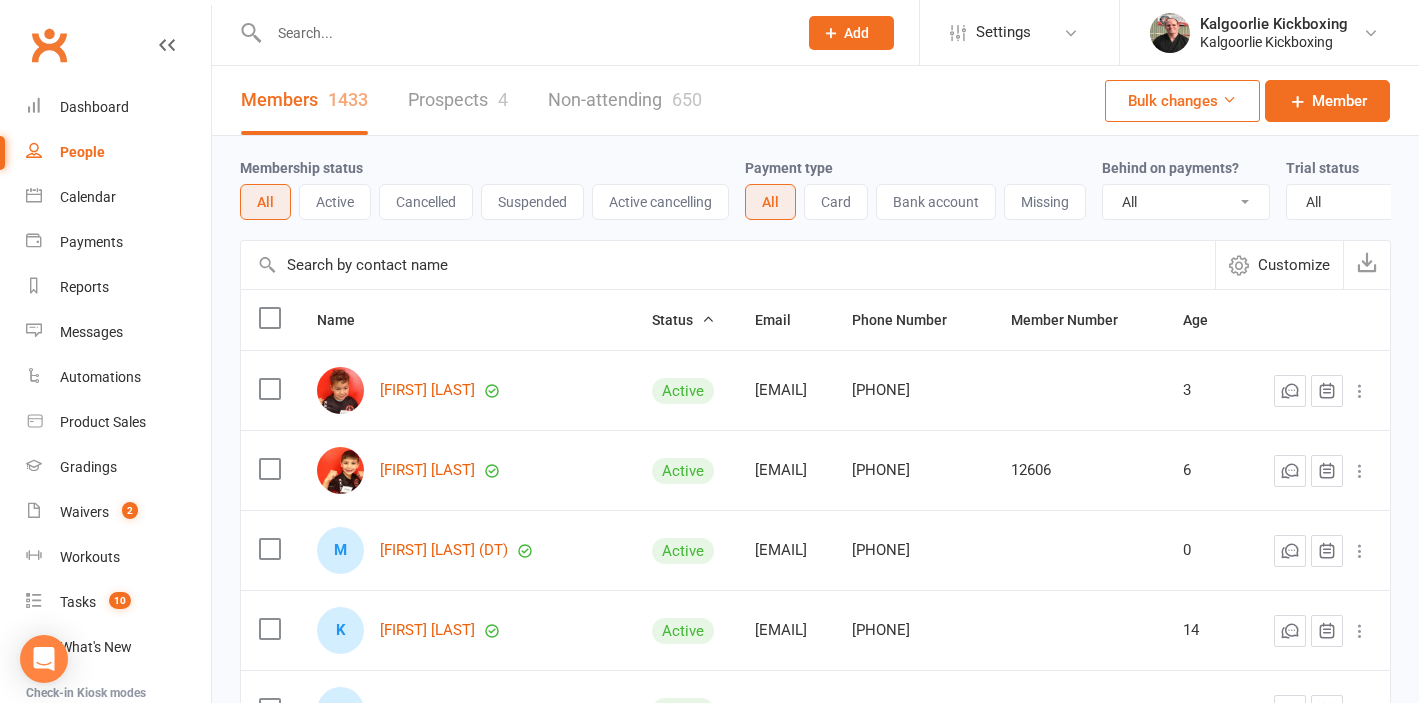 scroll, scrollTop: 0, scrollLeft: 0, axis: both 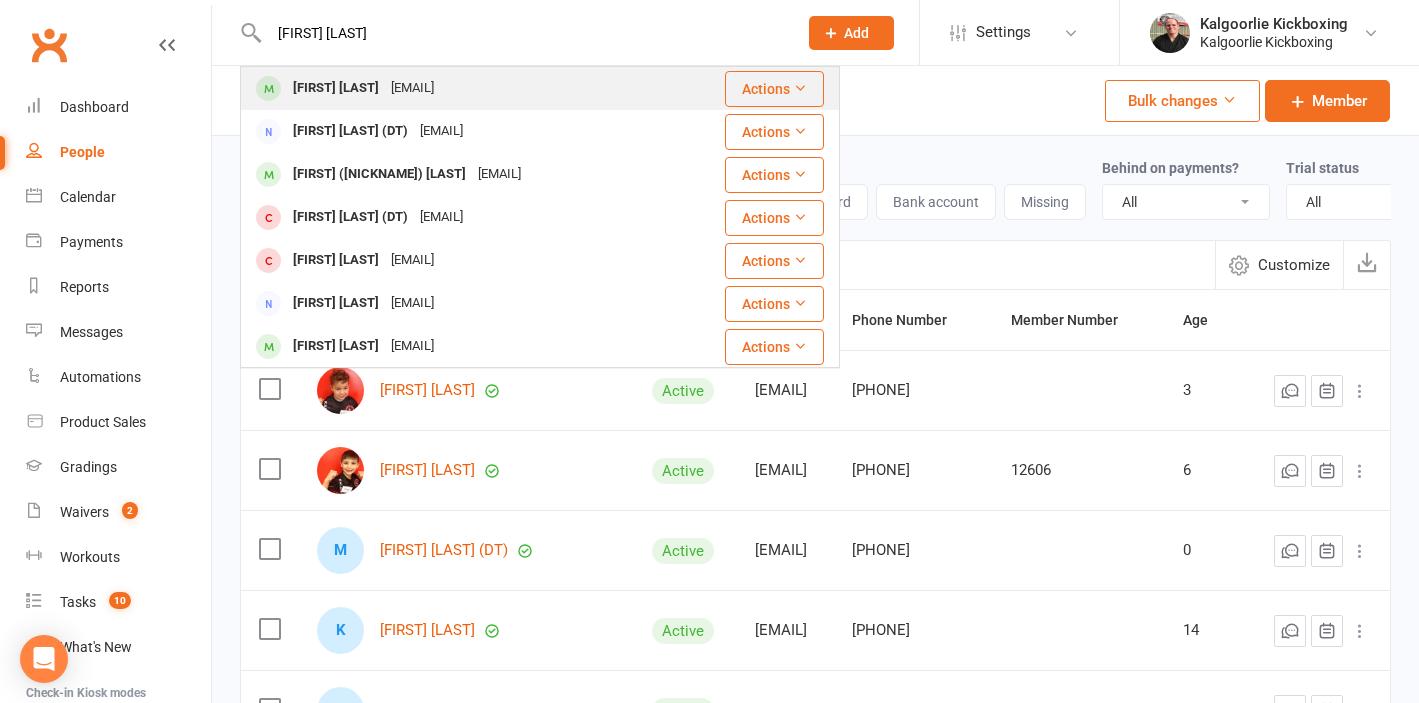 type on "daisy lance" 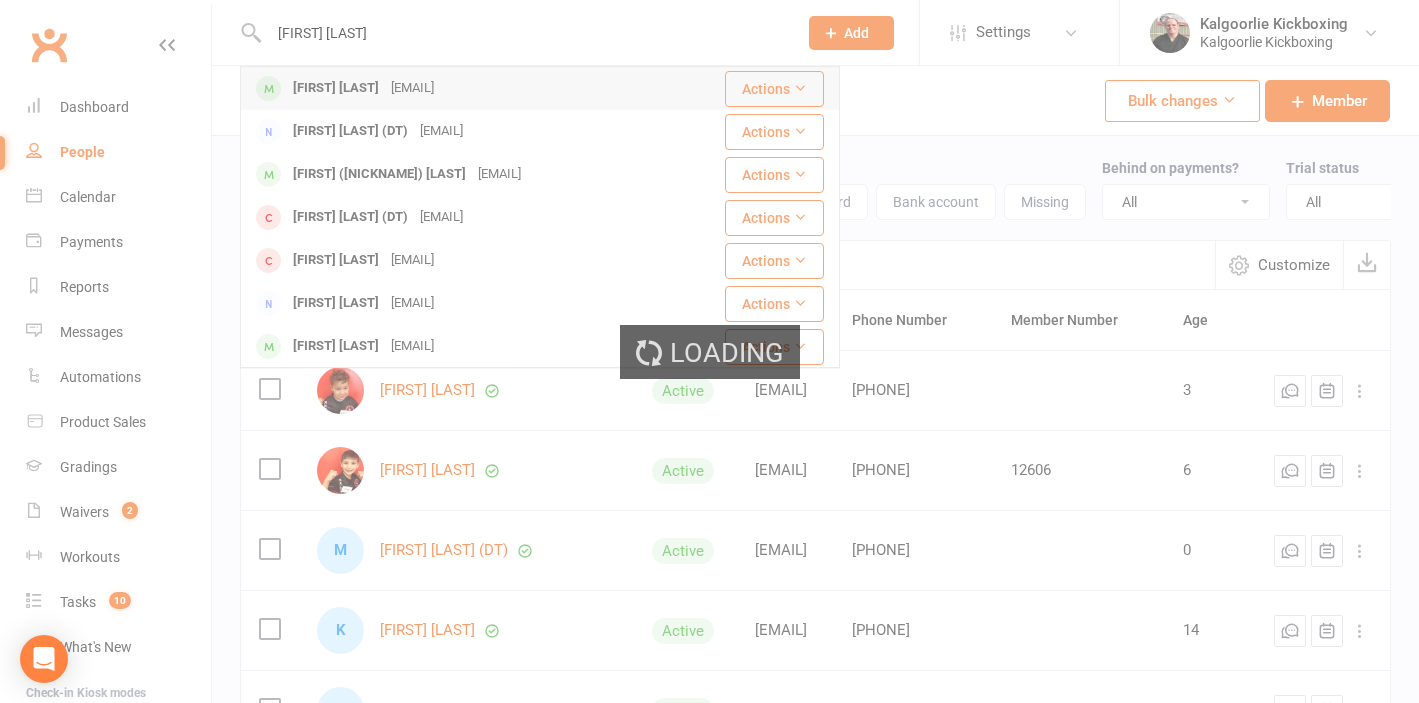 type 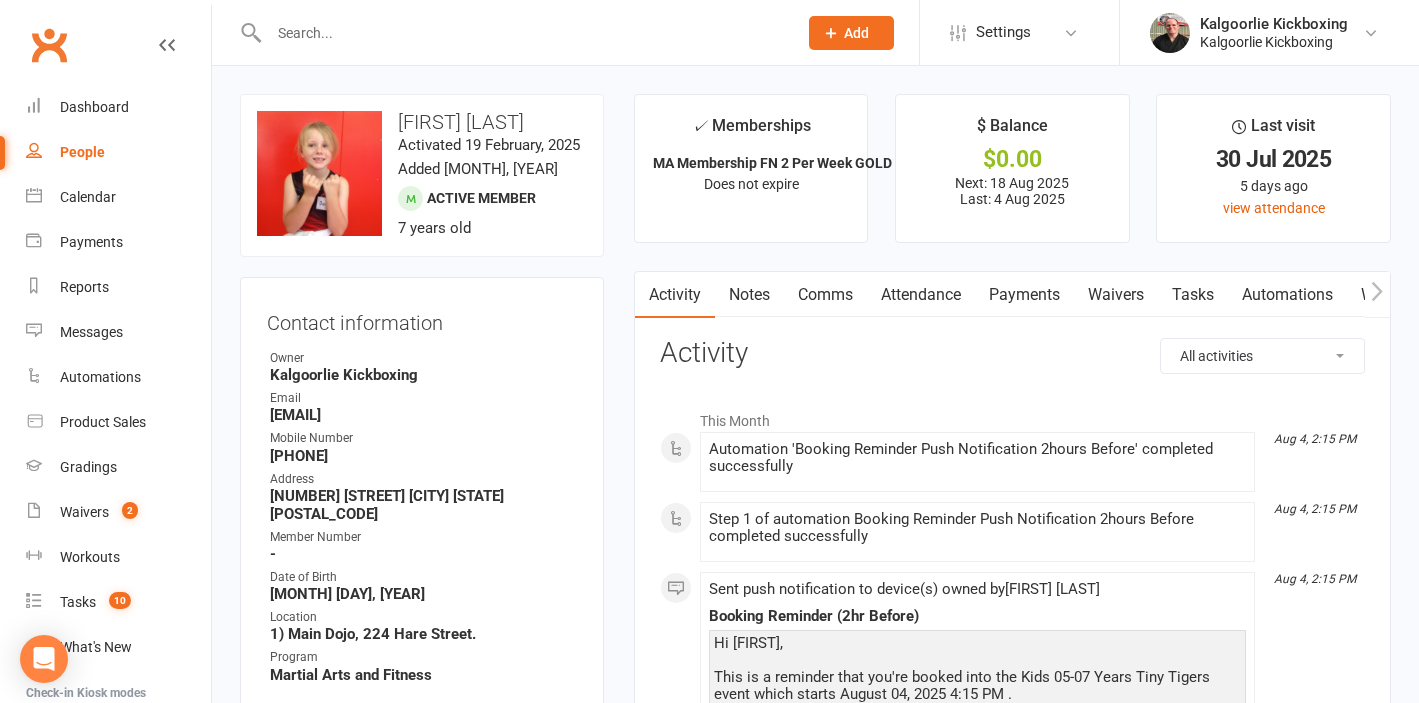 click on "Payments" at bounding box center (1024, 295) 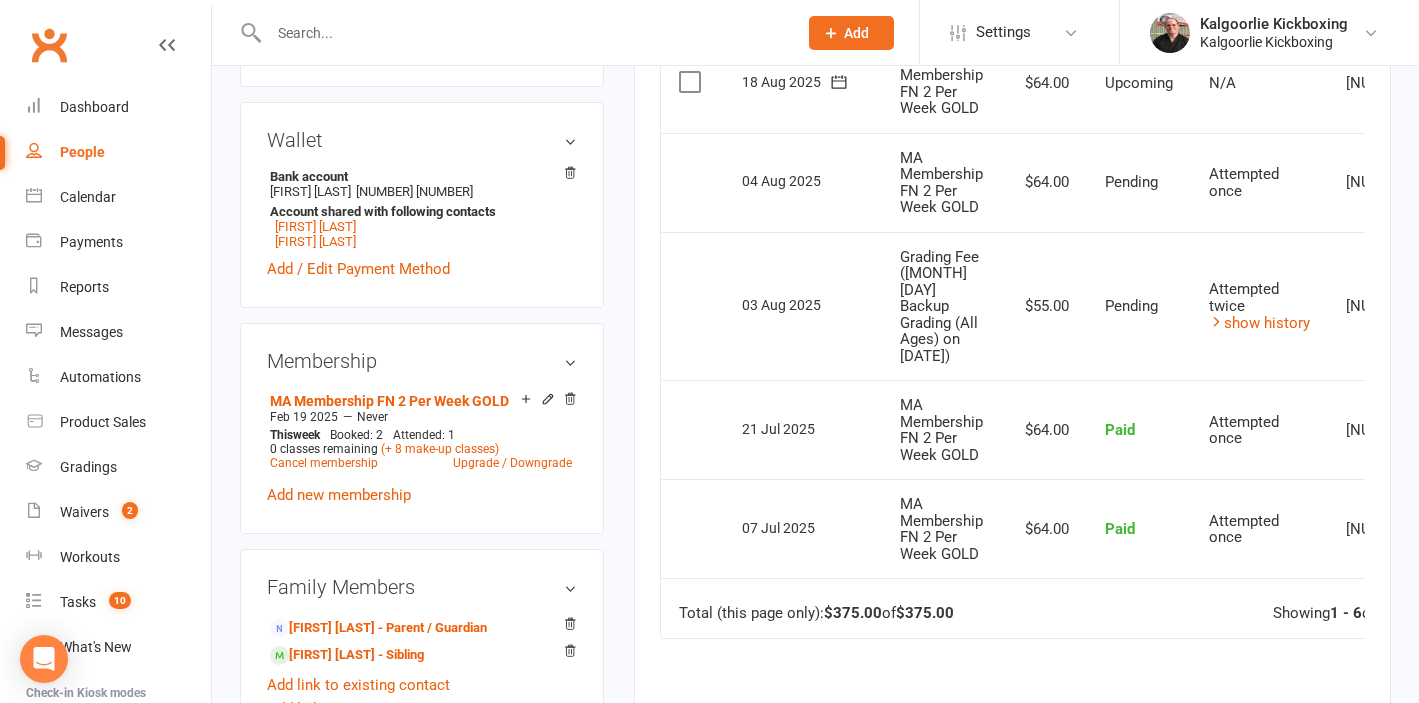 scroll, scrollTop: 691, scrollLeft: 0, axis: vertical 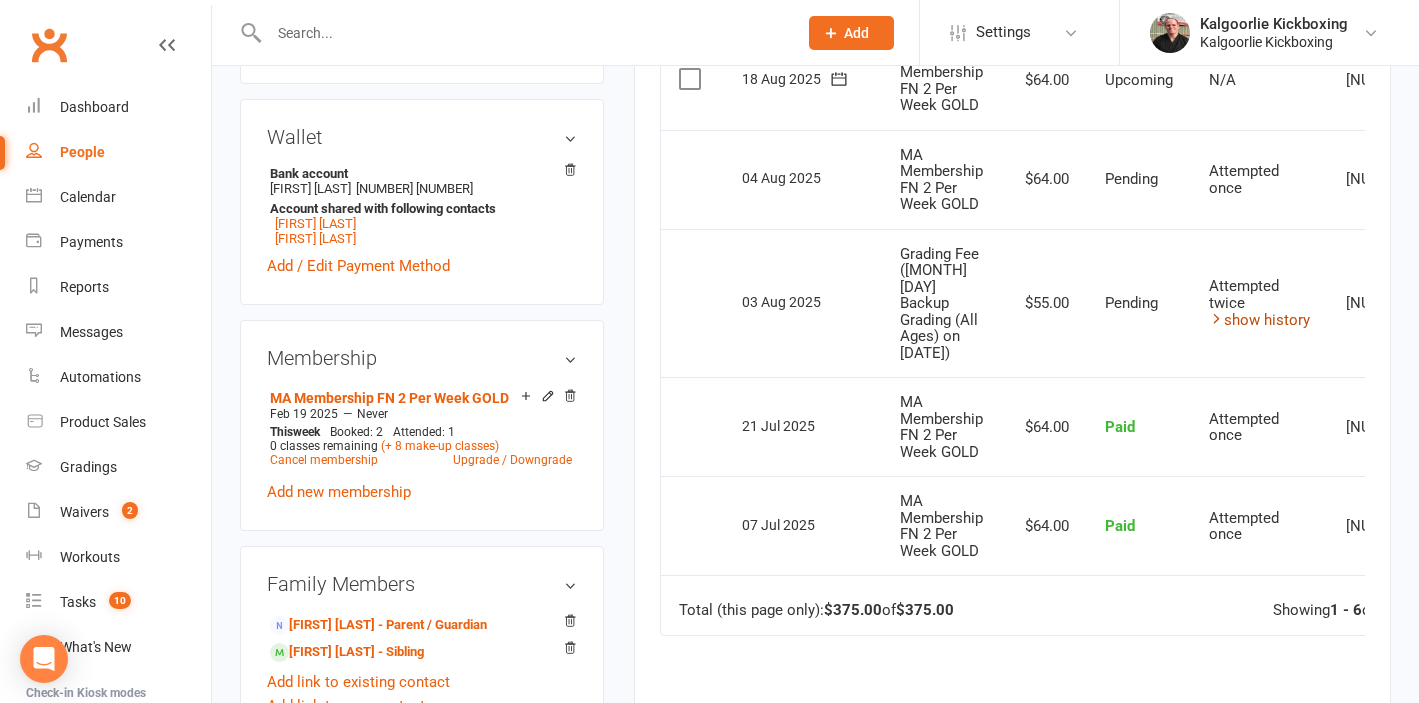 click on "show history" at bounding box center [1259, 320] 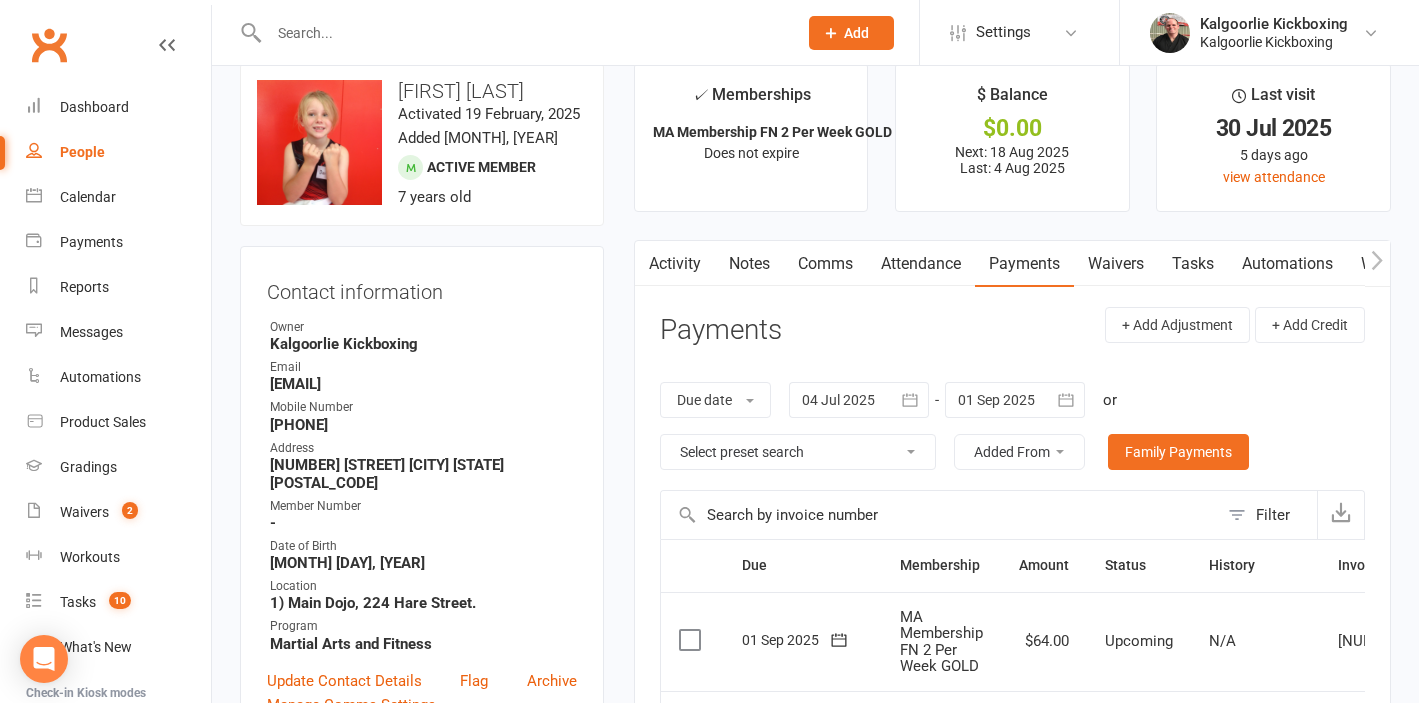 scroll, scrollTop: 0, scrollLeft: 0, axis: both 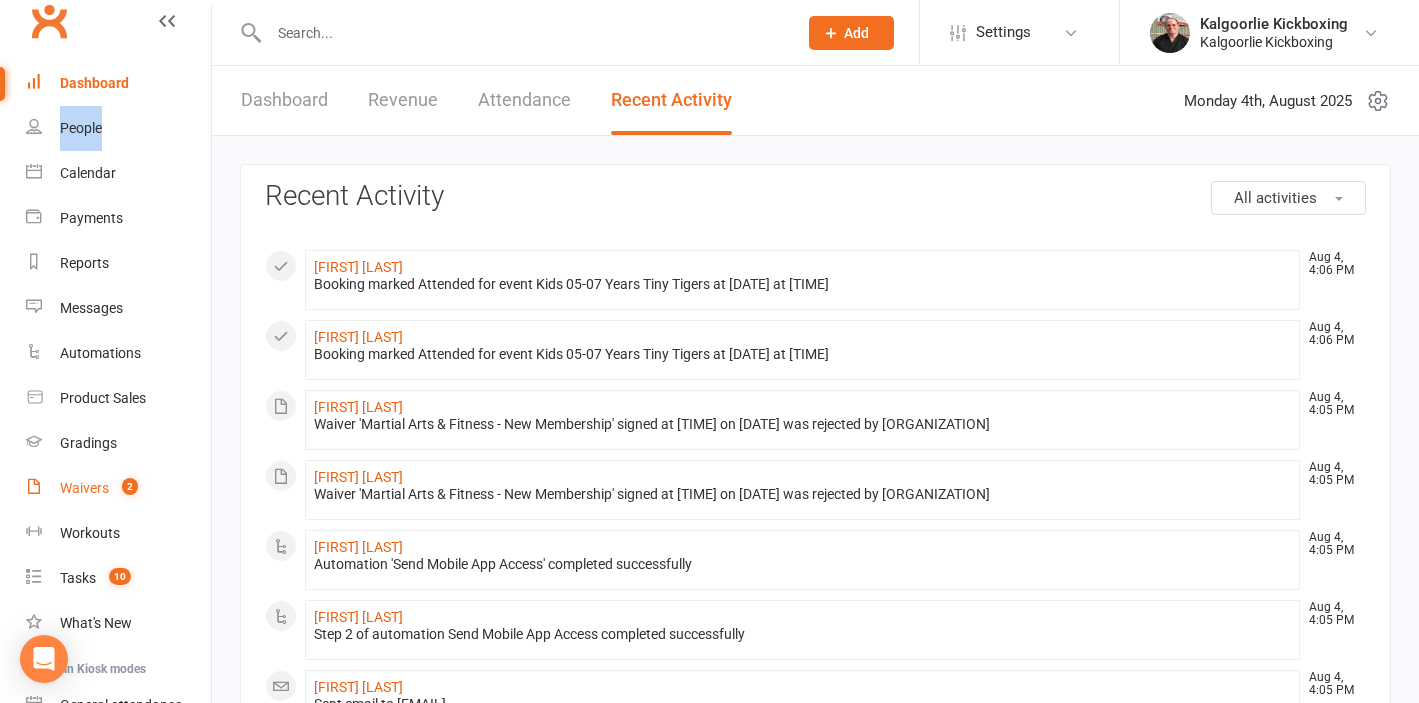 click on "Waivers" at bounding box center [84, 488] 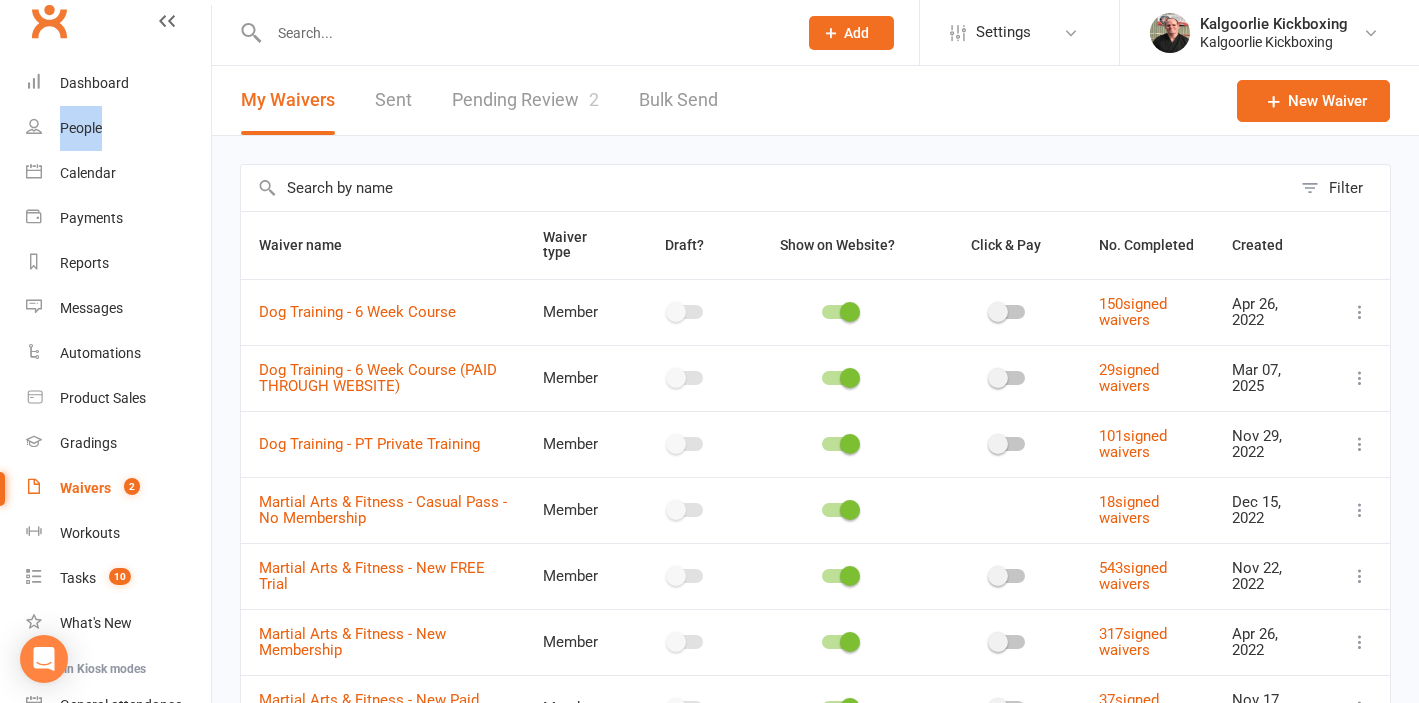 click on "Pending Review 2" at bounding box center (525, 100) 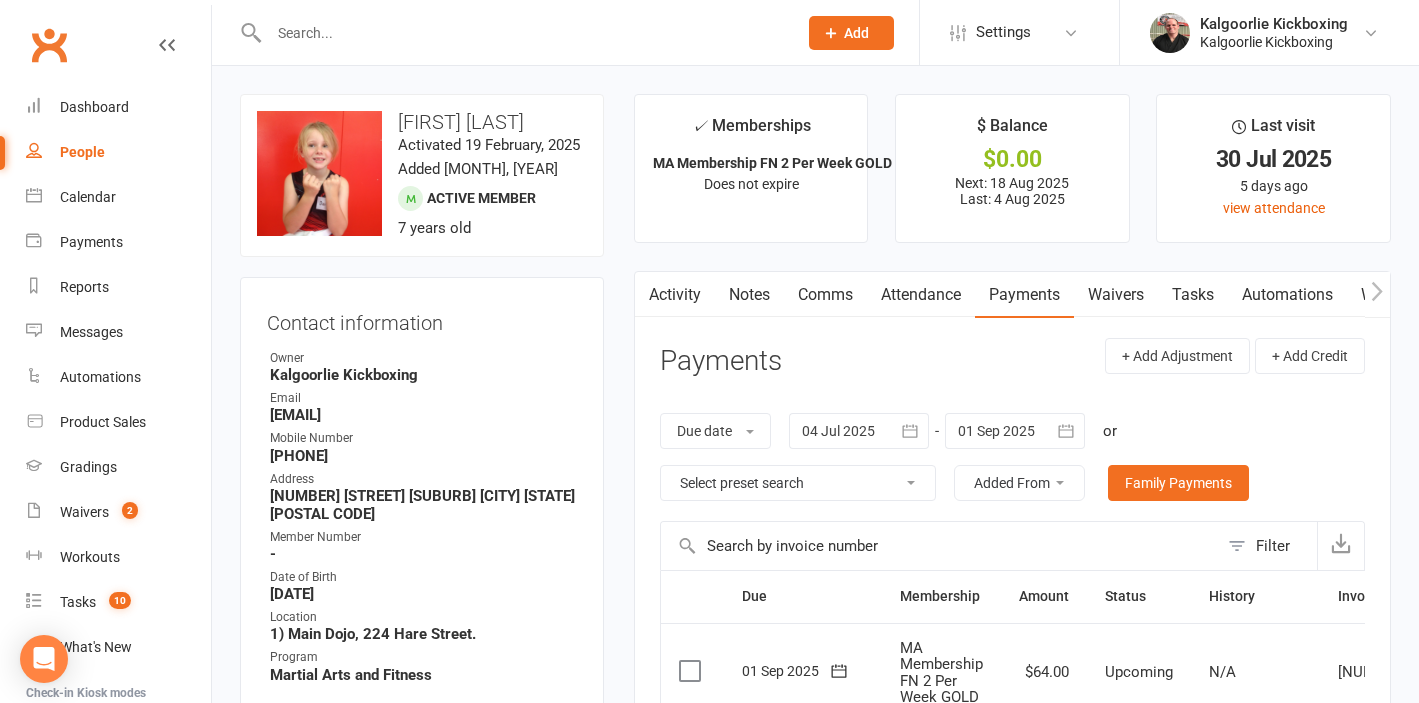 scroll, scrollTop: 0, scrollLeft: 0, axis: both 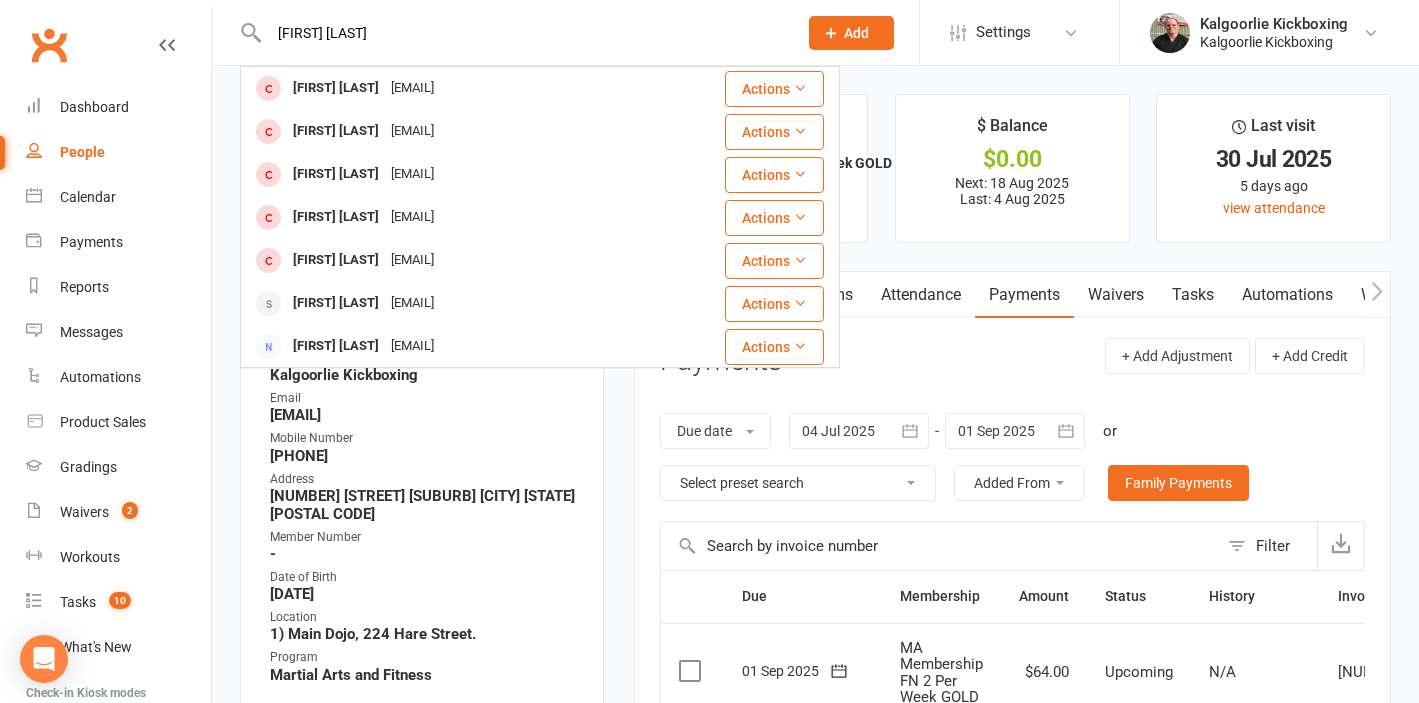 click at bounding box center [251, 33] 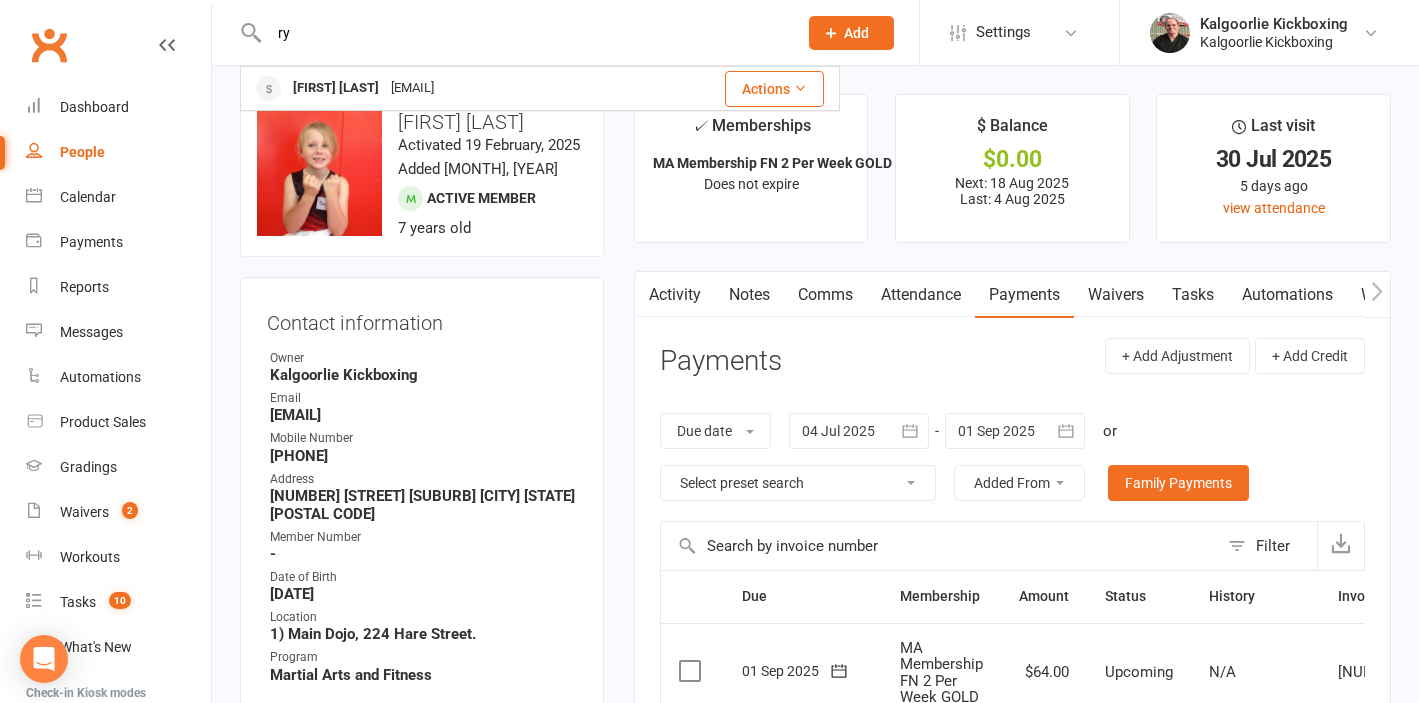 type on "r" 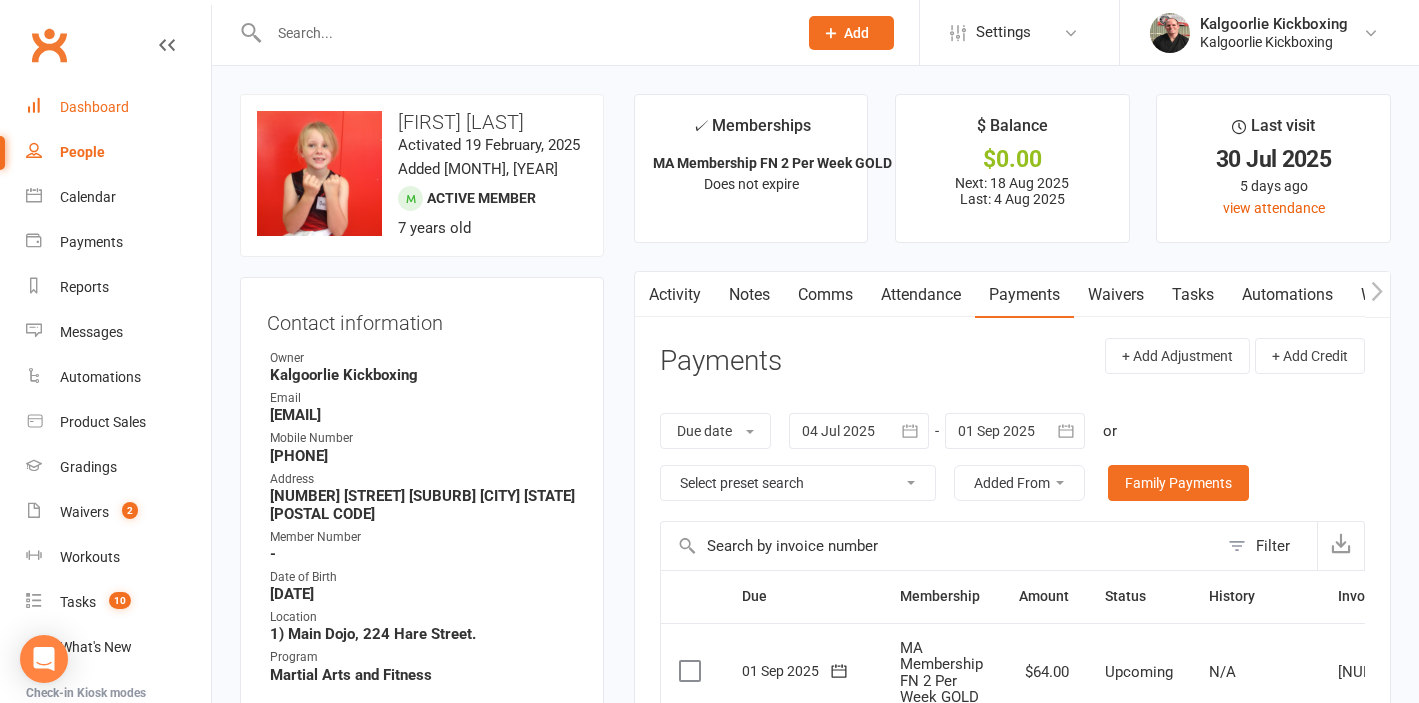 click on "Dashboard" at bounding box center (94, 107) 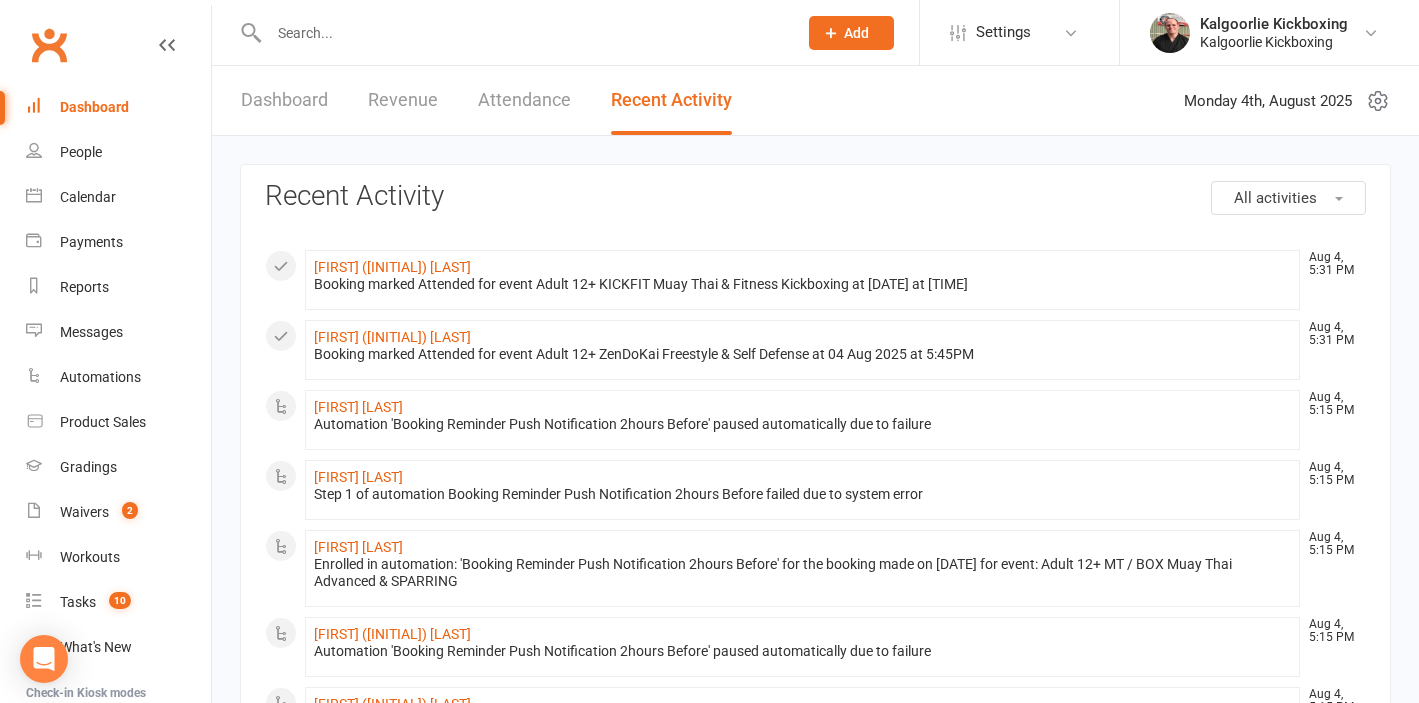 click at bounding box center (523, 33) 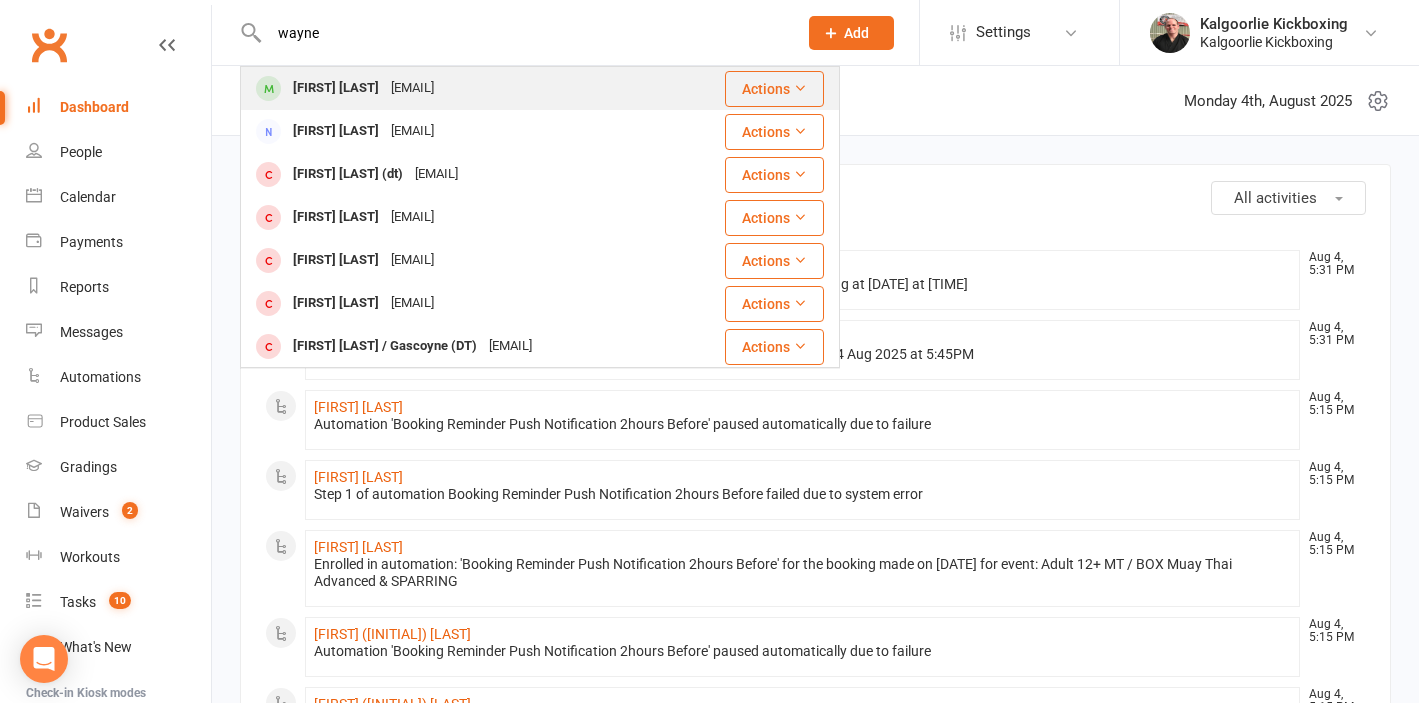 type on "wayne" 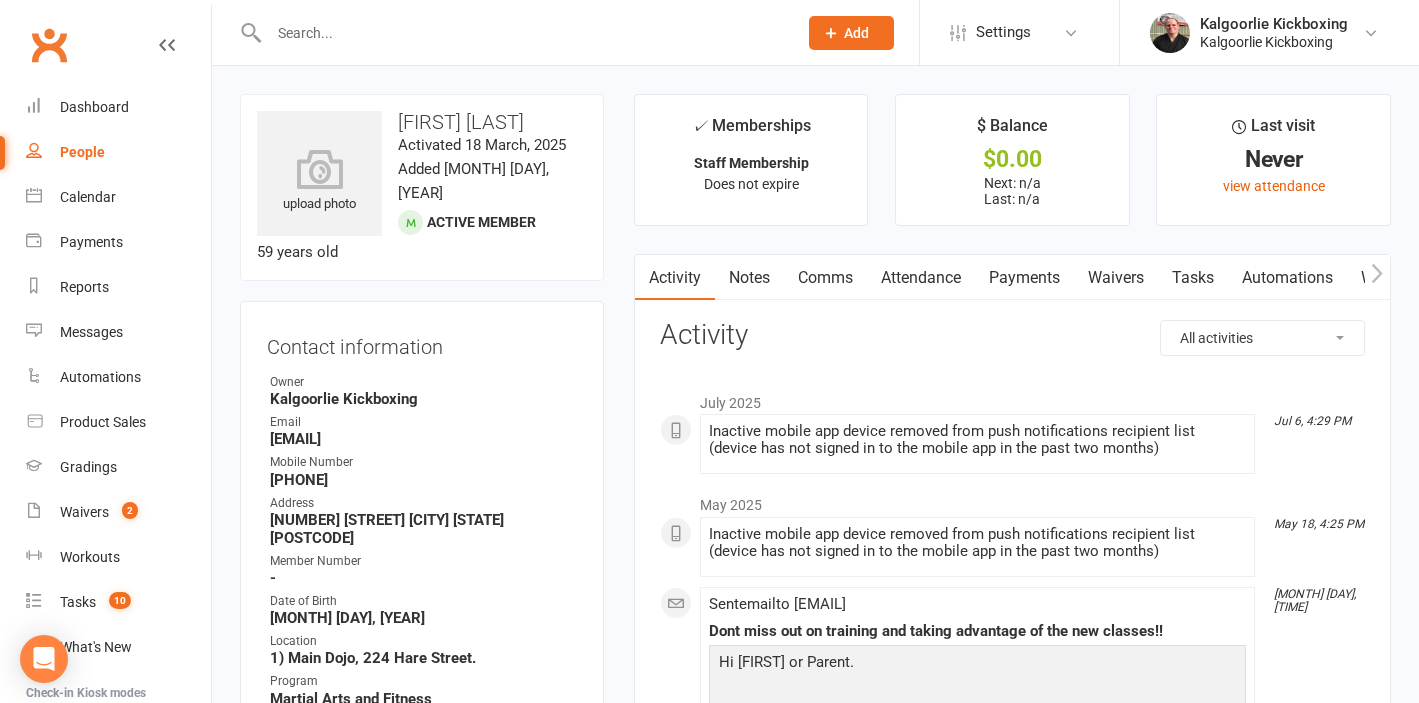 drag, startPoint x: 459, startPoint y: 418, endPoint x: 265, endPoint y: 416, distance: 194.01031 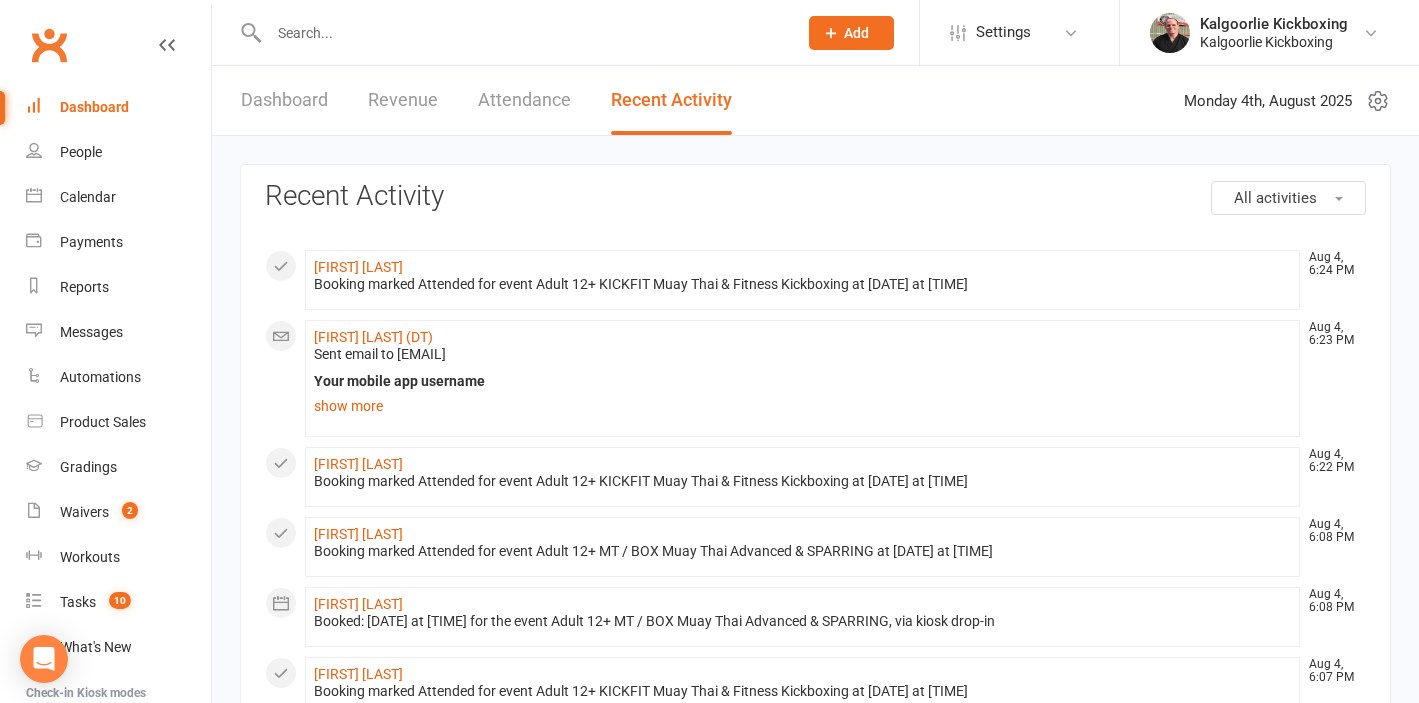 click at bounding box center [511, 32] 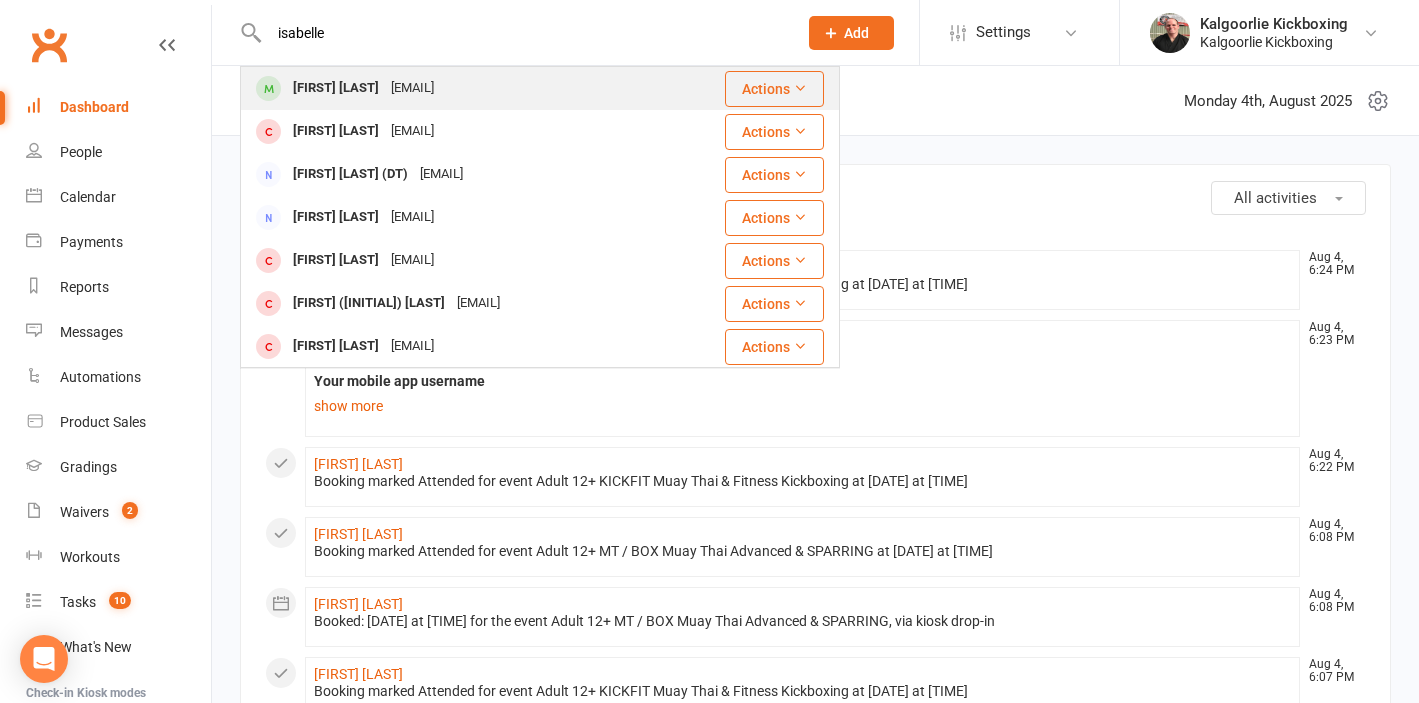 type on "isabelle" 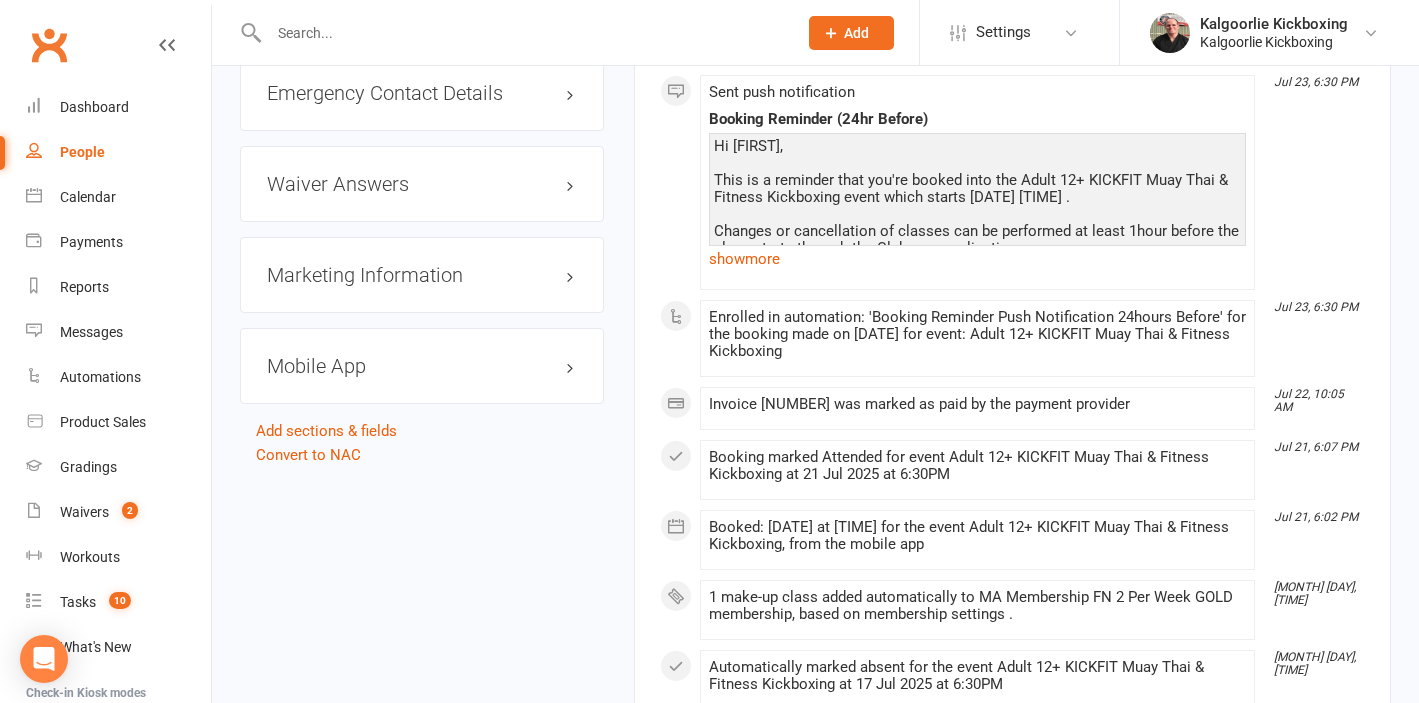 scroll, scrollTop: 2093, scrollLeft: 0, axis: vertical 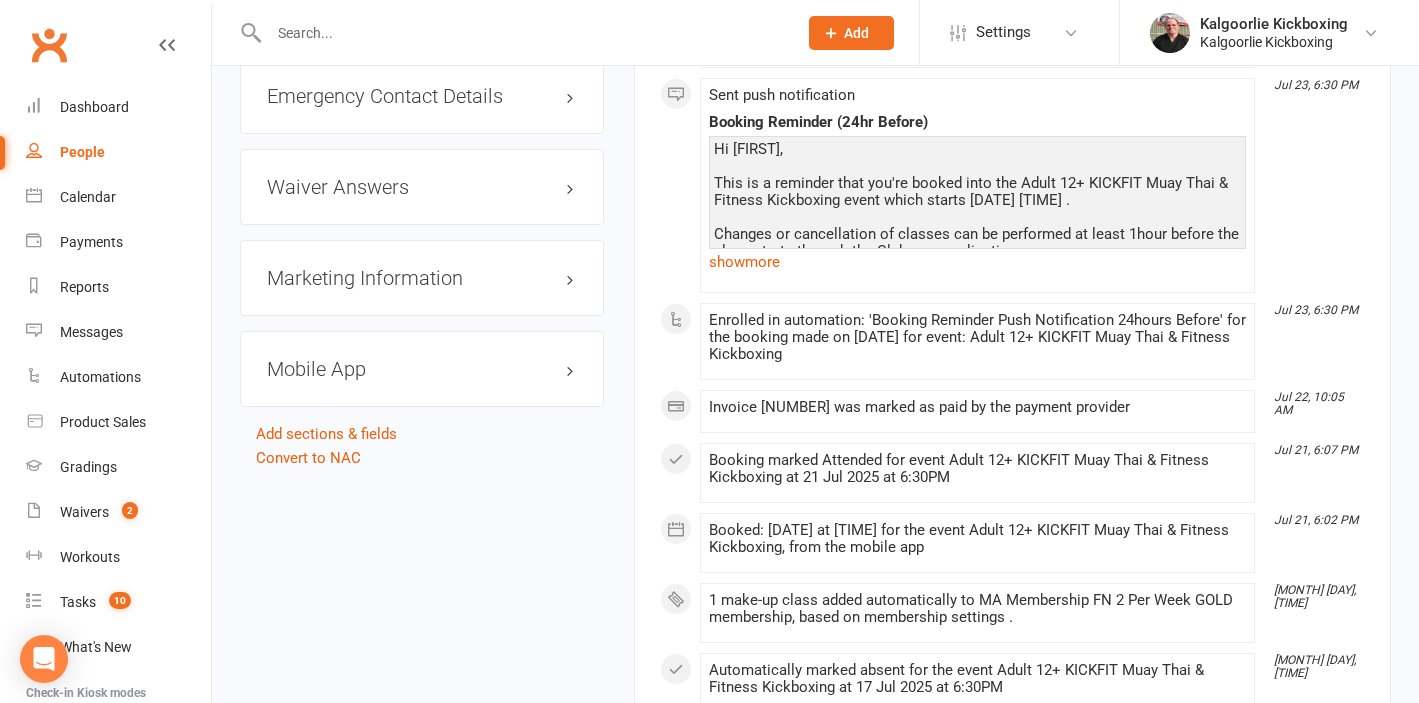 click on "Mobile App" at bounding box center [422, 369] 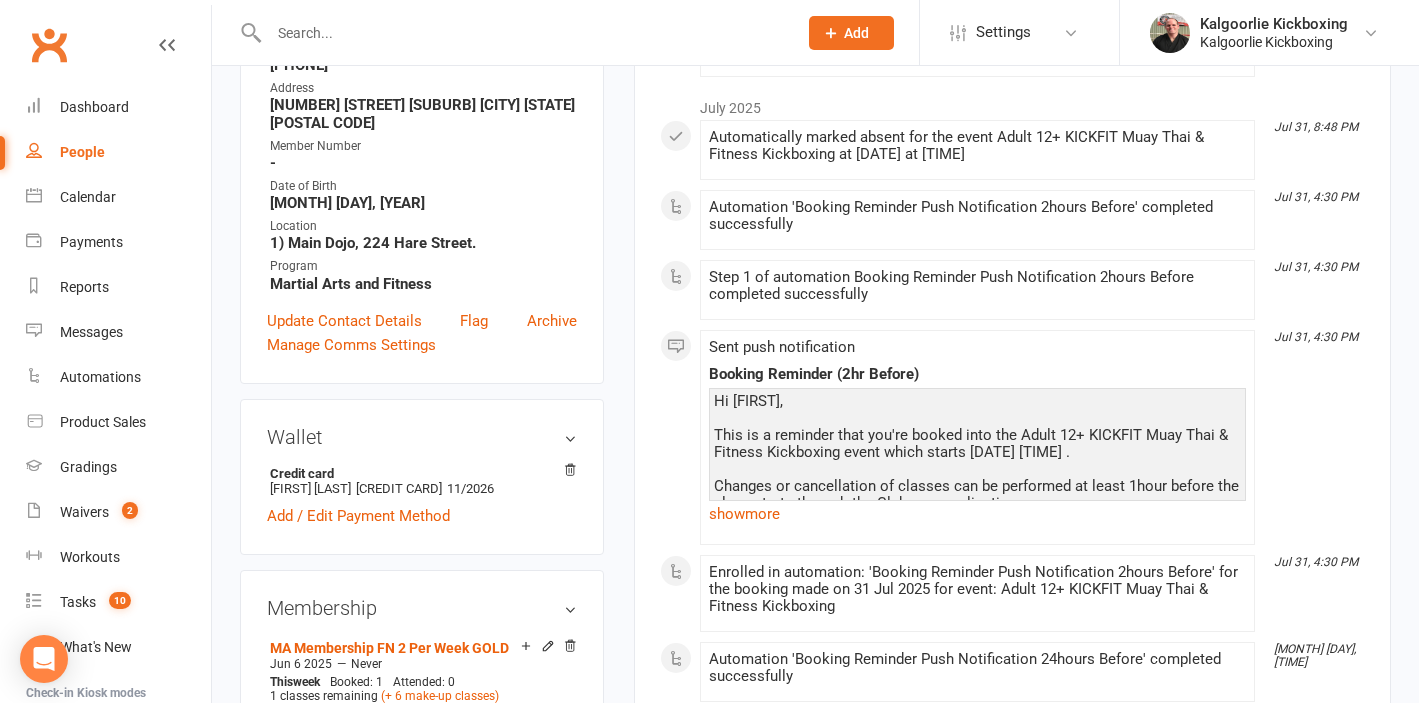 scroll, scrollTop: 0, scrollLeft: 0, axis: both 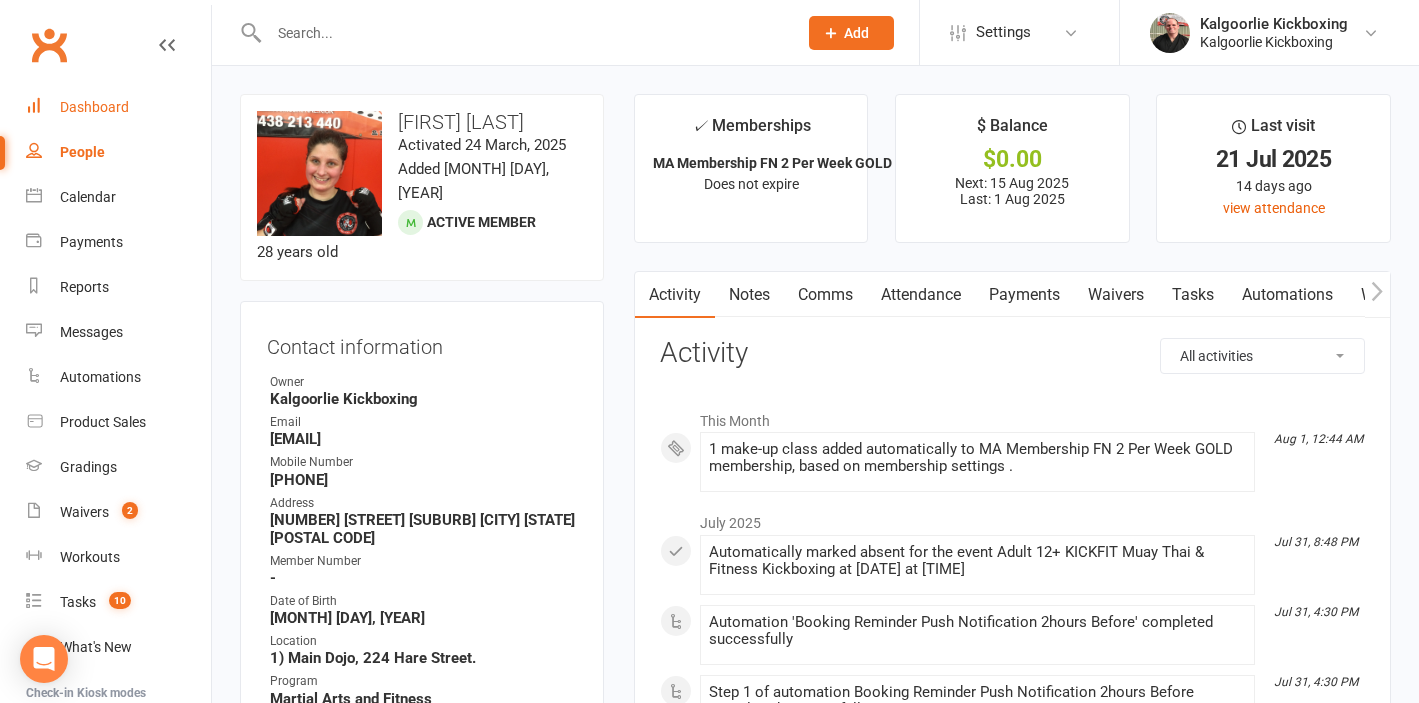 click on "Dashboard" at bounding box center [94, 107] 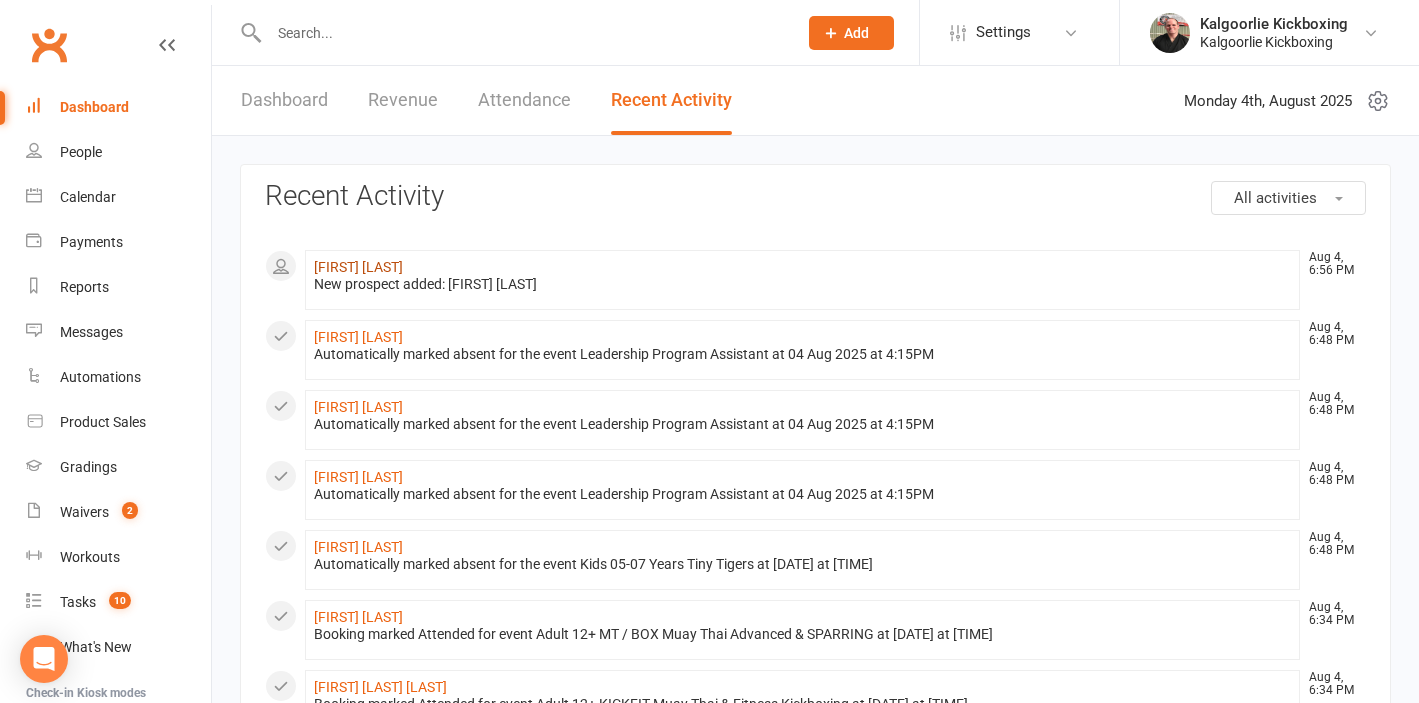 click on "Petaia Samasoni" at bounding box center (358, 267) 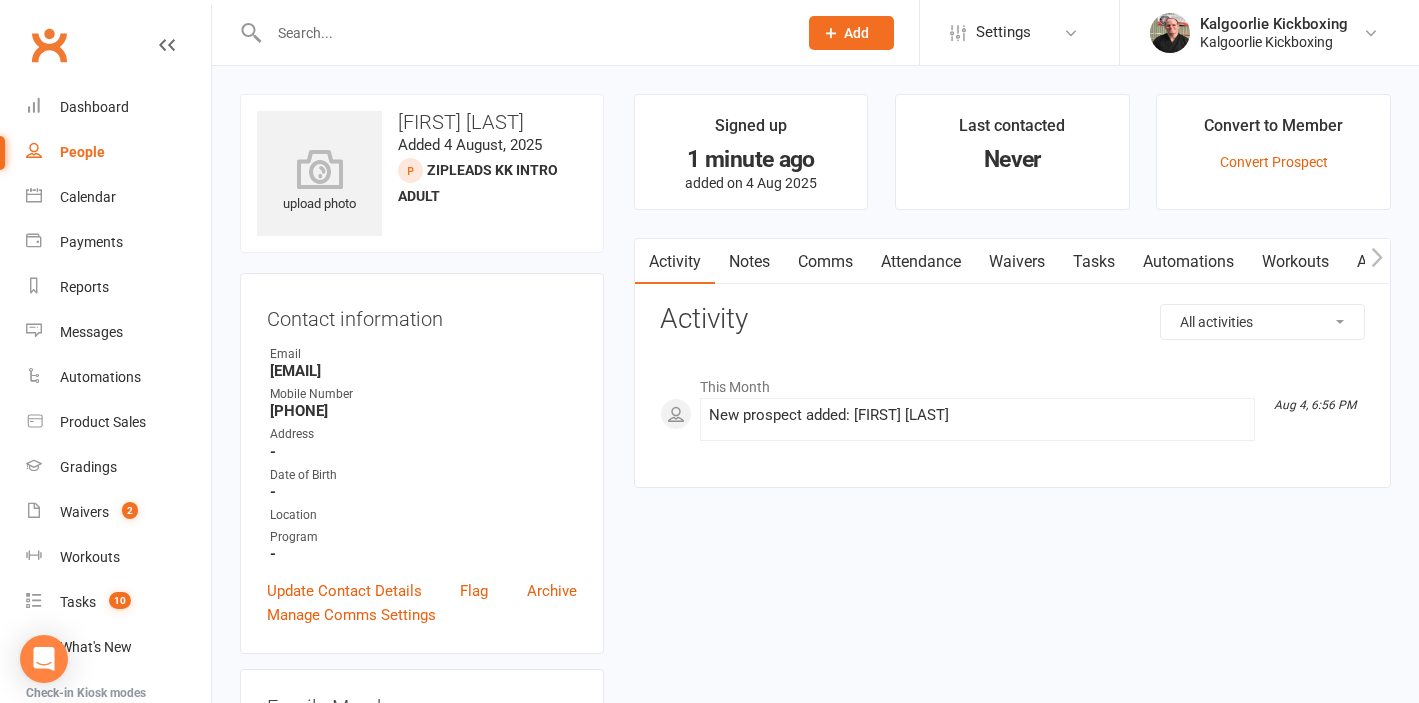 click on "People" at bounding box center [82, 152] 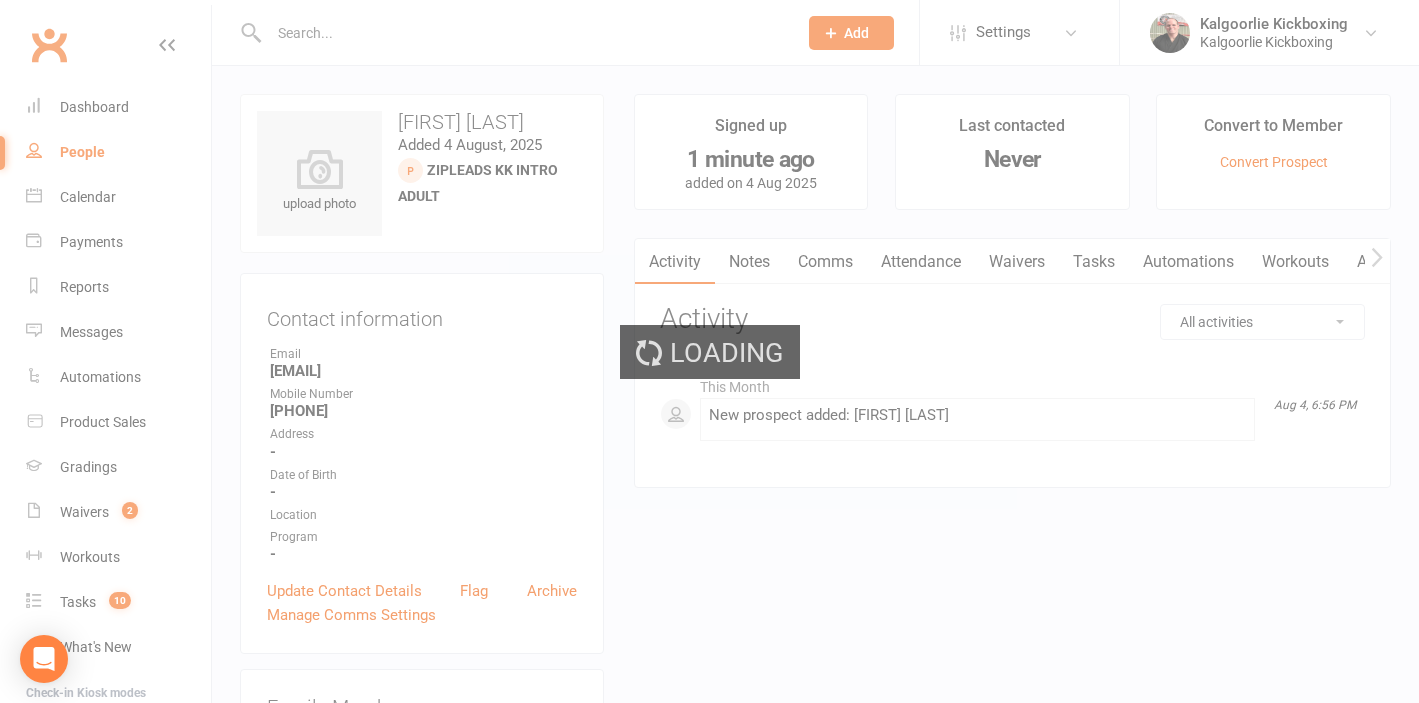 select on "100" 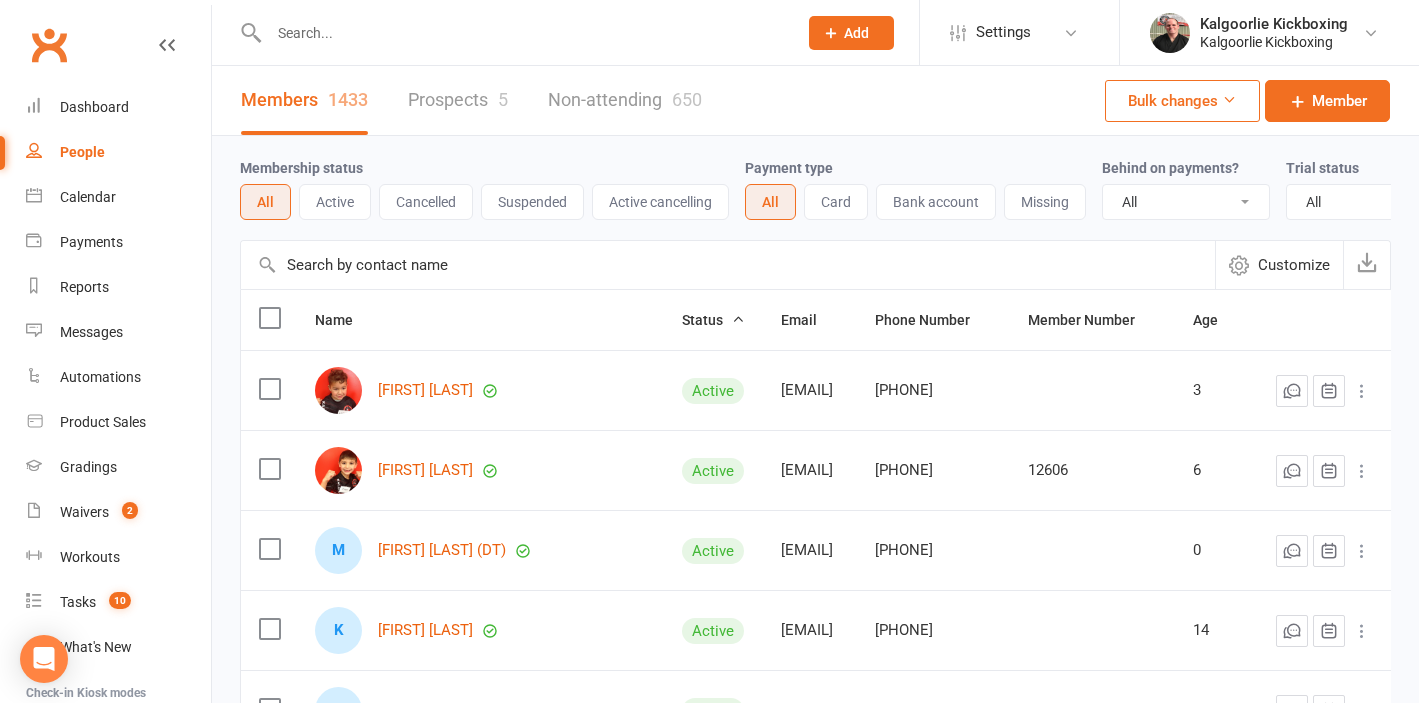click on "Prospects 5" at bounding box center [458, 100] 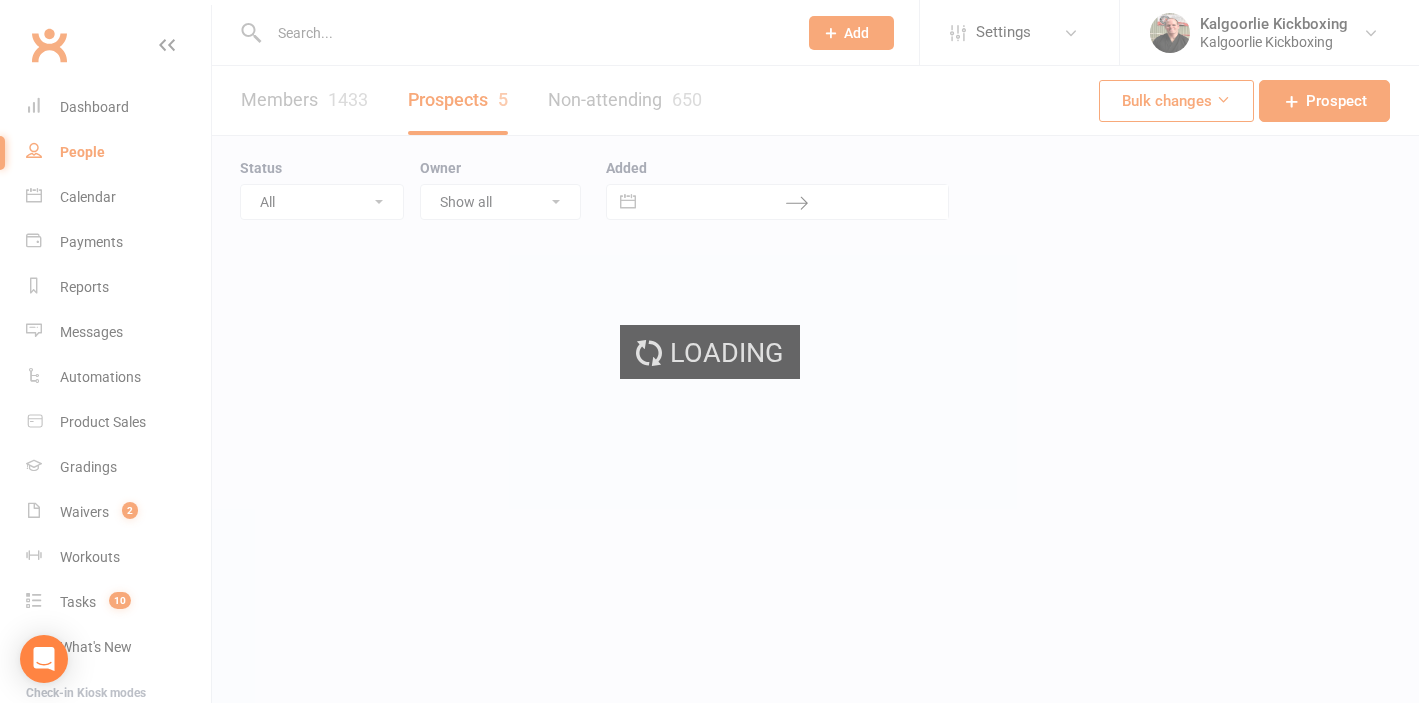 select on "100" 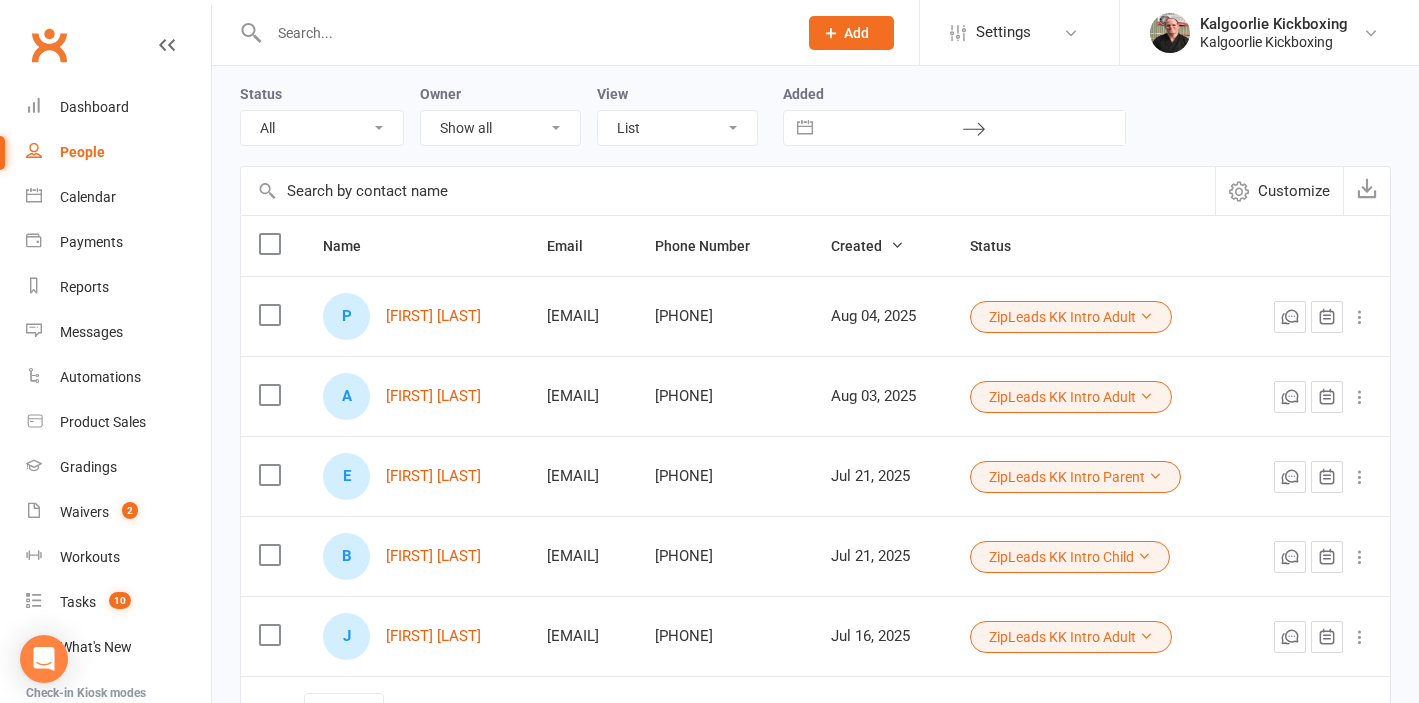 scroll, scrollTop: 0, scrollLeft: 0, axis: both 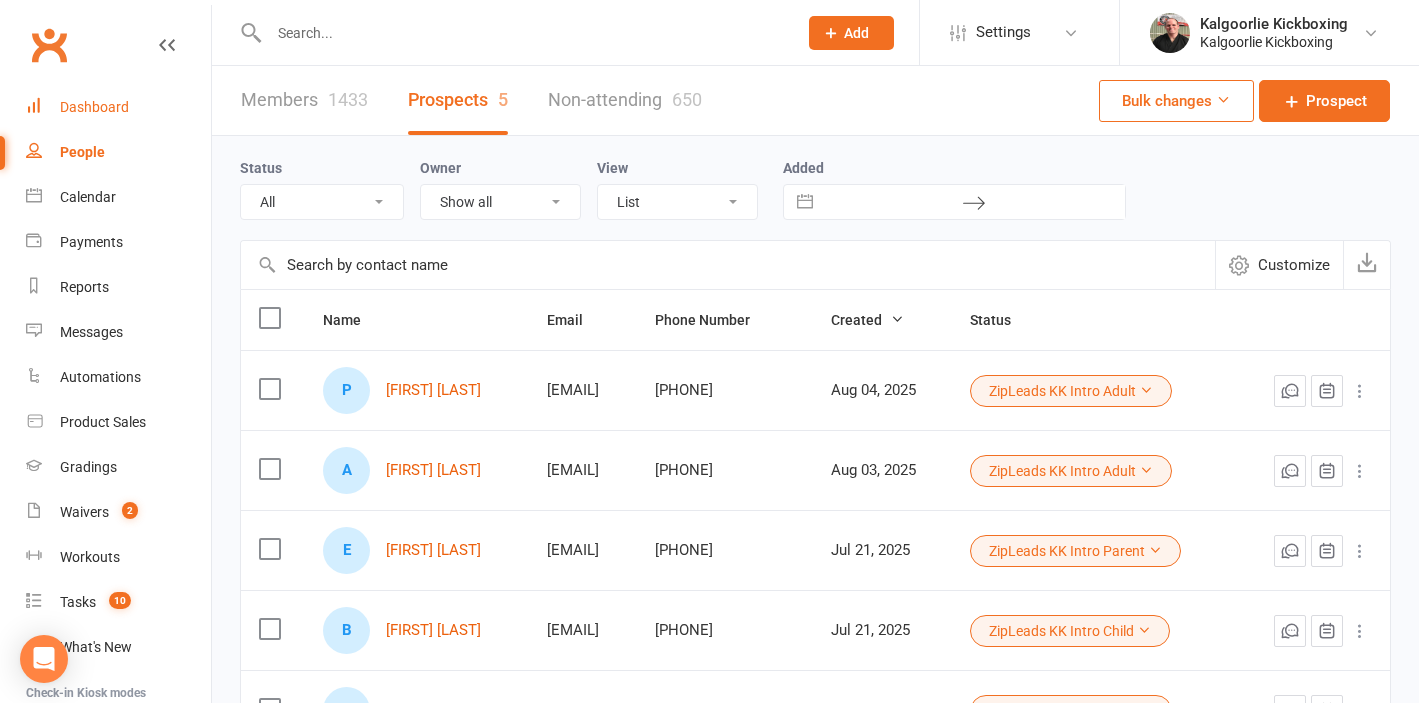 click on "Dashboard" at bounding box center (118, 107) 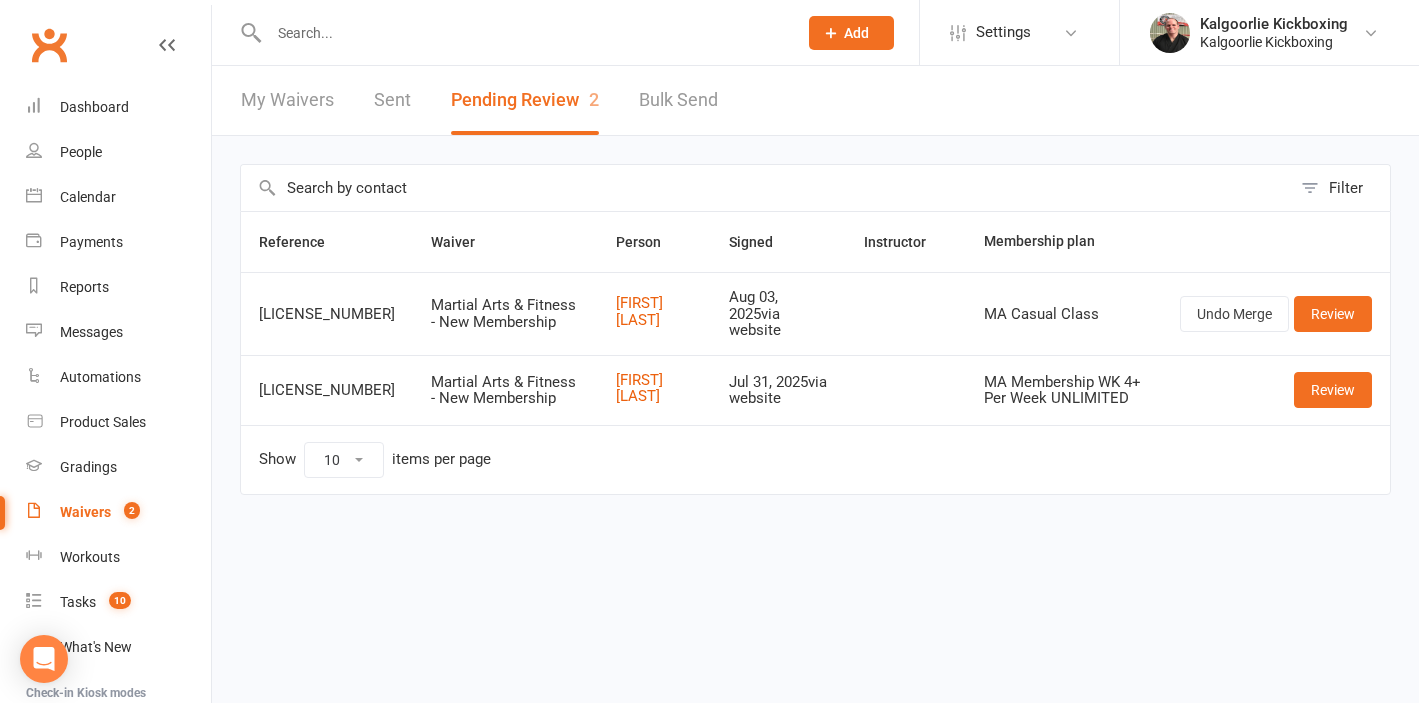 scroll, scrollTop: 0, scrollLeft: 0, axis: both 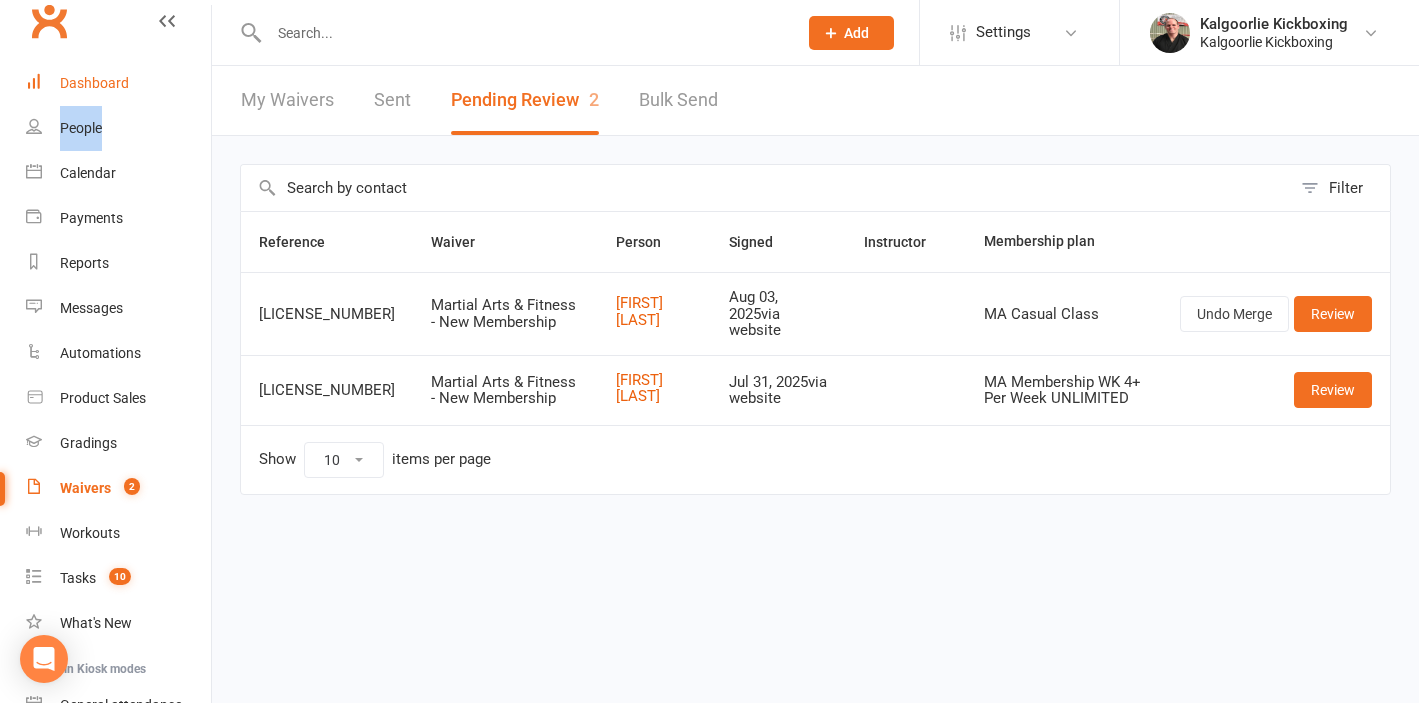 click on "Dashboard" at bounding box center [94, 83] 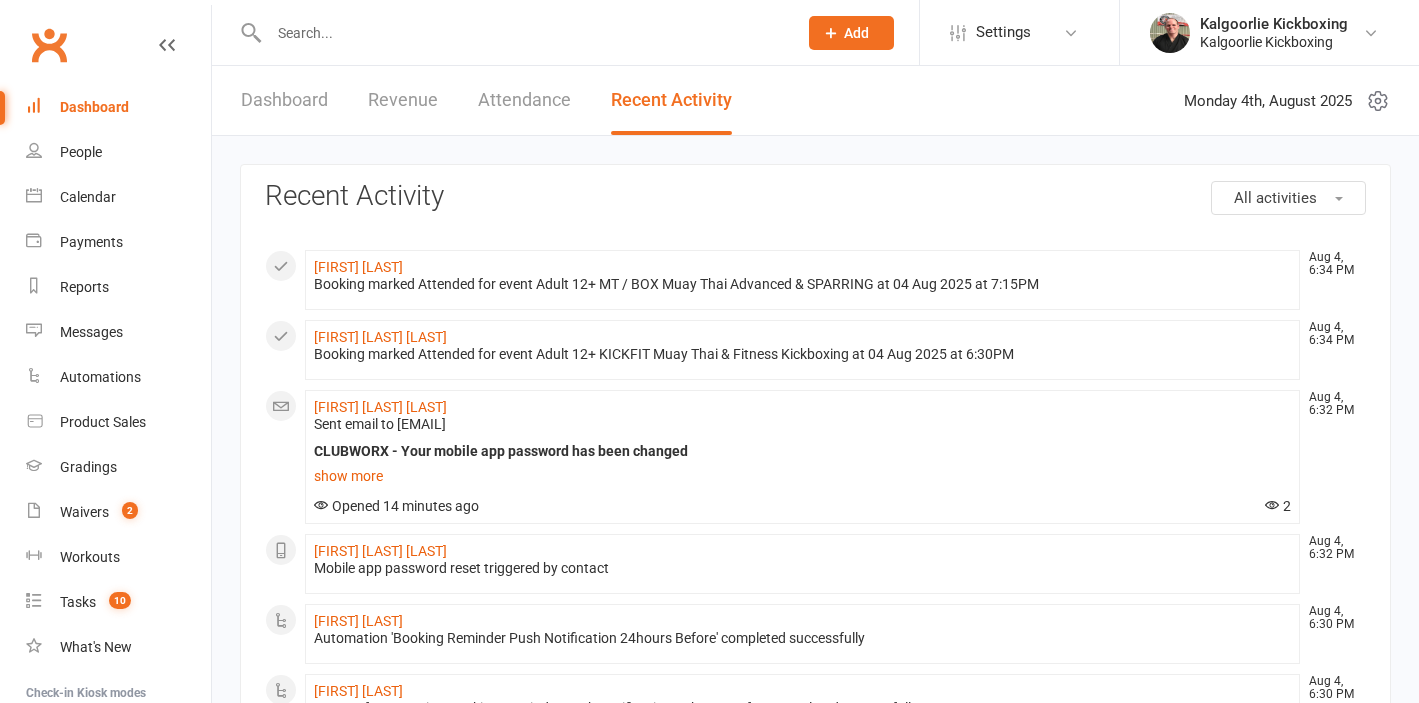 scroll, scrollTop: 0, scrollLeft: 0, axis: both 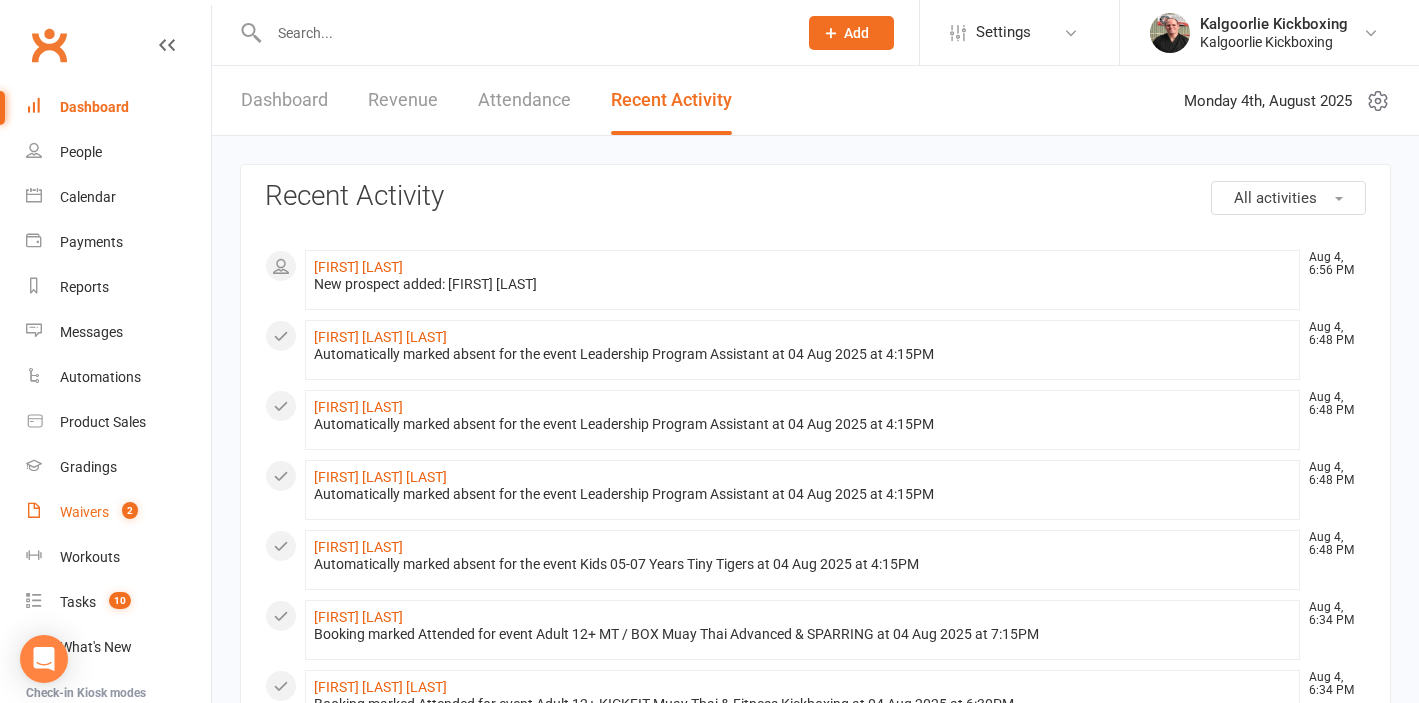 click on "Waivers" at bounding box center (84, 512) 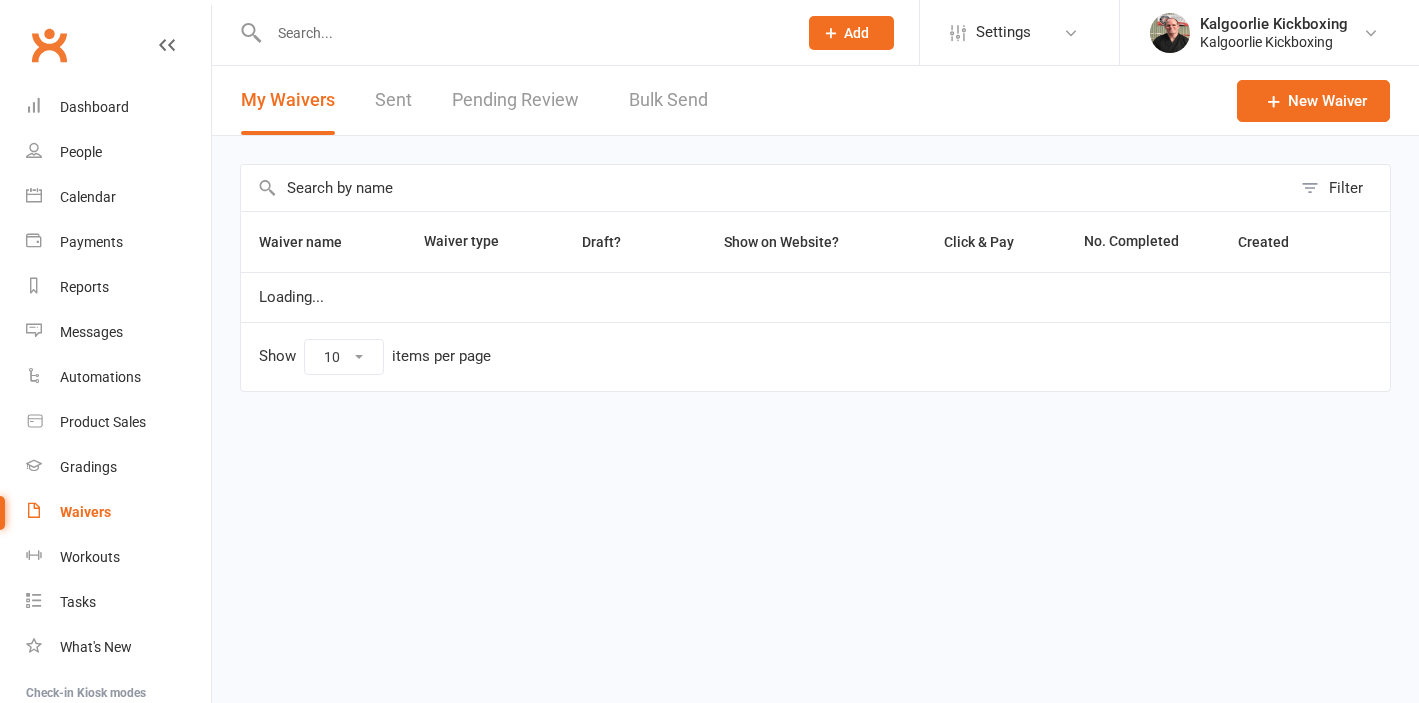 scroll, scrollTop: 0, scrollLeft: 0, axis: both 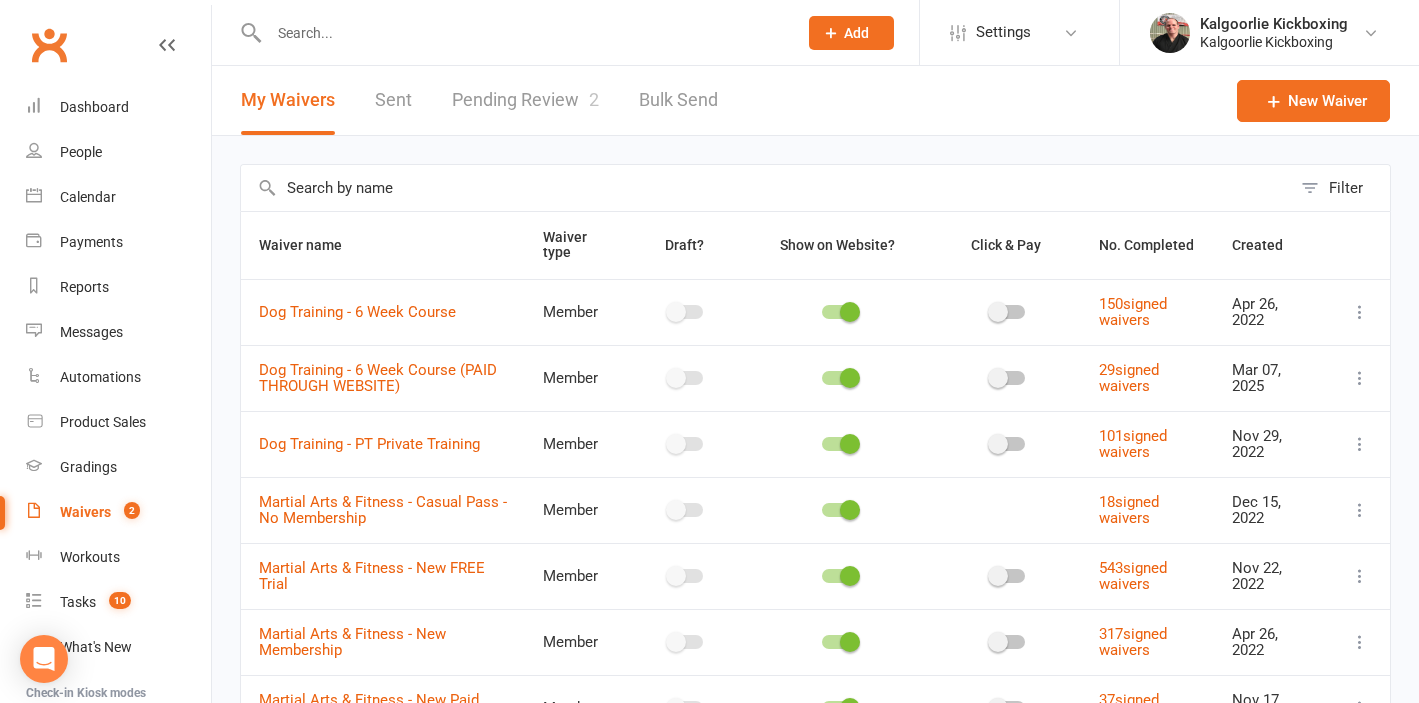 click on "Pending Review 2" at bounding box center (525, 100) 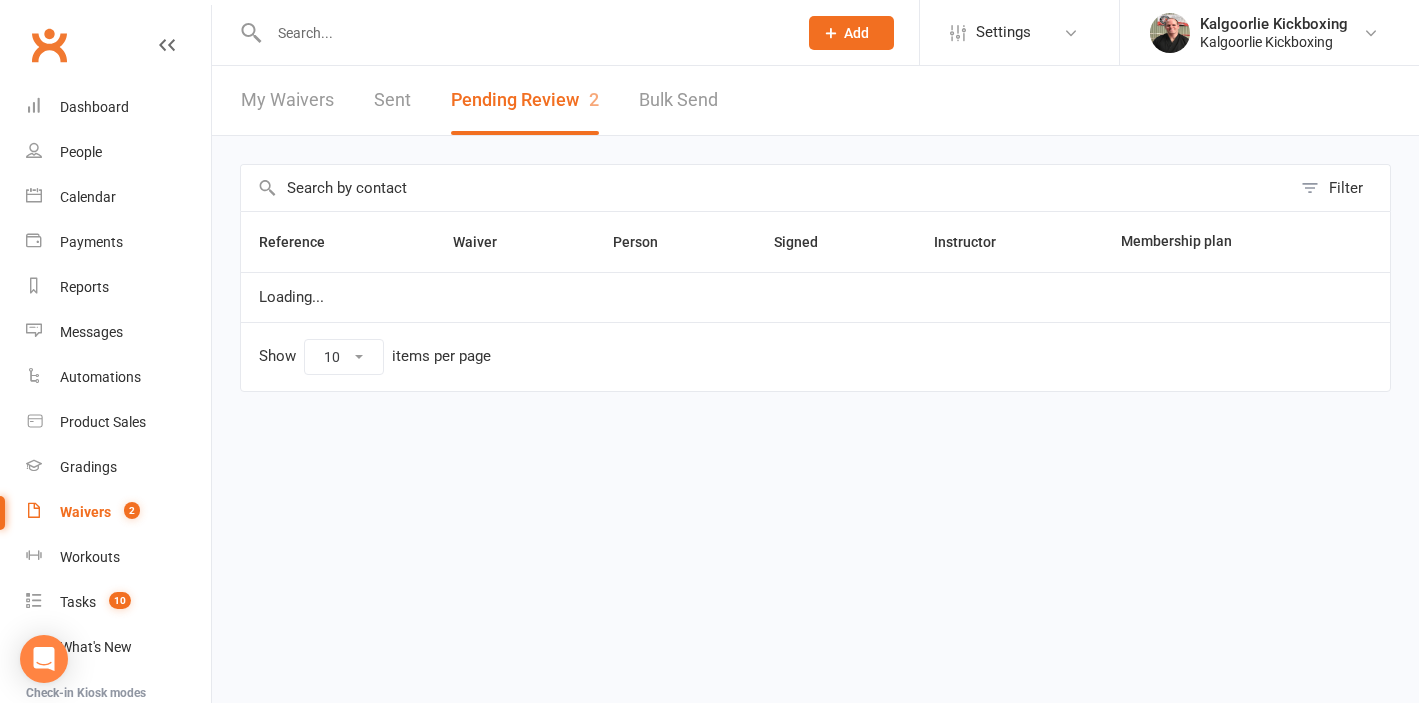 scroll, scrollTop: 0, scrollLeft: 0, axis: both 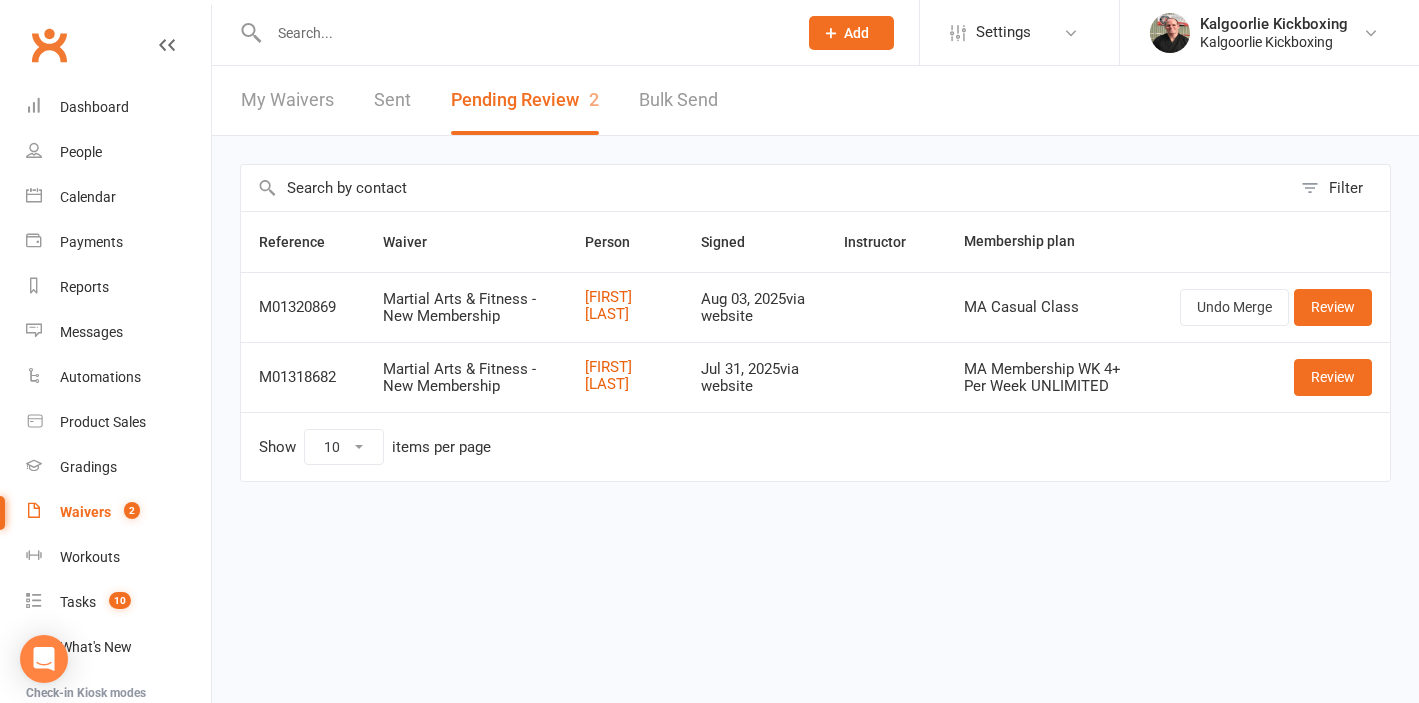 click on "Filter Reference Waiver Person Signed Instructor Membership plan M01320869 Martial Arts & Fitness - New Membership [NAME] [LAST] Aug 03, 2025 via website MA Casual Class Undo Merge Review M01318682 Martial Arts & Fitness - New Membership [NAME] [LAST] Jul 31, 2025 via website MA Membership WK 4+ Per Week UNLIMITED Review Show 10 25 50 100 items per page" at bounding box center (815, 337) 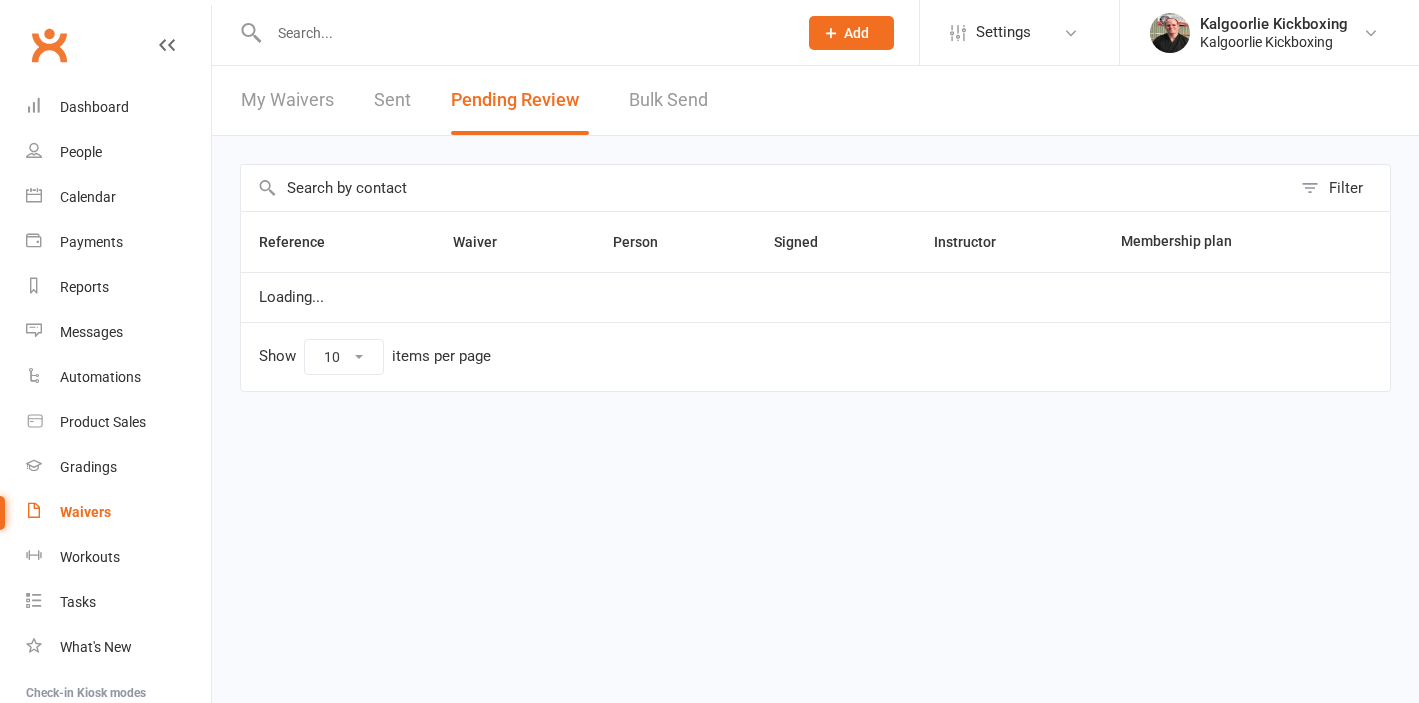 scroll, scrollTop: 0, scrollLeft: 0, axis: both 